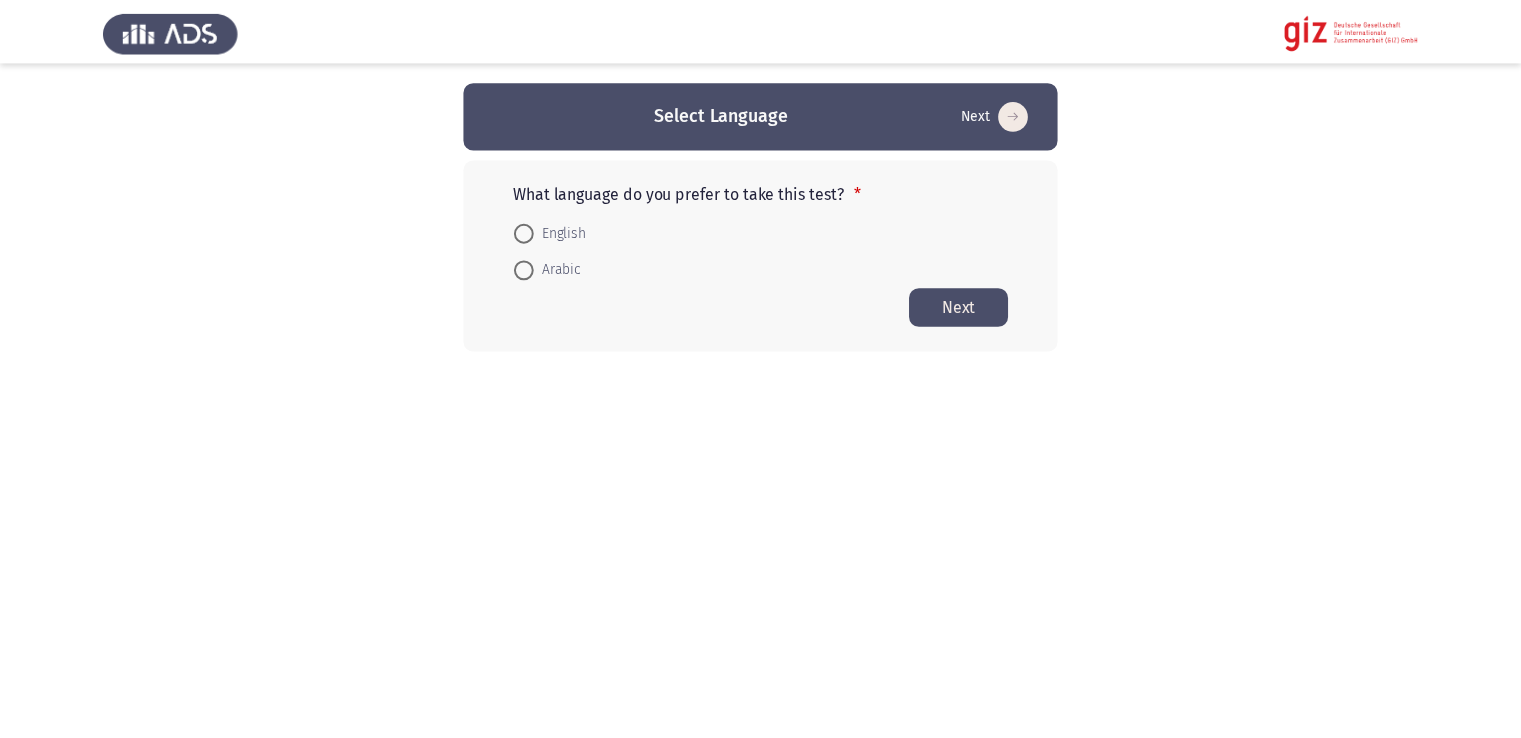 scroll, scrollTop: 0, scrollLeft: 0, axis: both 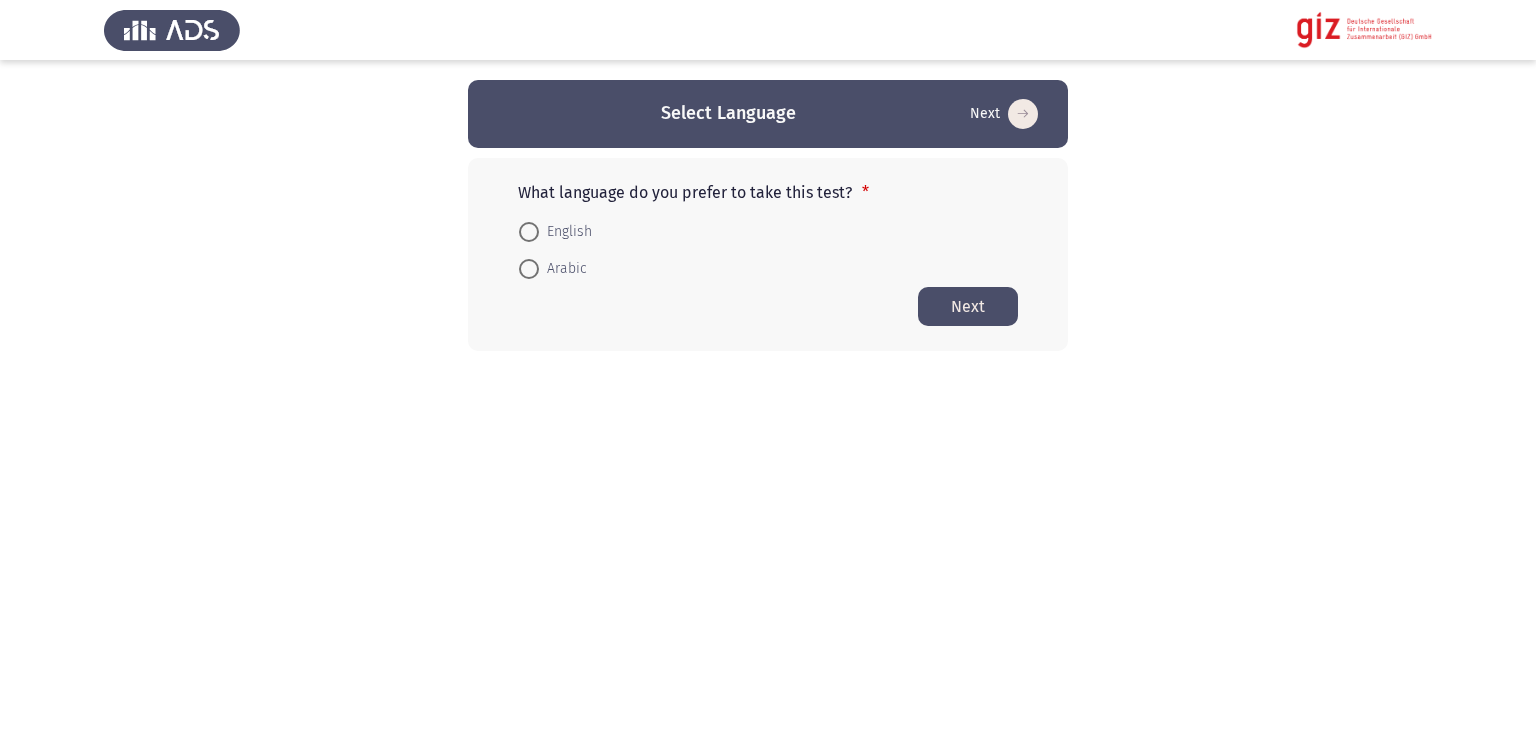 click at bounding box center (529, 269) 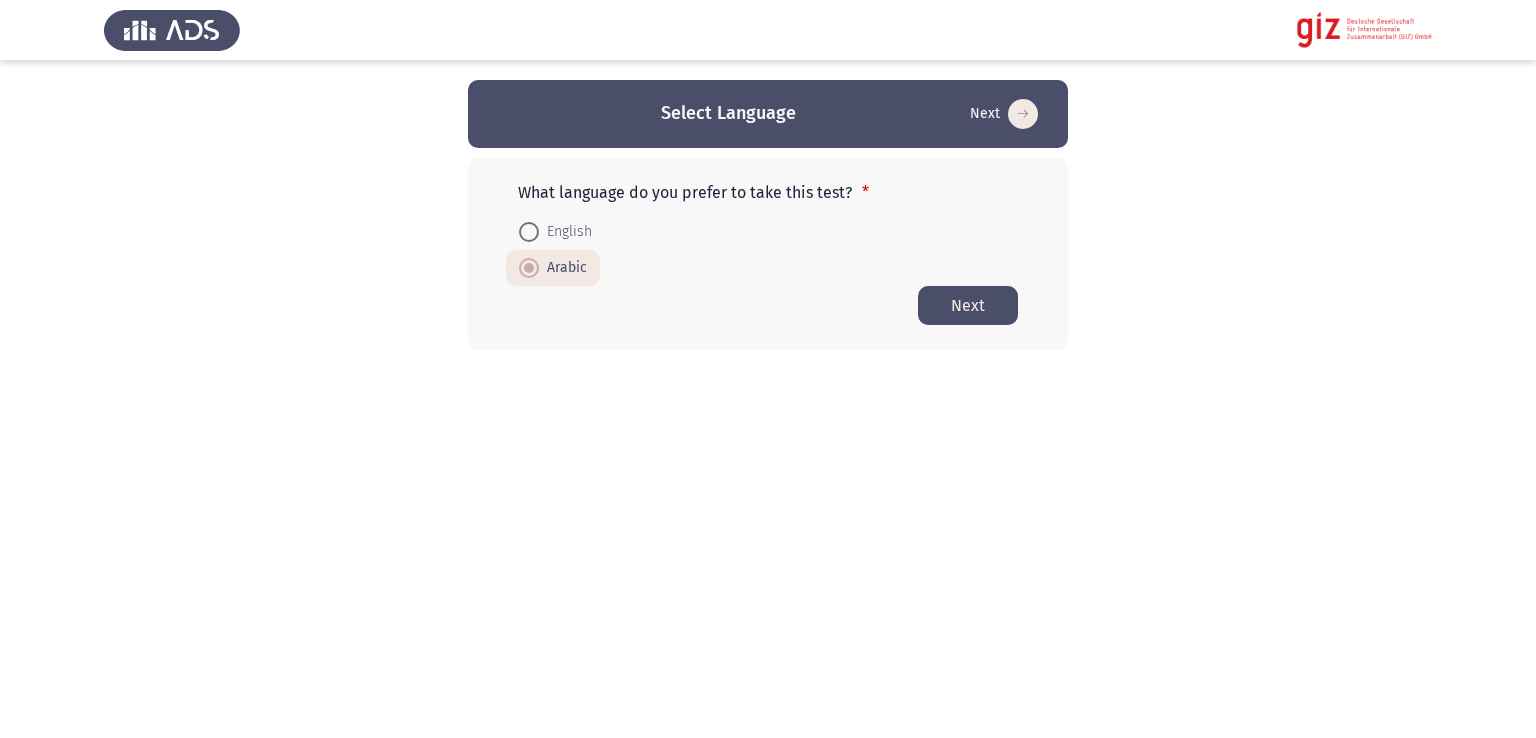 click on "Next" 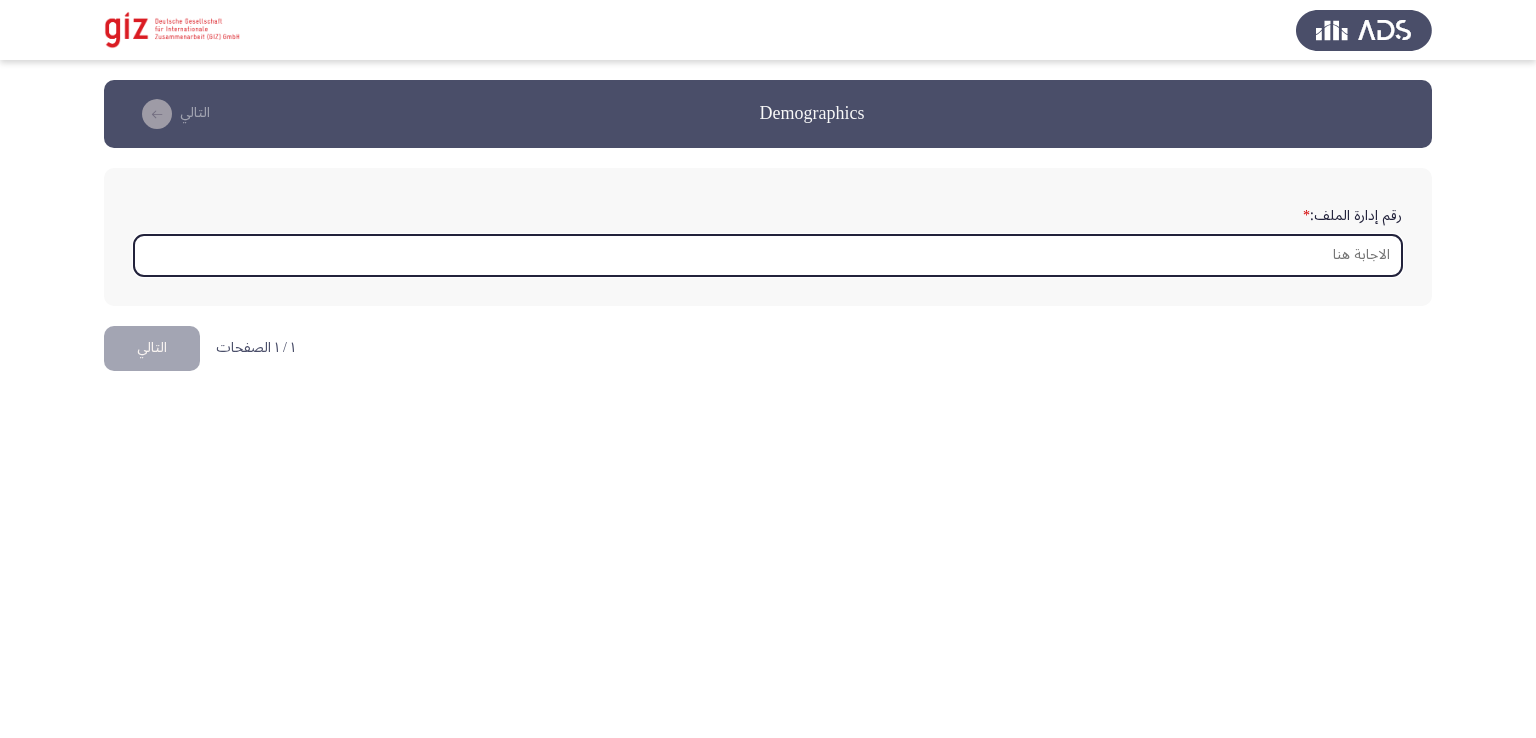 click on "رقم إدارة الملف:    *" at bounding box center [768, 255] 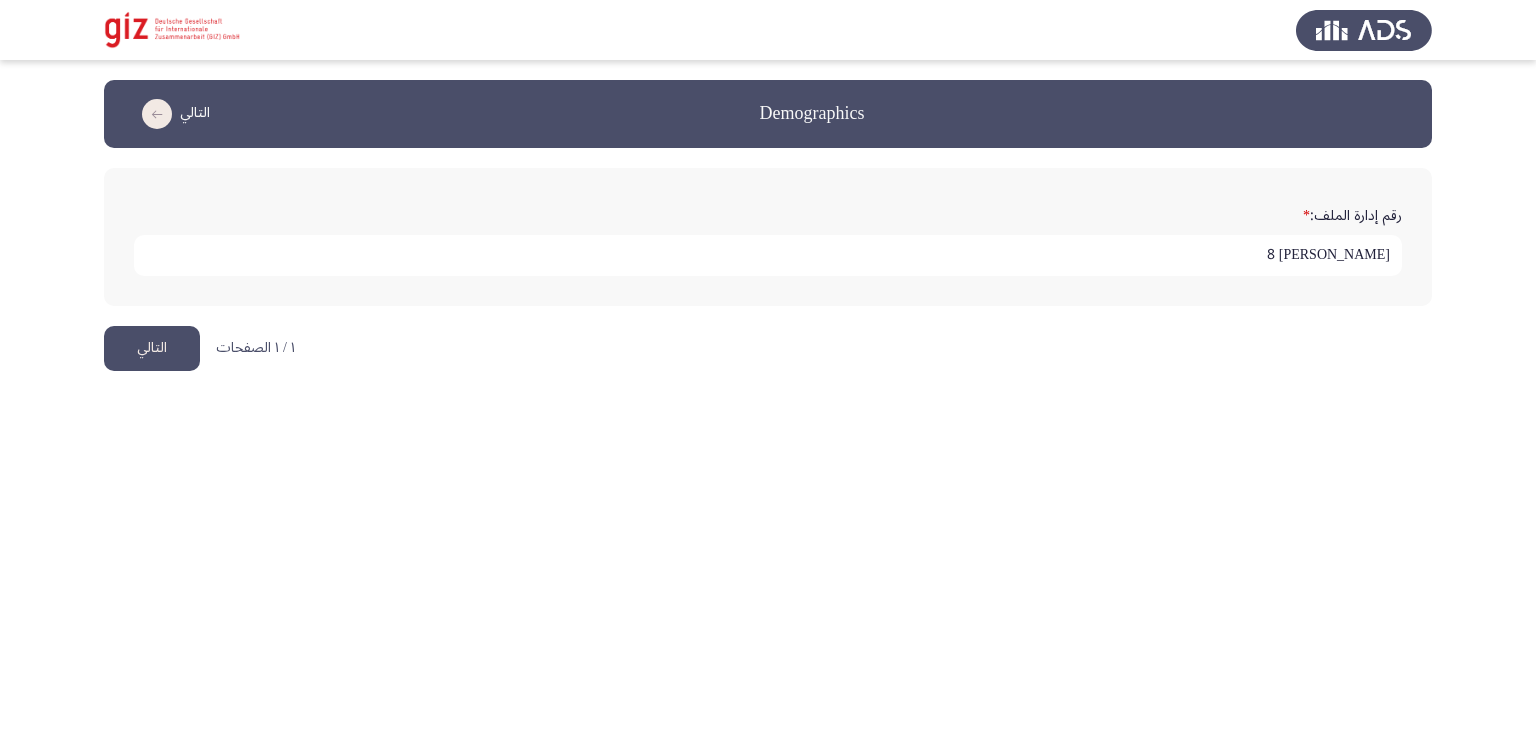 type on "[PERSON_NAME] 8" 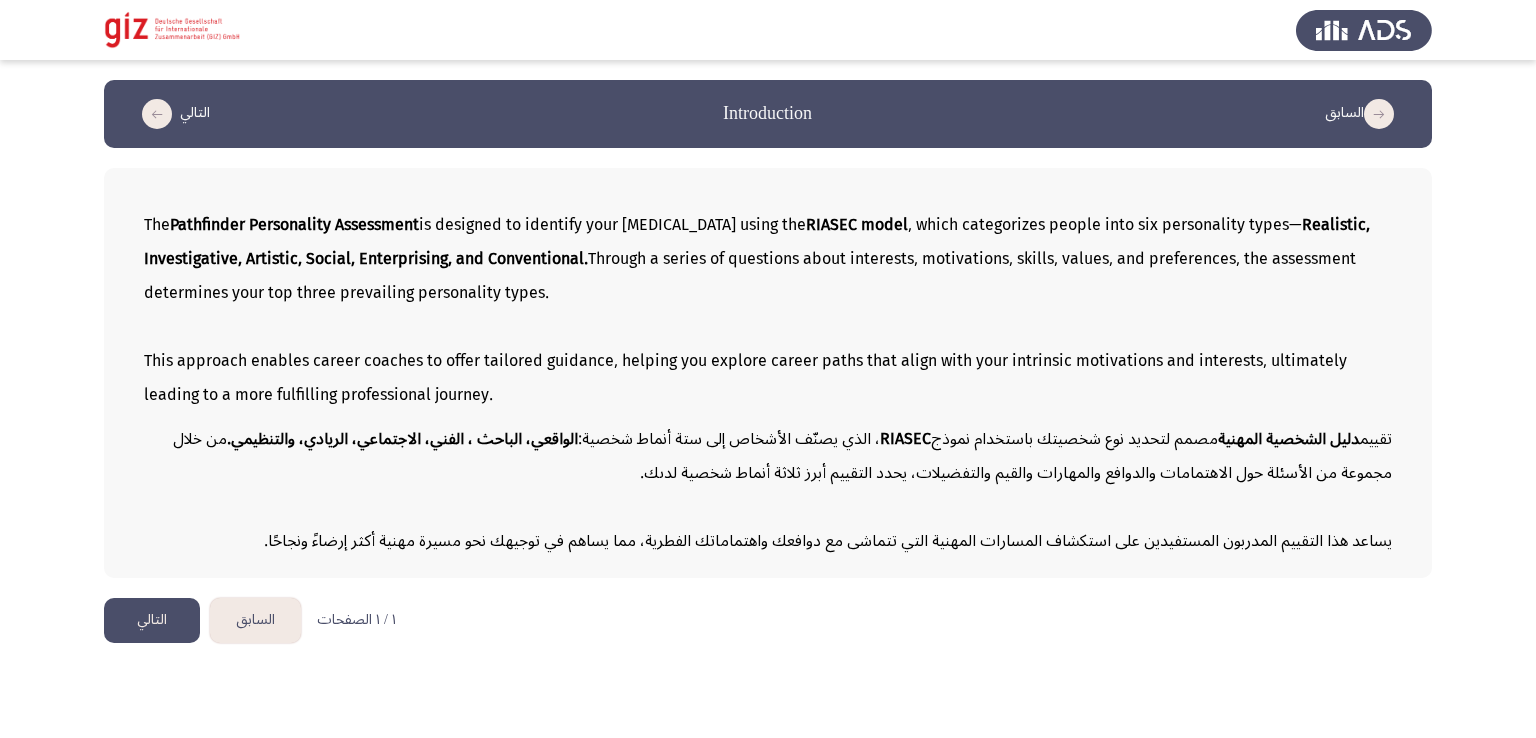 click on "التالي" 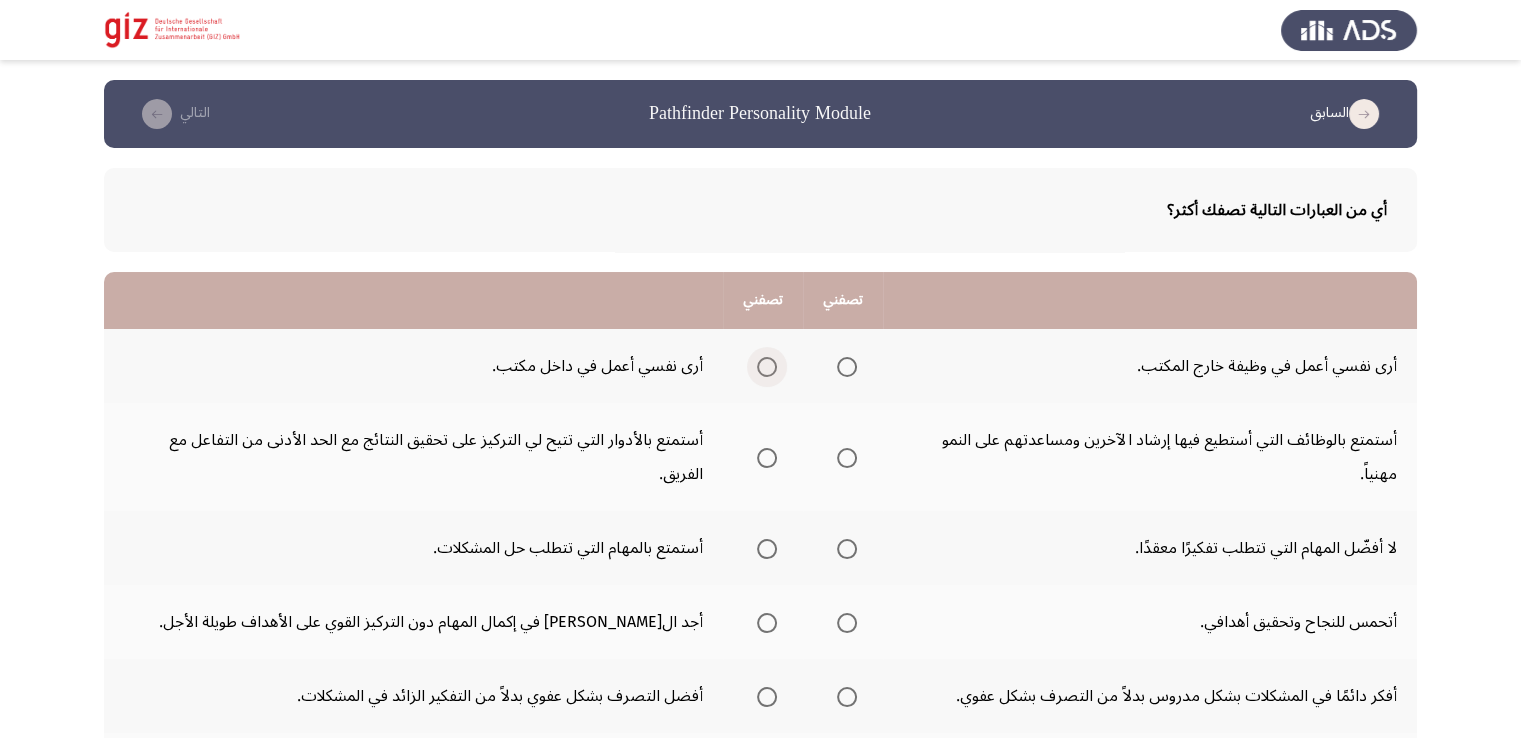 click at bounding box center [767, 367] 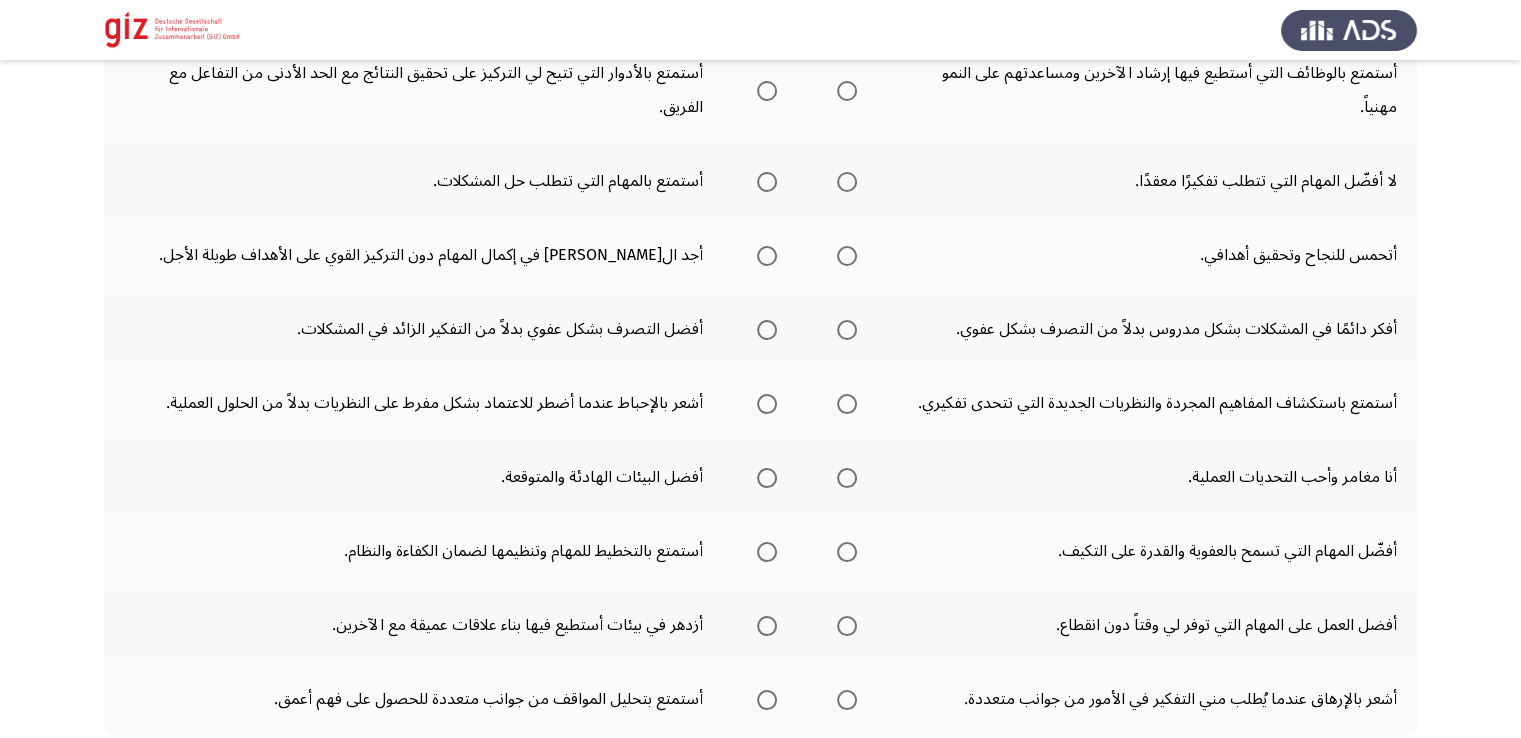 scroll, scrollTop: 0, scrollLeft: 0, axis: both 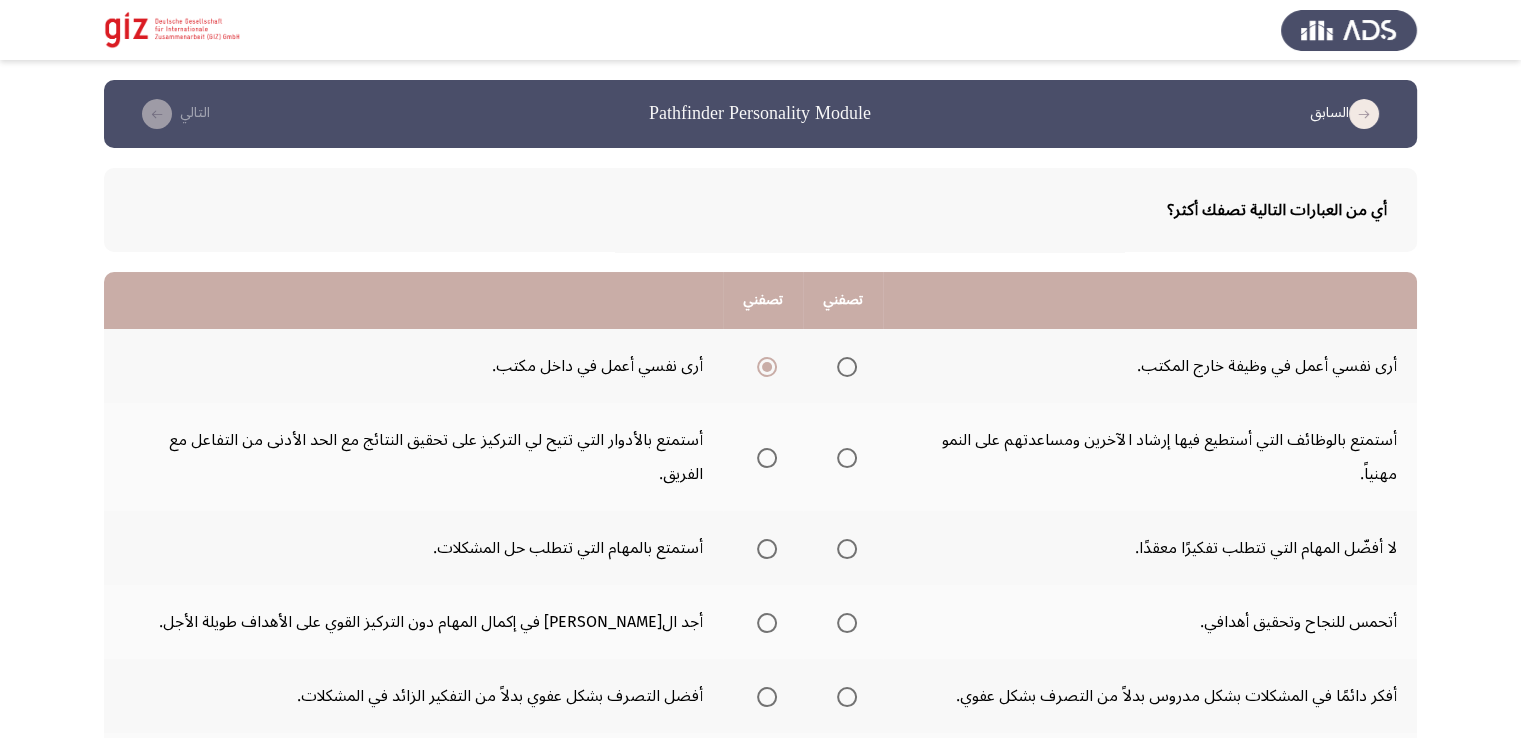 click at bounding box center (767, 367) 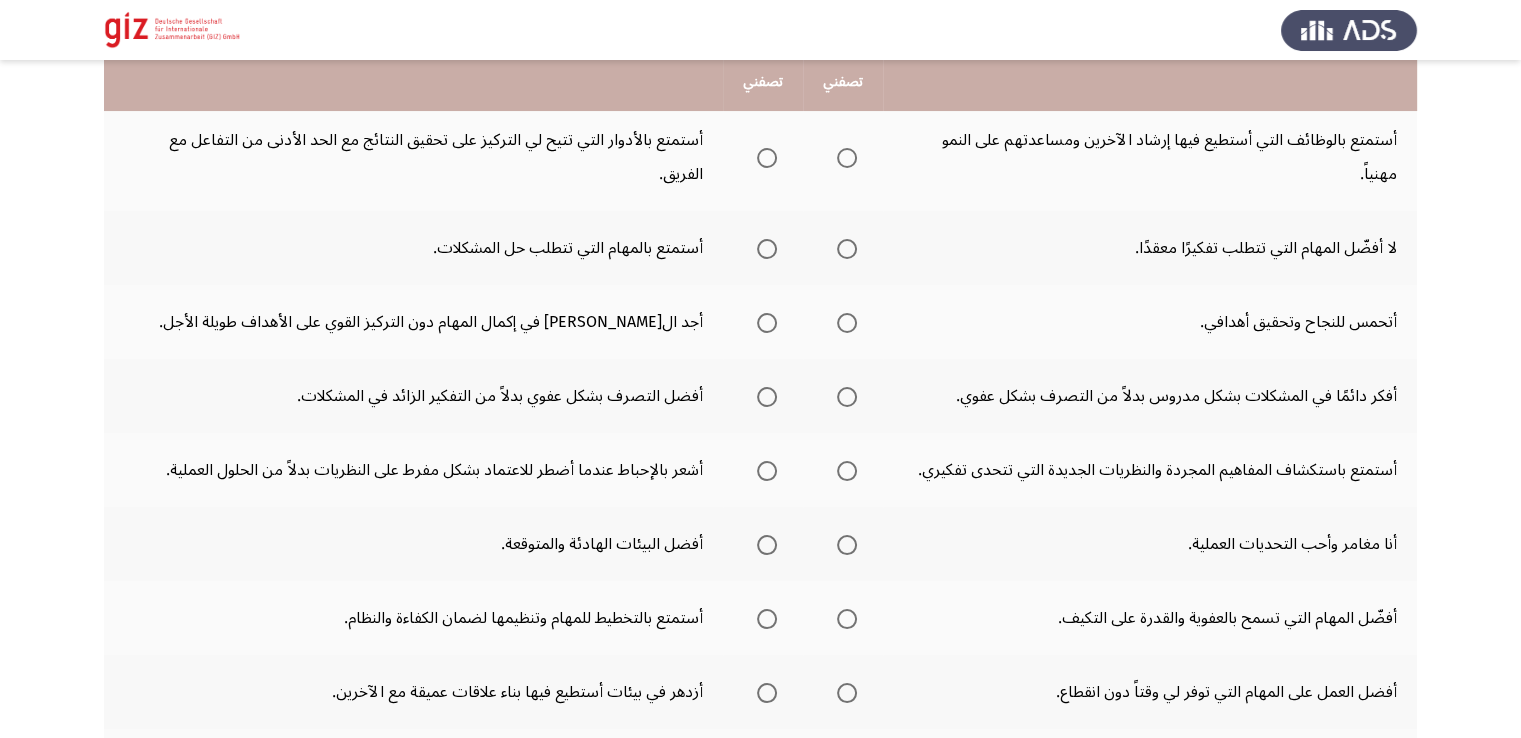 scroll, scrollTop: 200, scrollLeft: 0, axis: vertical 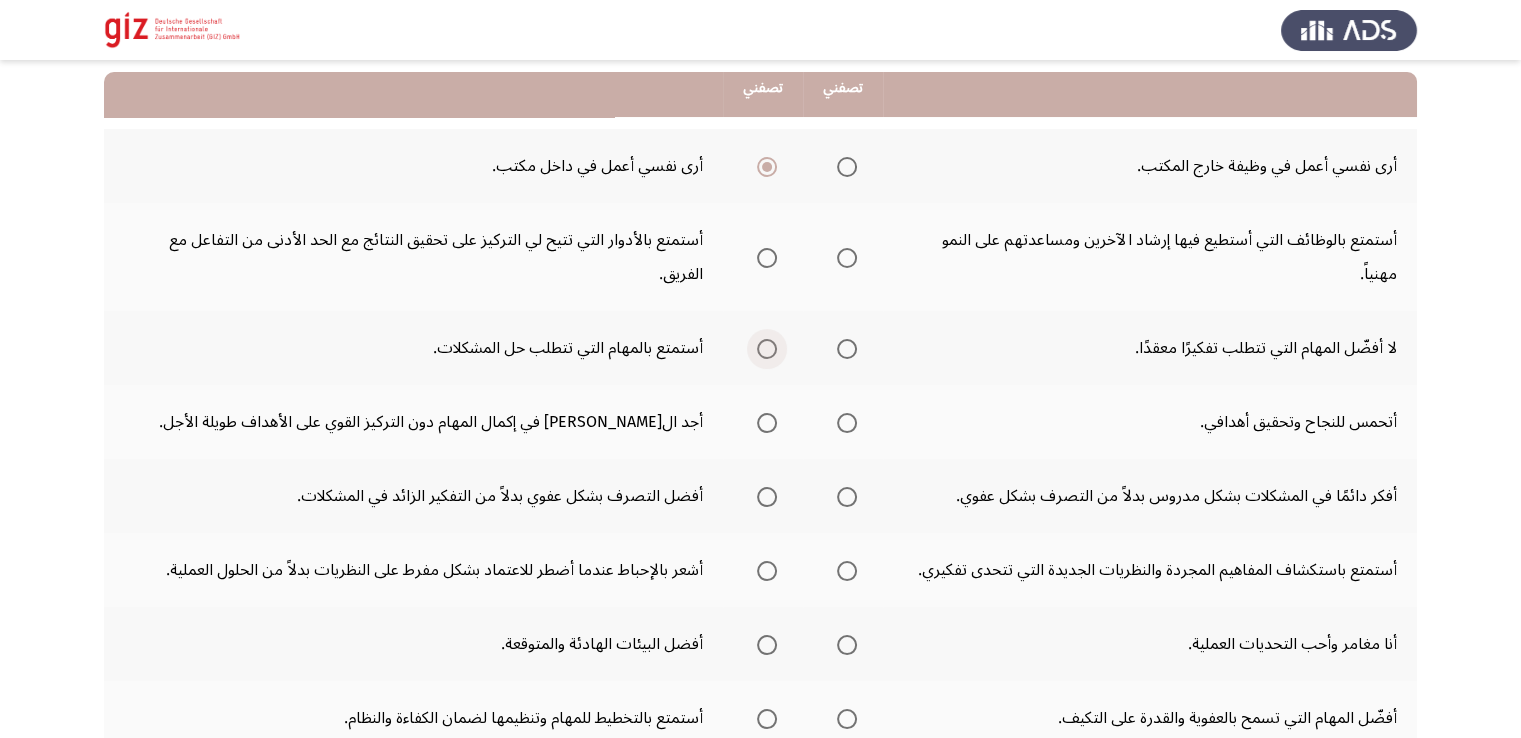 click at bounding box center (763, 349) 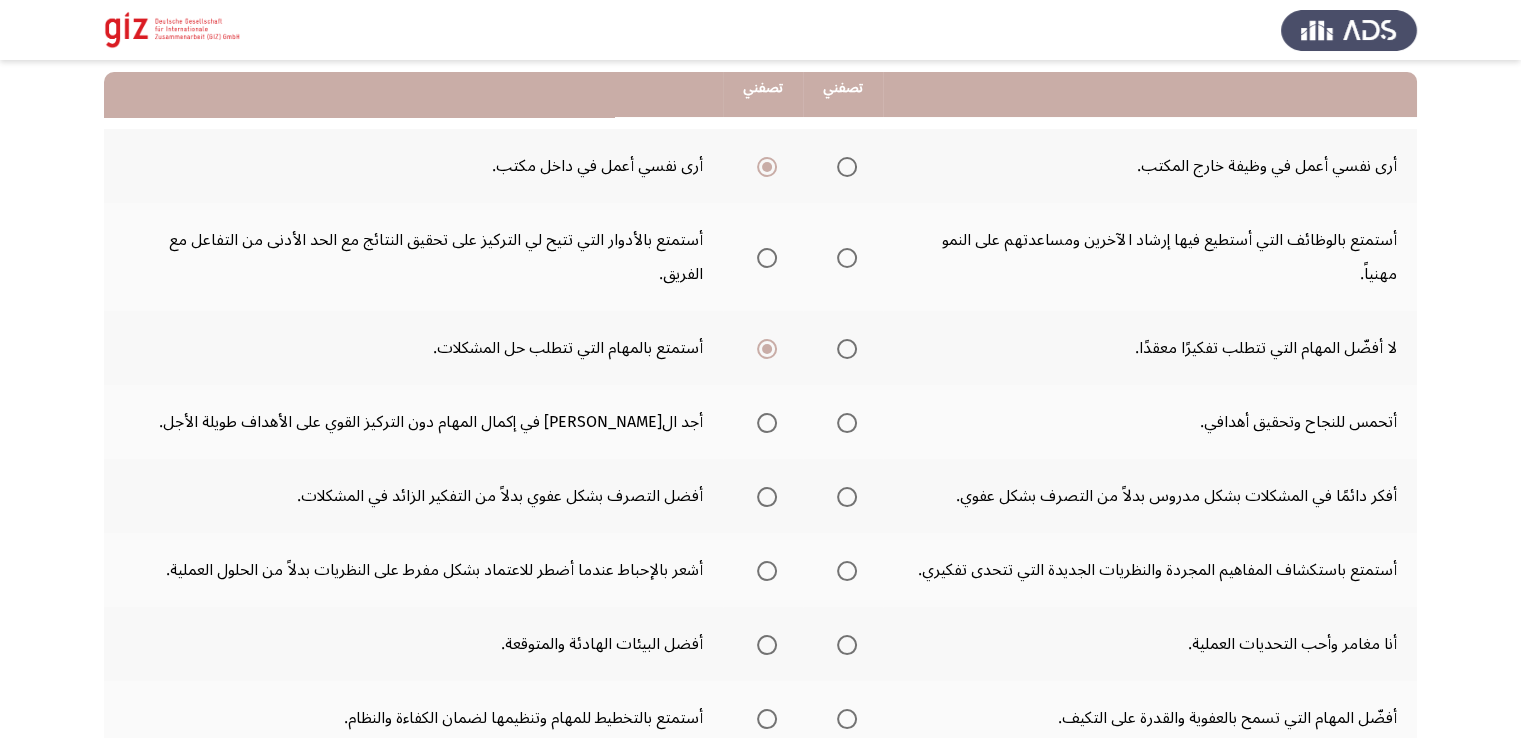click at bounding box center [847, 258] 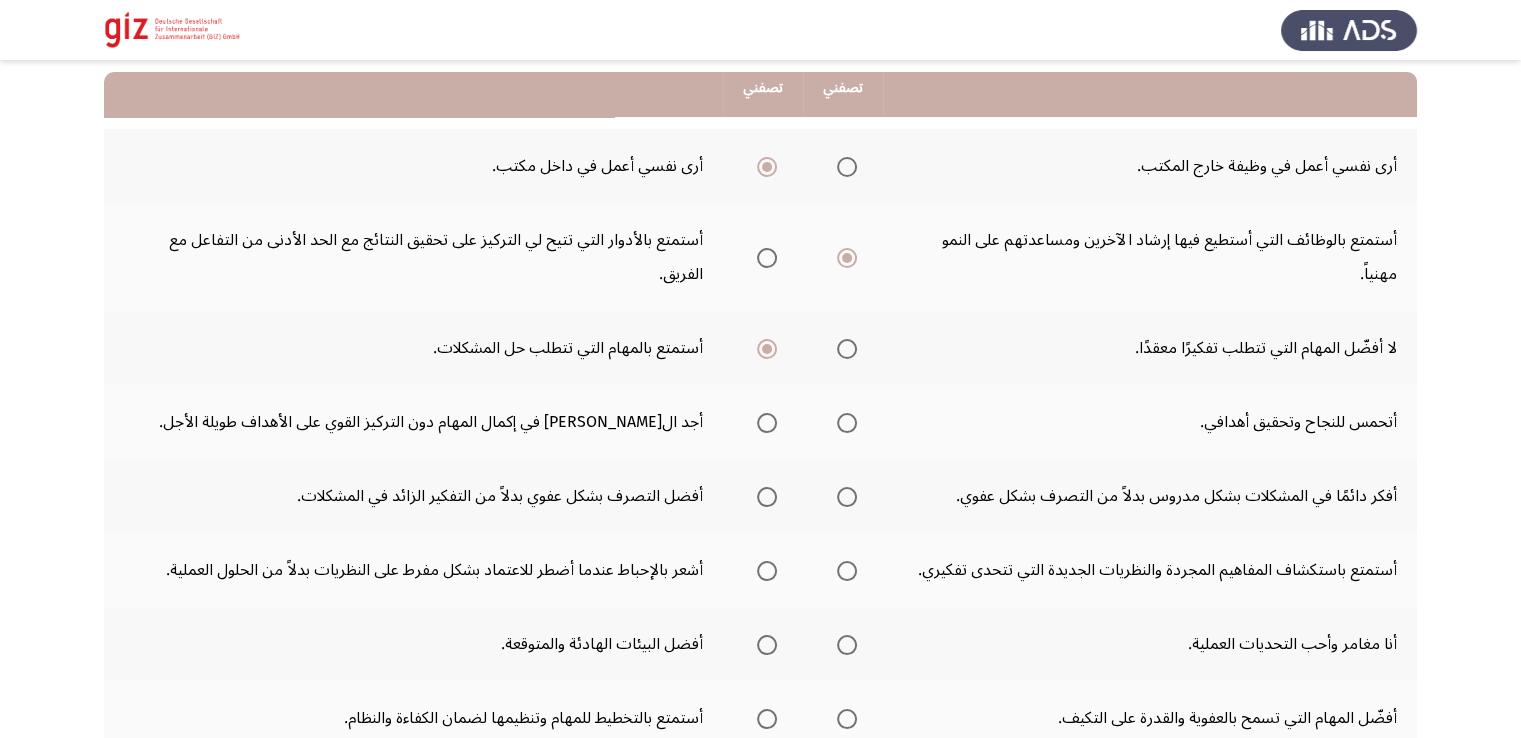 click 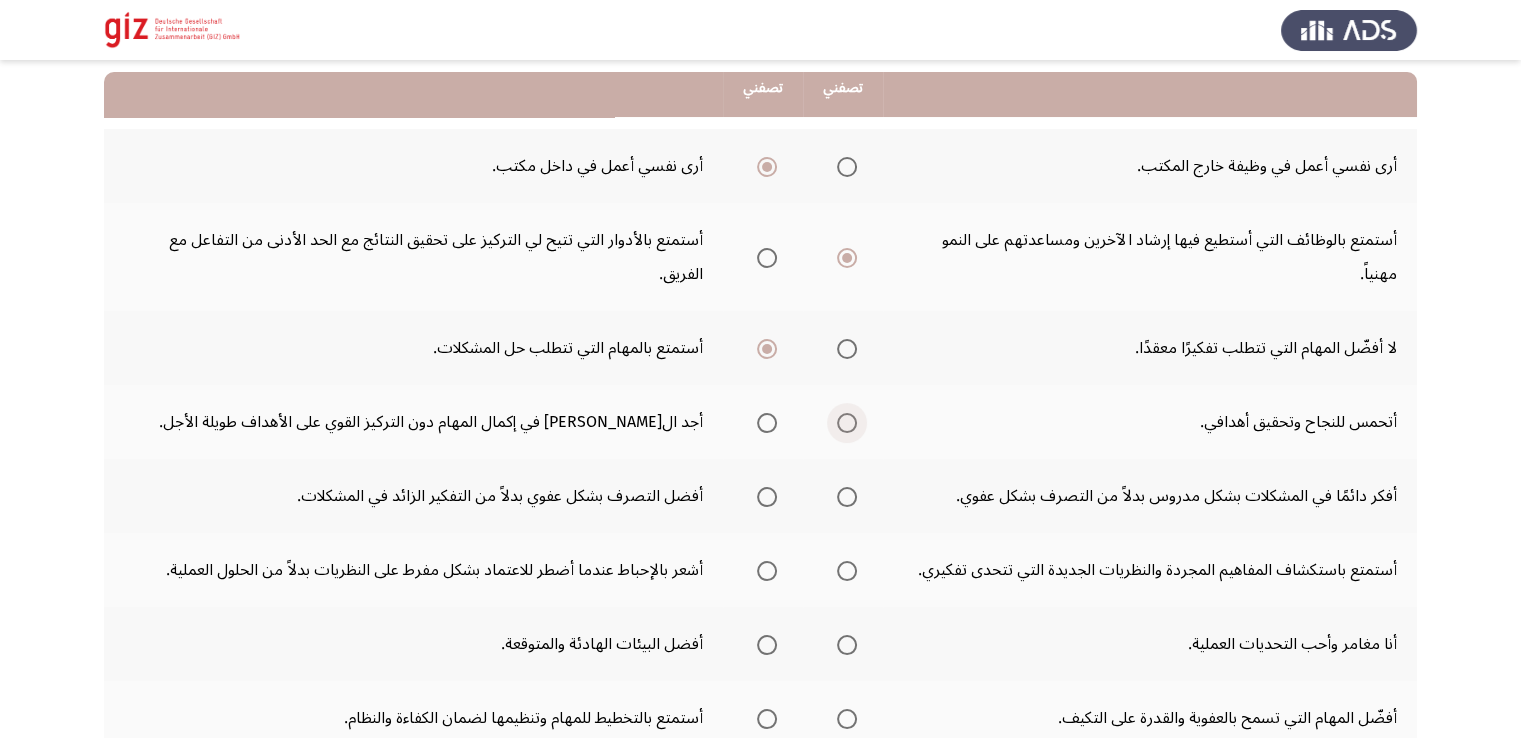 click at bounding box center (847, 423) 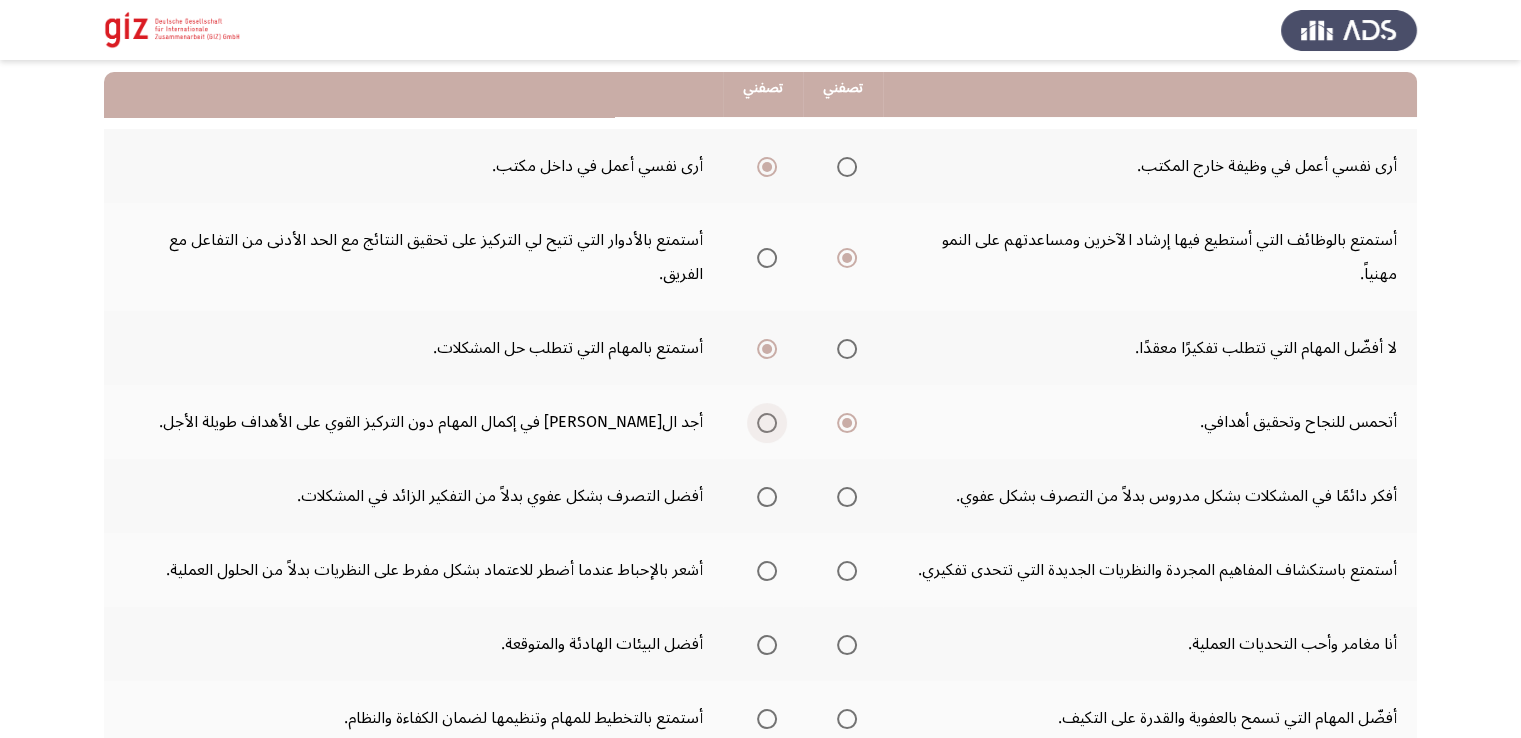 click at bounding box center (767, 423) 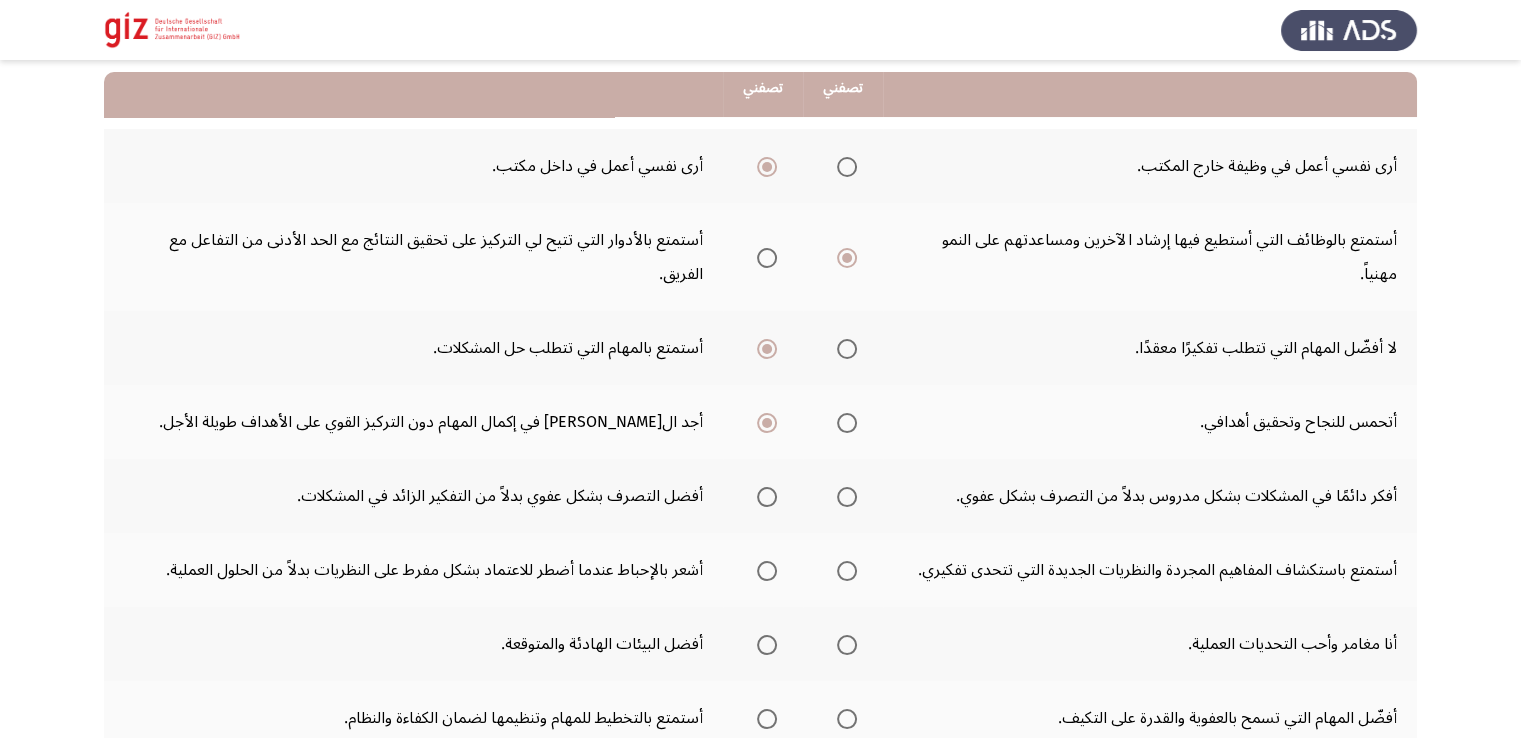 click at bounding box center [847, 423] 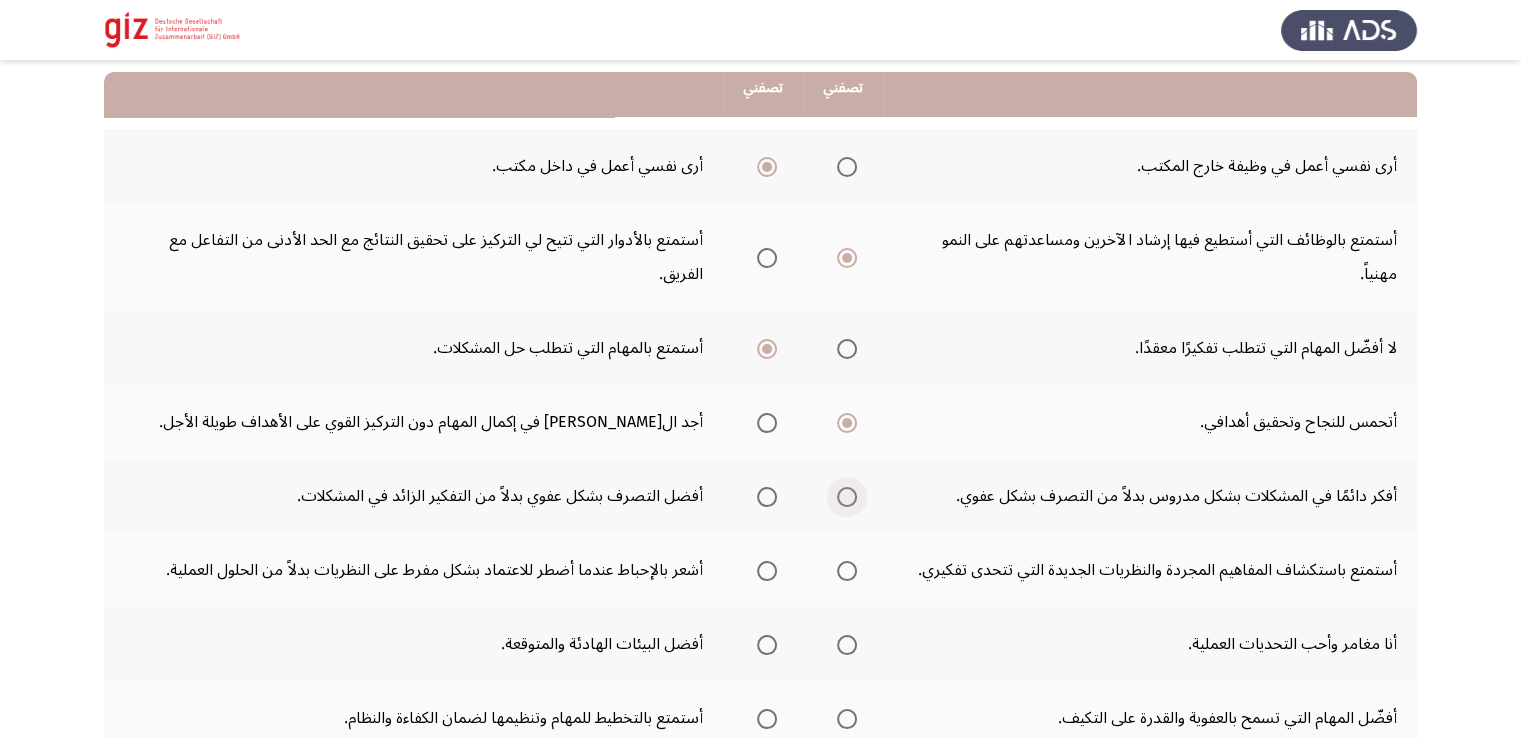 click at bounding box center (847, 497) 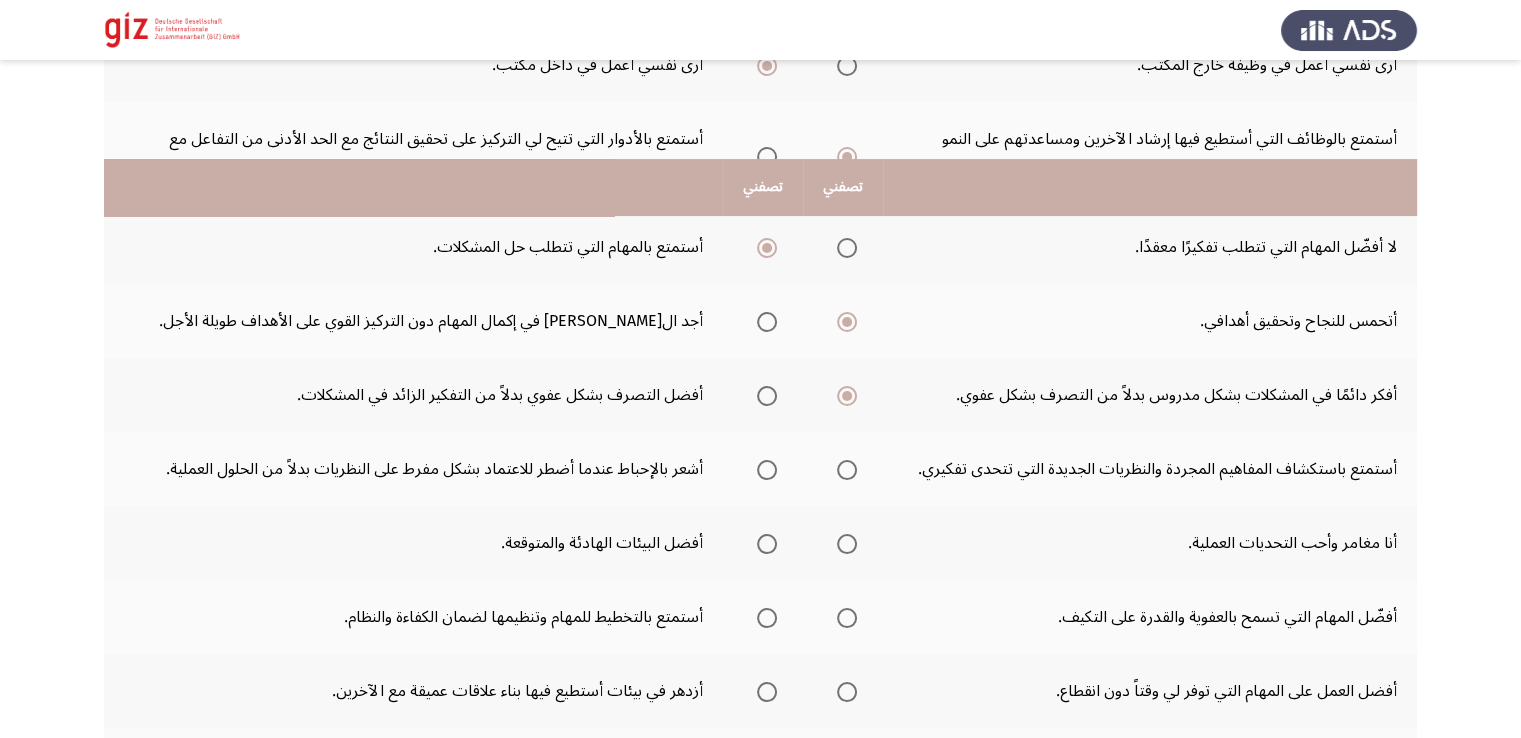 scroll, scrollTop: 400, scrollLeft: 0, axis: vertical 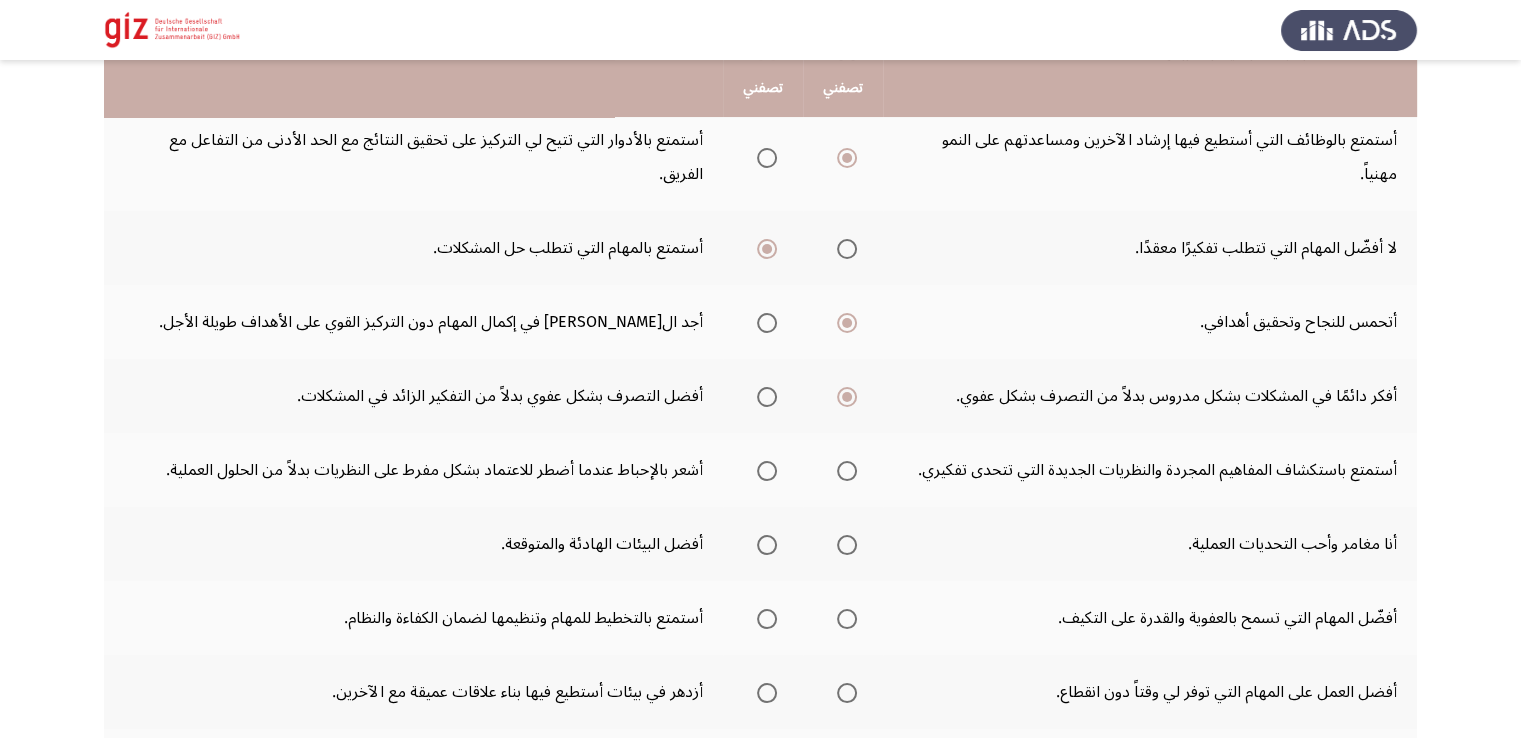 click 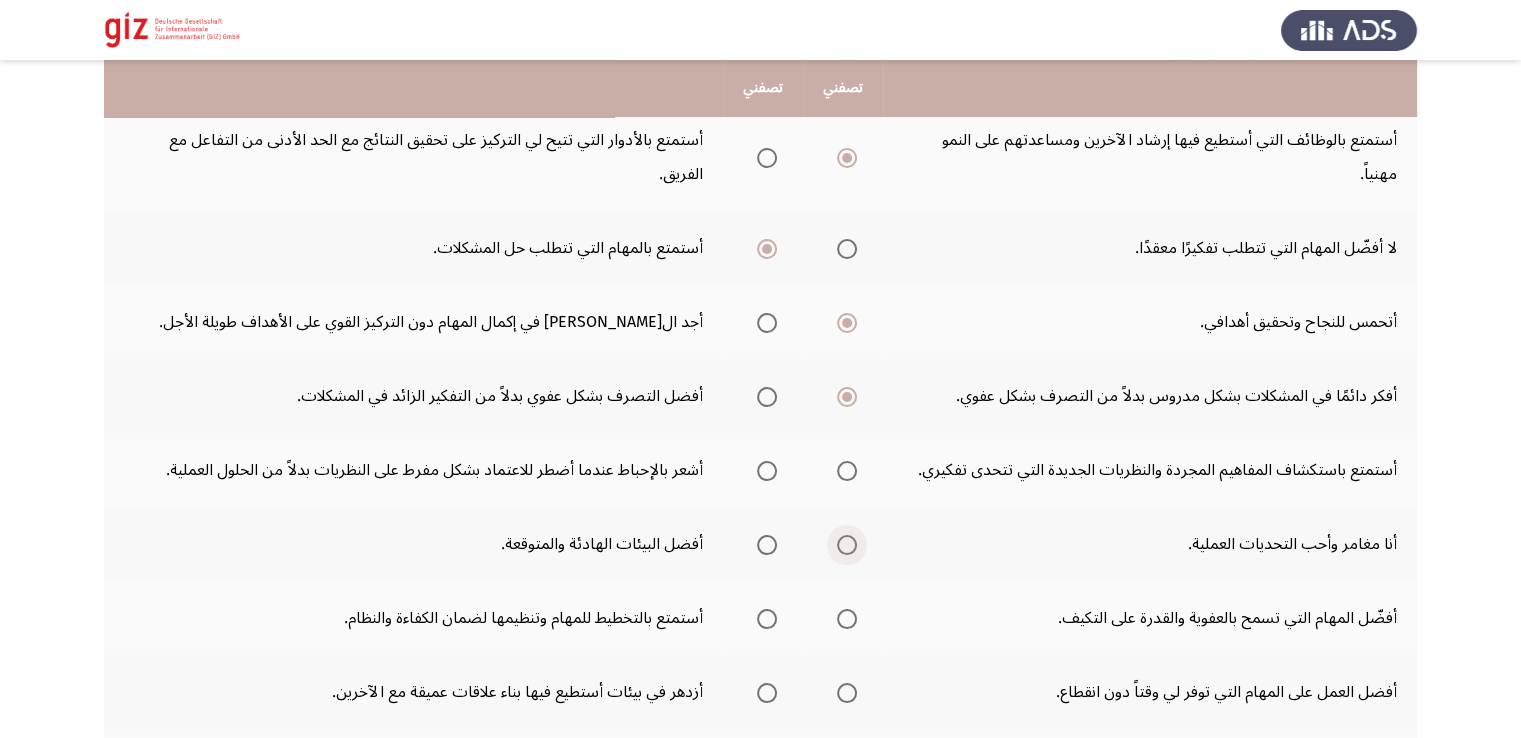 click at bounding box center [847, 545] 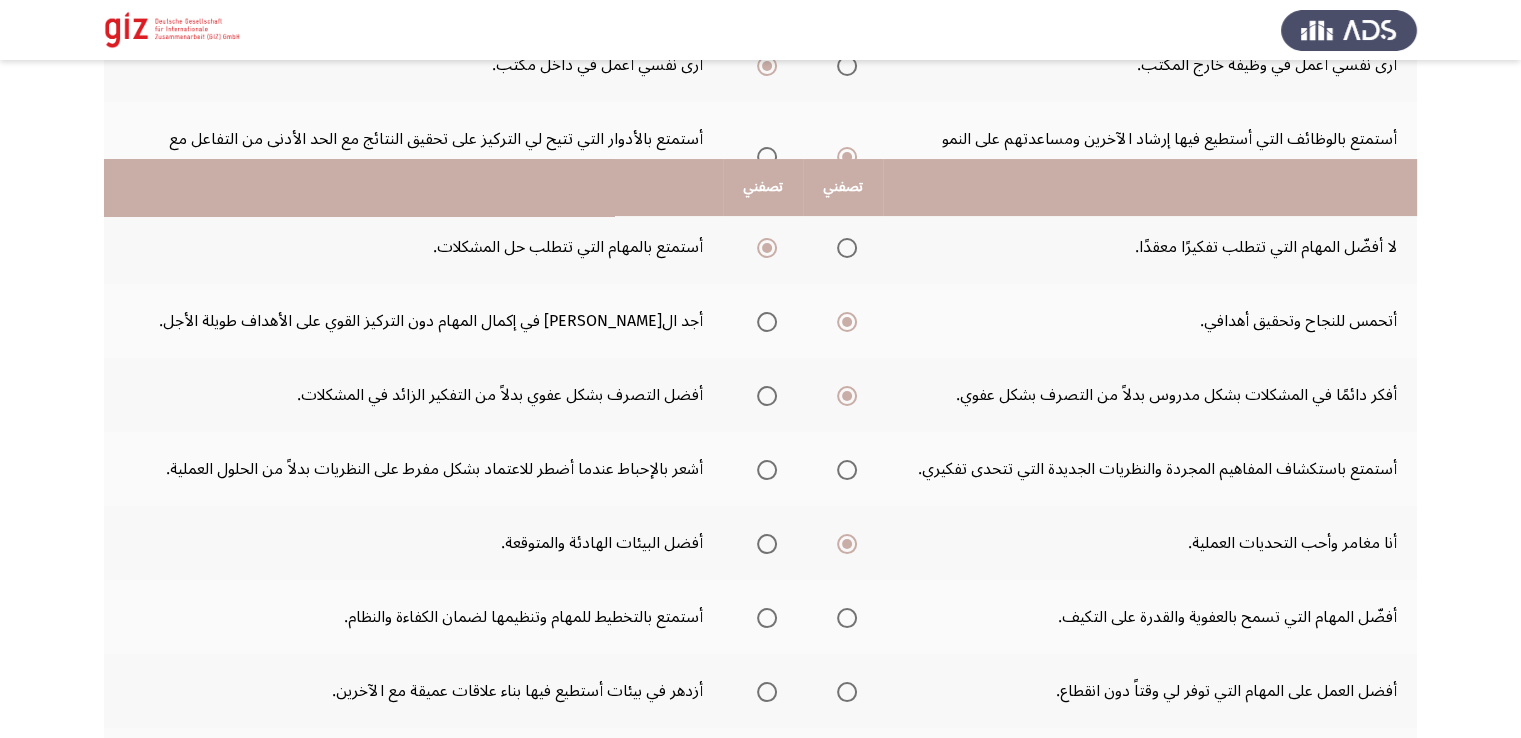 scroll, scrollTop: 400, scrollLeft: 0, axis: vertical 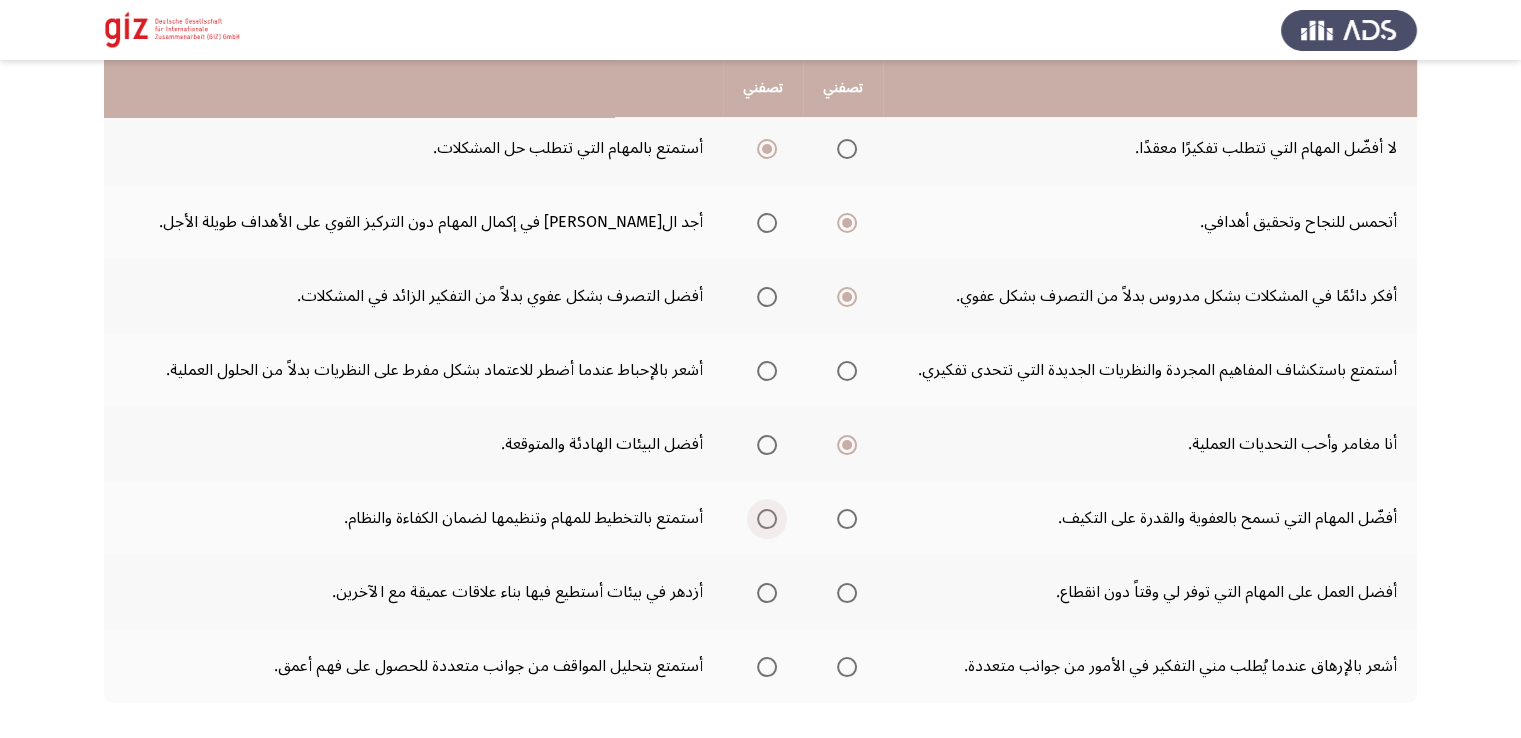 click at bounding box center (763, 519) 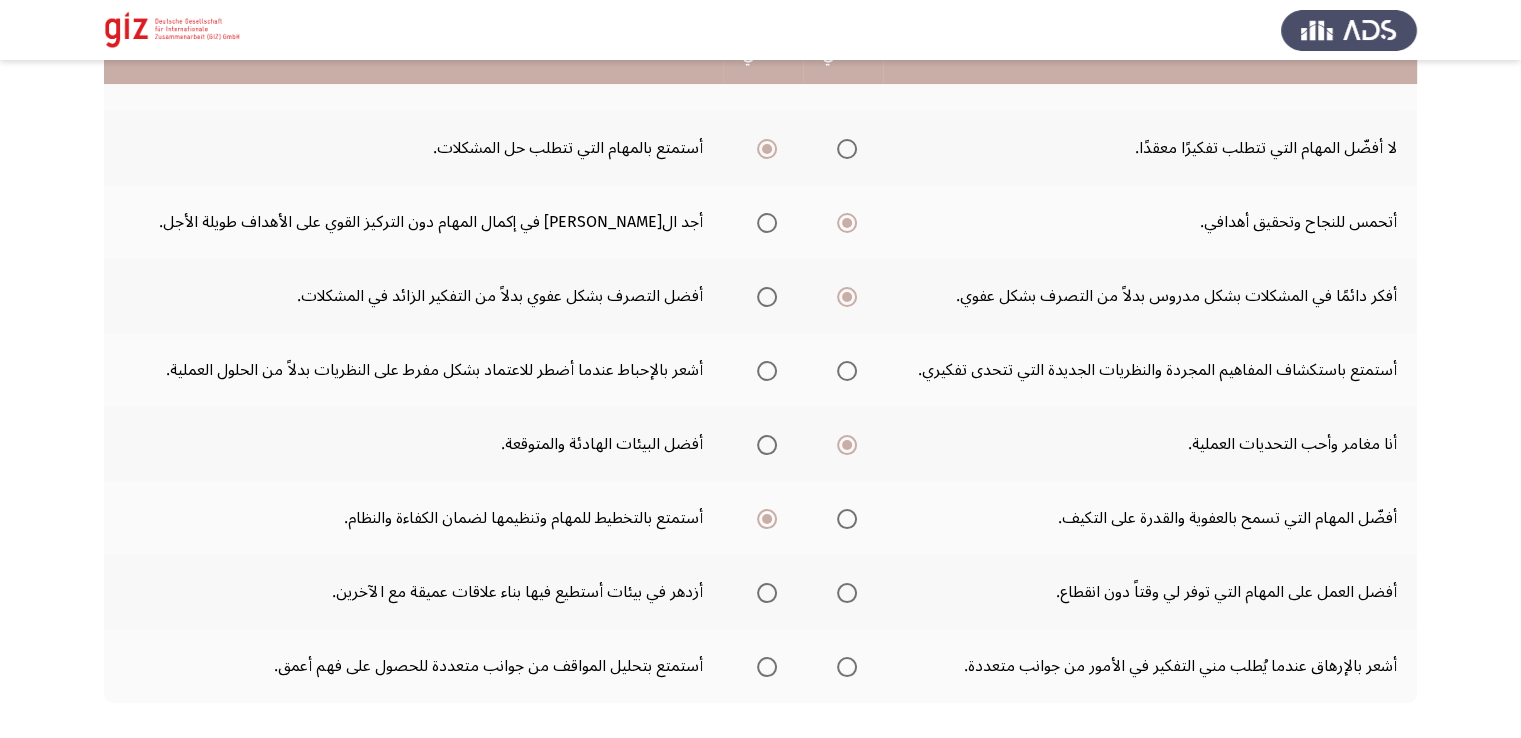 scroll, scrollTop: 367, scrollLeft: 0, axis: vertical 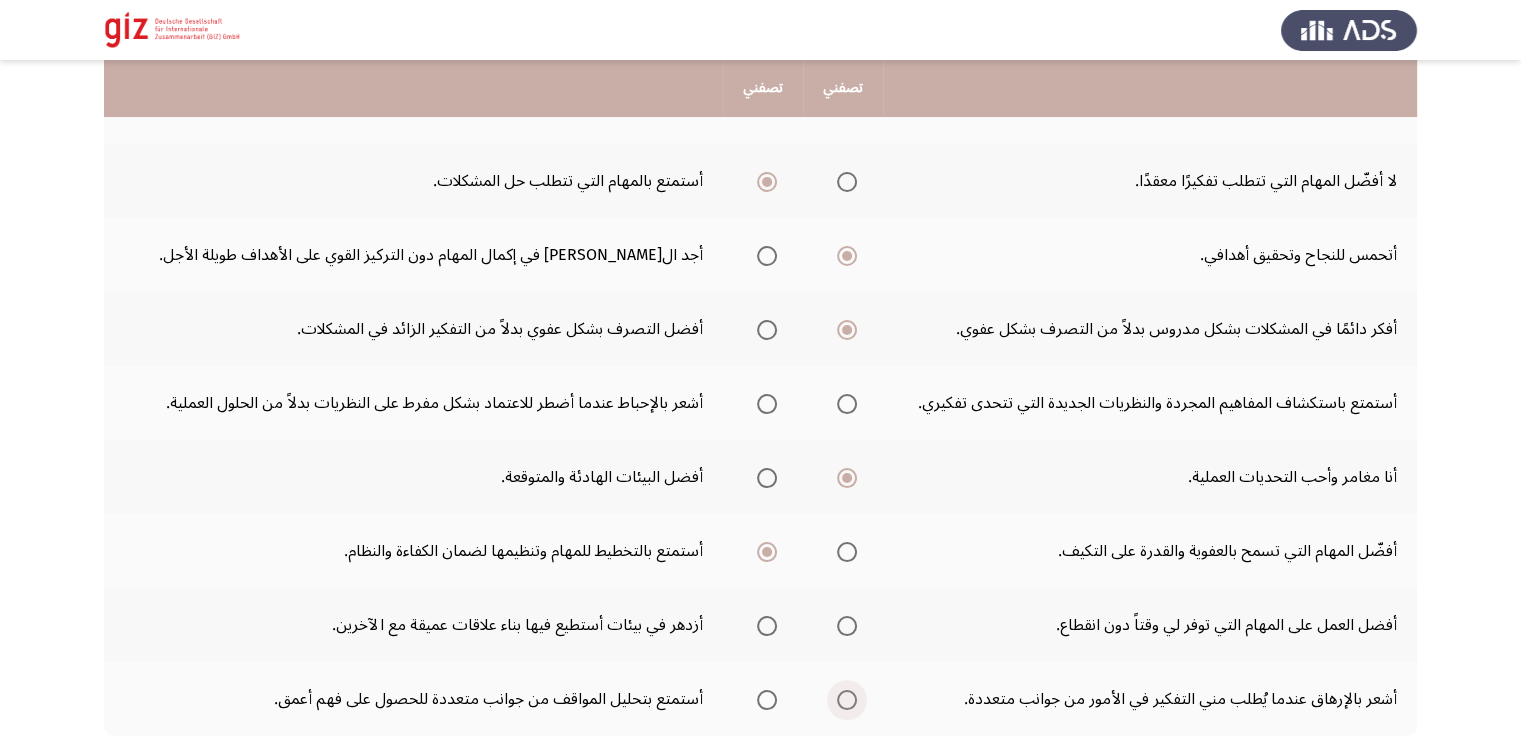 click at bounding box center (847, 700) 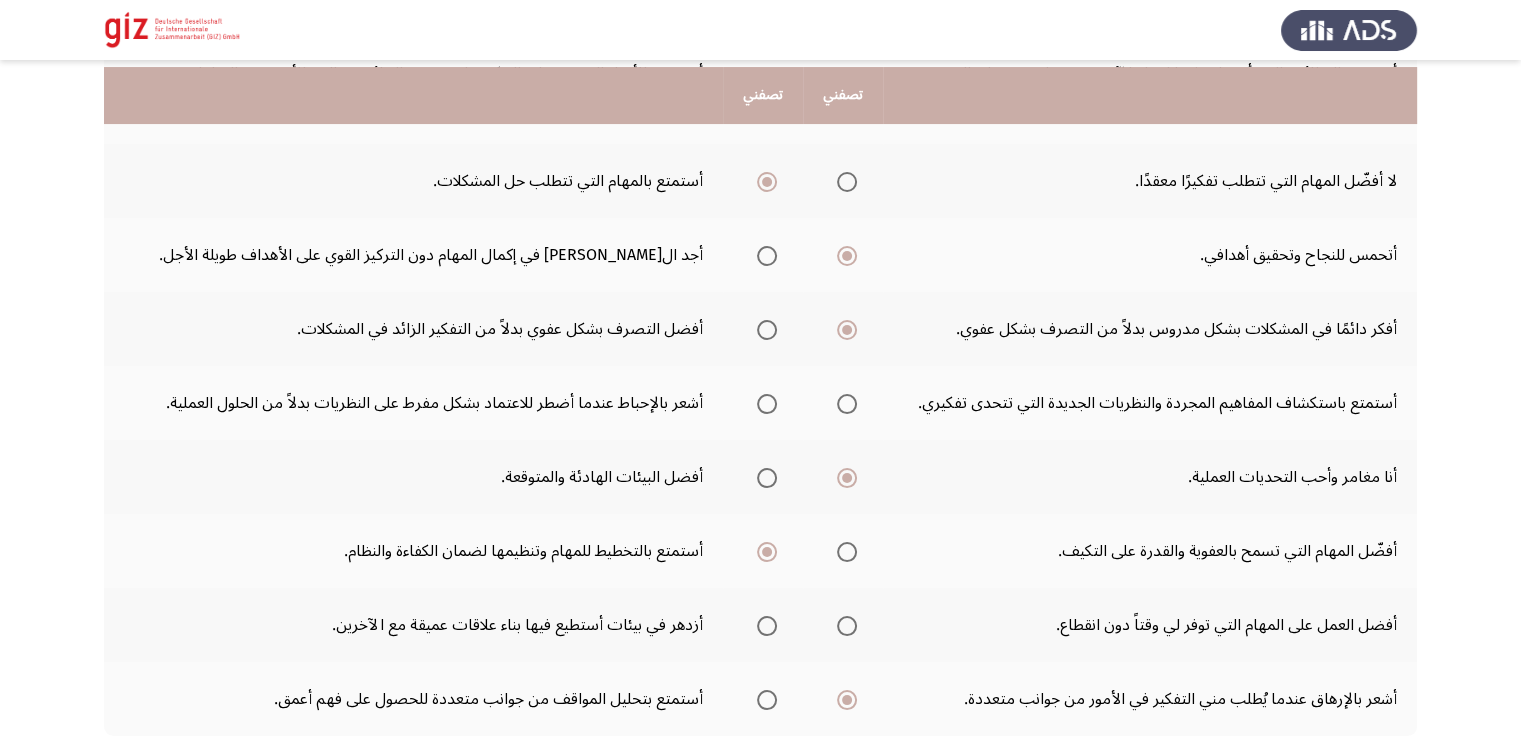 scroll, scrollTop: 408, scrollLeft: 0, axis: vertical 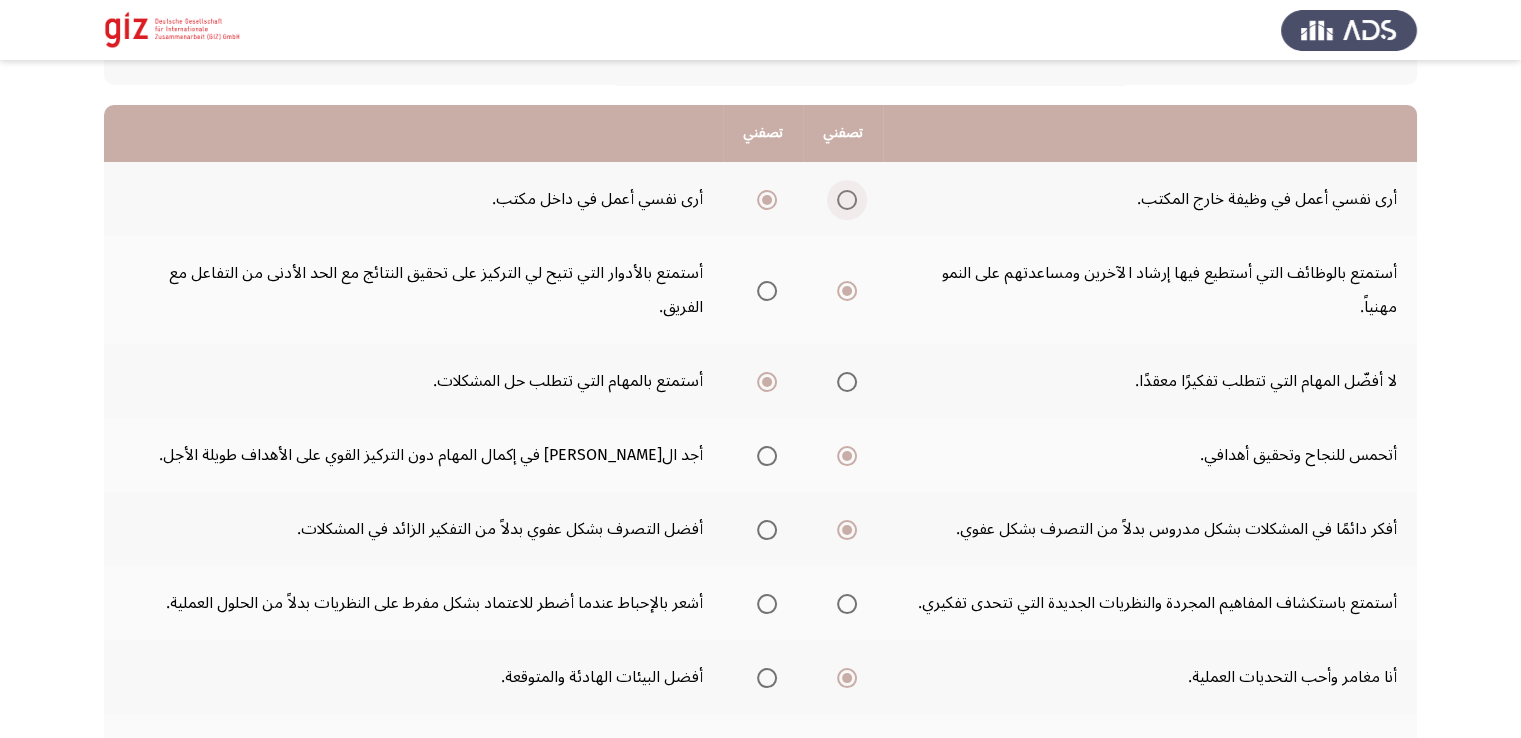click at bounding box center (847, 200) 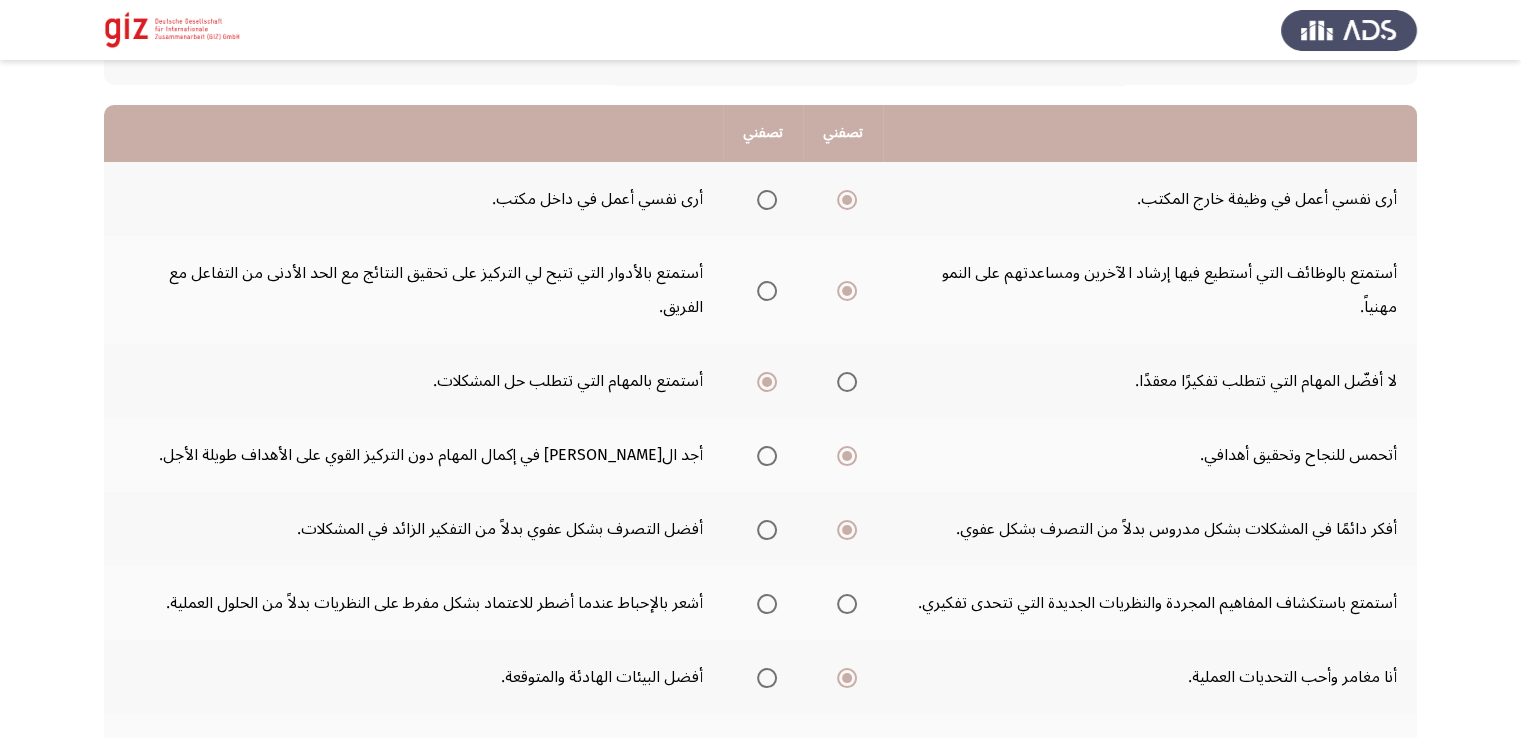click at bounding box center [763, 604] 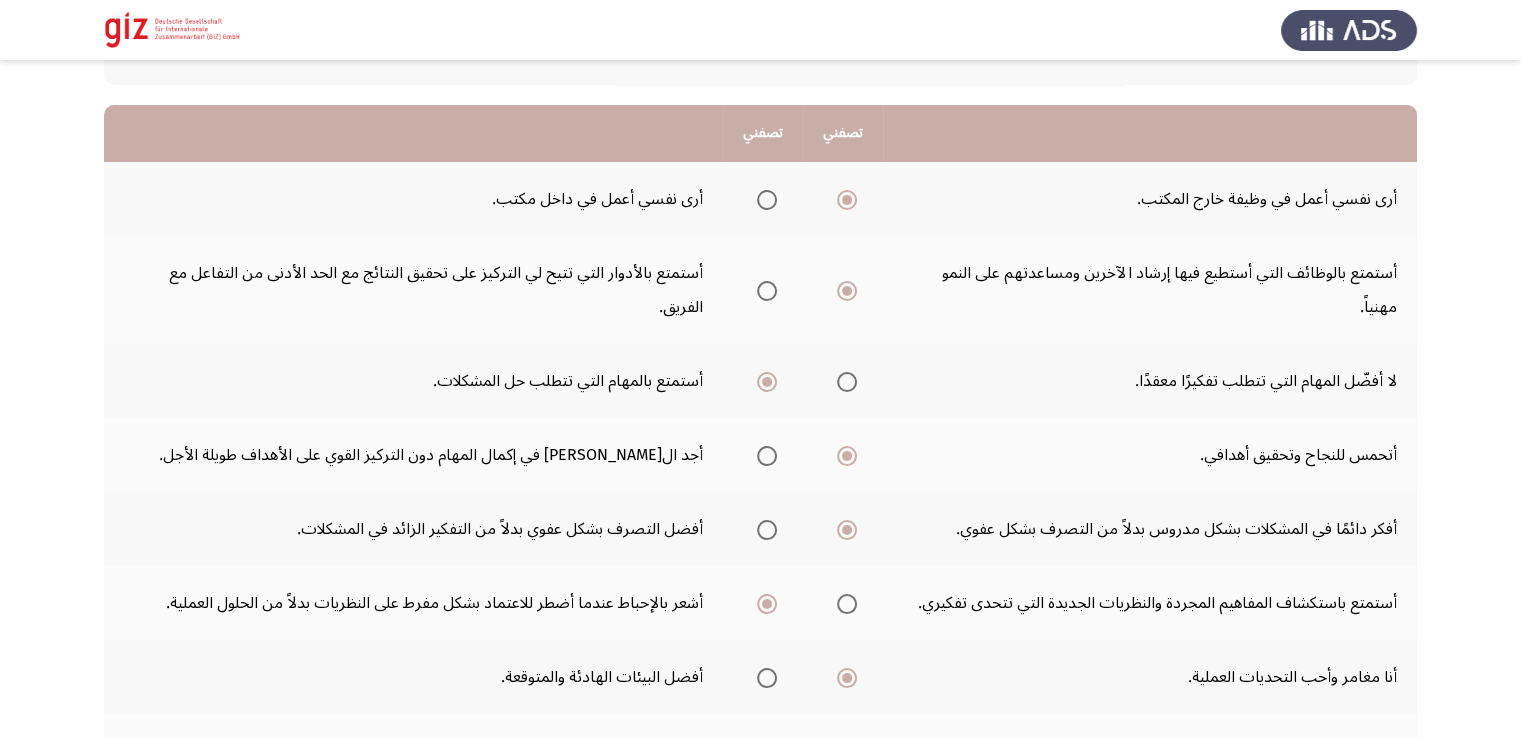 scroll, scrollTop: 467, scrollLeft: 0, axis: vertical 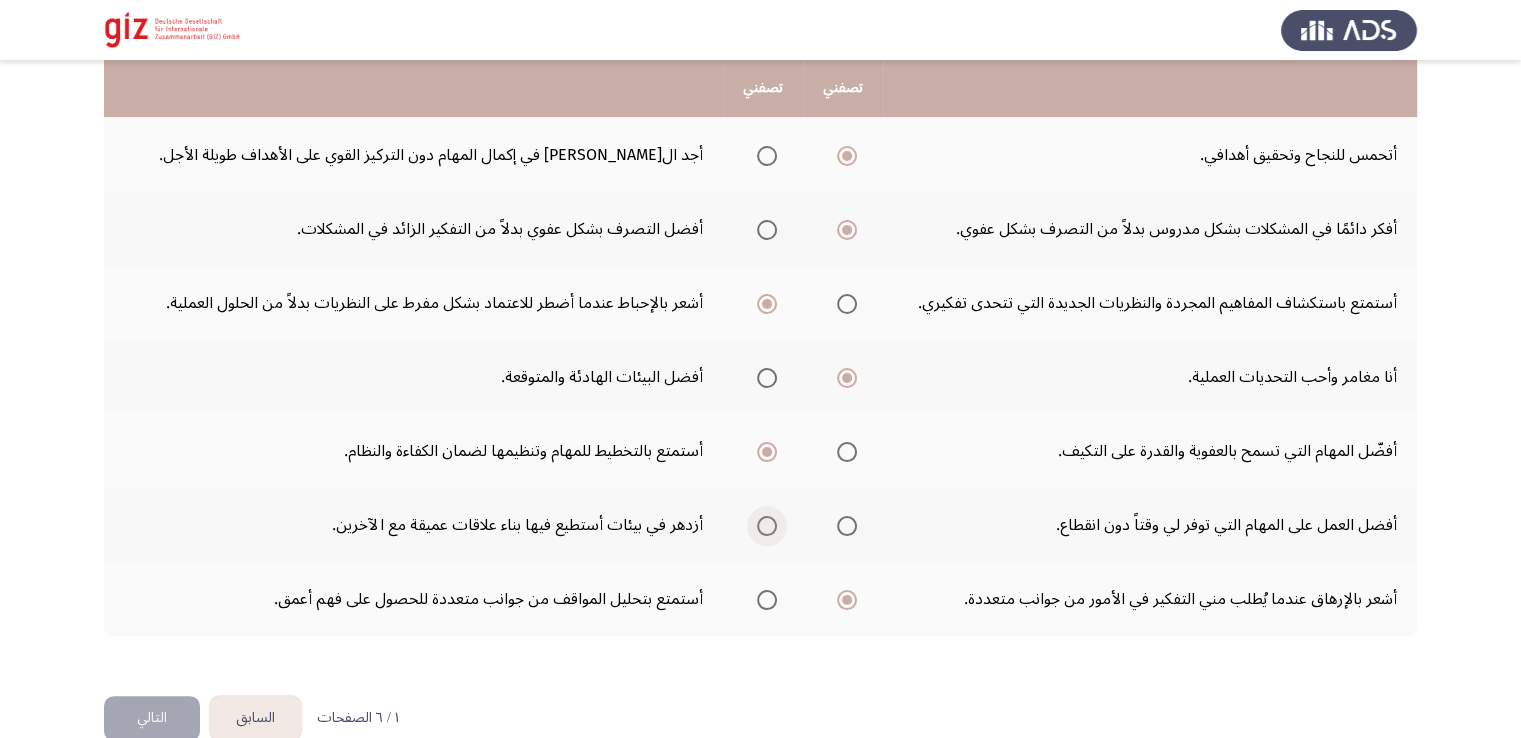click at bounding box center (767, 526) 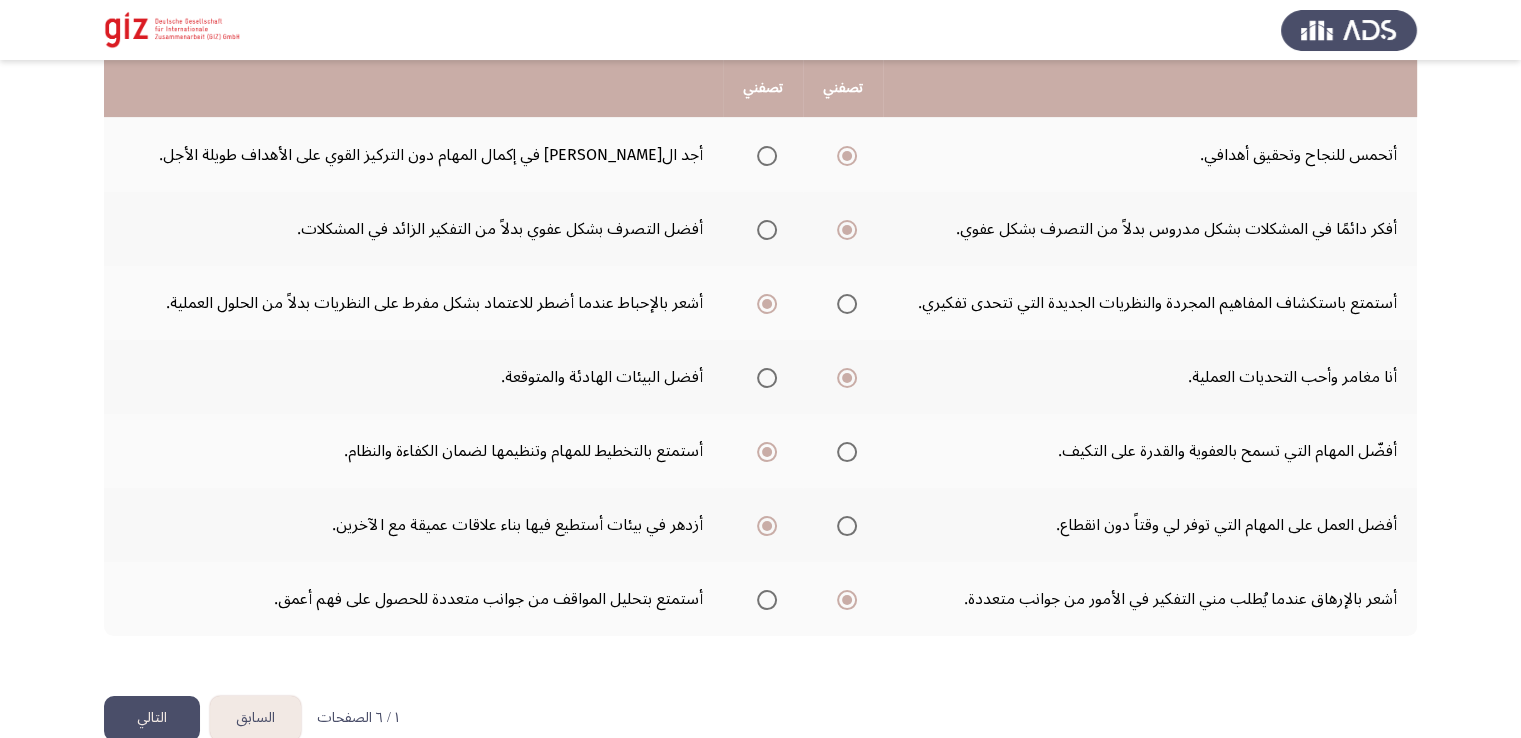 click on "التالي" 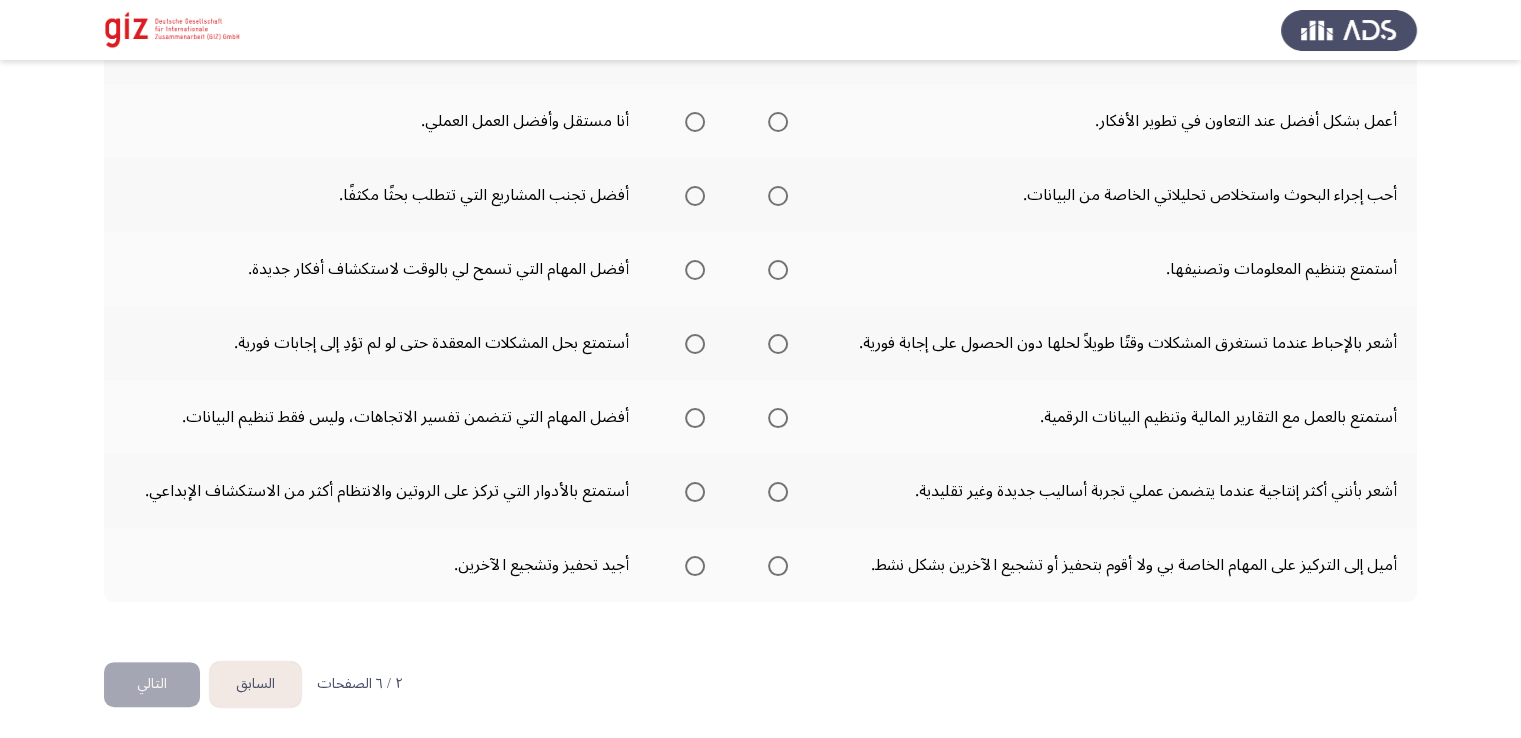 scroll, scrollTop: 0, scrollLeft: 0, axis: both 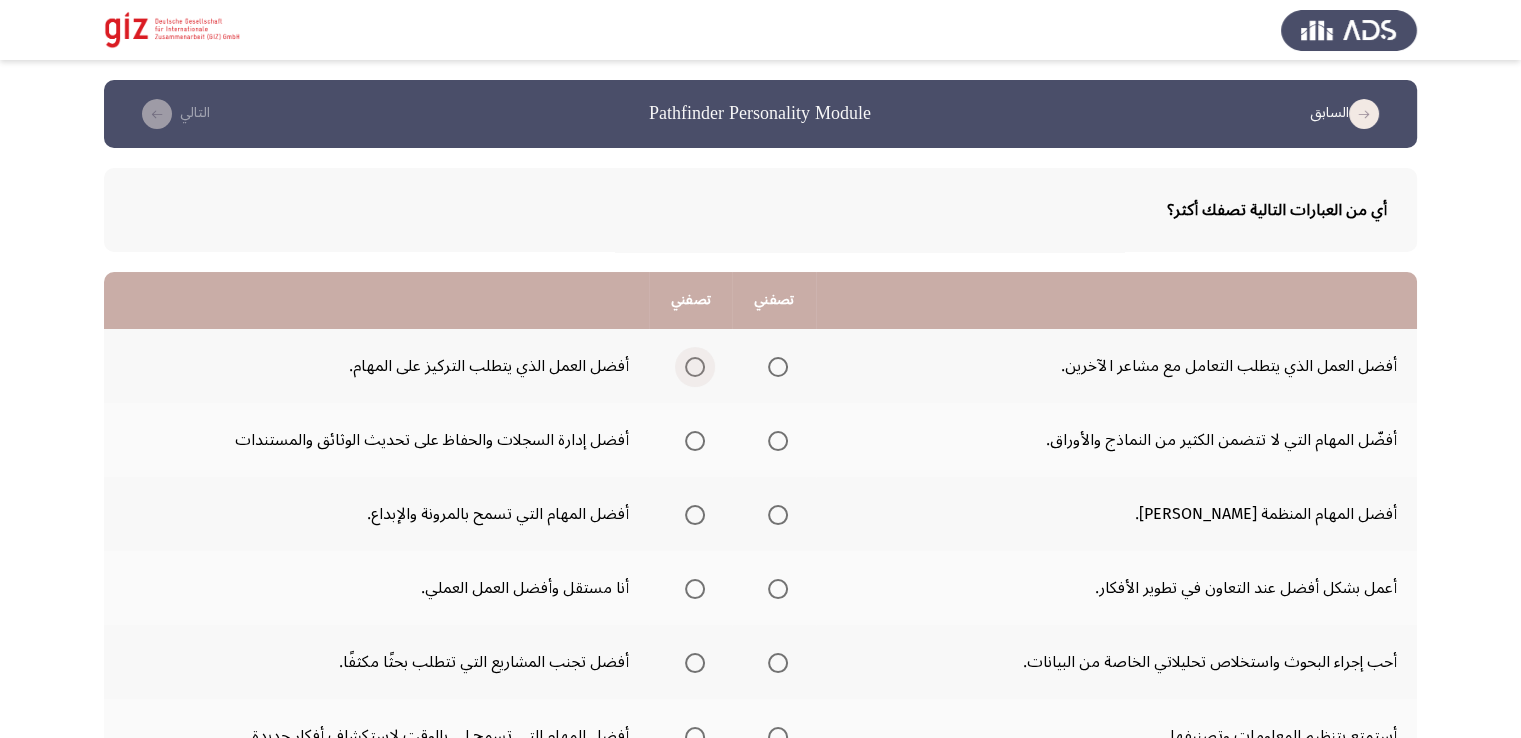 click at bounding box center [695, 367] 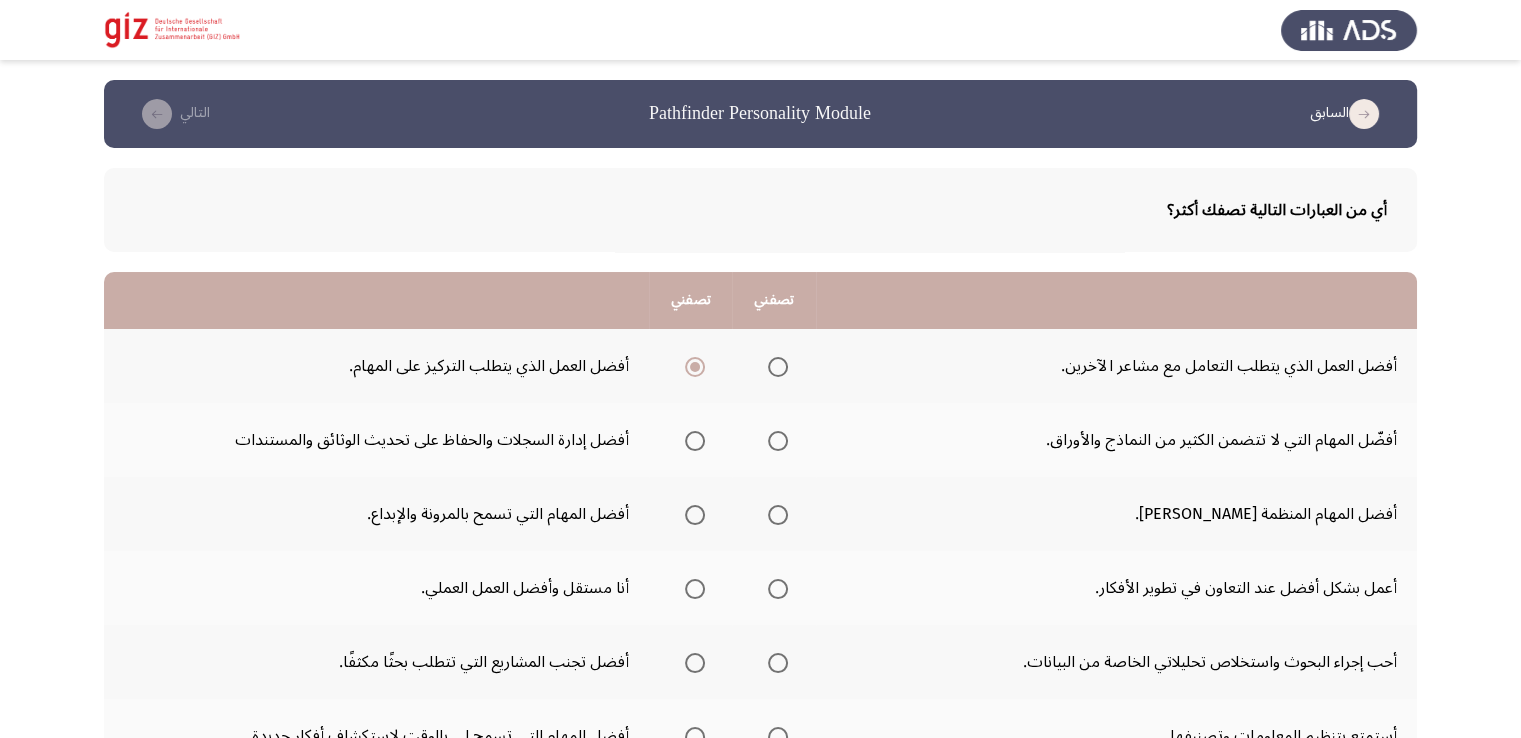 scroll, scrollTop: 100, scrollLeft: 0, axis: vertical 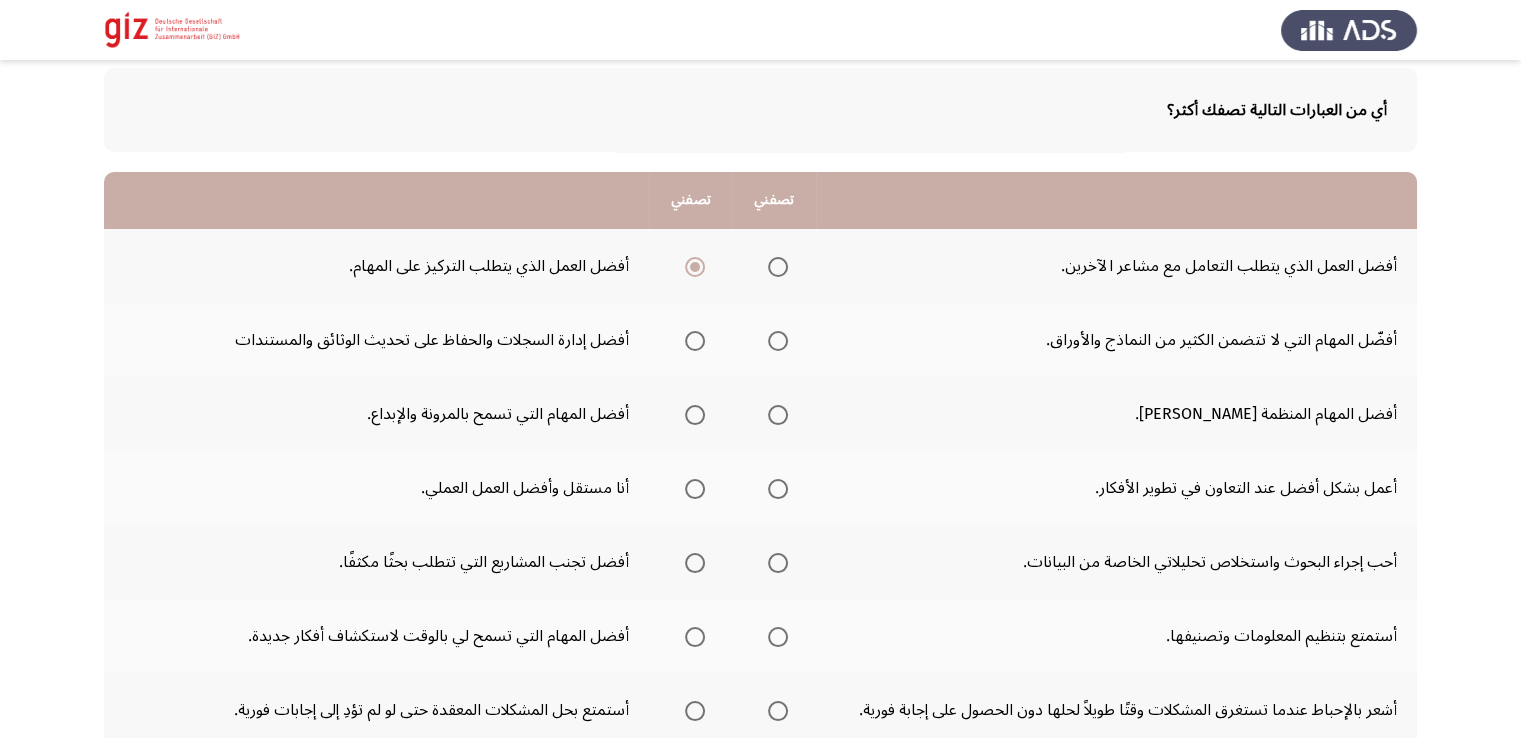 click 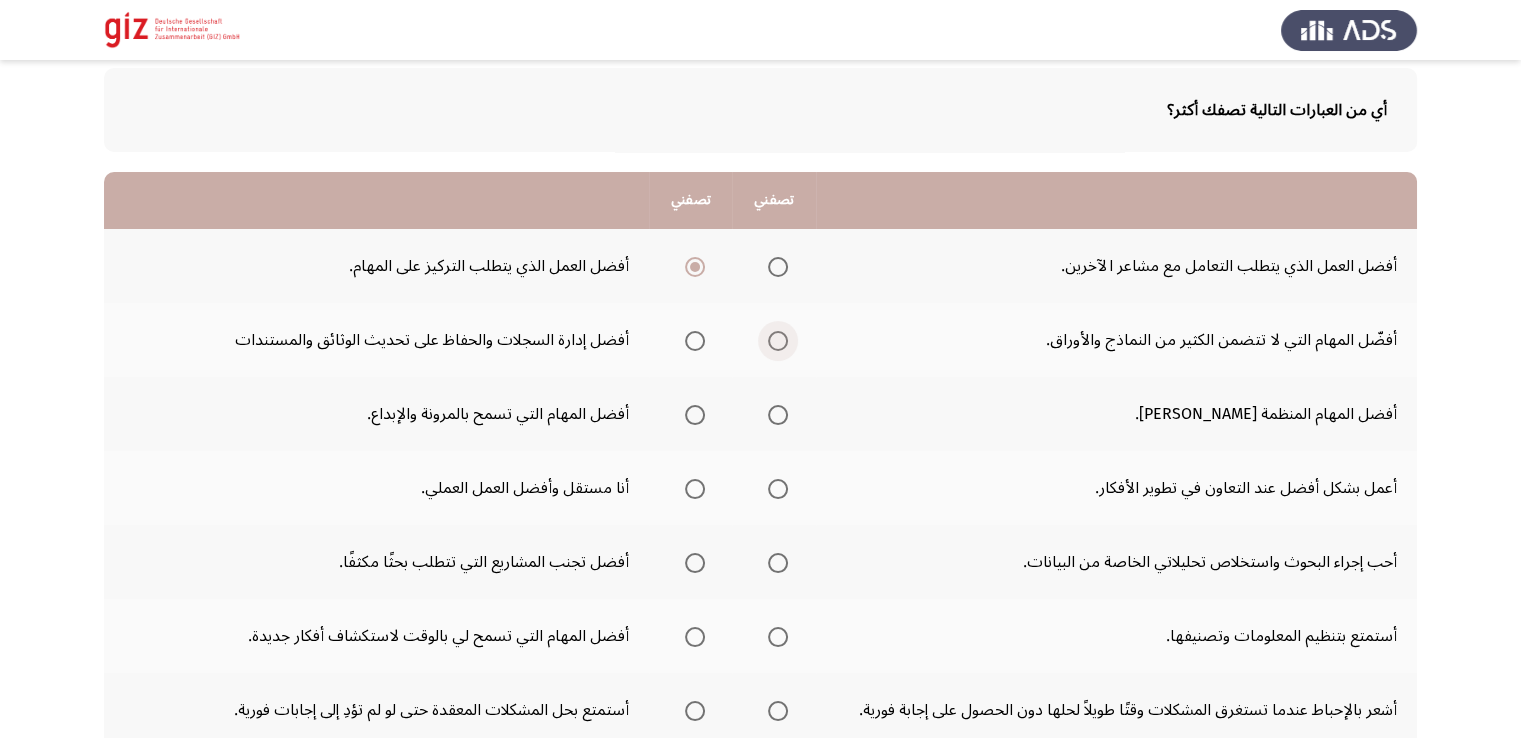 click at bounding box center [778, 341] 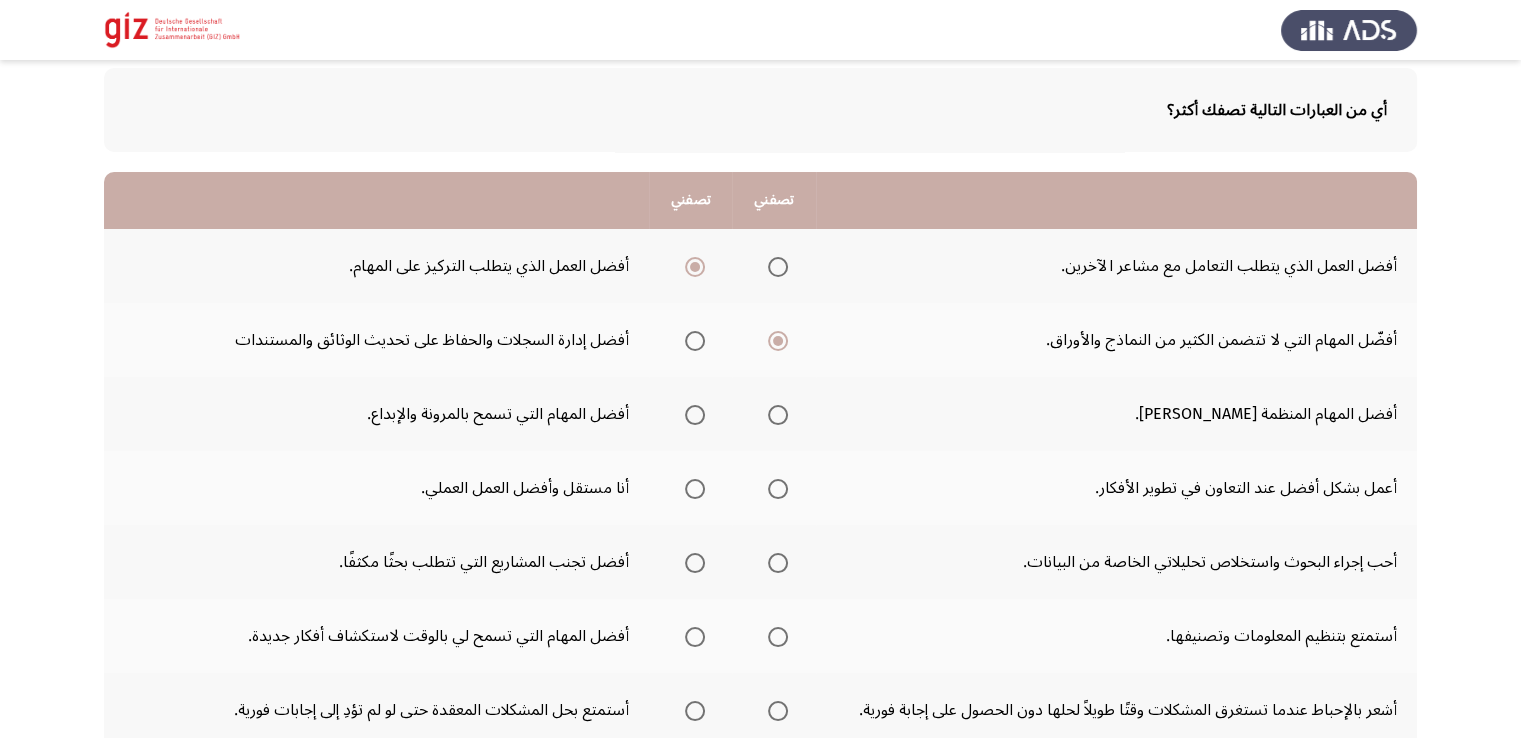 click at bounding box center (695, 341) 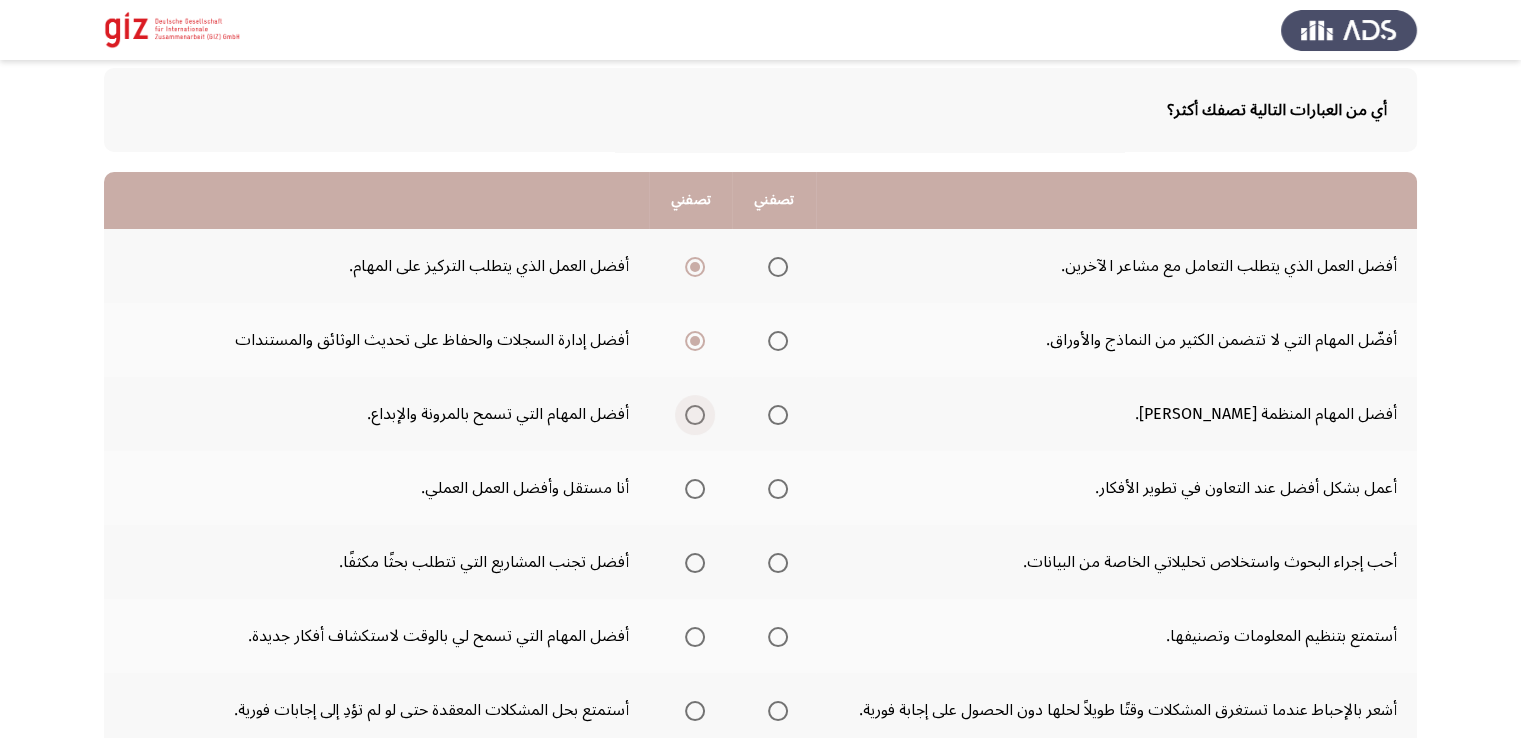 click at bounding box center (691, 415) 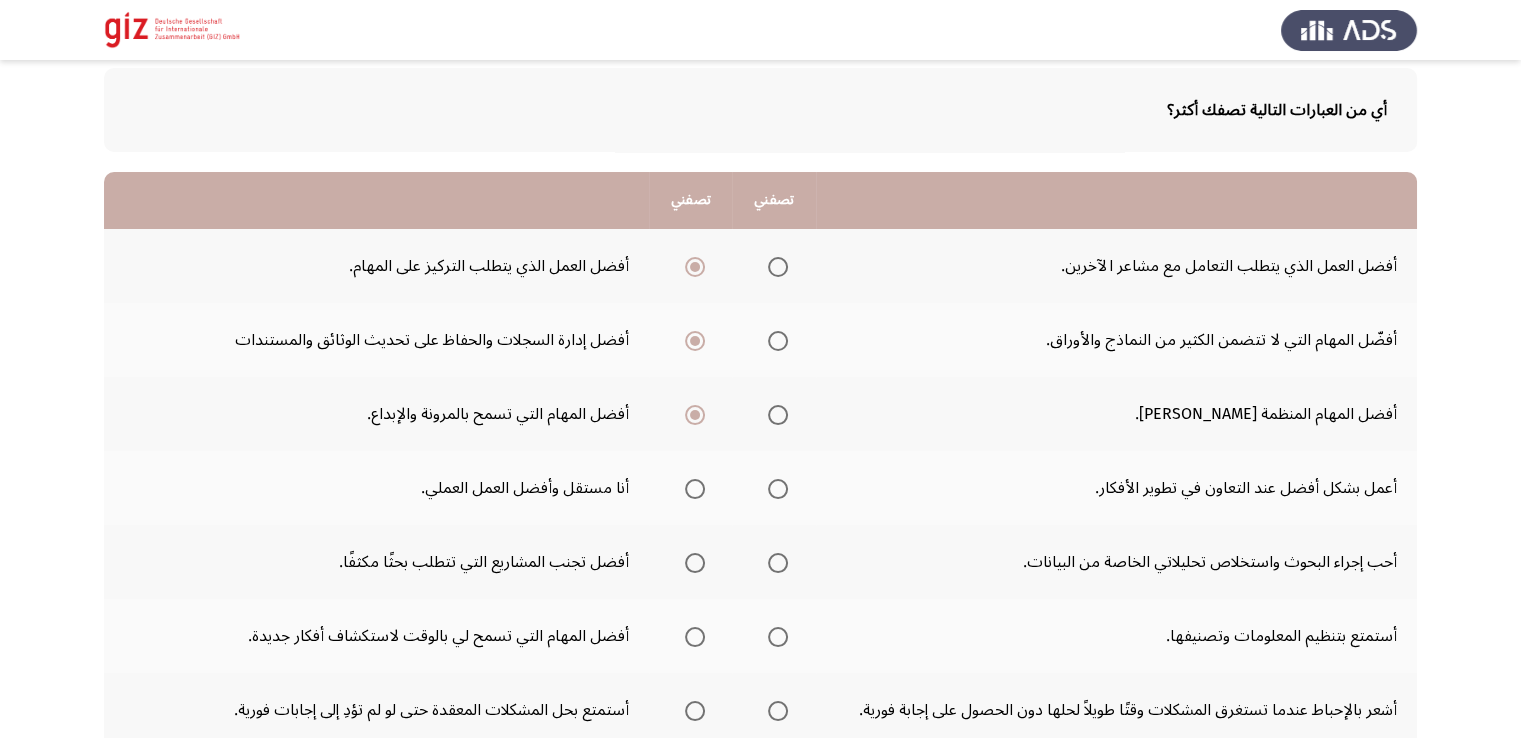 click at bounding box center [778, 489] 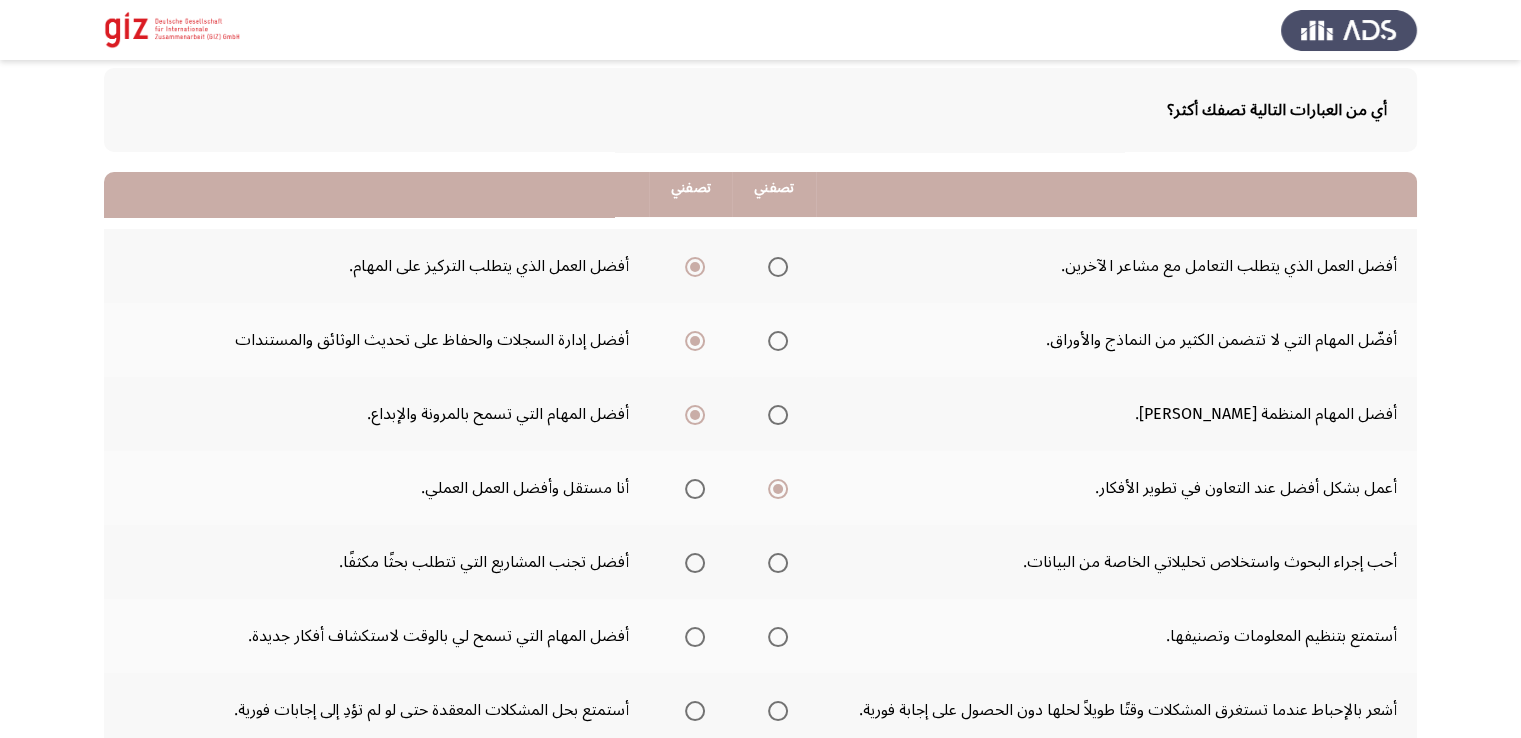 scroll, scrollTop: 200, scrollLeft: 0, axis: vertical 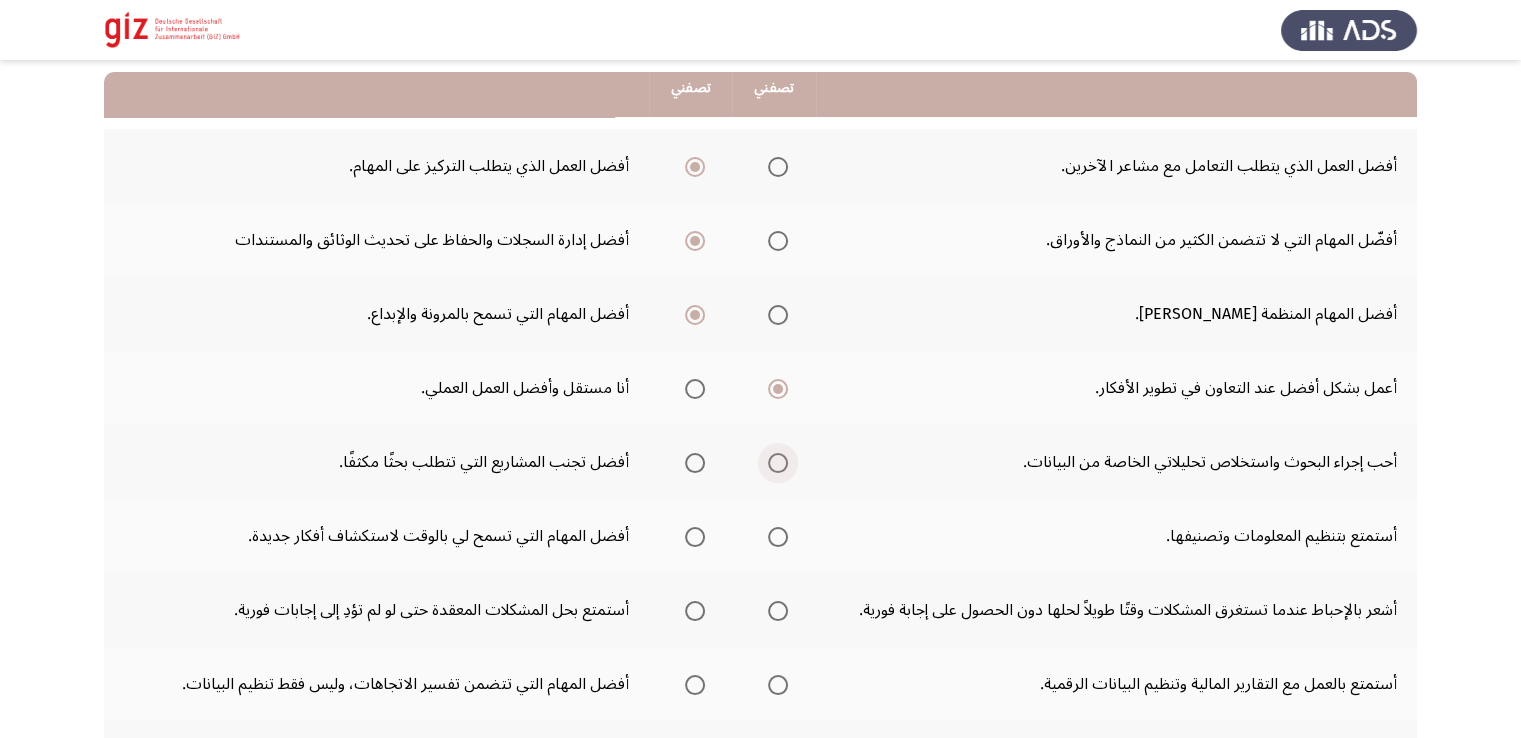 click at bounding box center (778, 463) 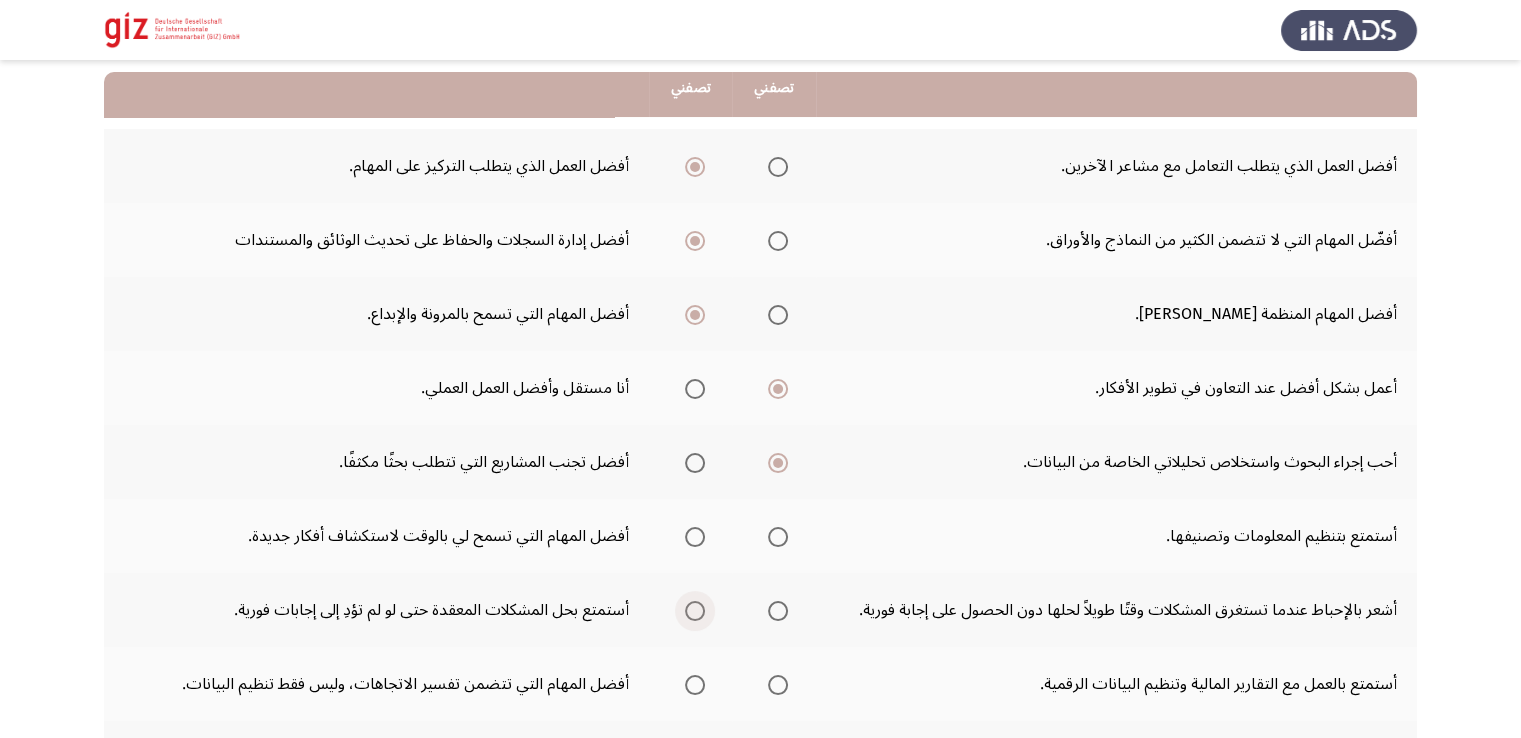 click at bounding box center [695, 611] 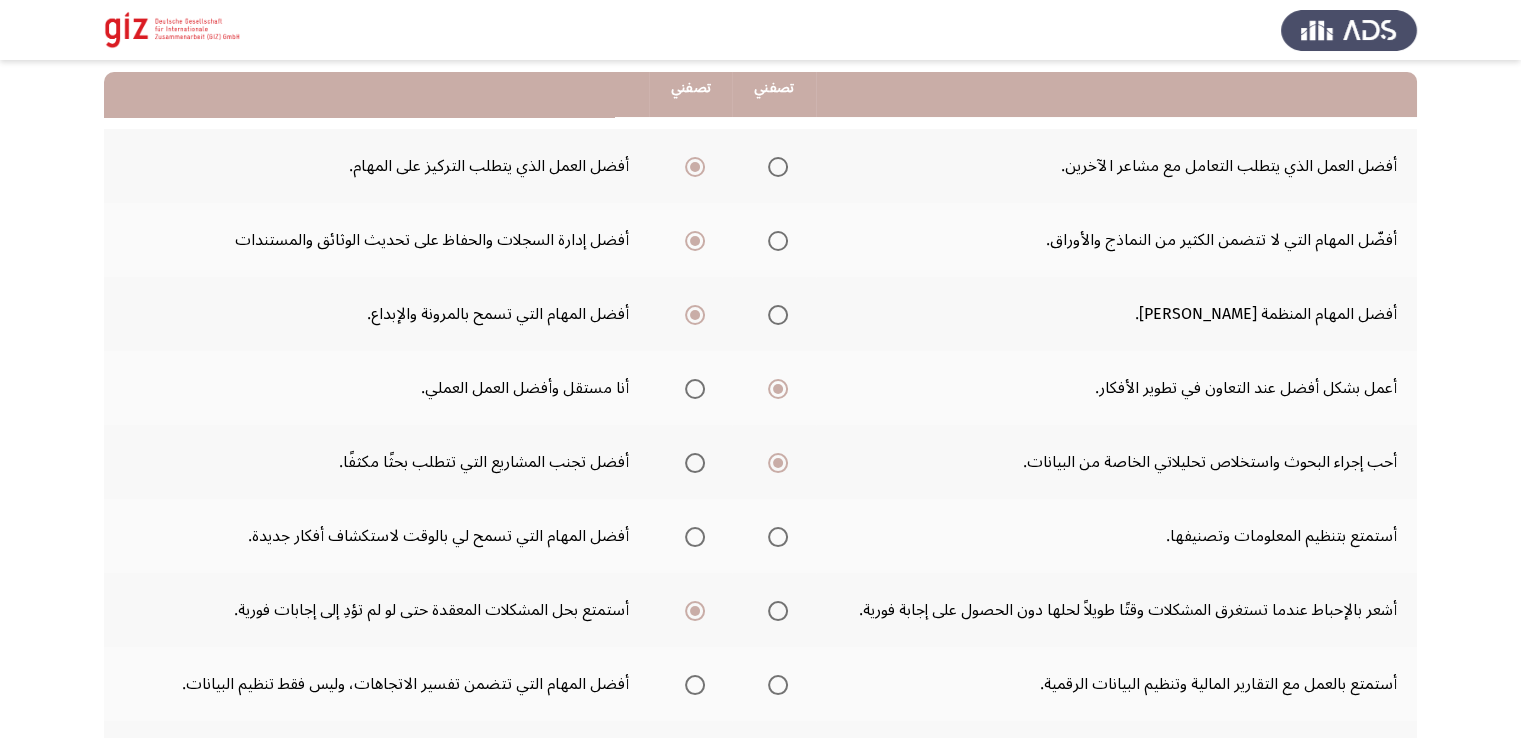 click at bounding box center (695, 685) 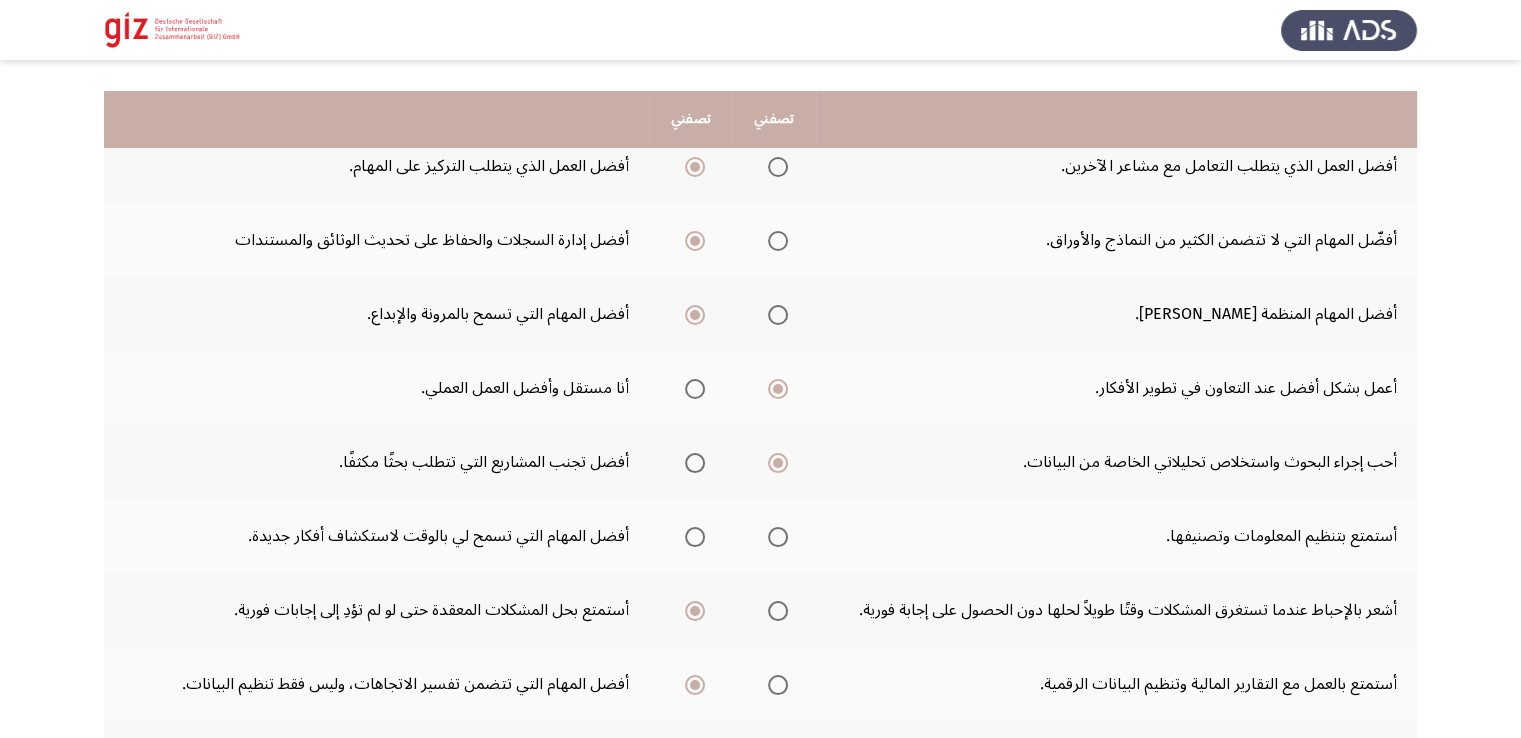 scroll, scrollTop: 231, scrollLeft: 0, axis: vertical 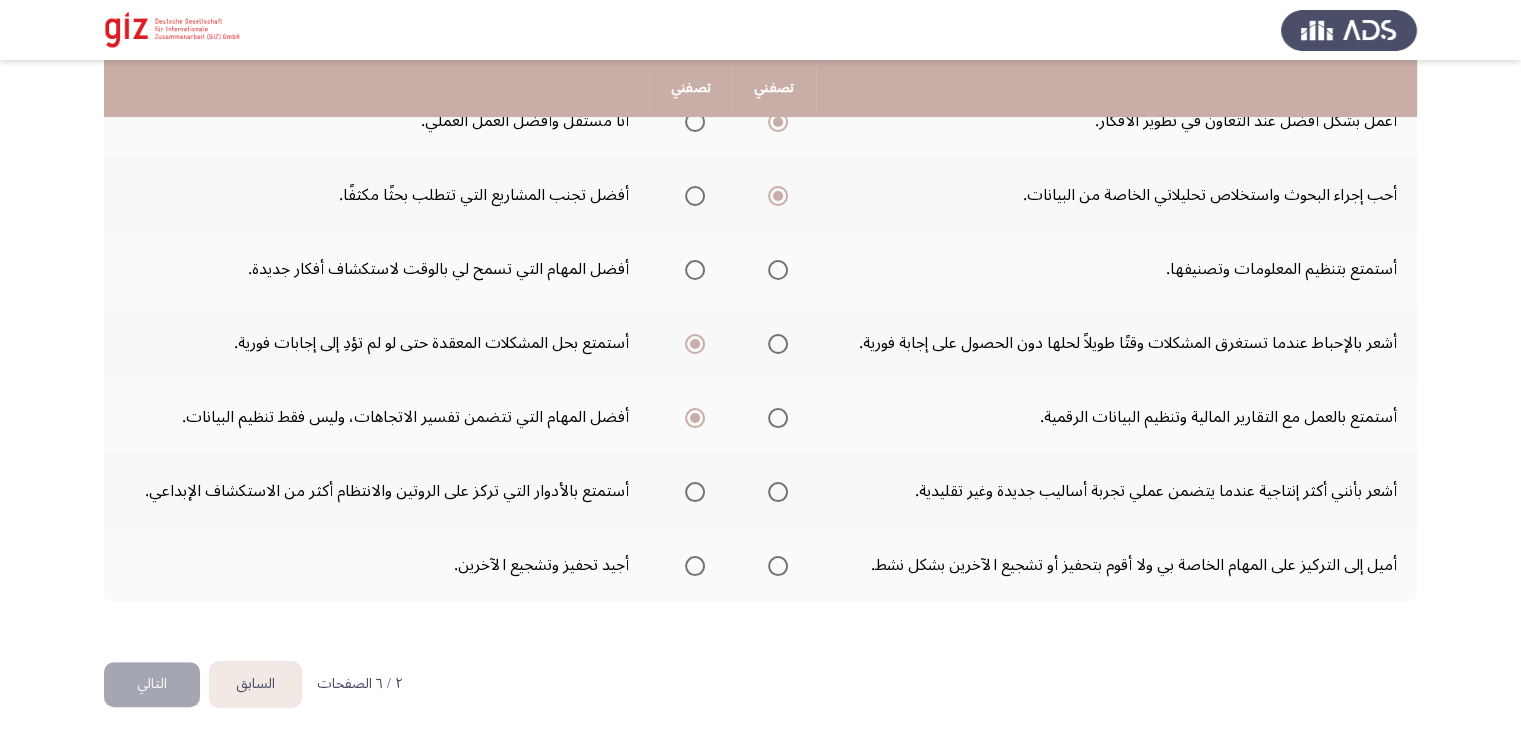 click 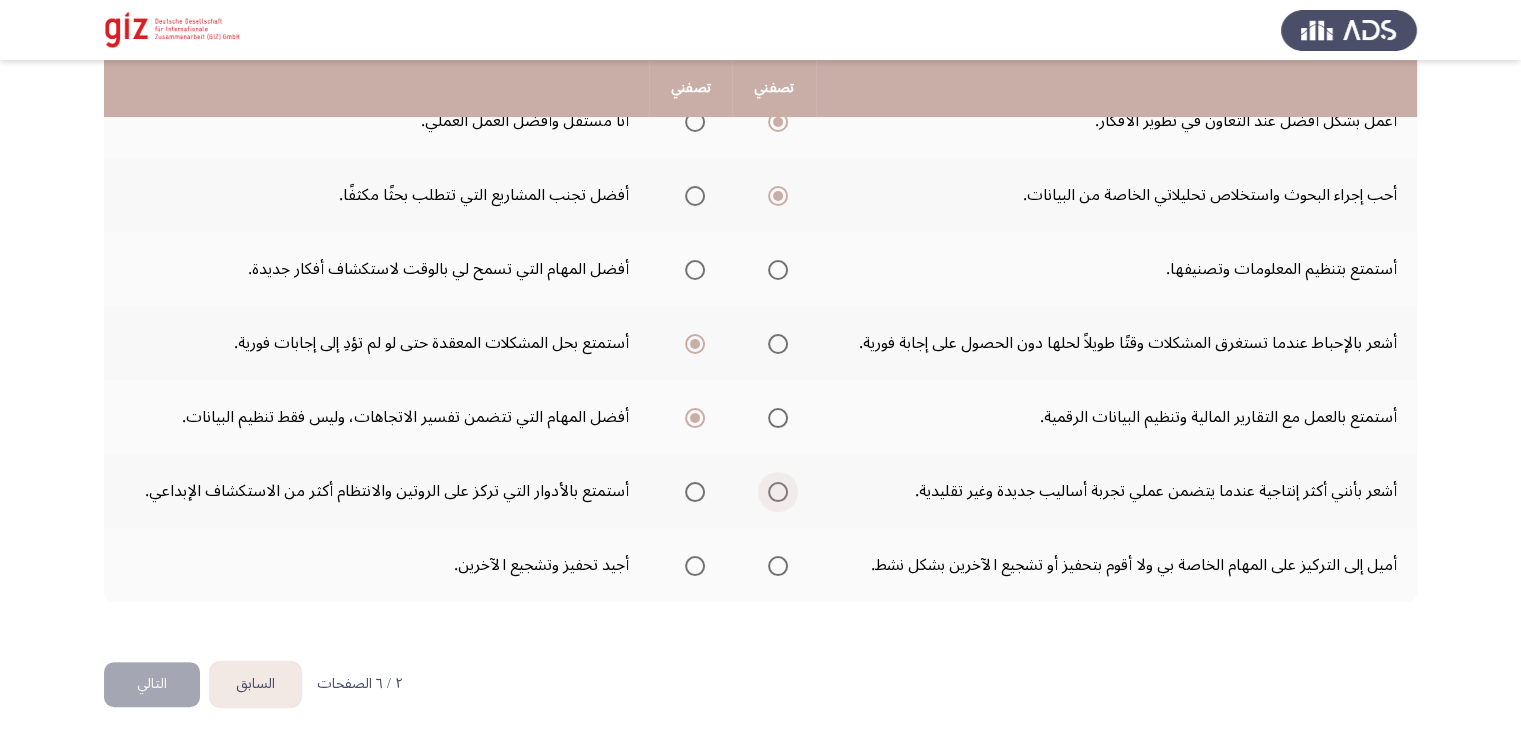 click at bounding box center (778, 492) 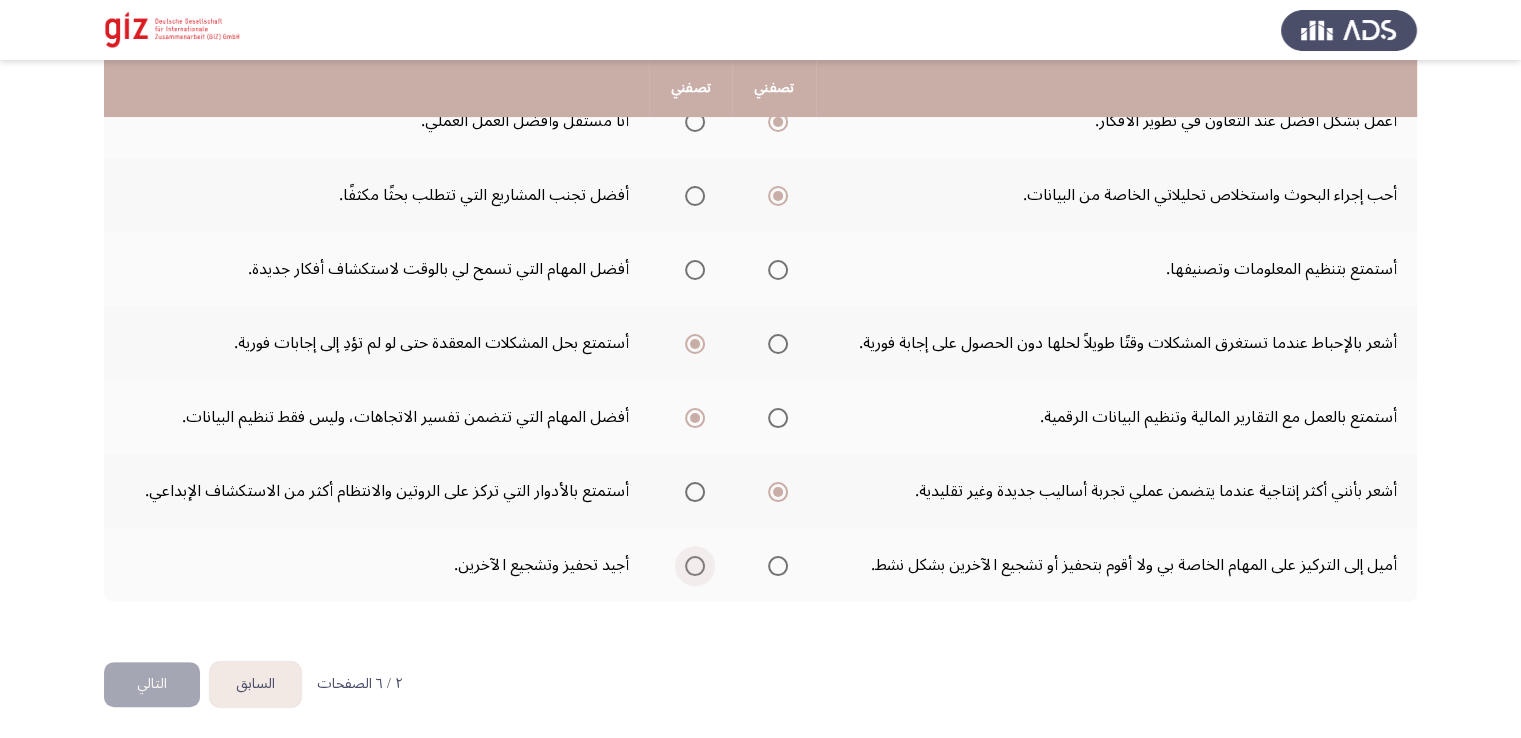 click at bounding box center [695, 566] 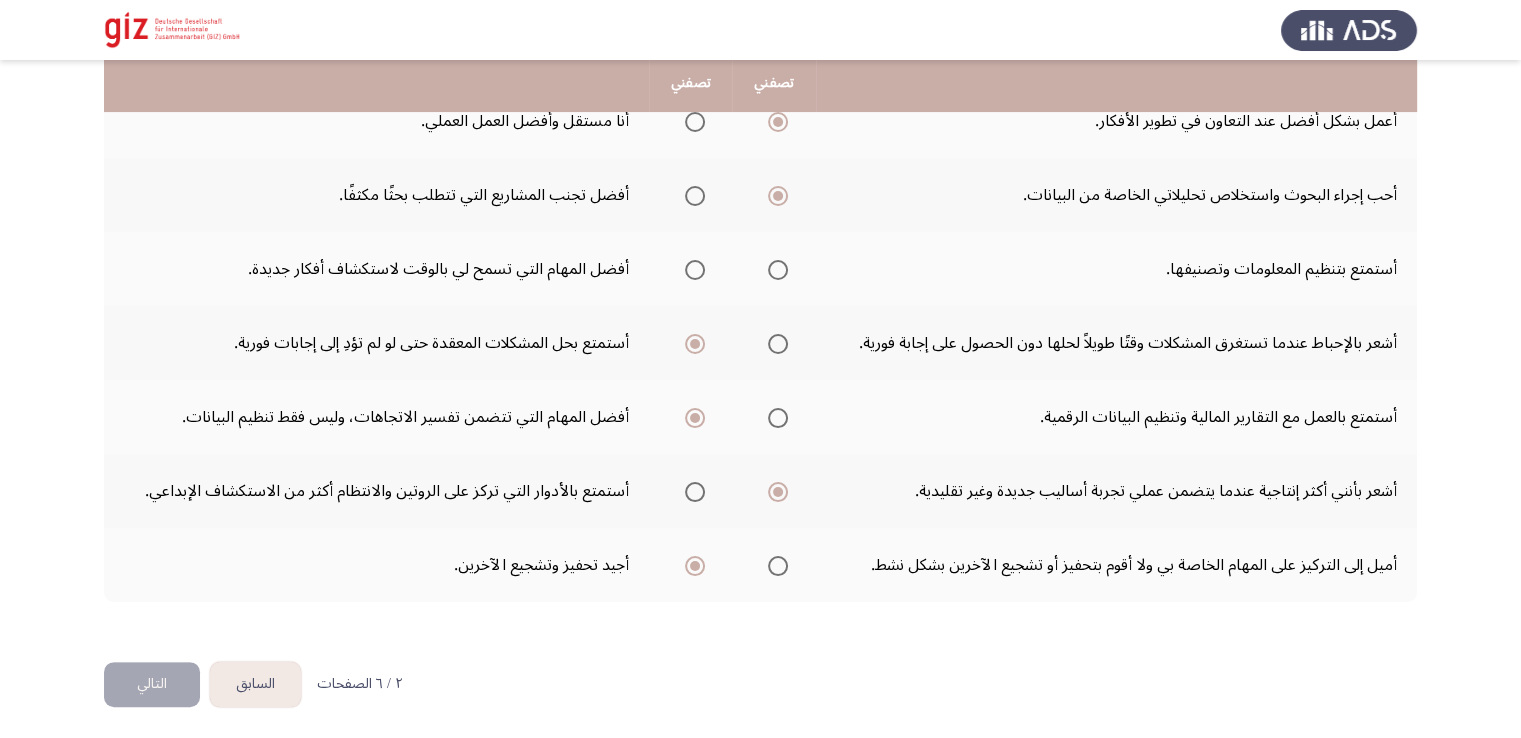 scroll, scrollTop: 267, scrollLeft: 0, axis: vertical 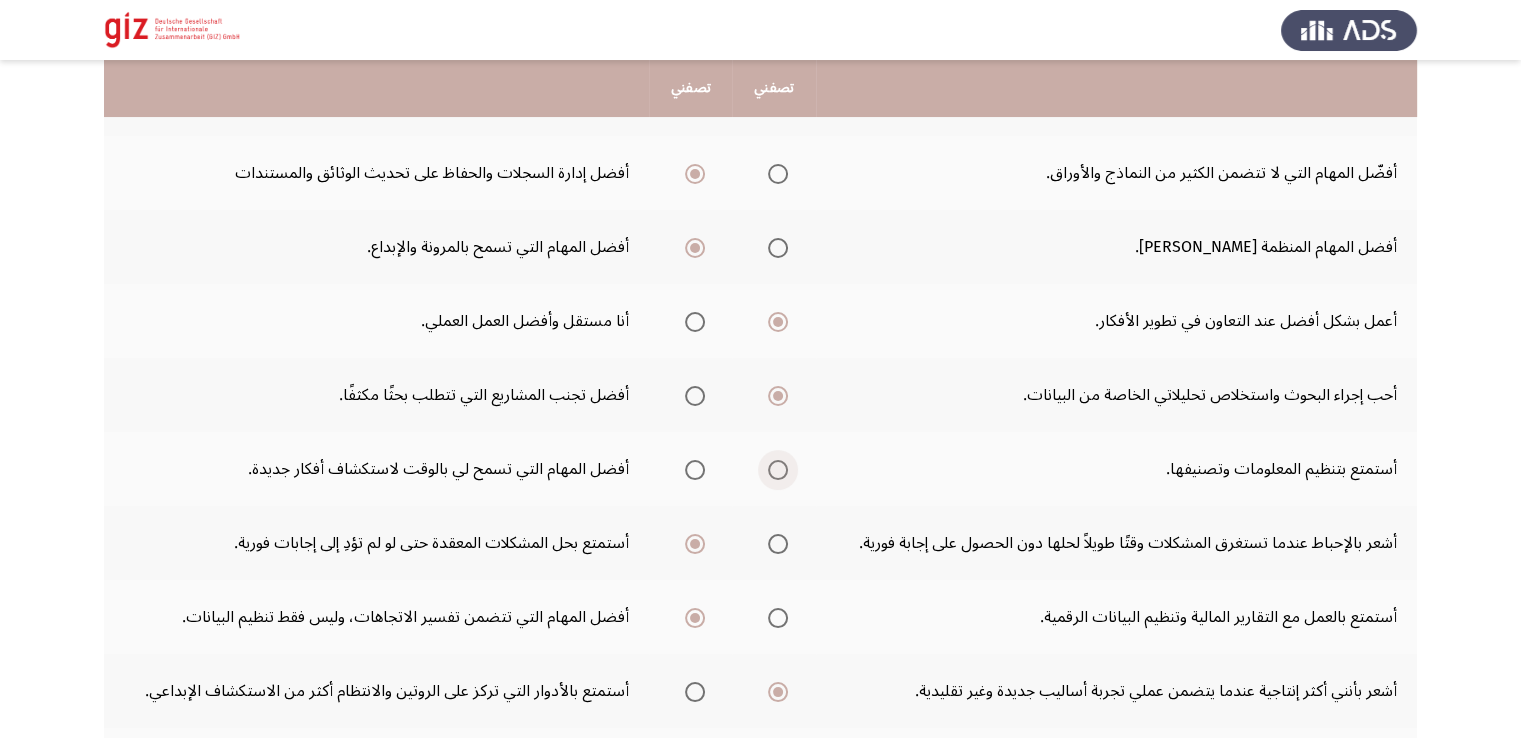 click at bounding box center [778, 470] 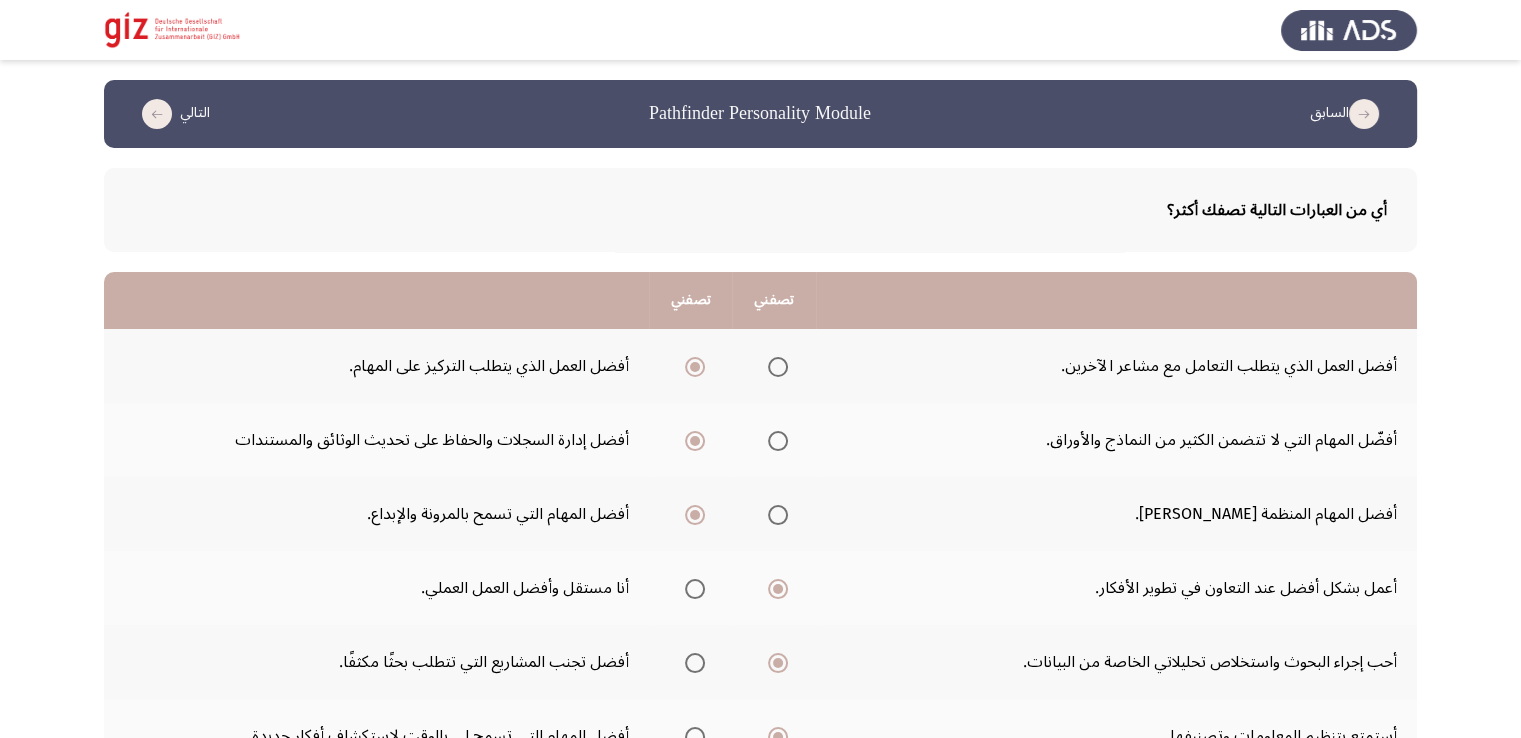 scroll, scrollTop: 100, scrollLeft: 0, axis: vertical 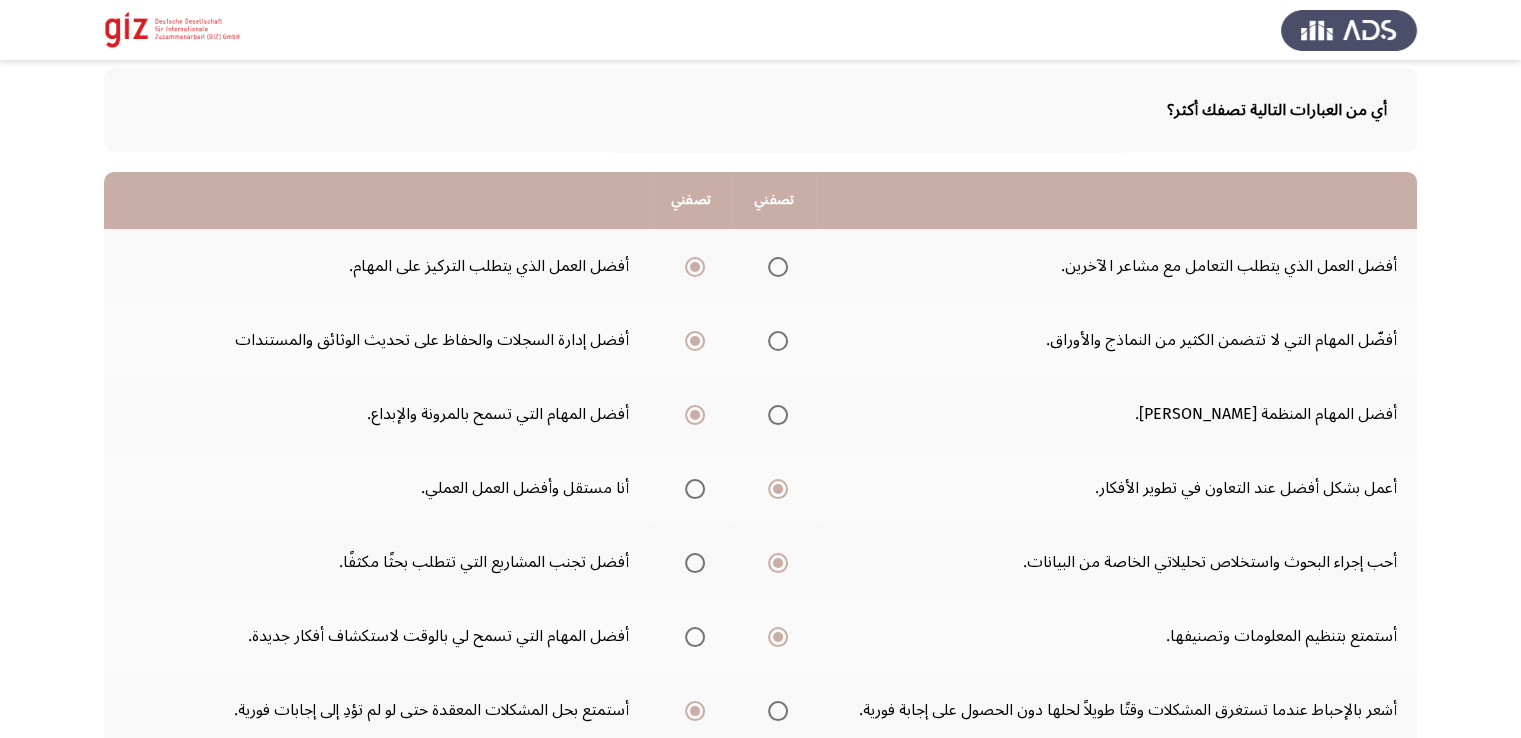 click at bounding box center (778, 267) 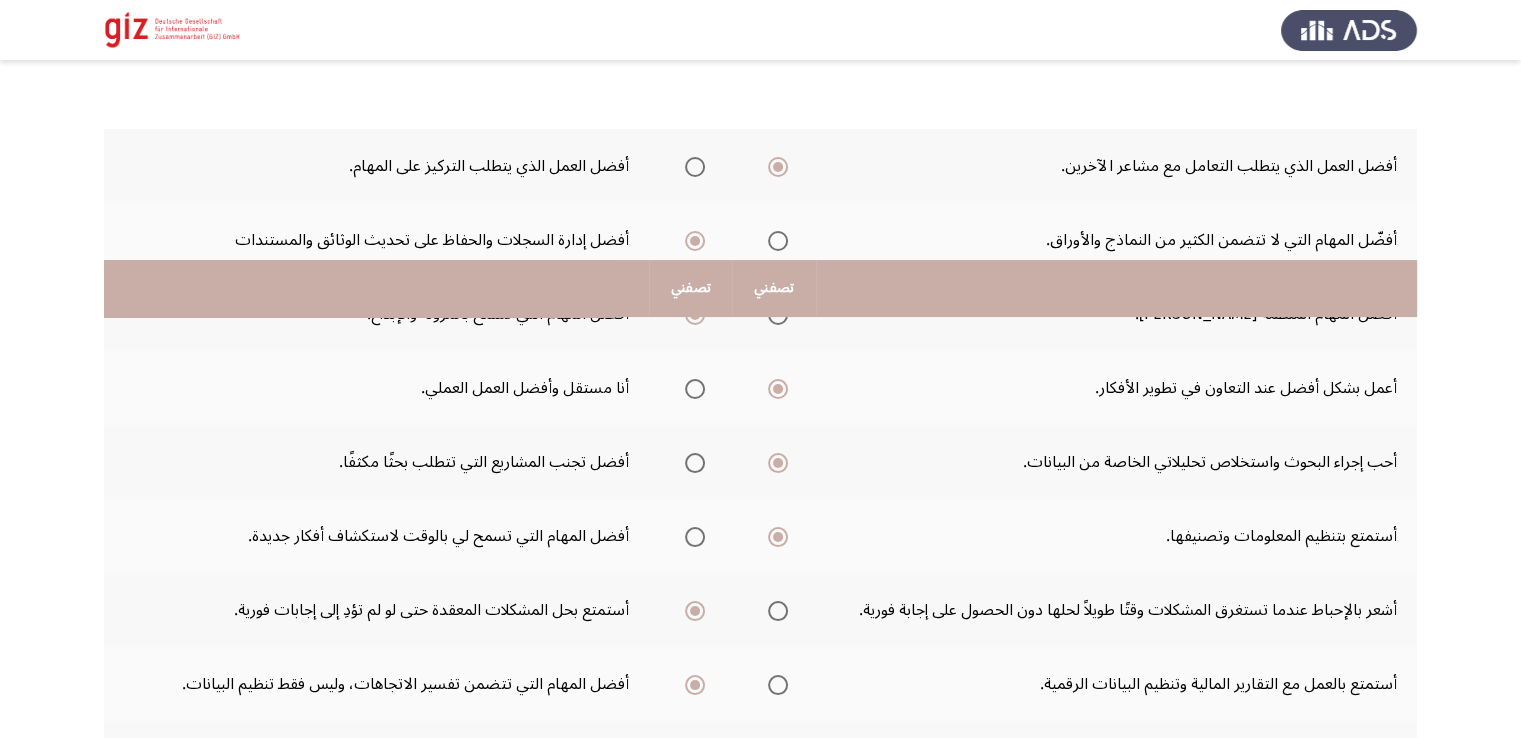 scroll, scrollTop: 400, scrollLeft: 0, axis: vertical 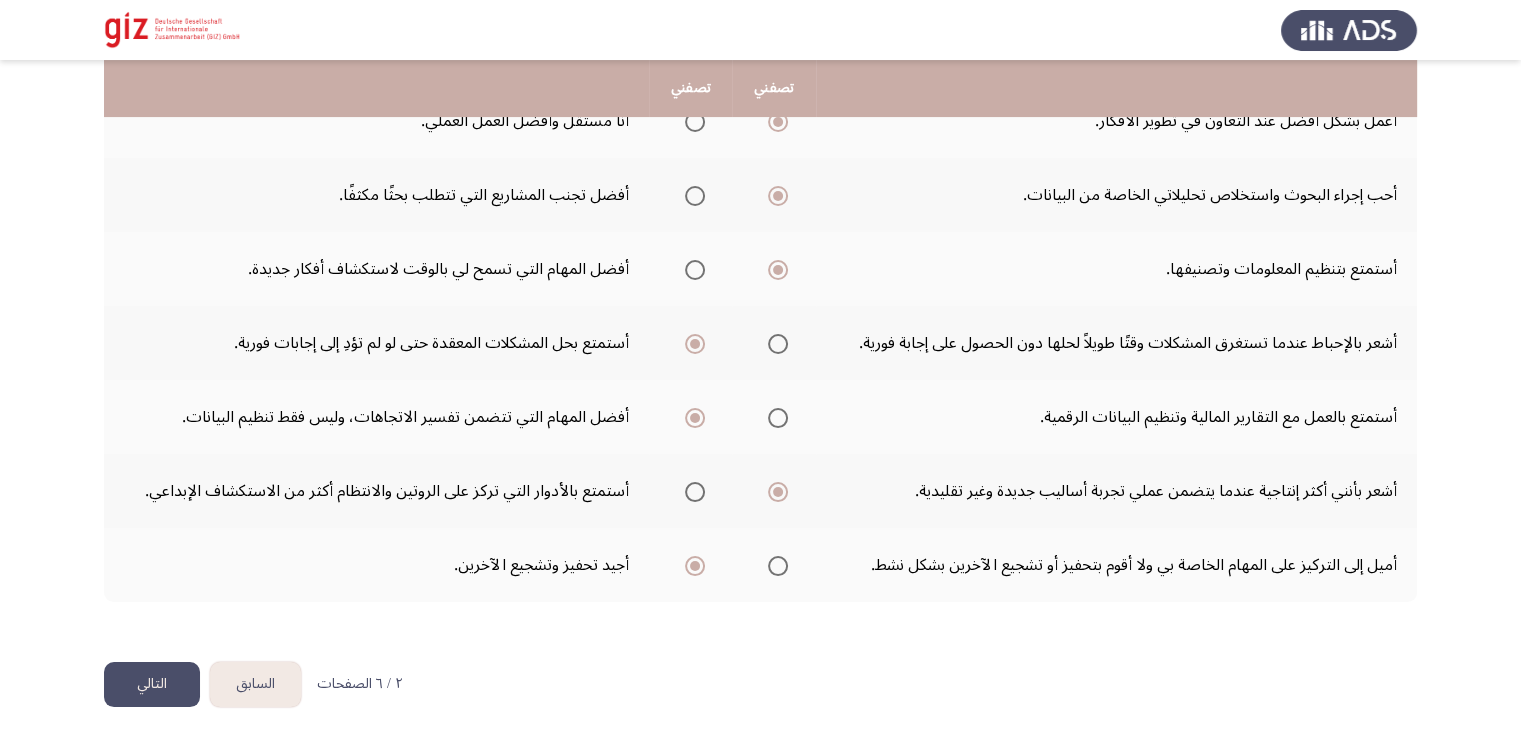 click on "السابق
Pathfinder Personality Module   التالي  أي من العبارات التالية تصفك أكثر؟  تصفني   تصفني  أفضل العمل الذي يتطلب التعامل مع مشاعر الآخرين.      أفضل العمل الذي يتطلب التركيز على المهام.  أفضّل المهام التي لا تتضمن الكثير من النماذج والأوراق.      أفضل إدارة السجلات والحفاظ على تحديث الوثائق والمستندات  أفضل المهام المنظمة والمهيكلة.      أفضل المهام التي تسمح بالمرونة والإبداع.  أعمل بشكل أفضل عند التعاون في تطوير الأفكار.      أنا مستقل وأفضل العمل العملي.  أحب إجراء البحوث واستخلاص تحليلاتي الخاصة من البيانات.      أفضل تجنب المشاريع التي تتطلب بحثًا مكثفًا." at bounding box center [760, 137] 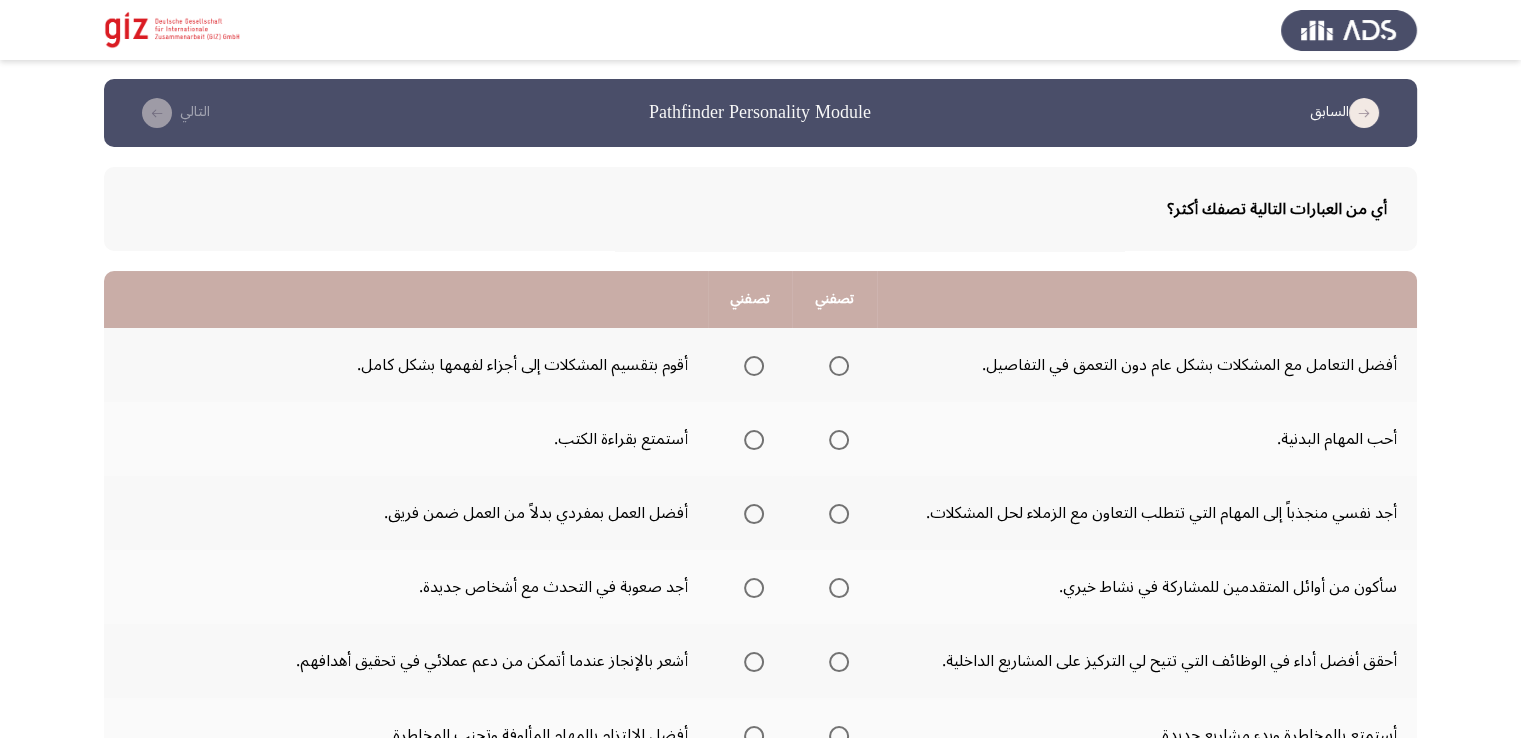 scroll, scrollTop: 100, scrollLeft: 0, axis: vertical 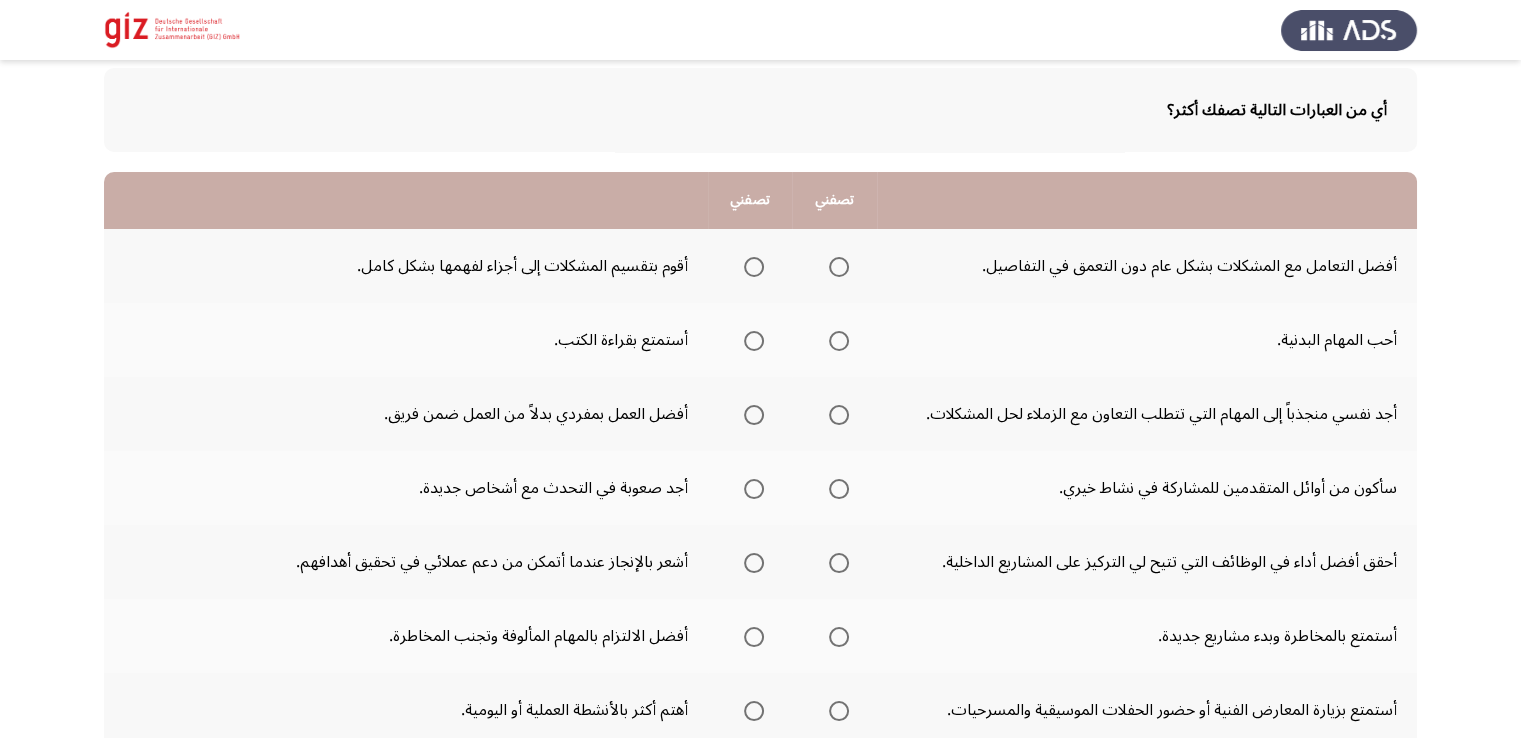click 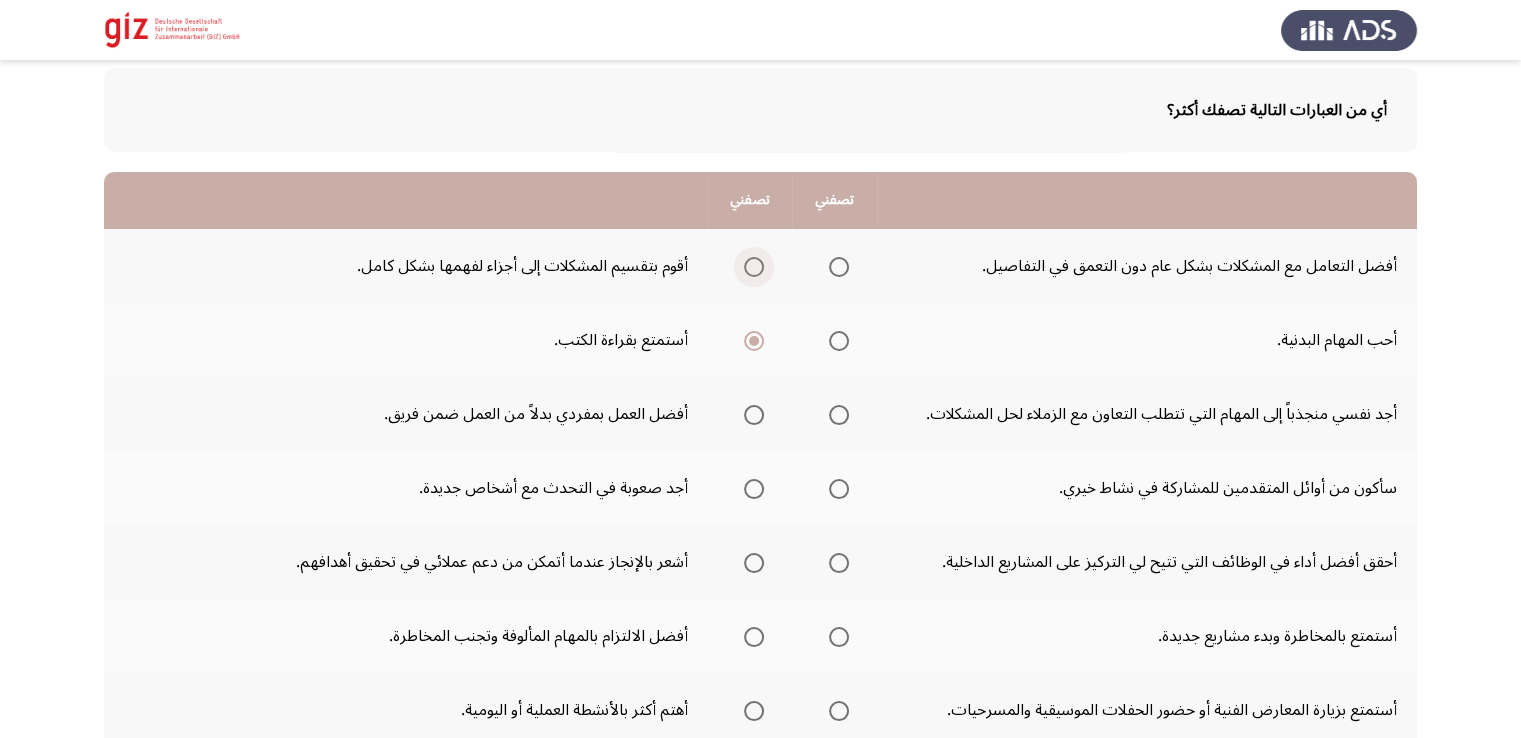 click at bounding box center (754, 267) 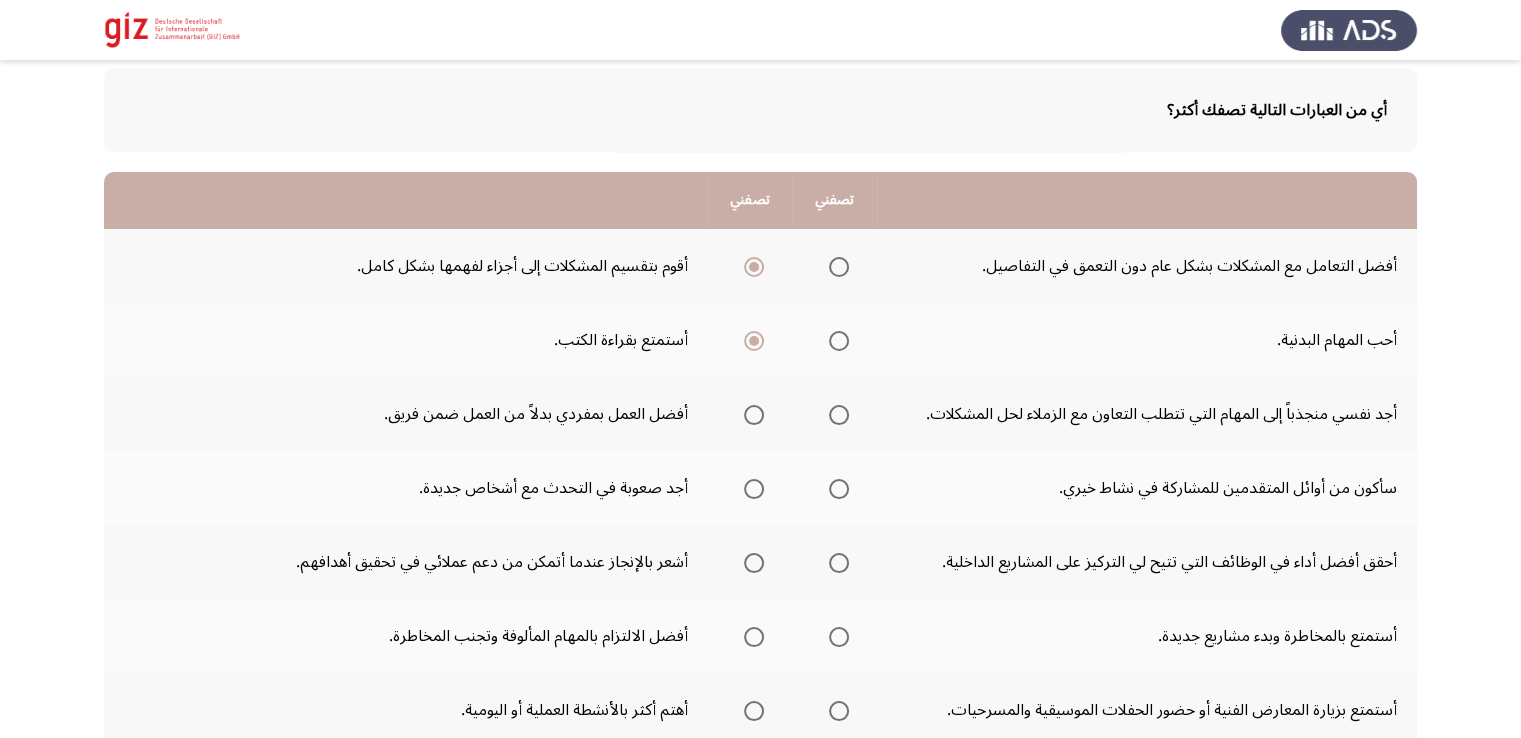 click at bounding box center [839, 415] 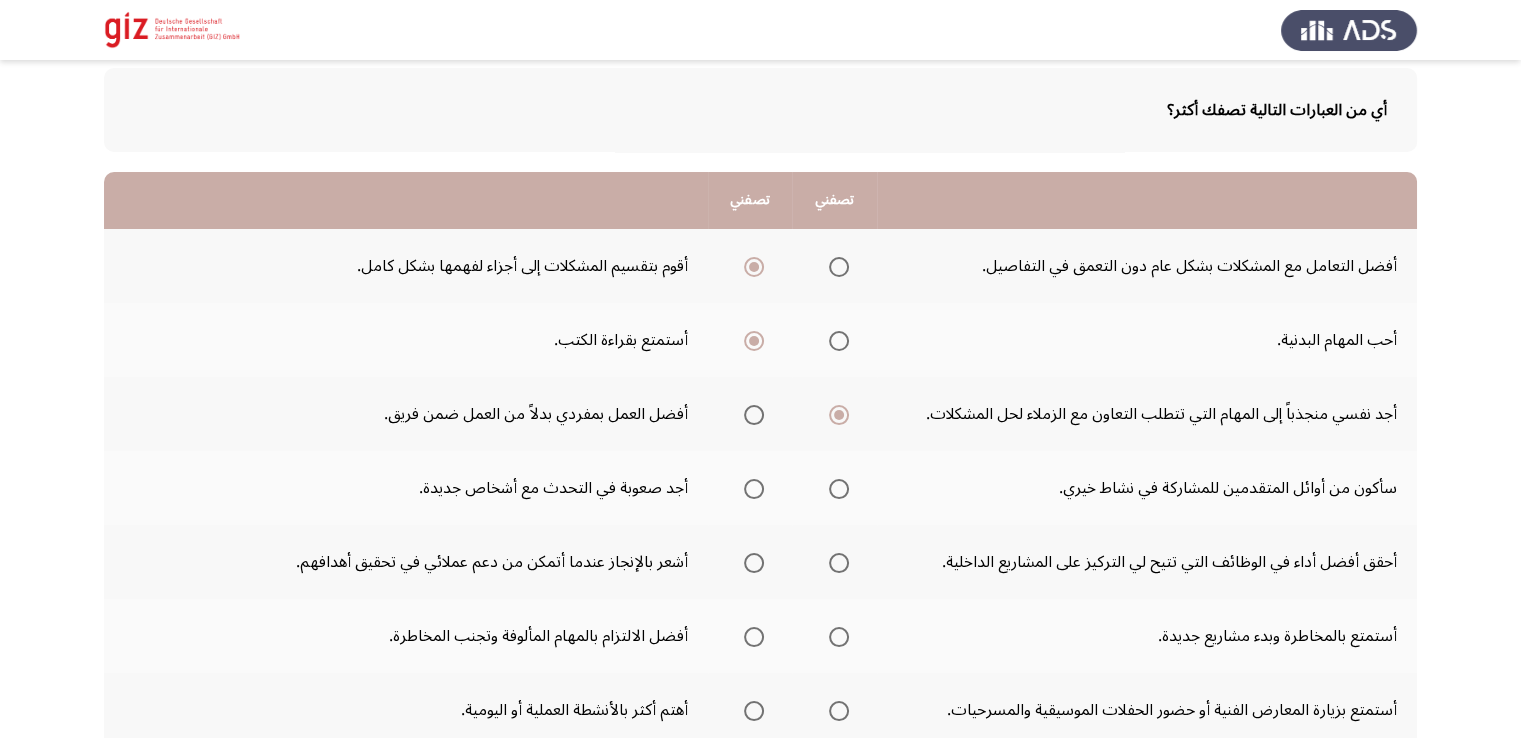 click at bounding box center (839, 489) 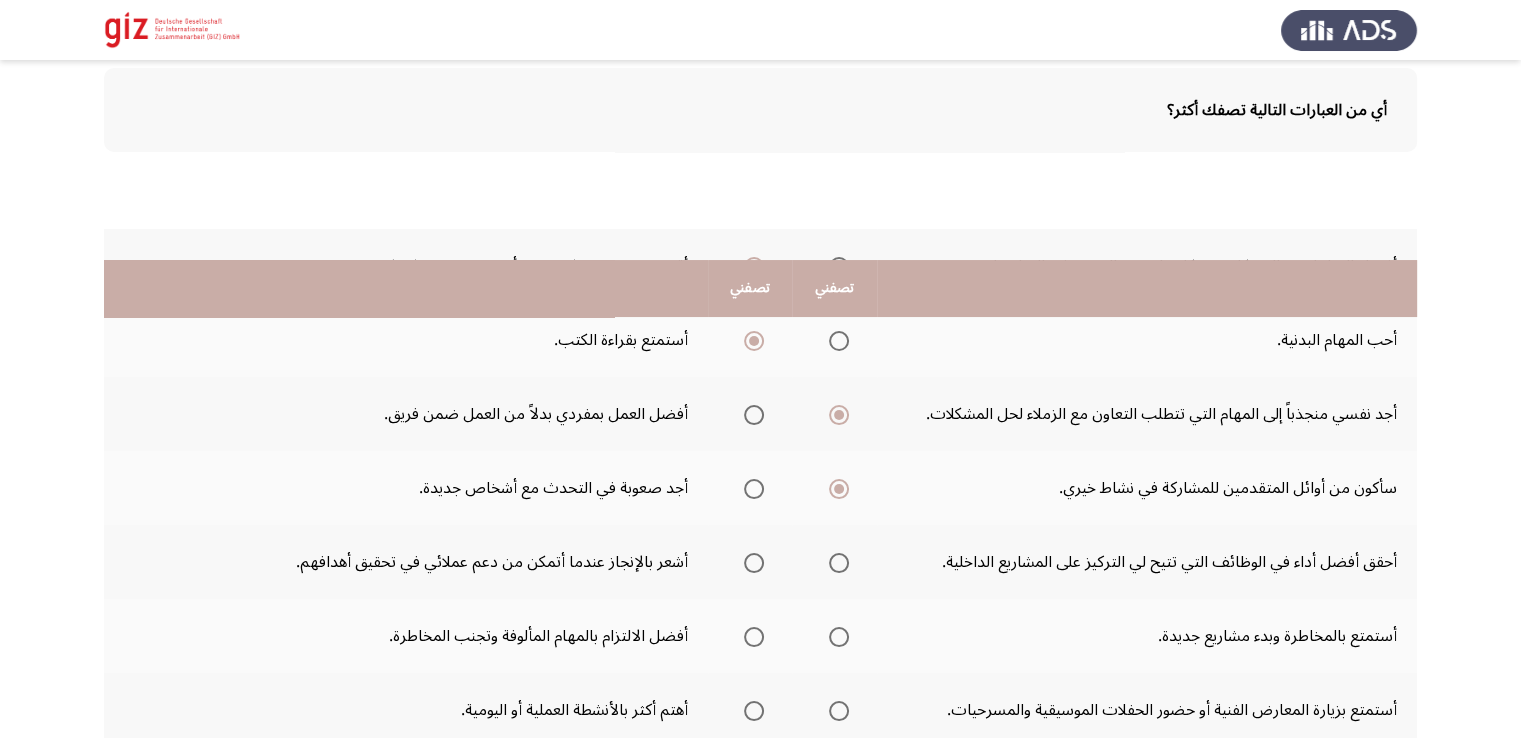 scroll, scrollTop: 300, scrollLeft: 0, axis: vertical 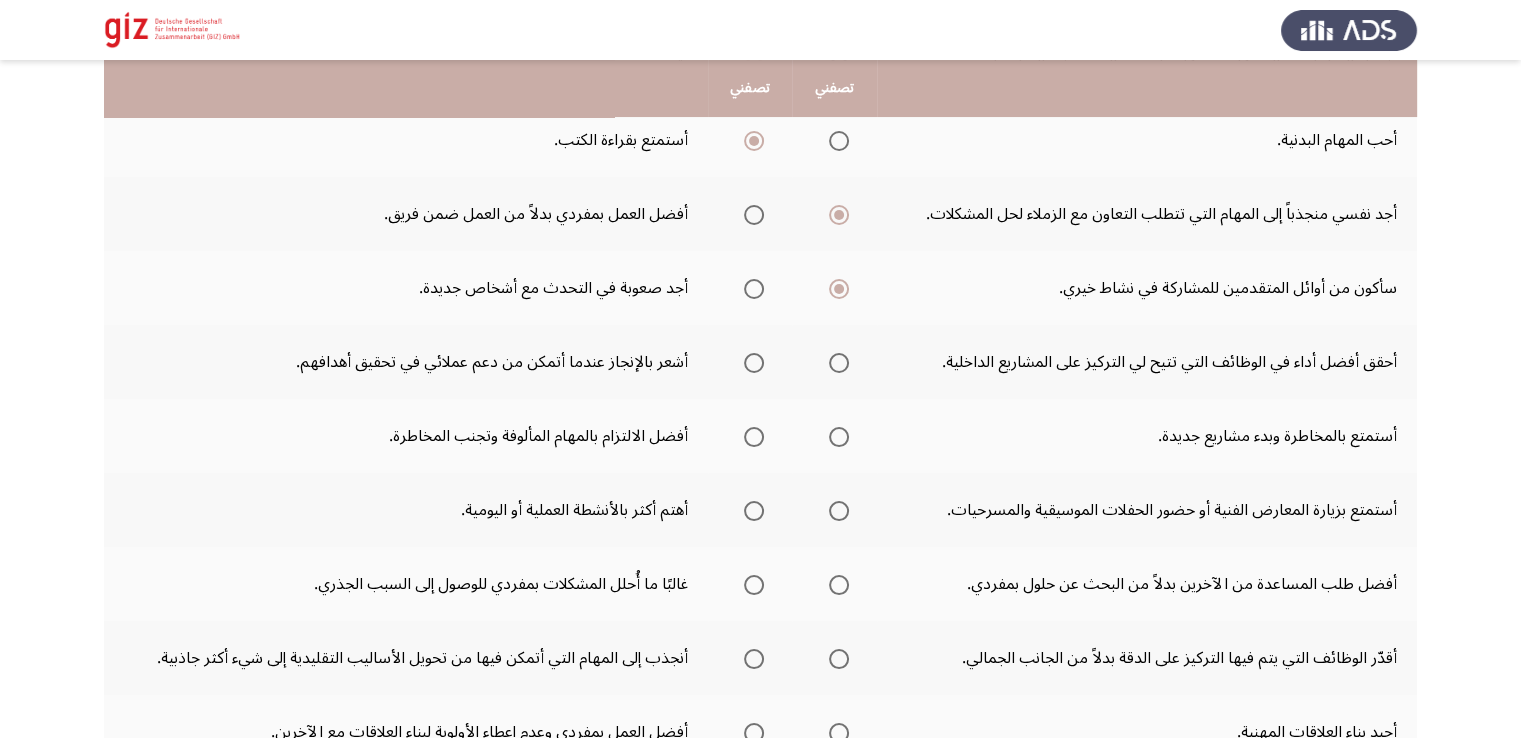 click at bounding box center [754, 363] 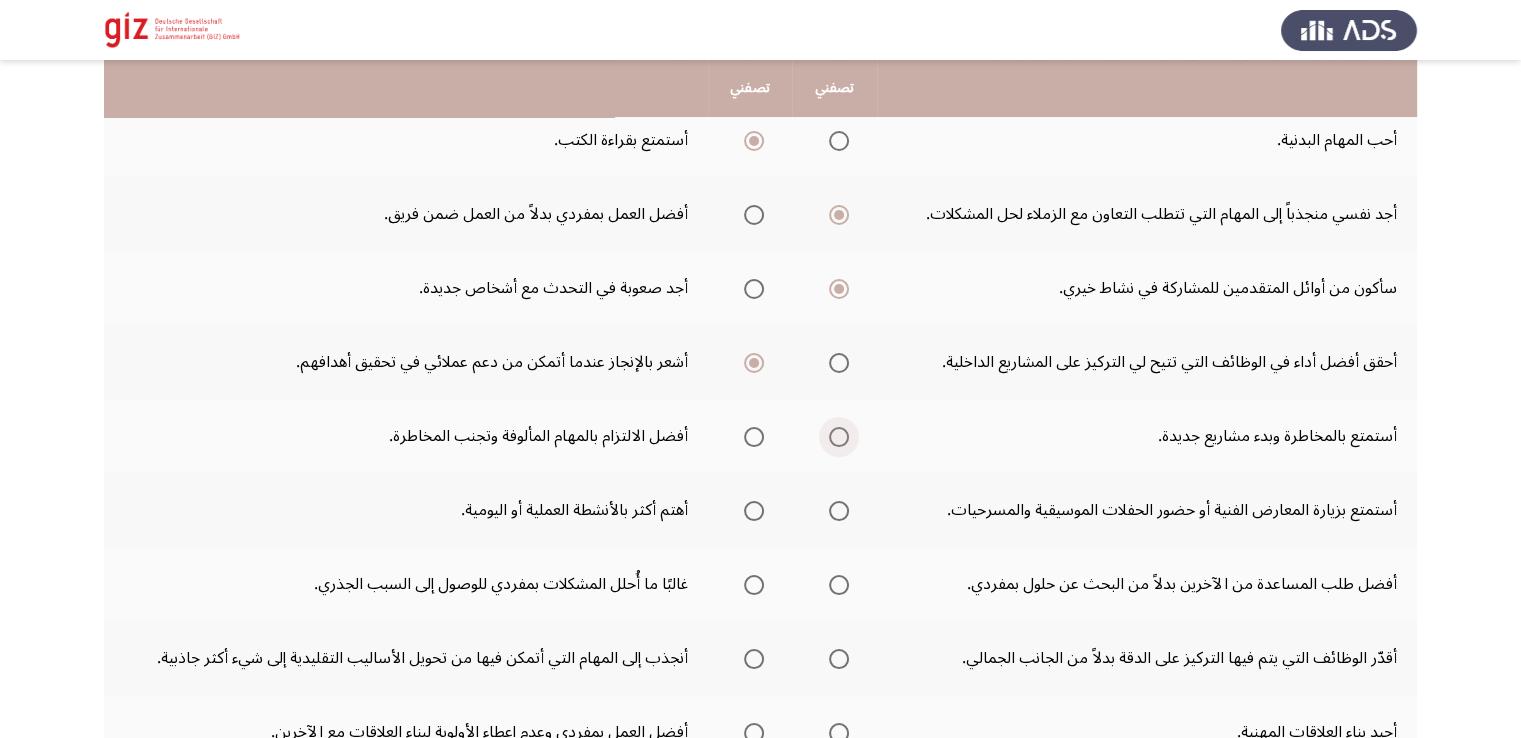 click at bounding box center [839, 437] 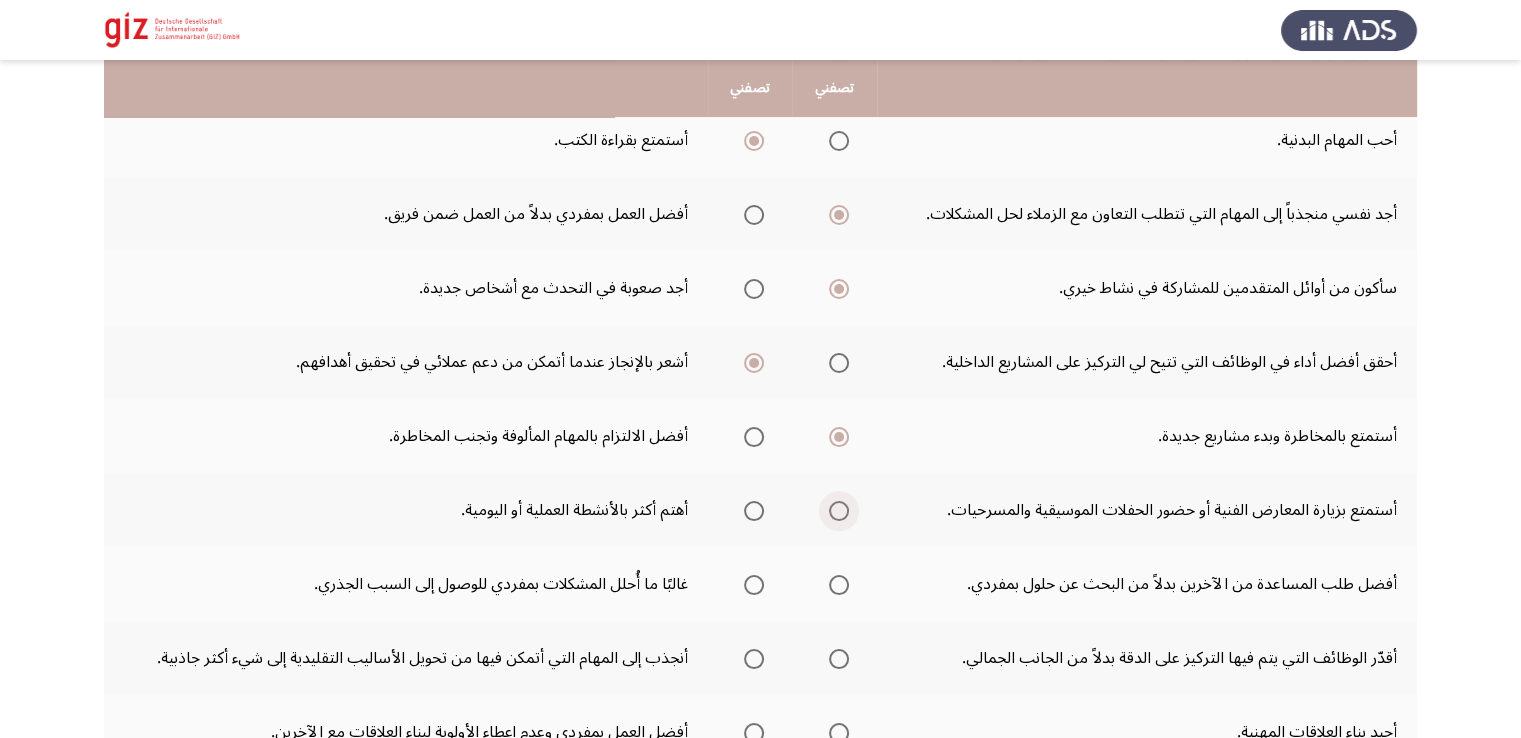 click at bounding box center (839, 511) 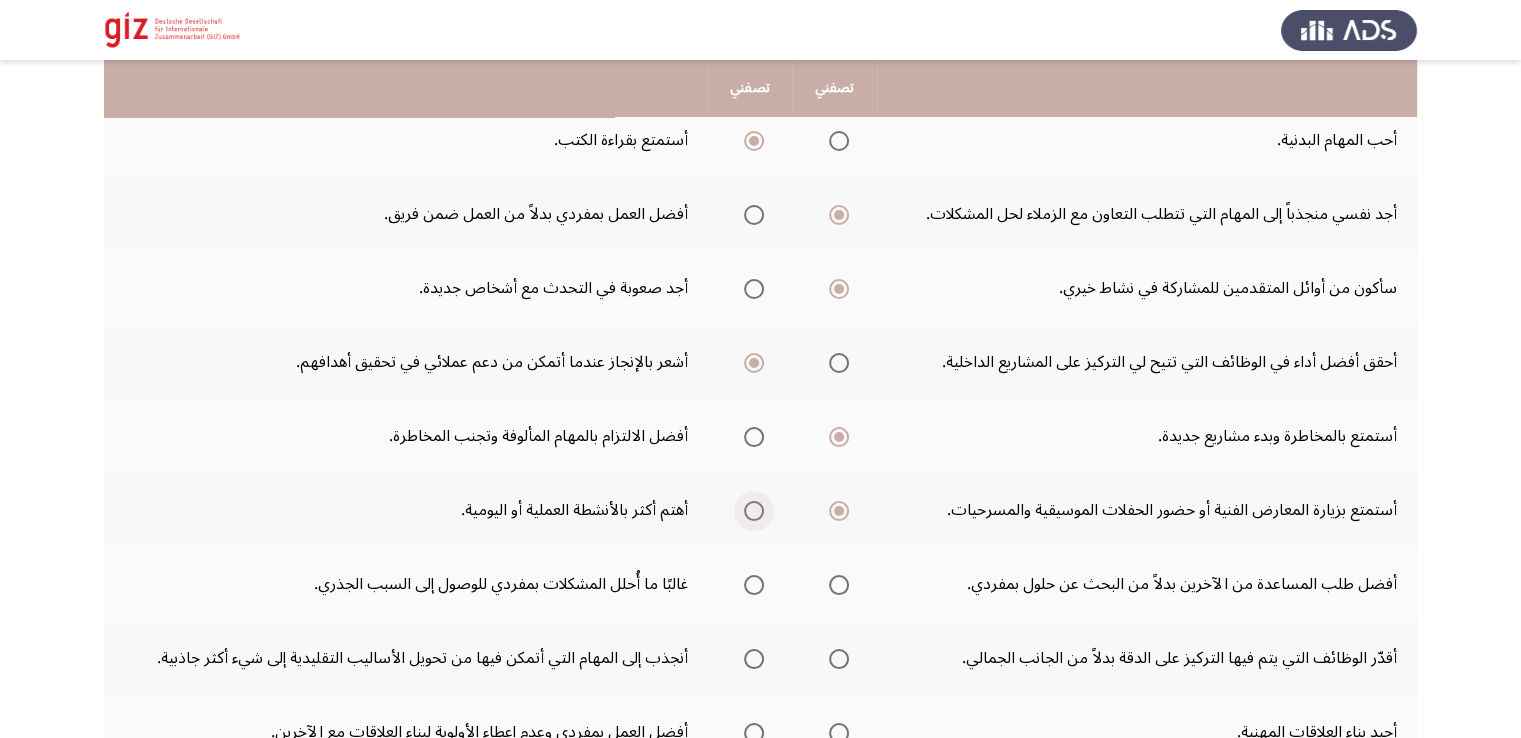 click at bounding box center [754, 511] 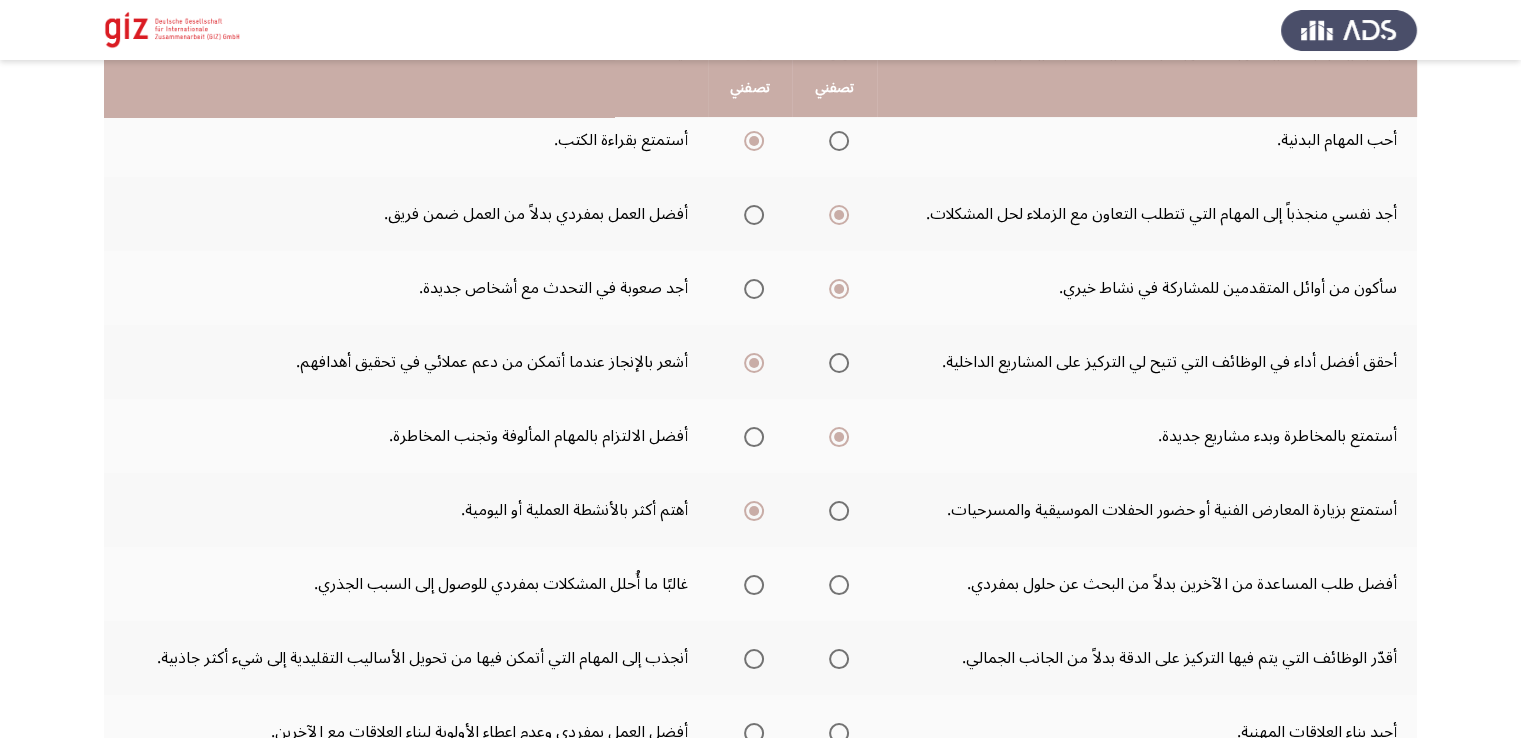 click at bounding box center (839, 511) 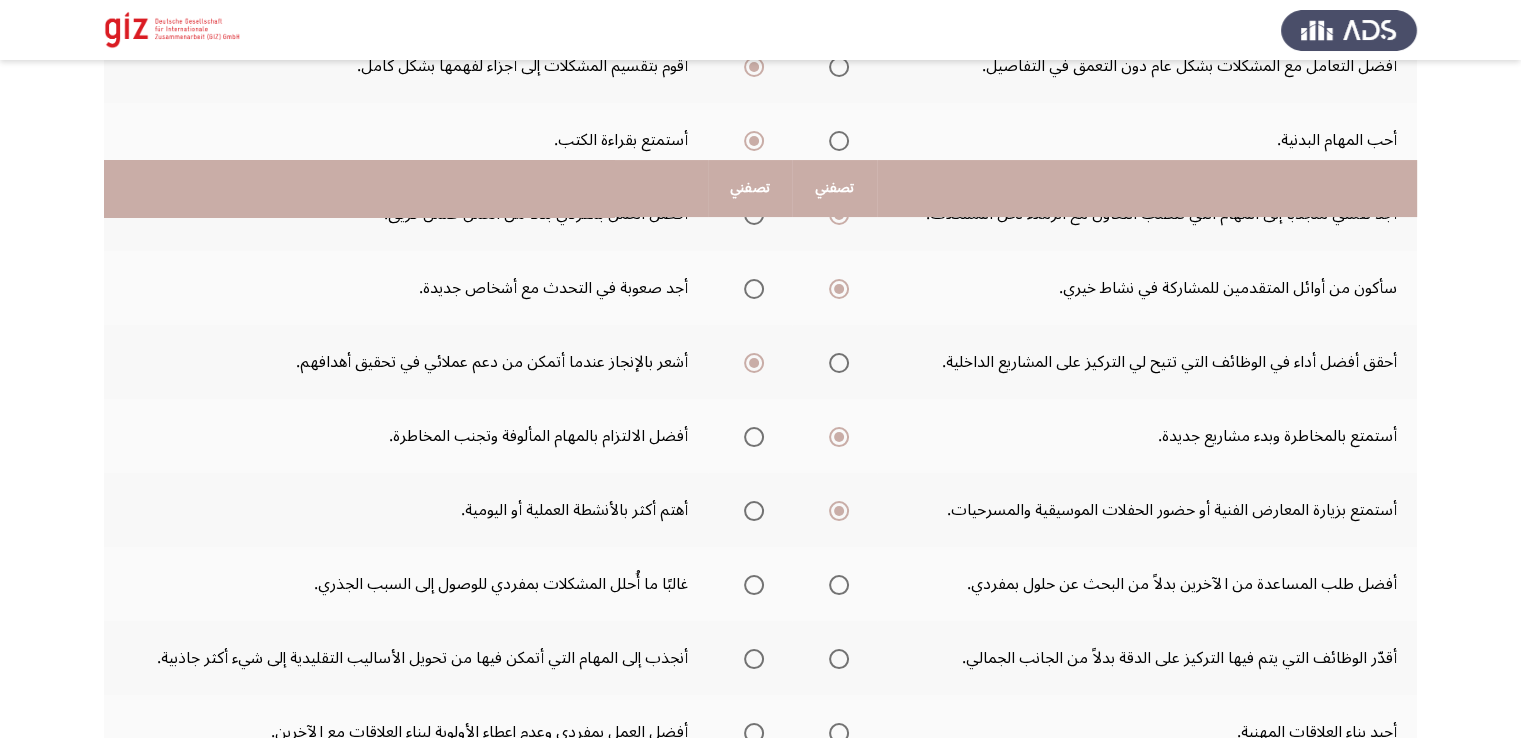 scroll, scrollTop: 400, scrollLeft: 0, axis: vertical 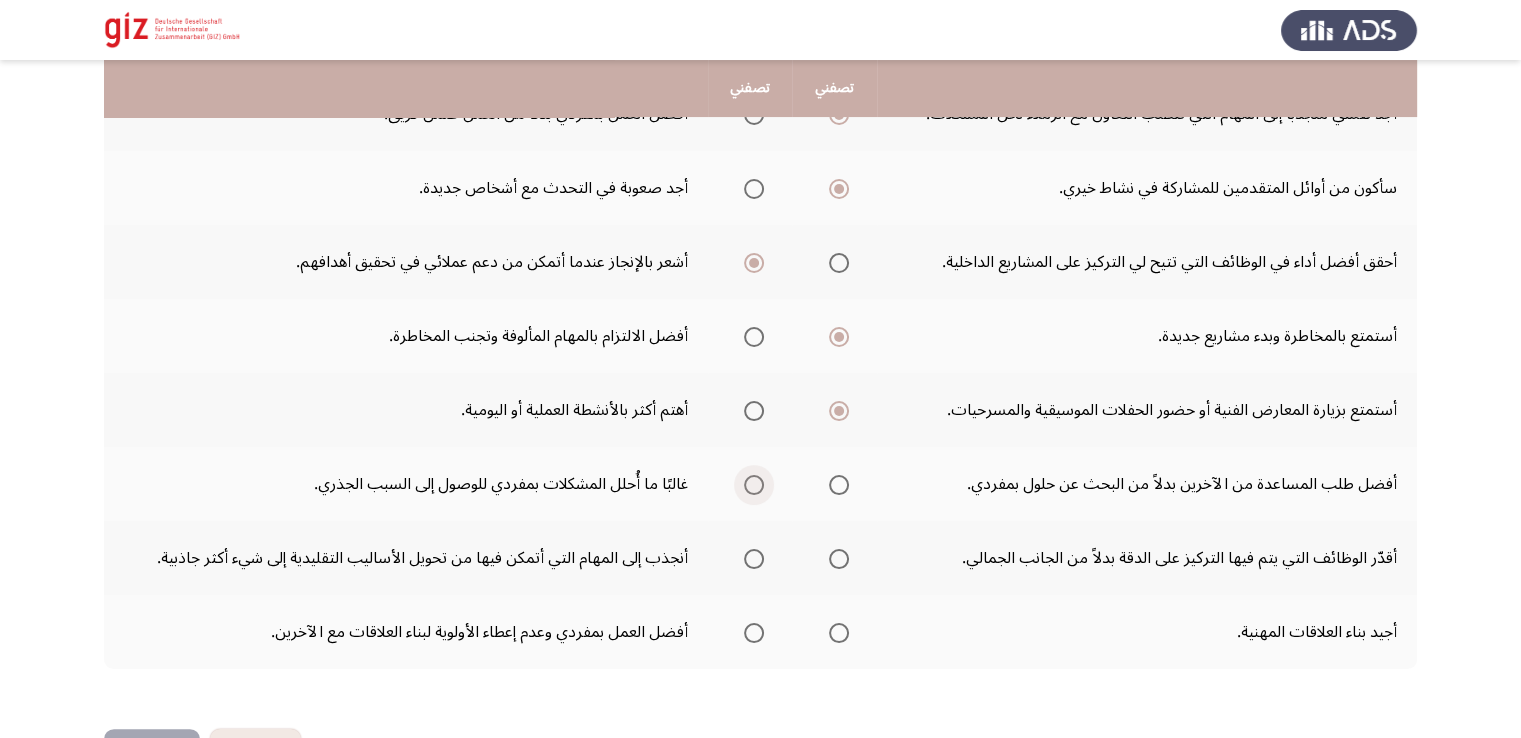click at bounding box center (754, 485) 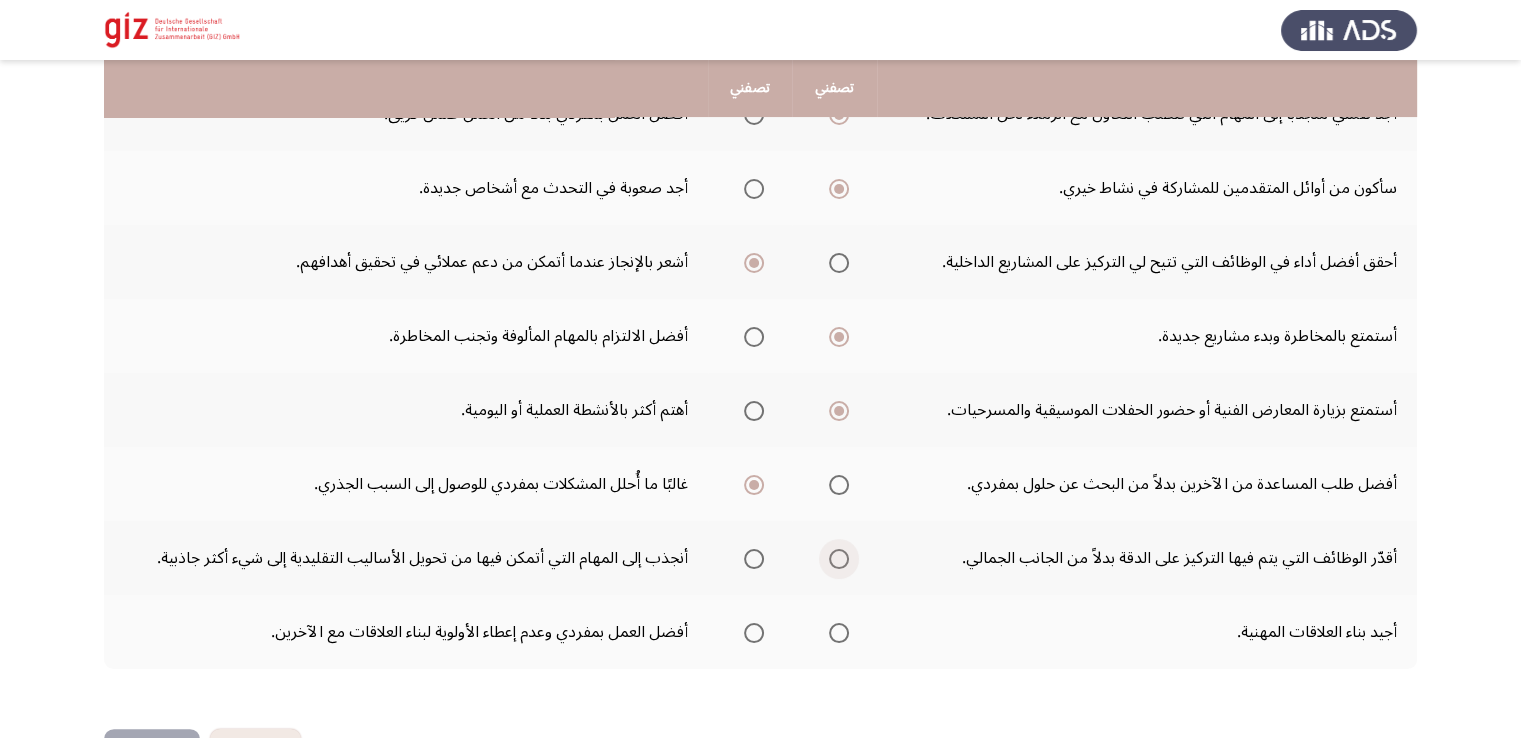 click at bounding box center [839, 559] 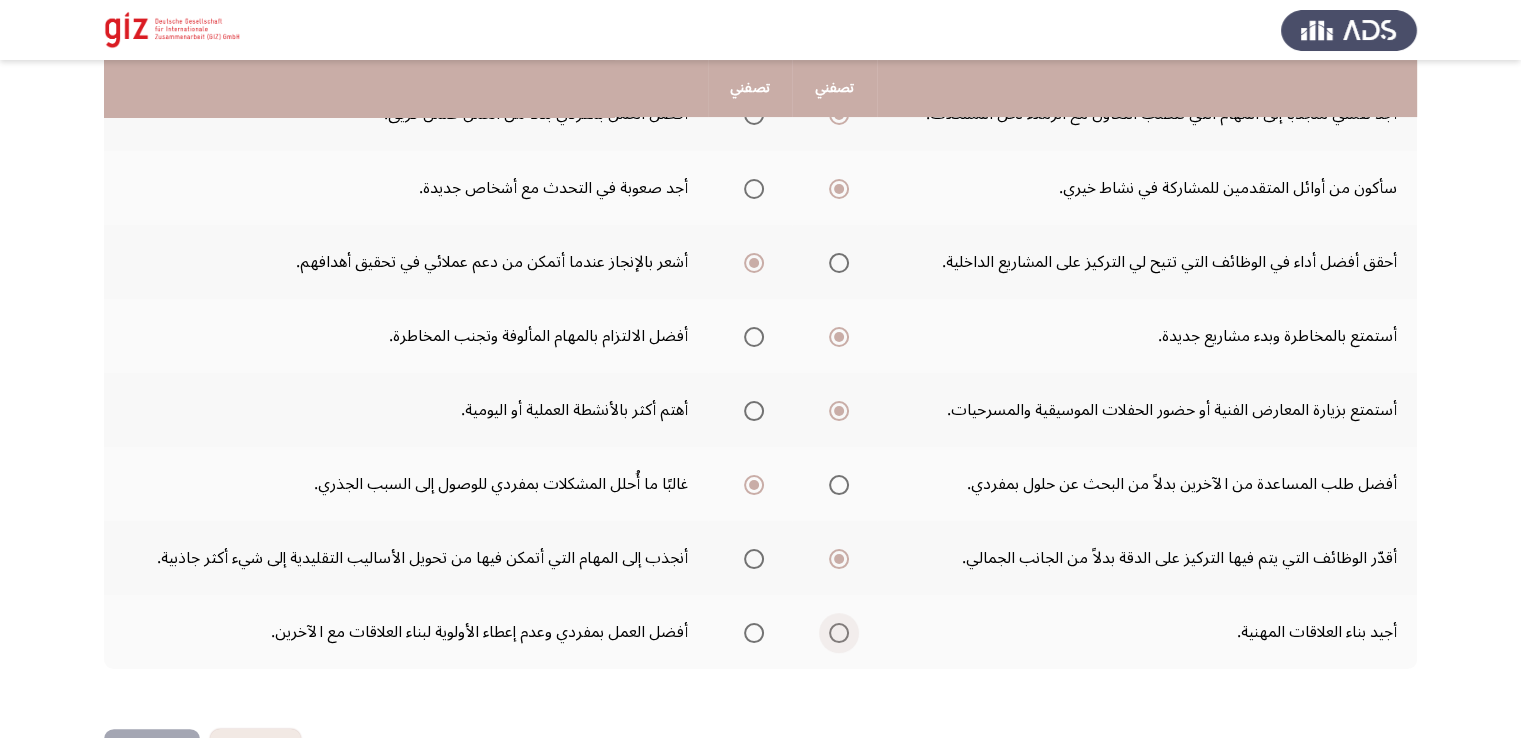 click at bounding box center [839, 633] 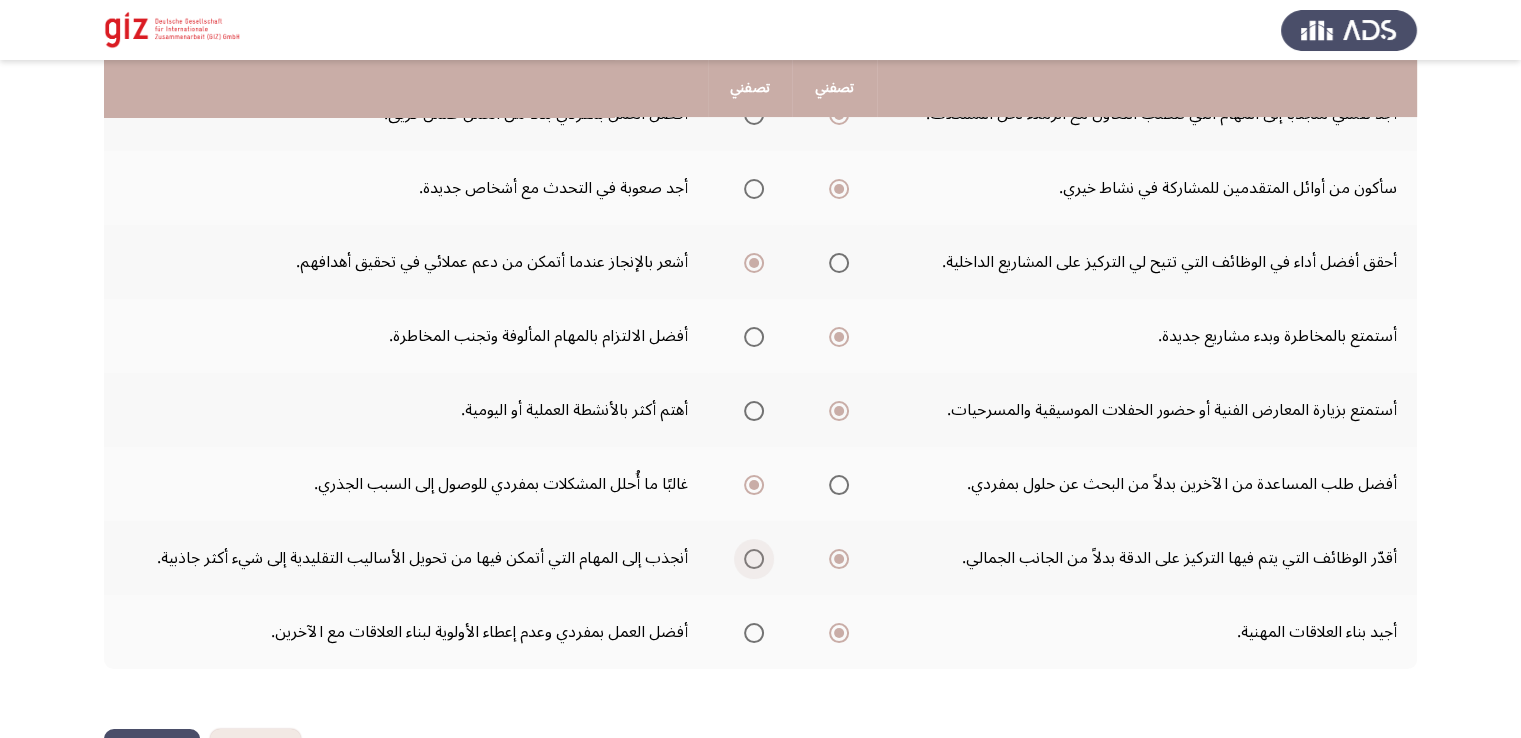 click at bounding box center (754, 559) 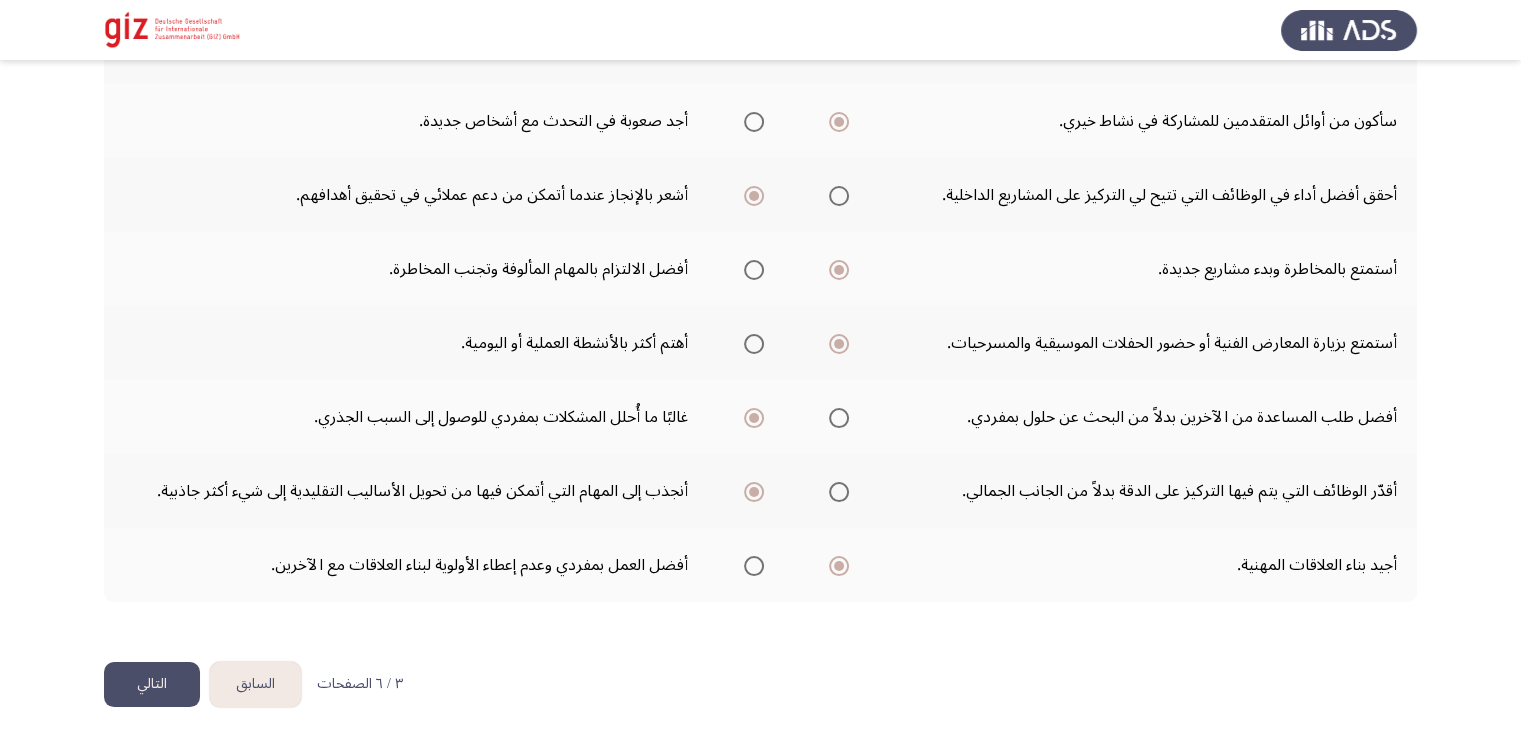 scroll, scrollTop: 67, scrollLeft: 0, axis: vertical 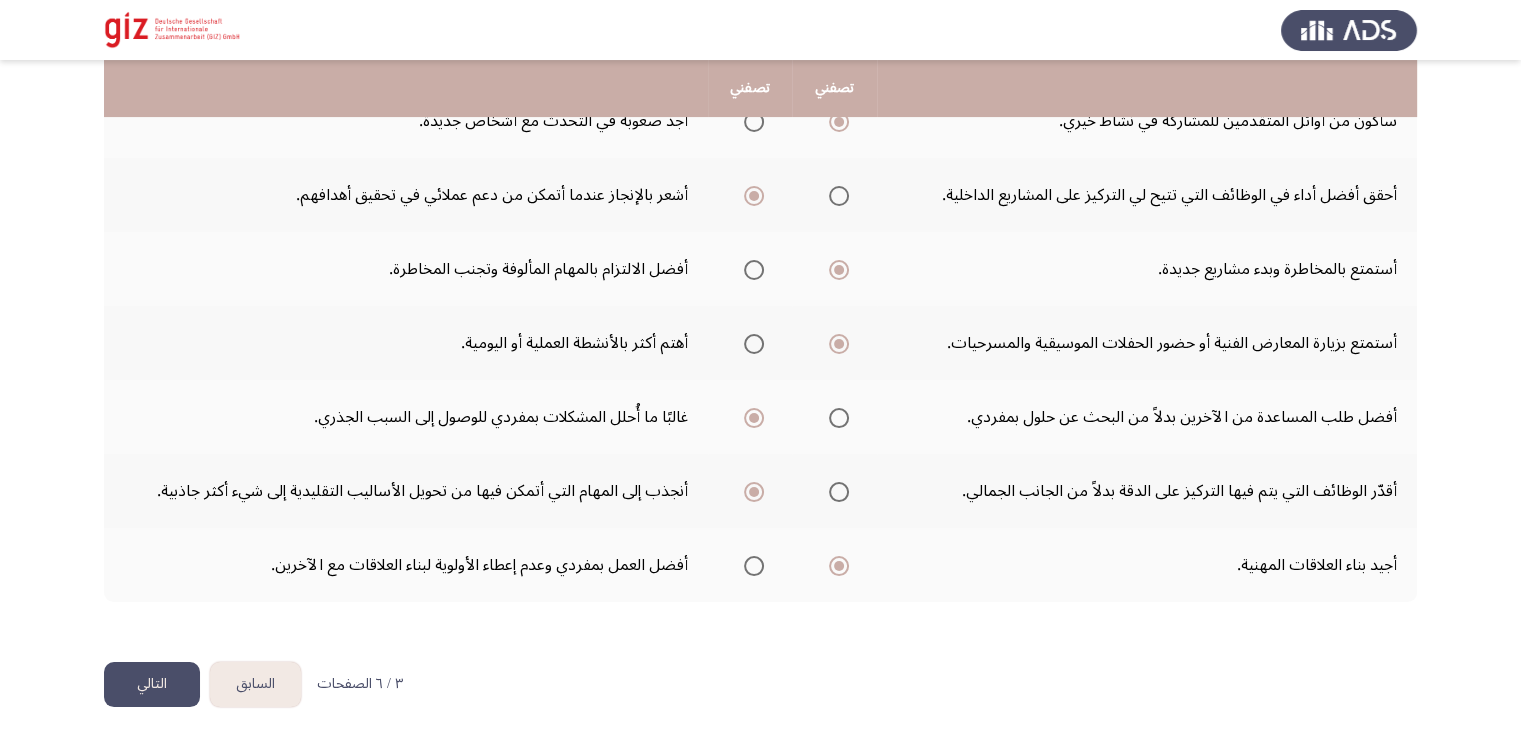 click on "التالي" 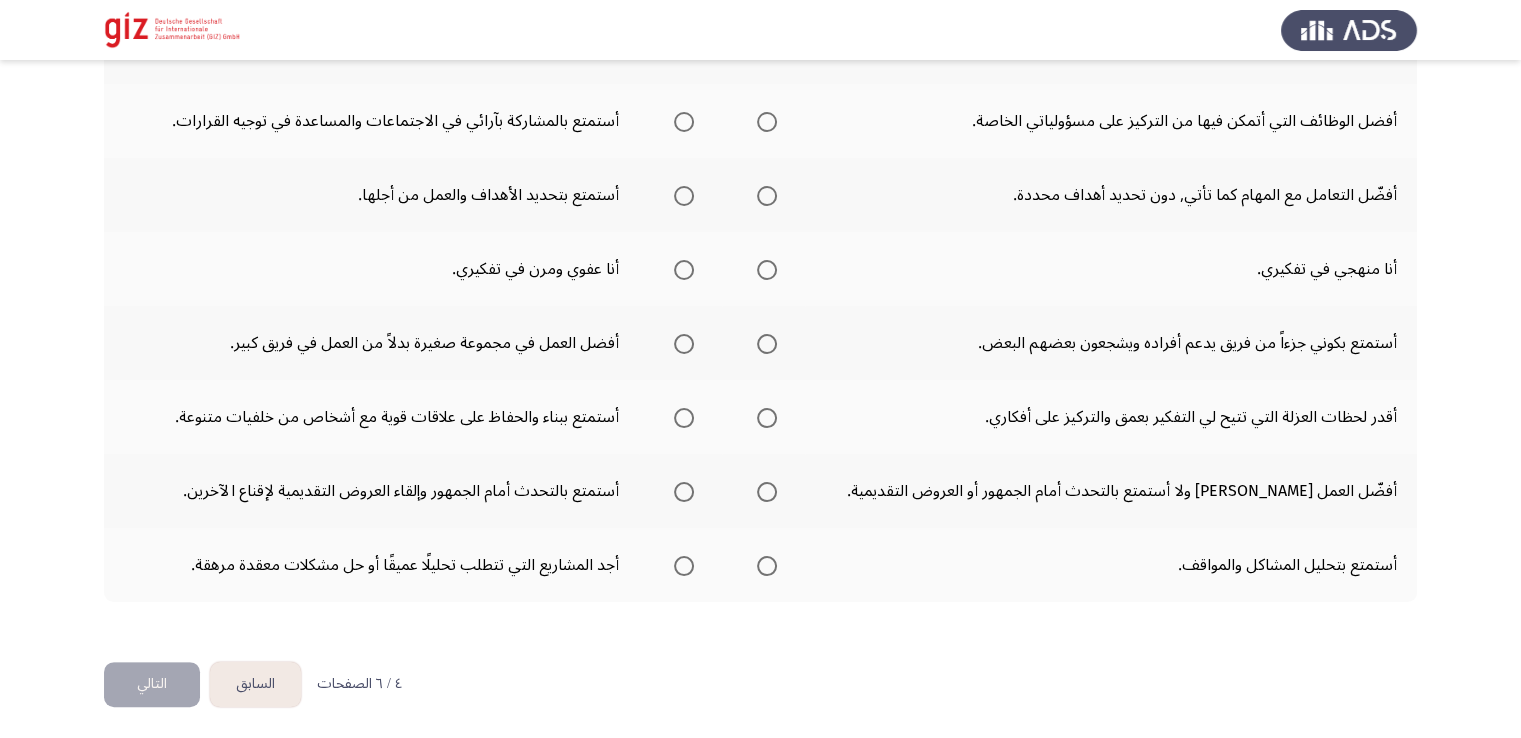 scroll, scrollTop: 0, scrollLeft: 0, axis: both 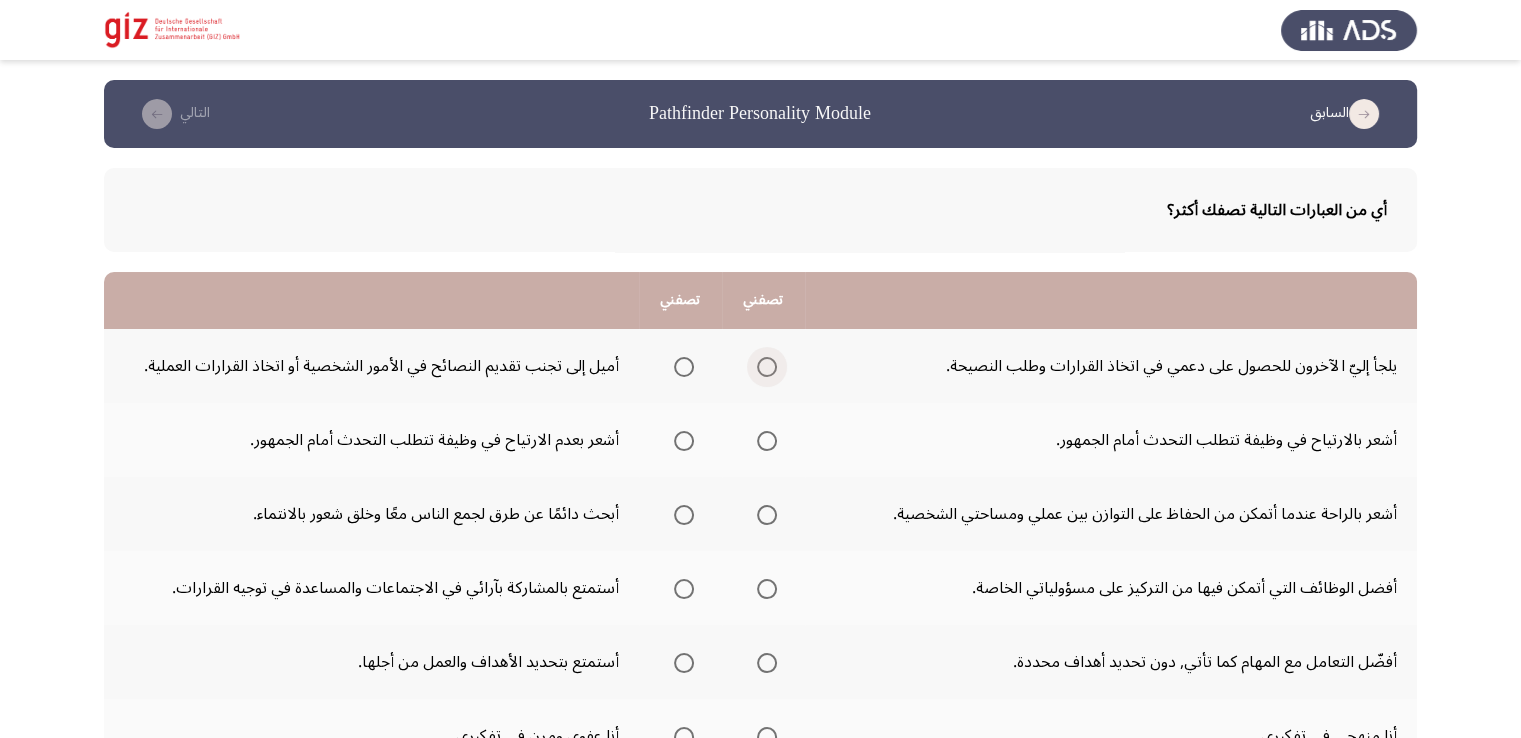 click at bounding box center (767, 367) 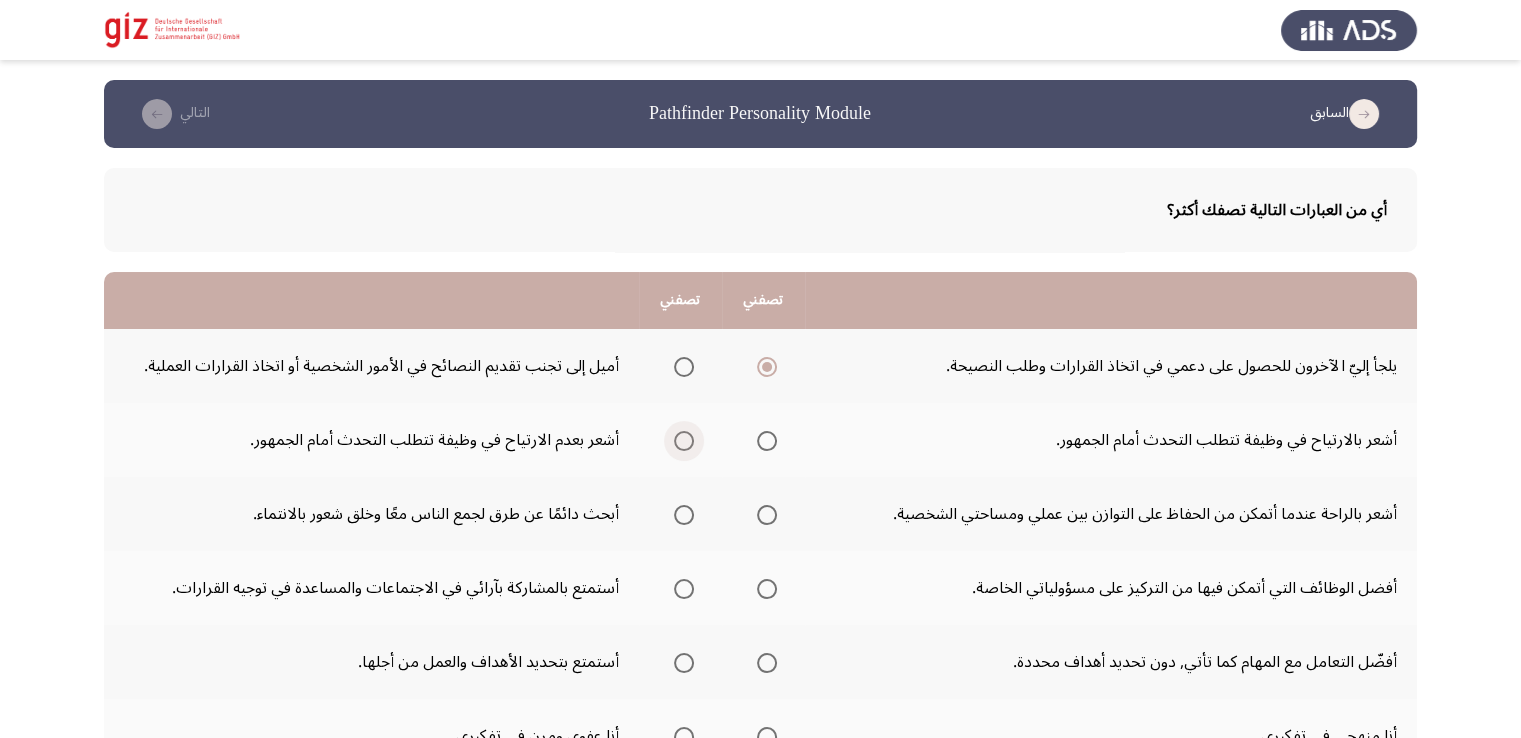 click at bounding box center (684, 441) 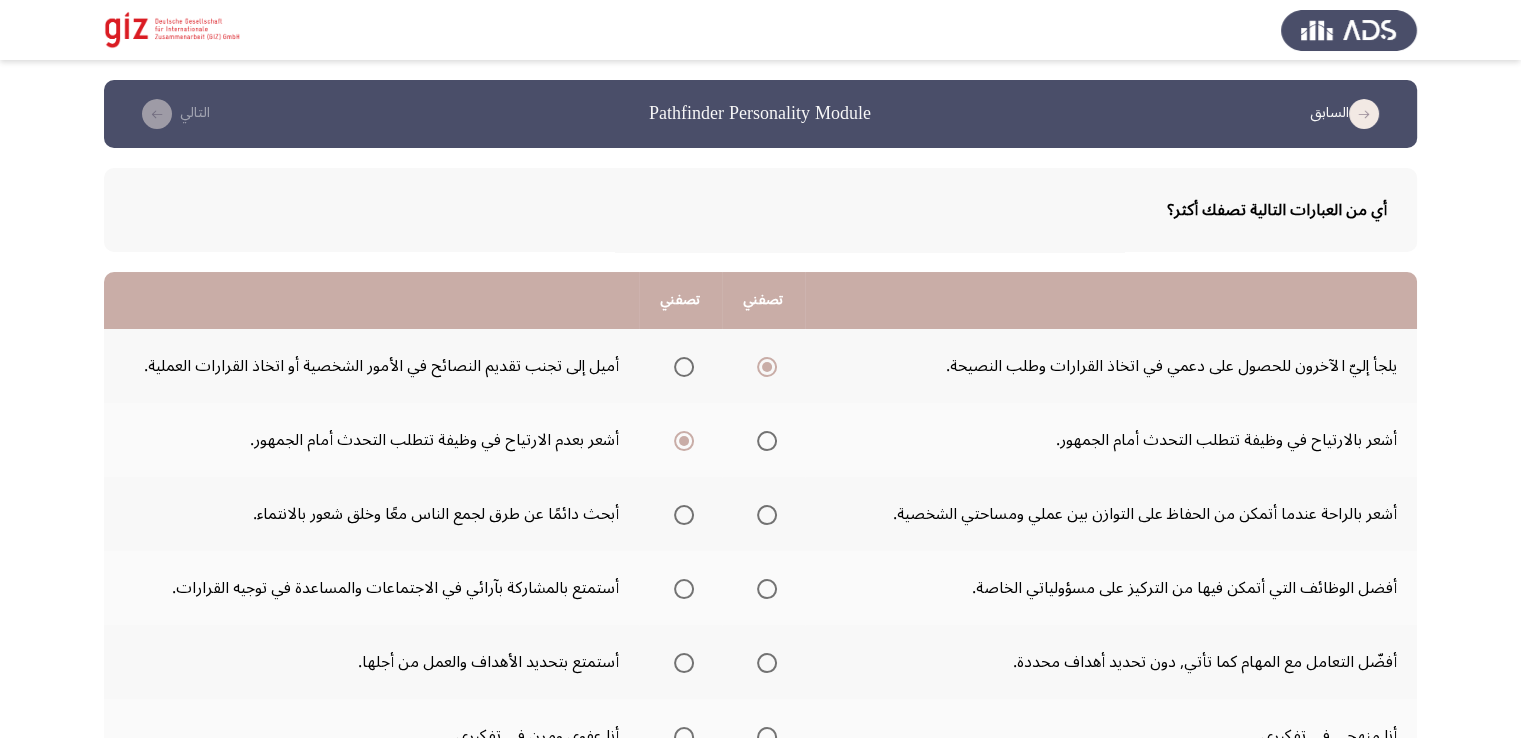 scroll, scrollTop: 300, scrollLeft: 0, axis: vertical 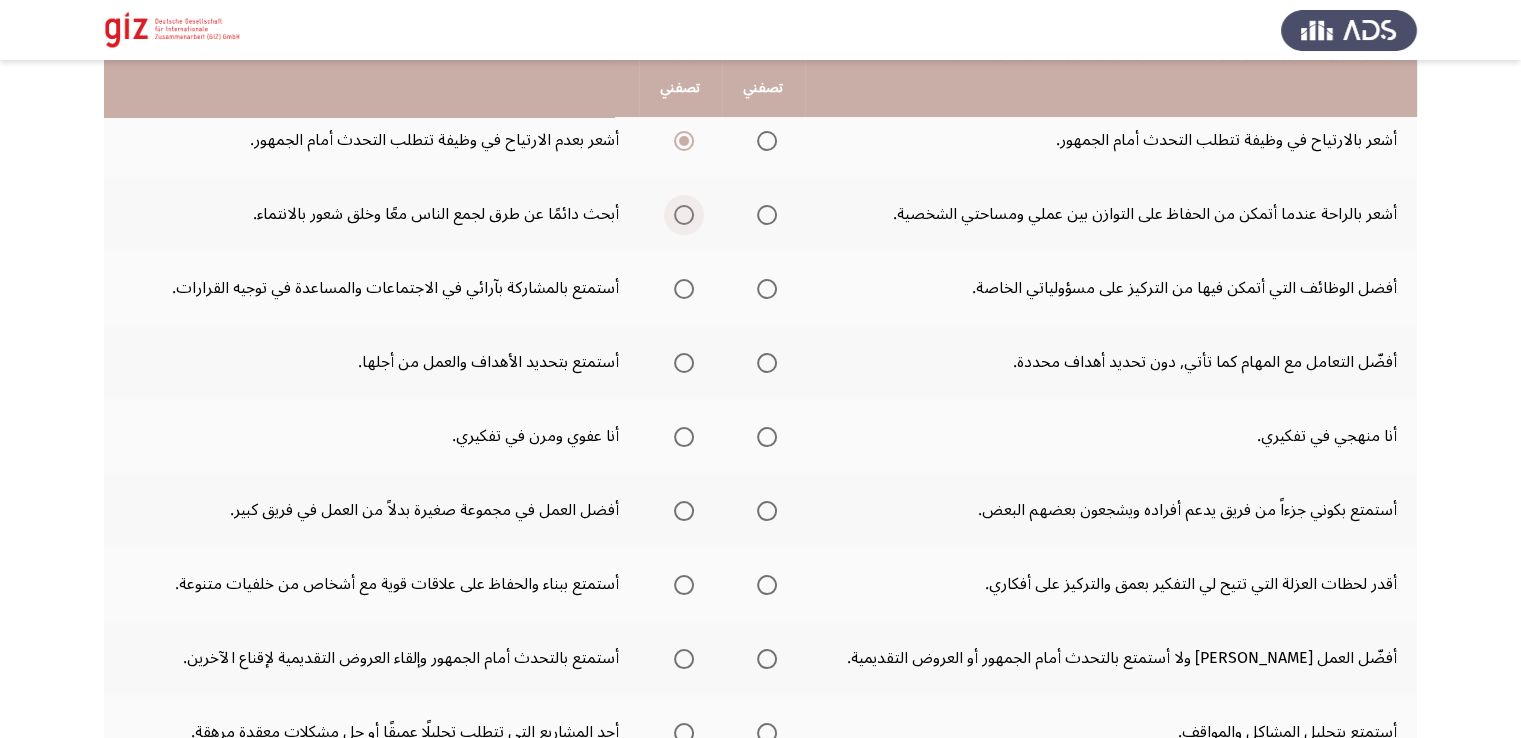 click at bounding box center (680, 215) 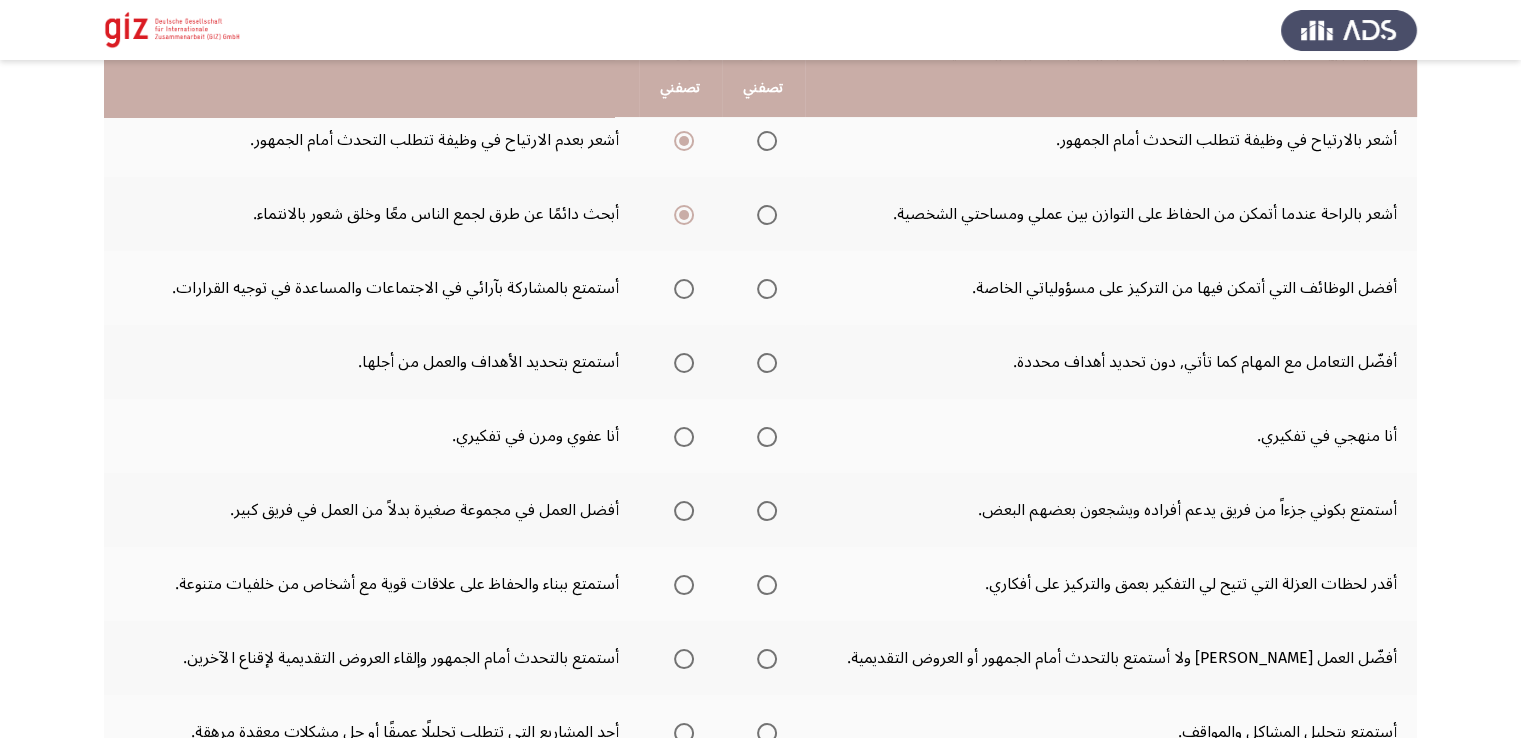 click 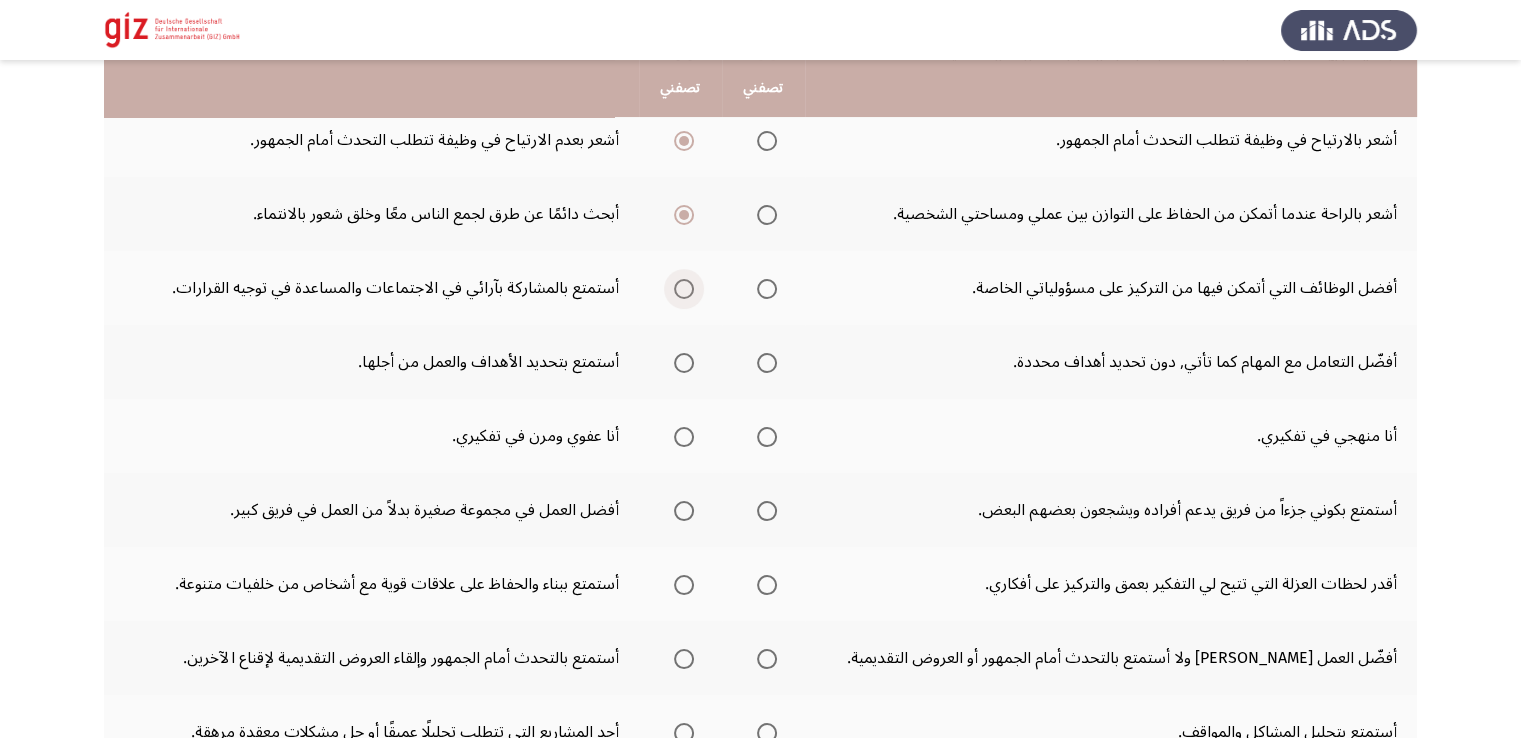 click at bounding box center (684, 289) 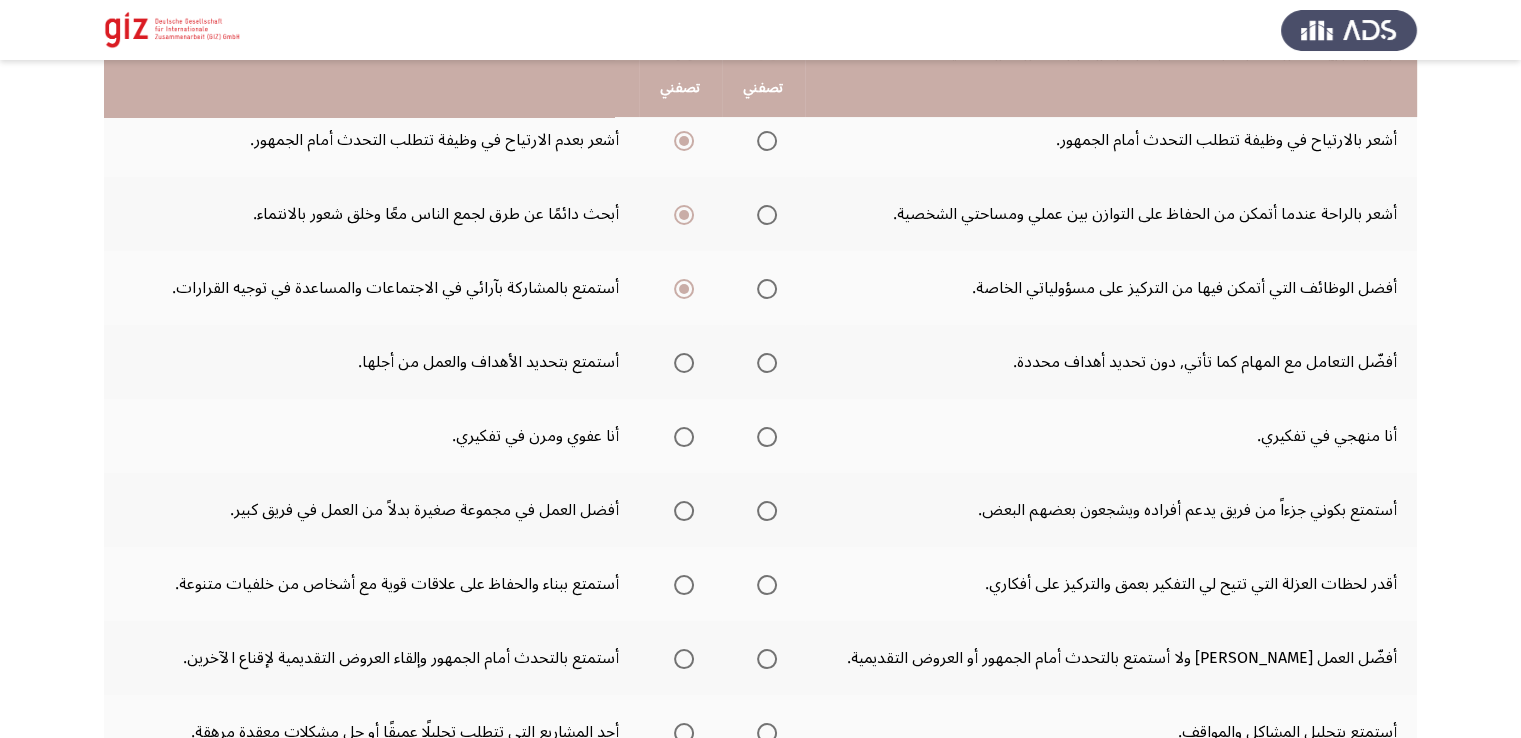 click at bounding box center [680, 362] 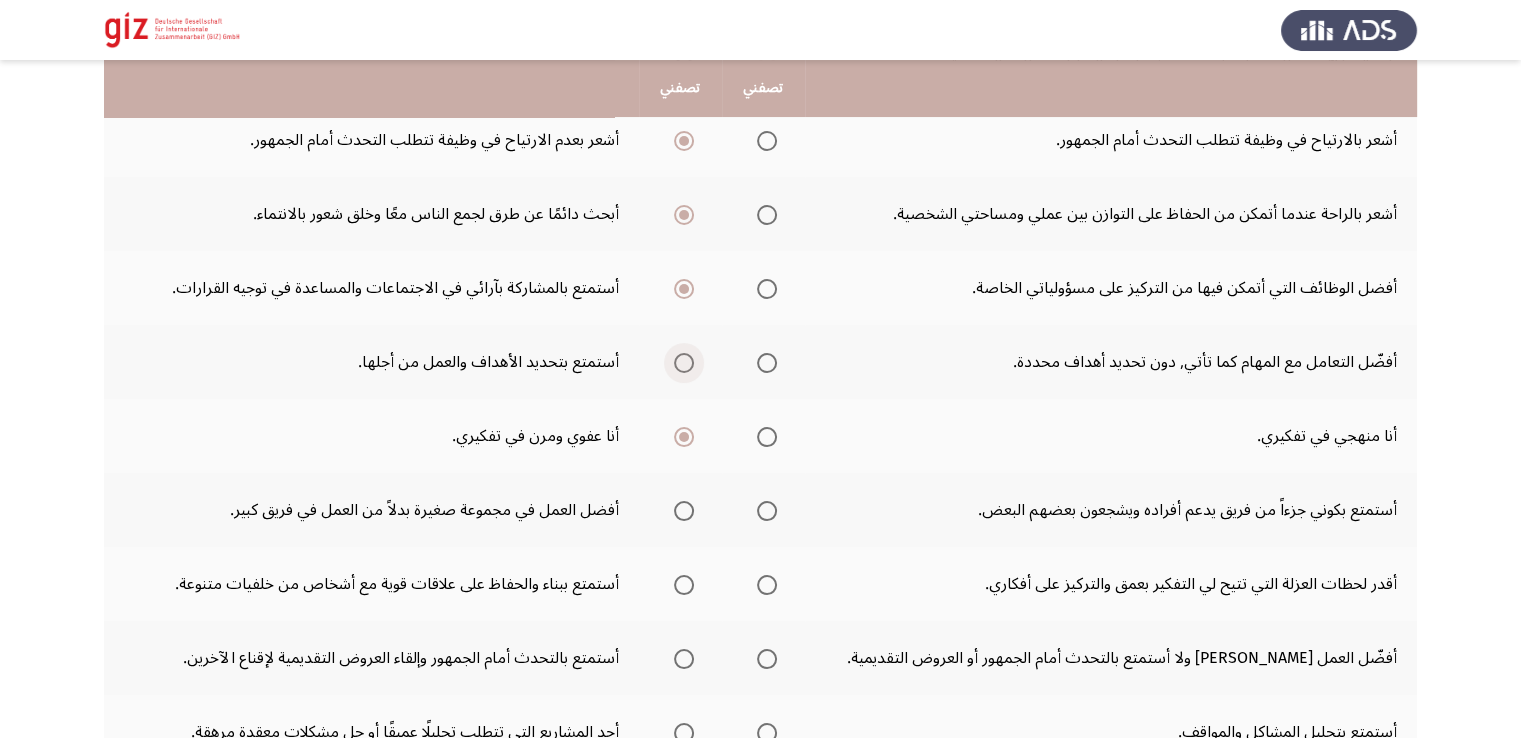 click at bounding box center [684, 363] 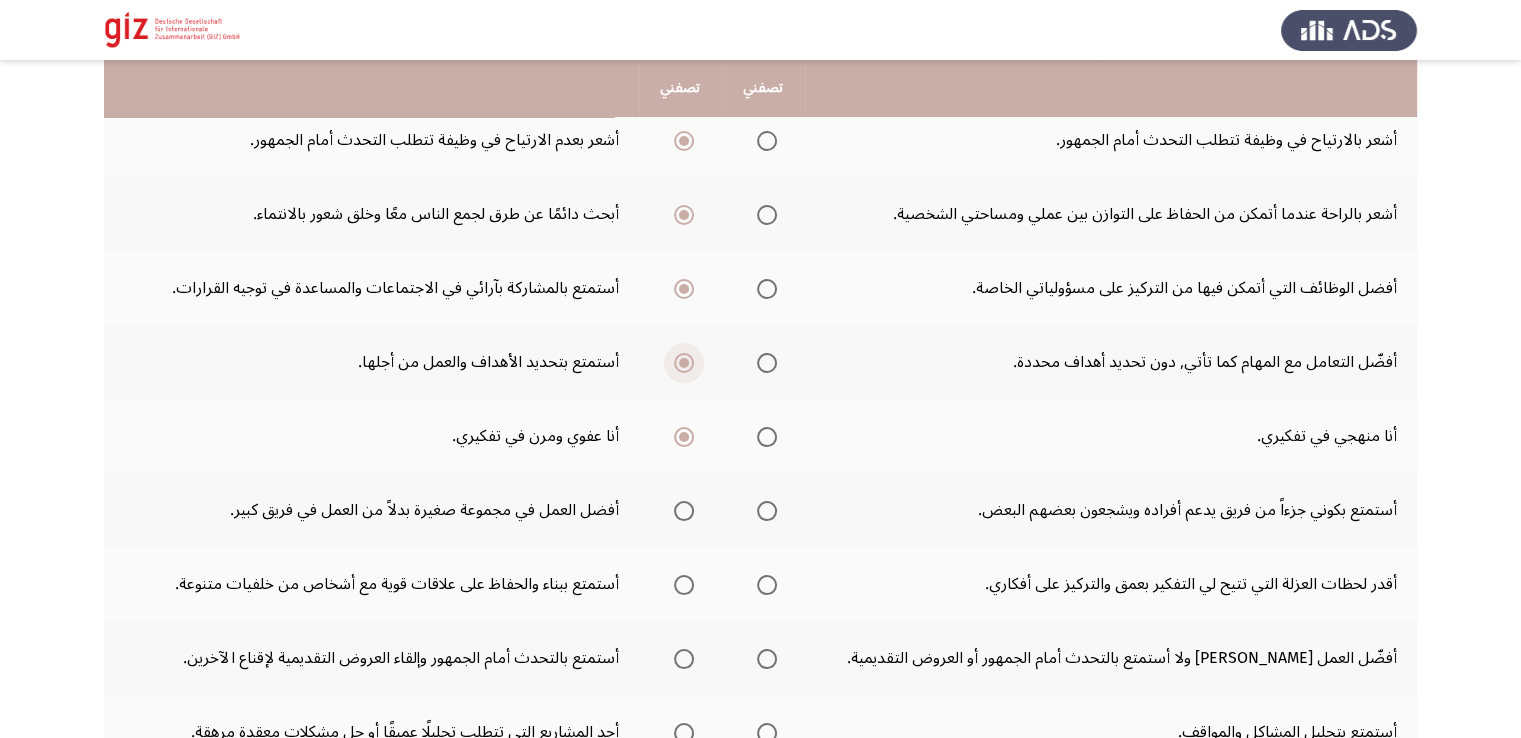 click at bounding box center (684, 363) 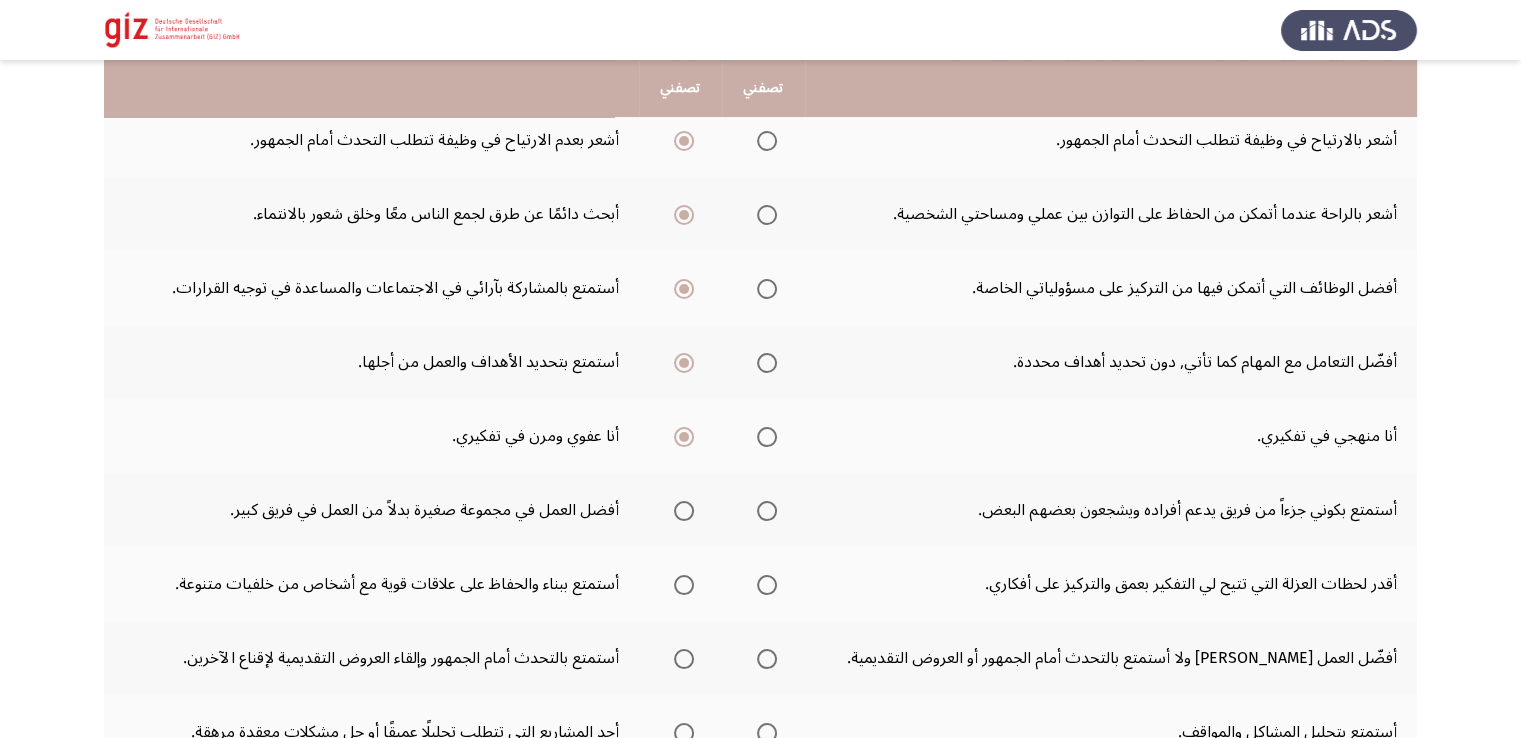 scroll, scrollTop: 467, scrollLeft: 0, axis: vertical 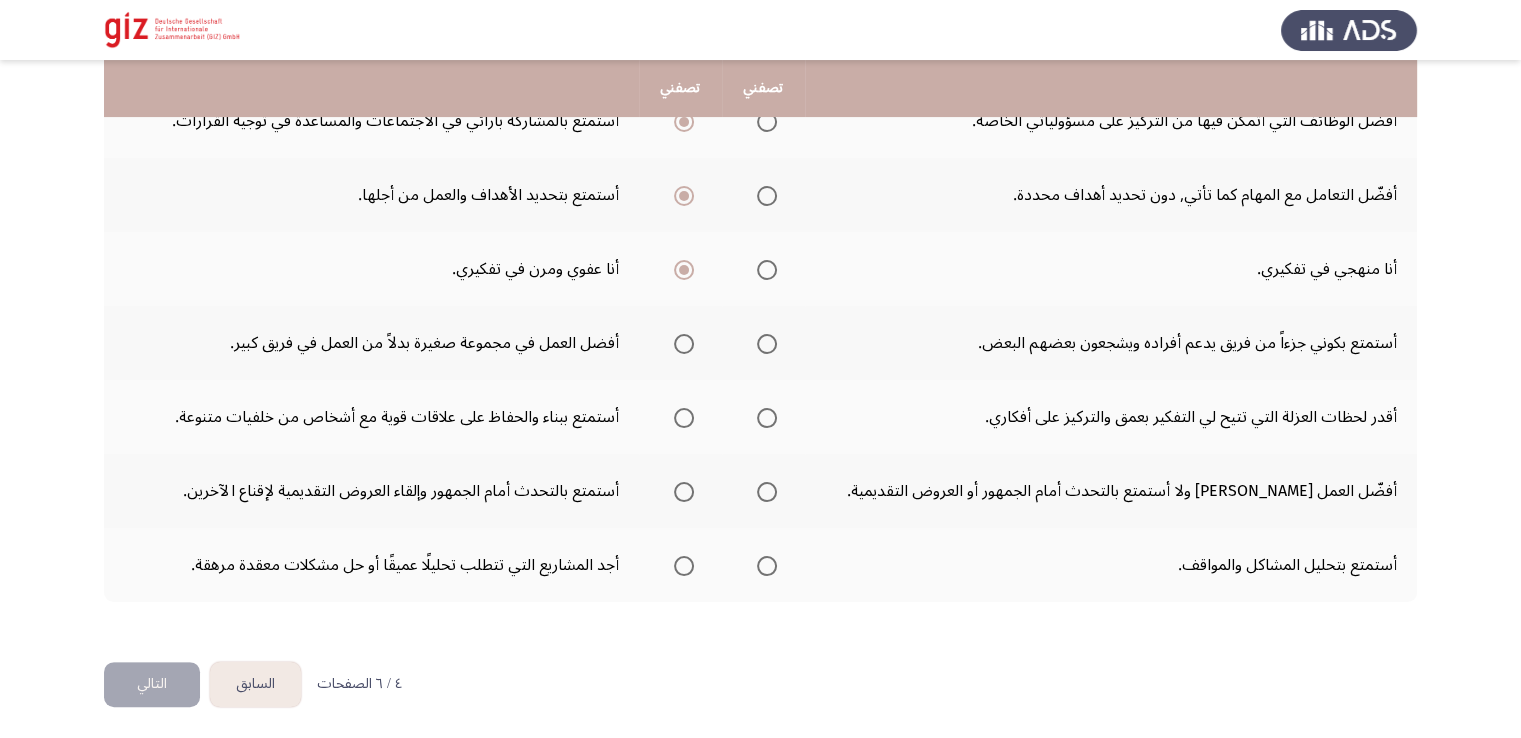 click 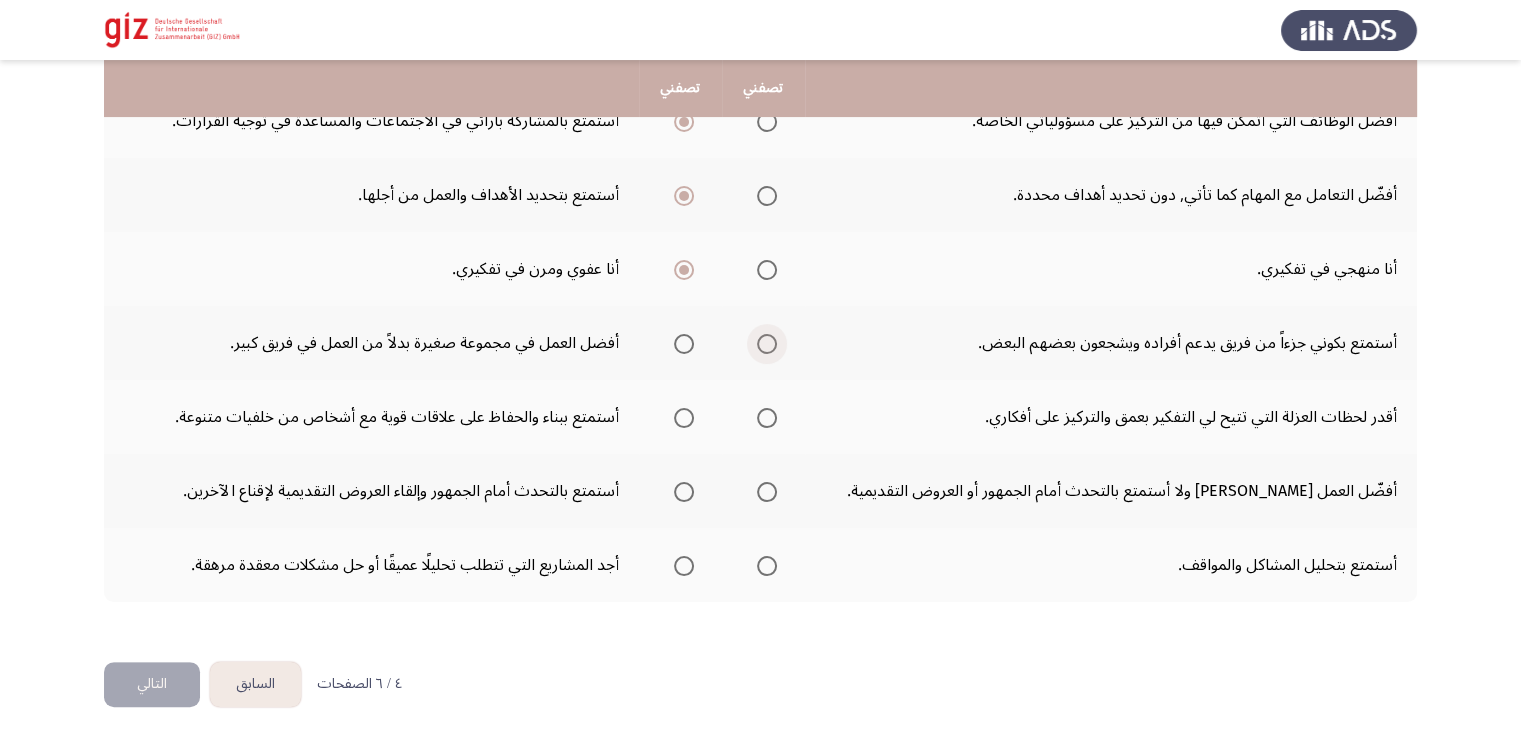 click at bounding box center (767, 344) 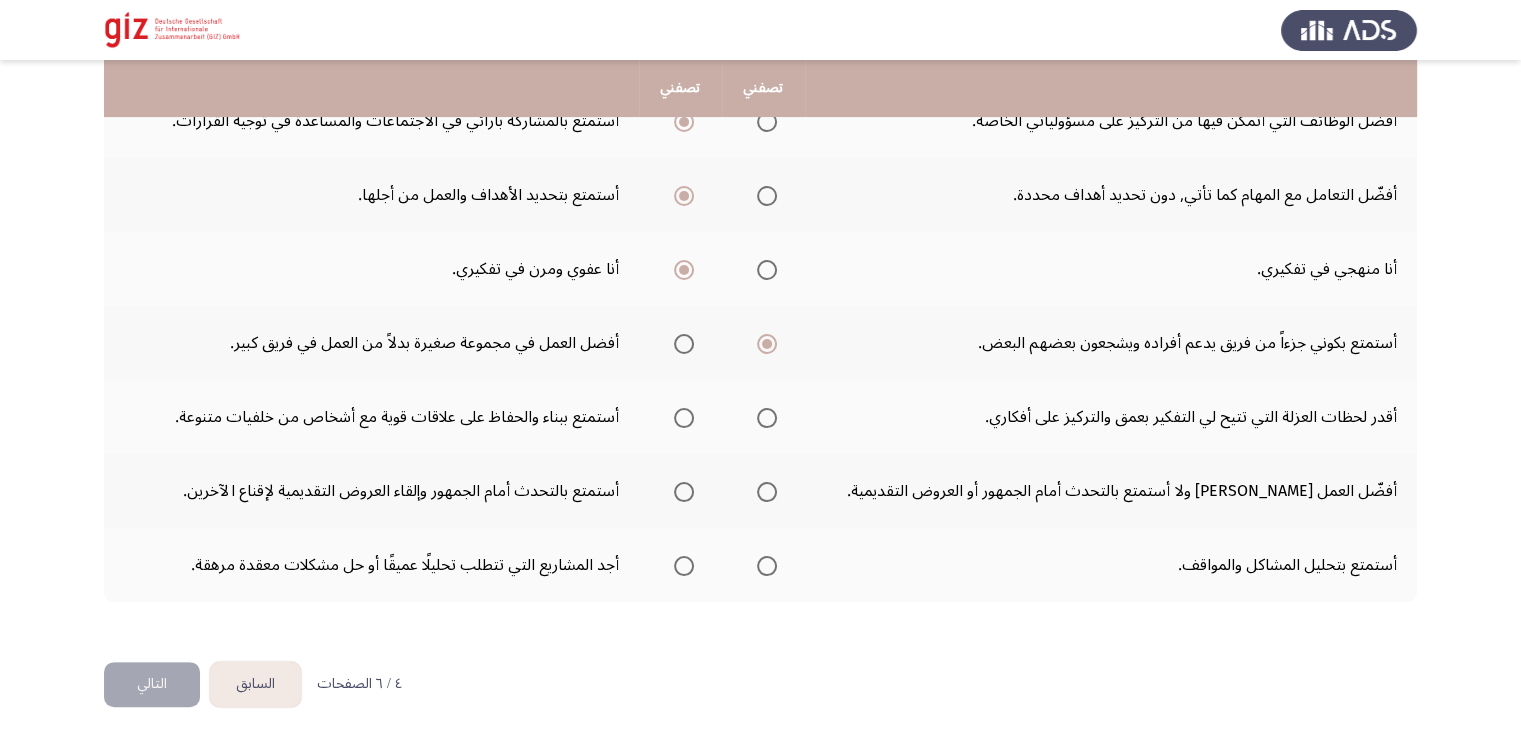 click at bounding box center (767, 344) 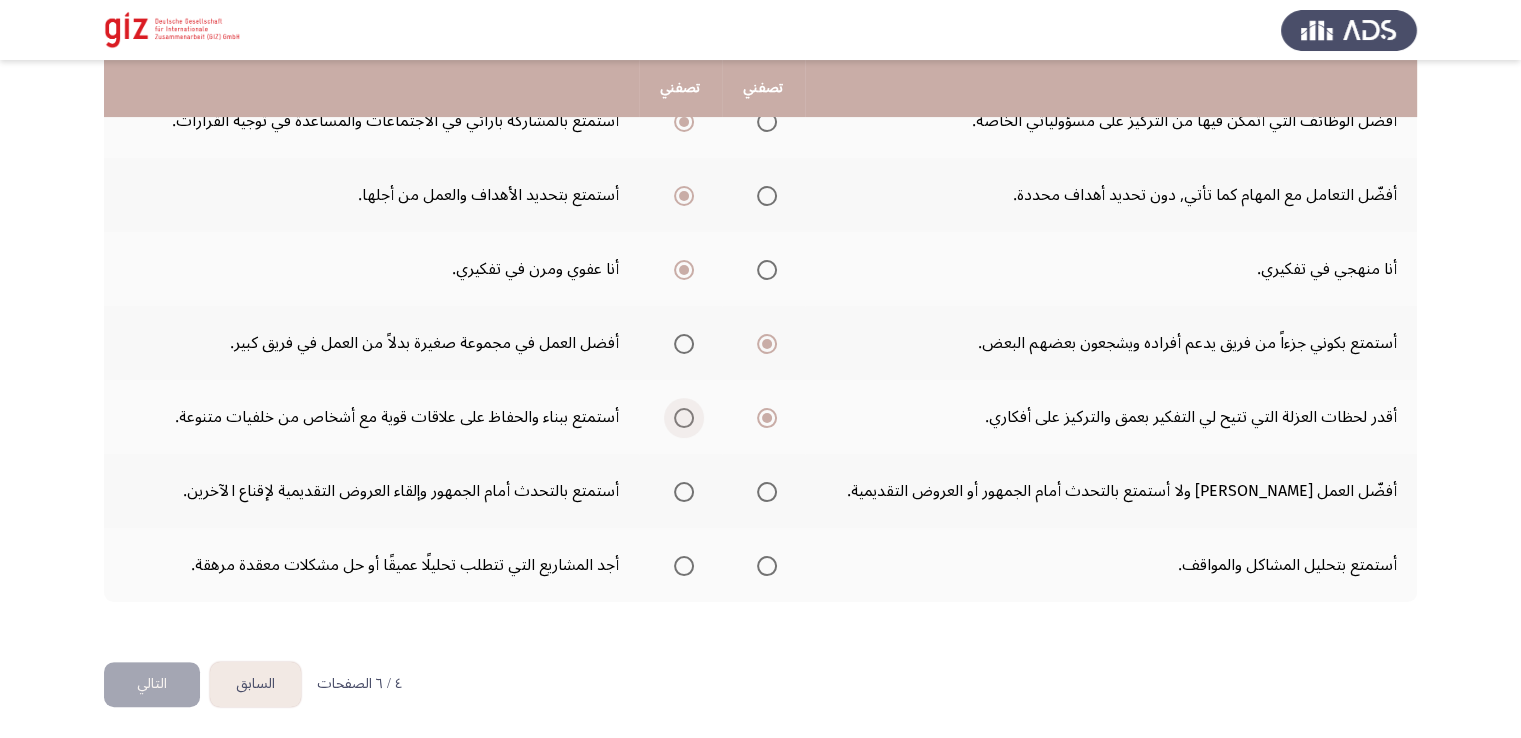 click at bounding box center (680, 418) 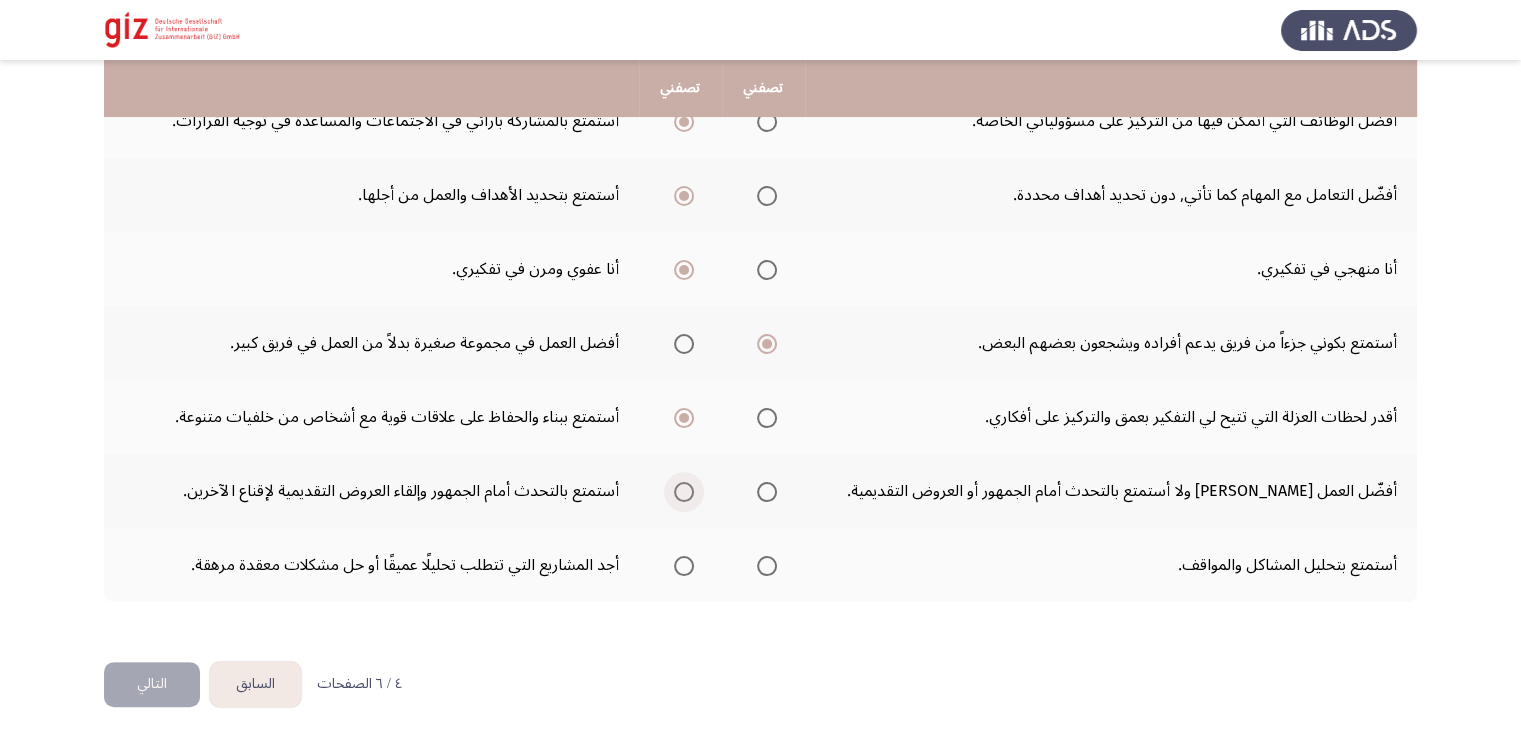 click at bounding box center (684, 492) 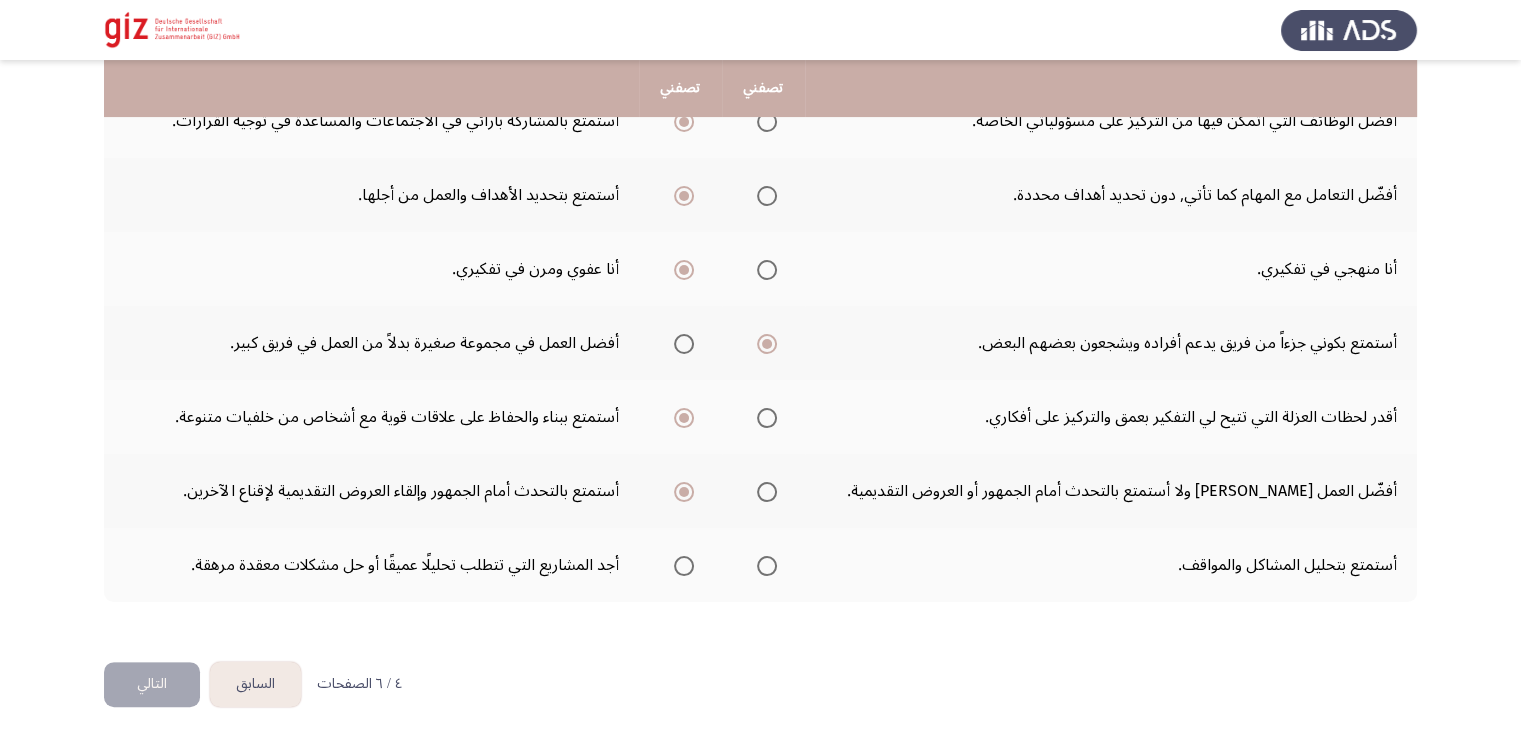 click at bounding box center (684, 566) 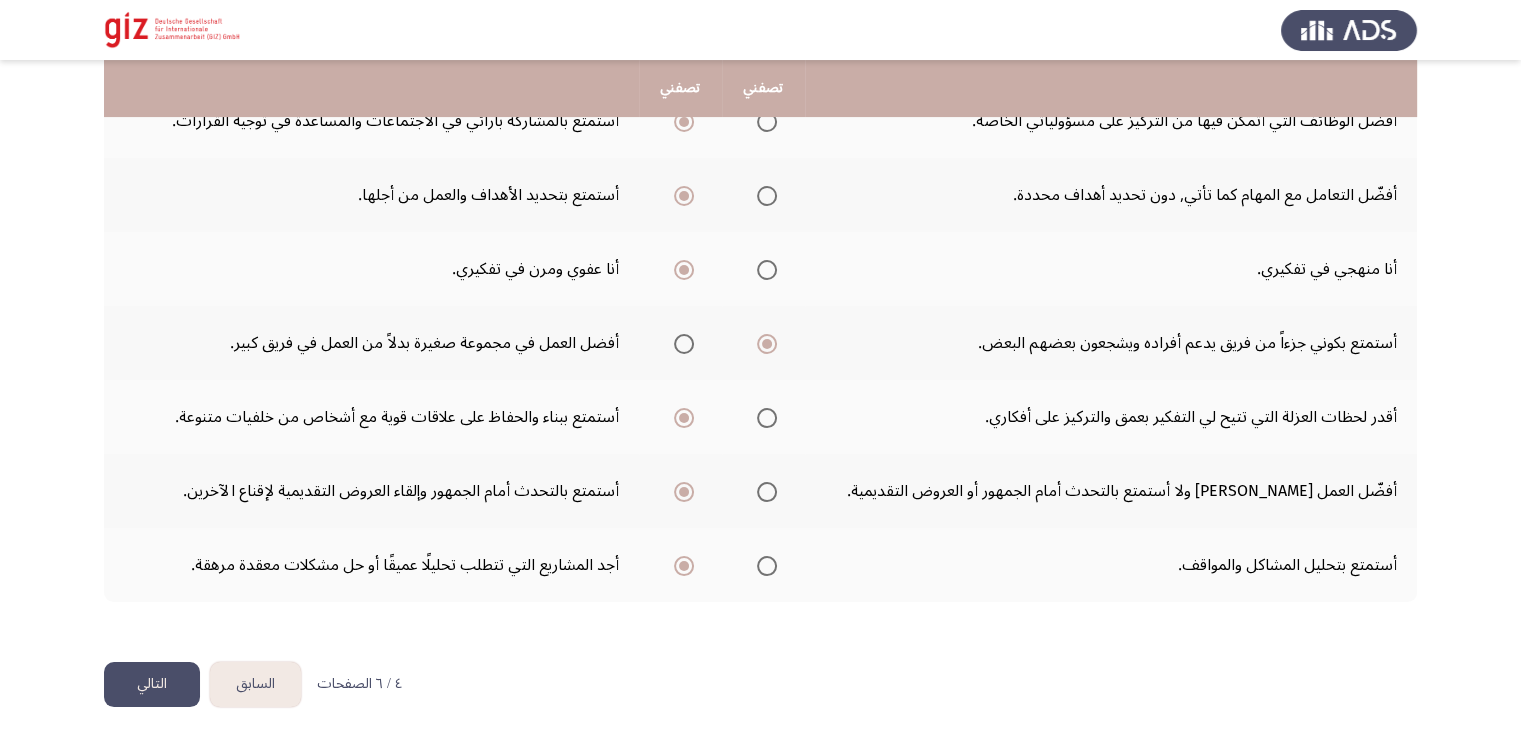 click at bounding box center [767, 566] 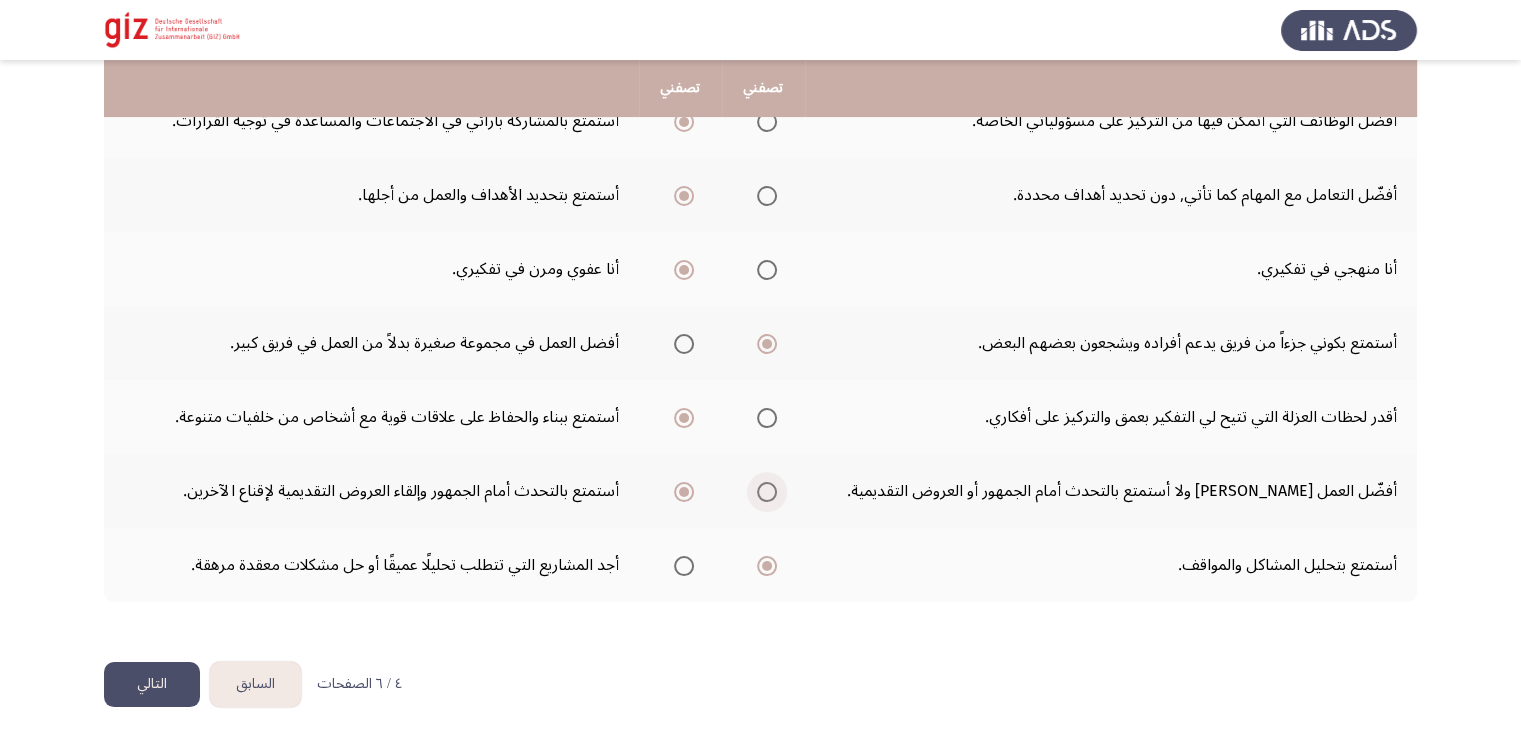 click at bounding box center [767, 492] 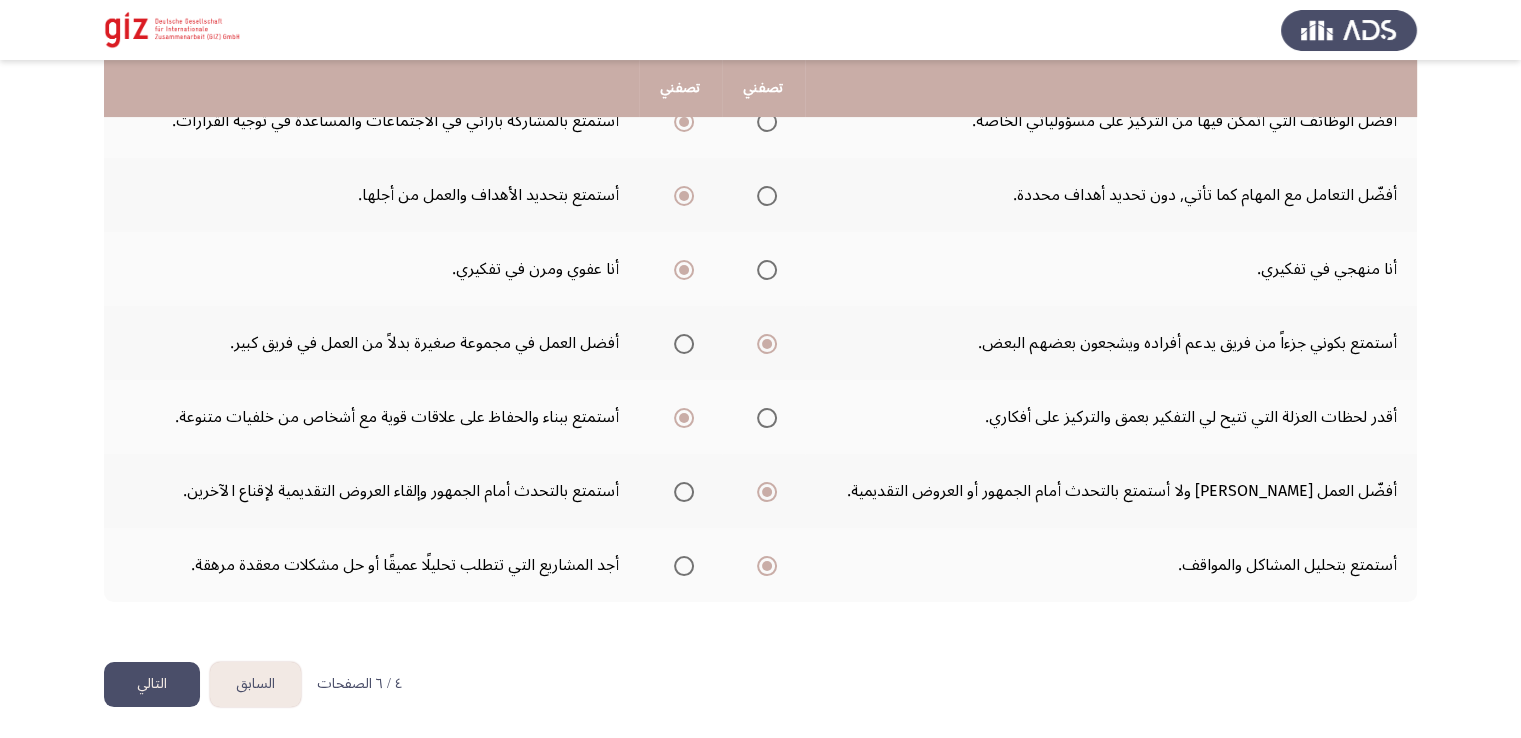 click on "التالي" 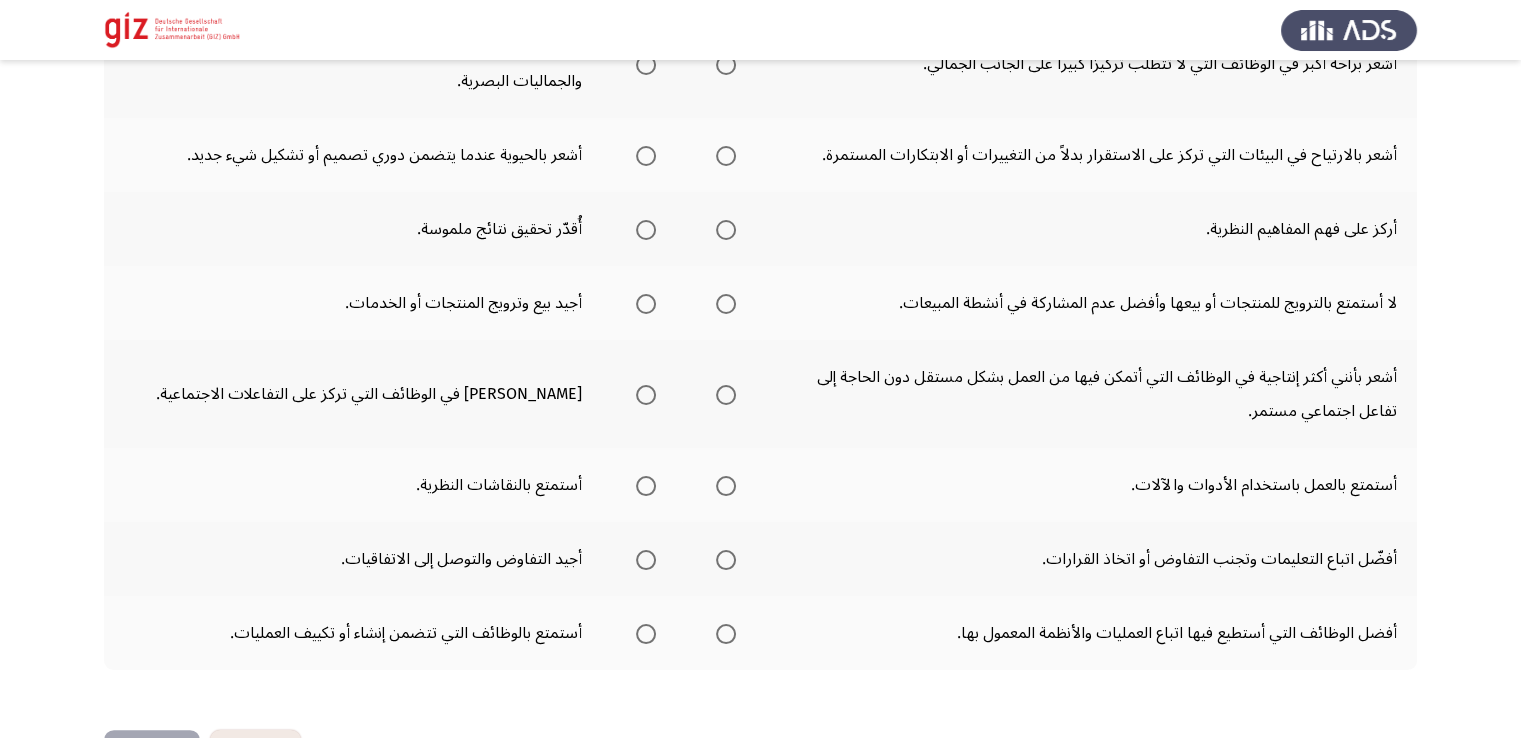 scroll, scrollTop: 0, scrollLeft: 0, axis: both 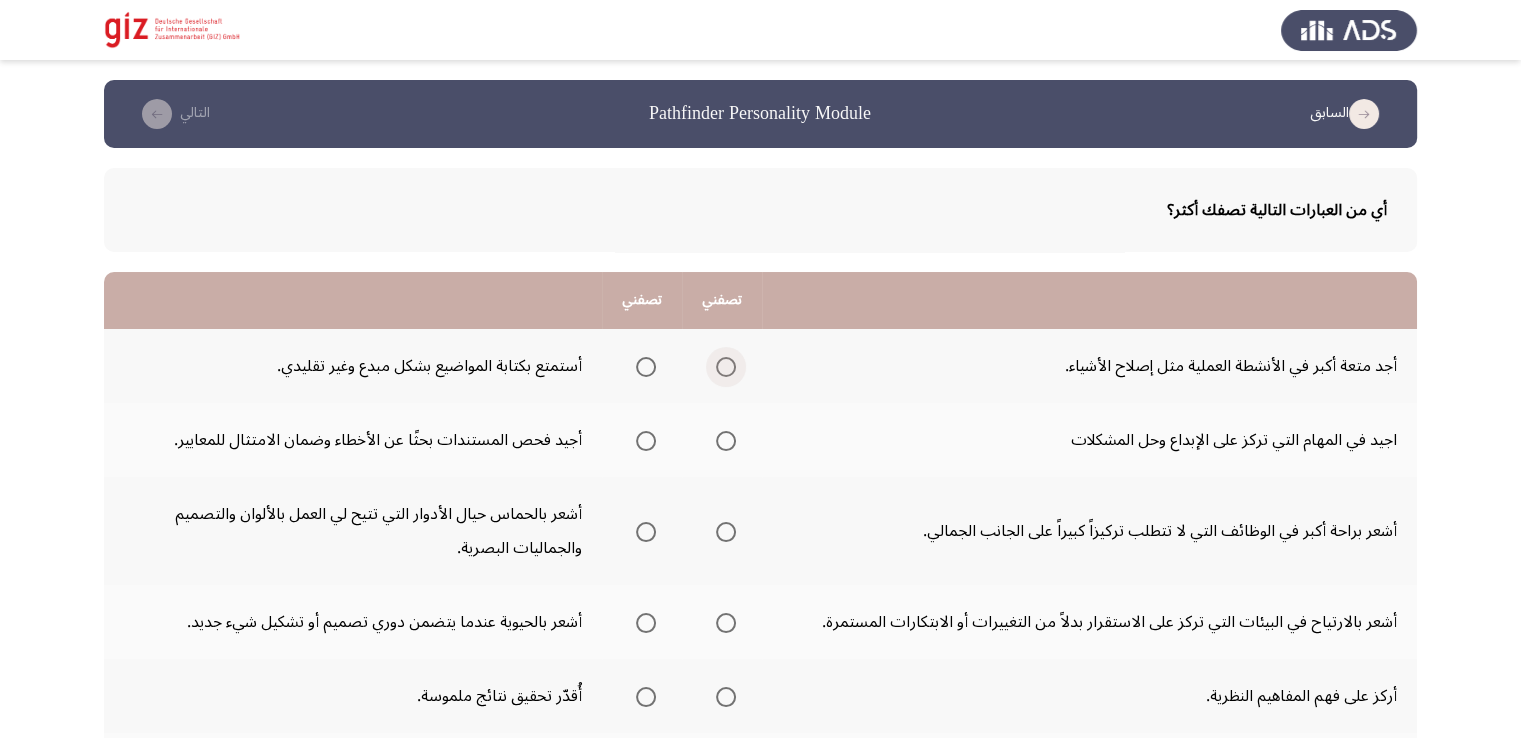 click at bounding box center (726, 367) 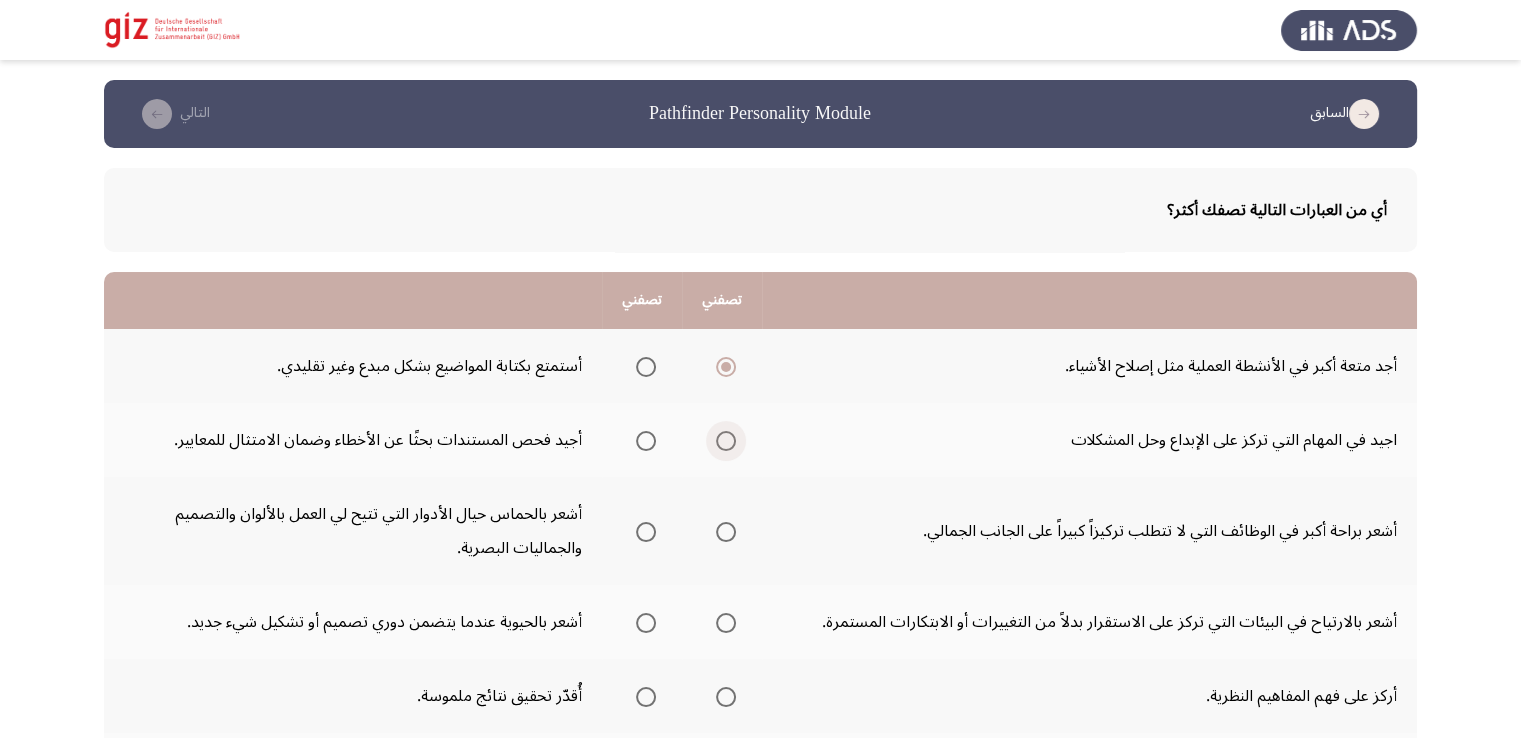 click at bounding box center (726, 441) 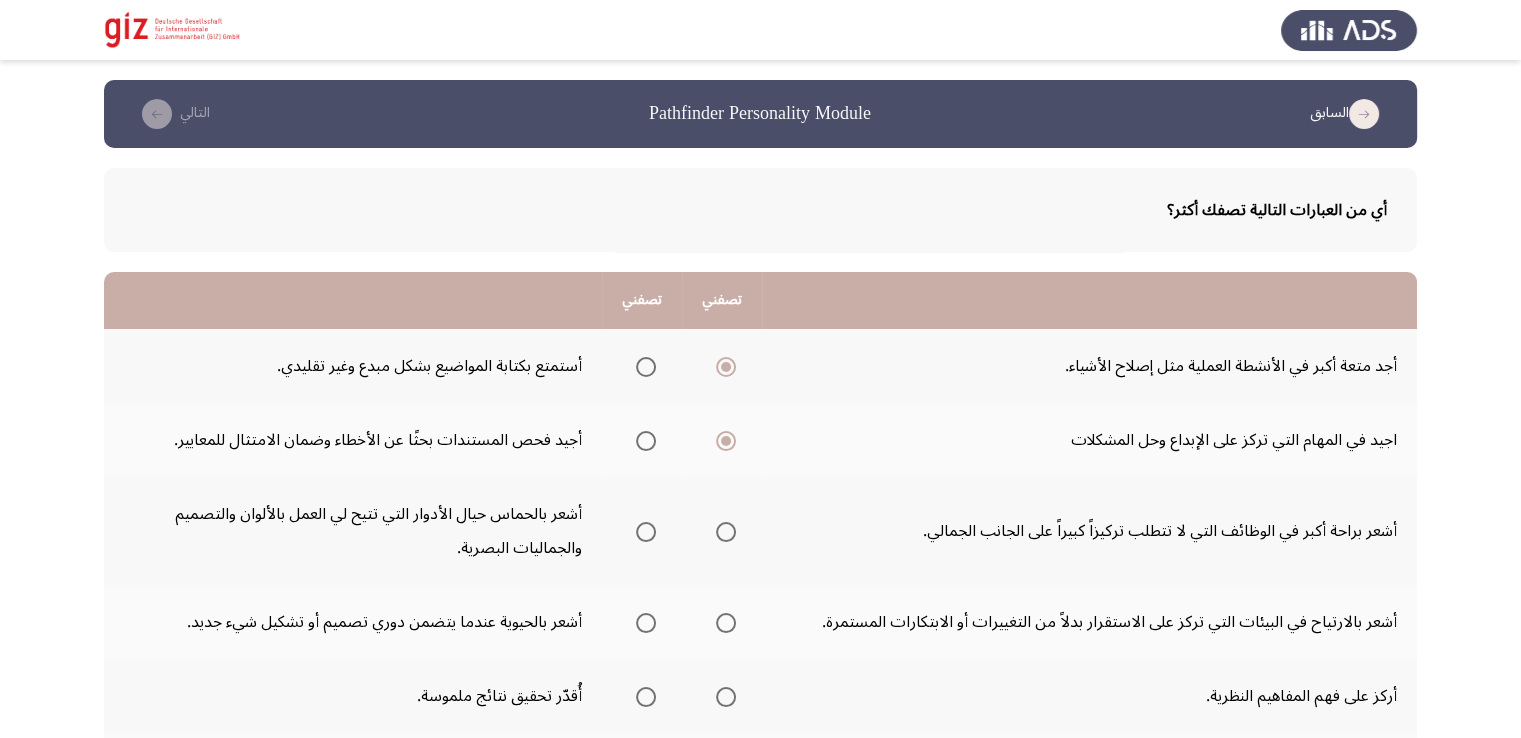 click at bounding box center [646, 532] 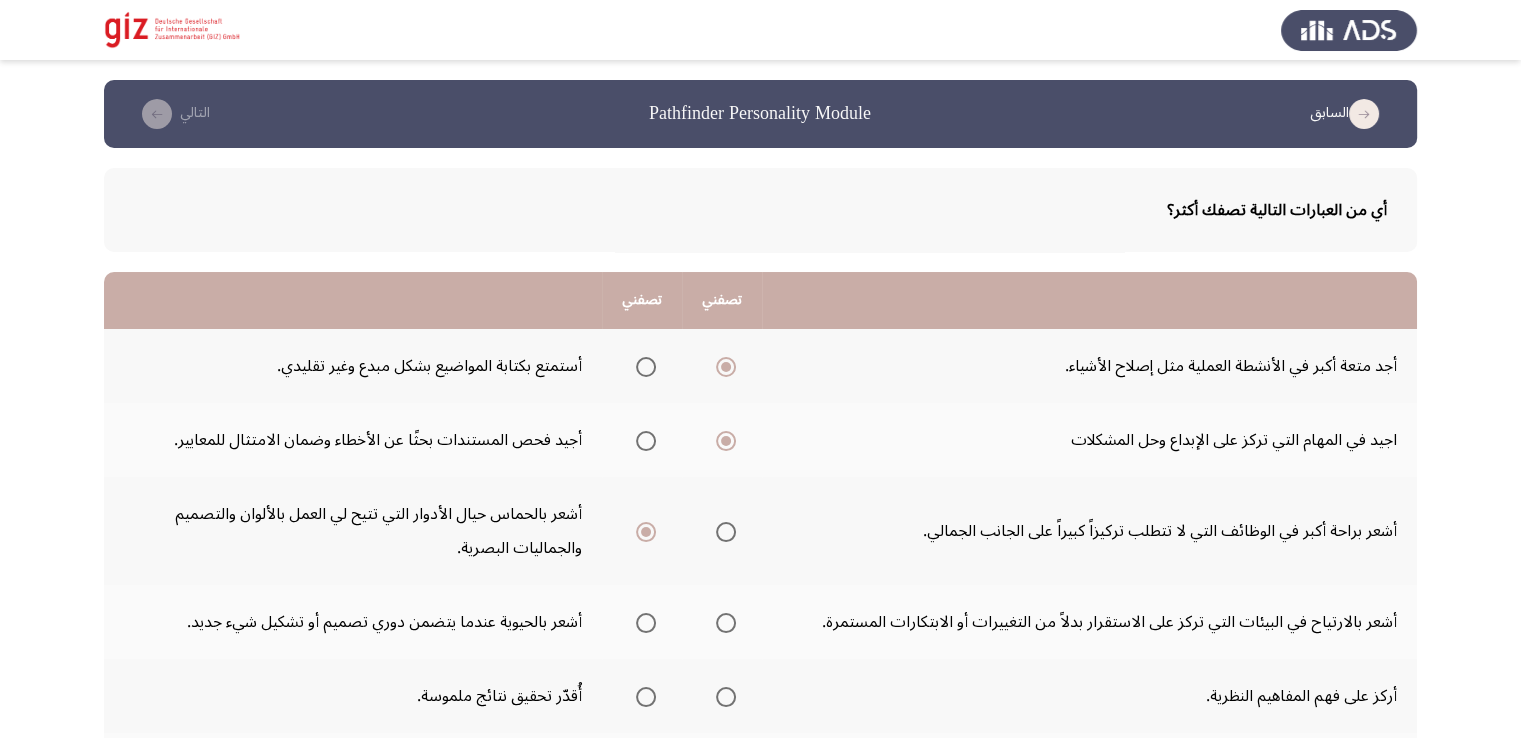 click 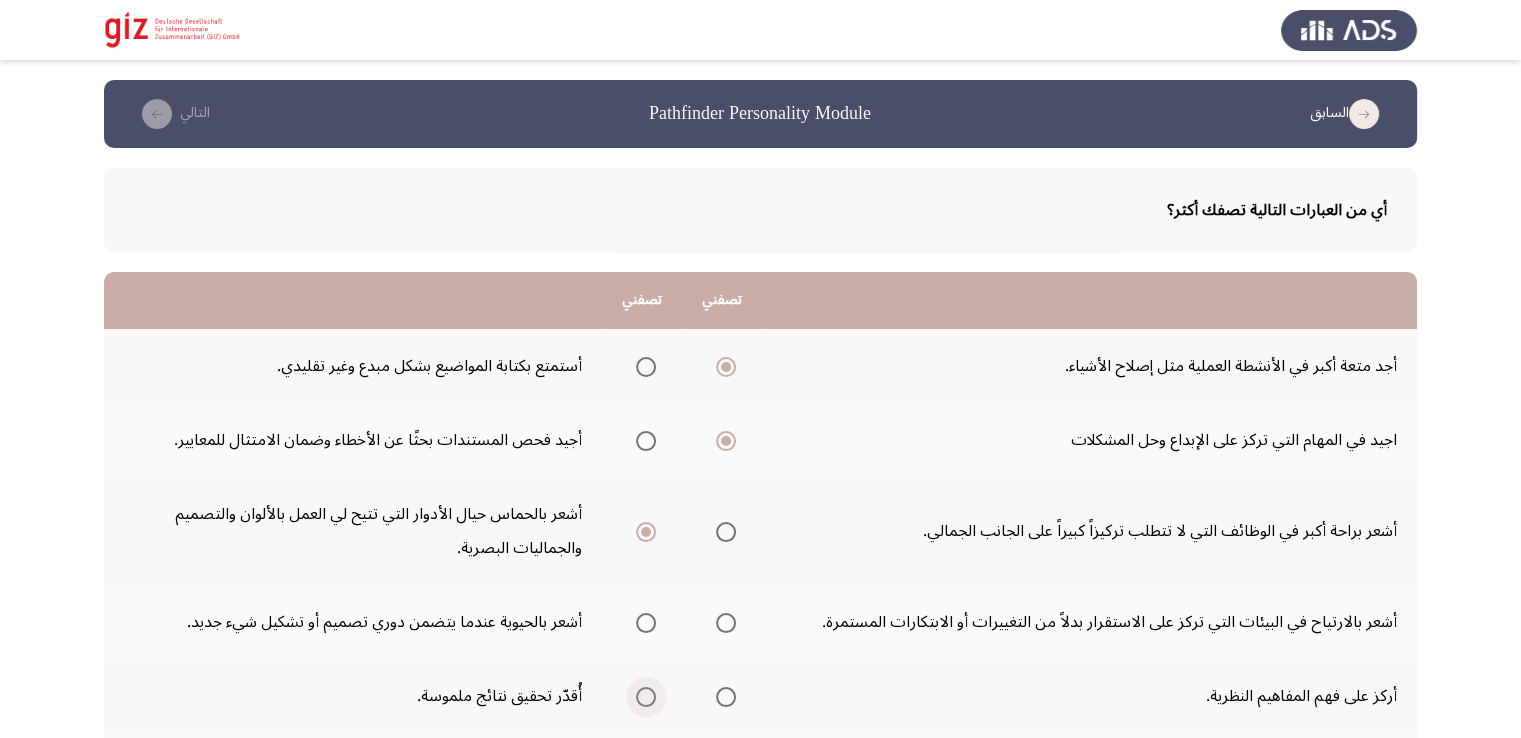 click at bounding box center (646, 697) 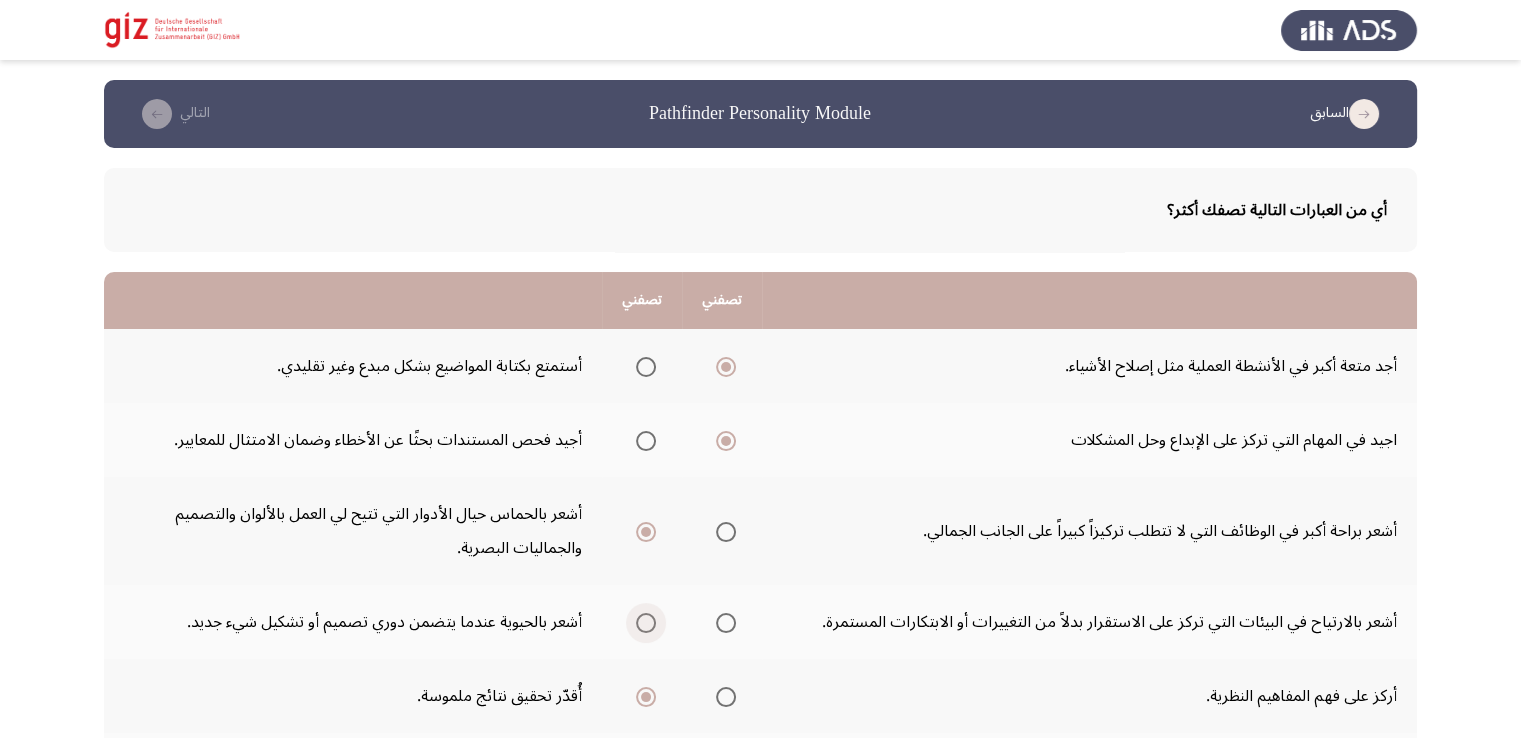 click at bounding box center (646, 623) 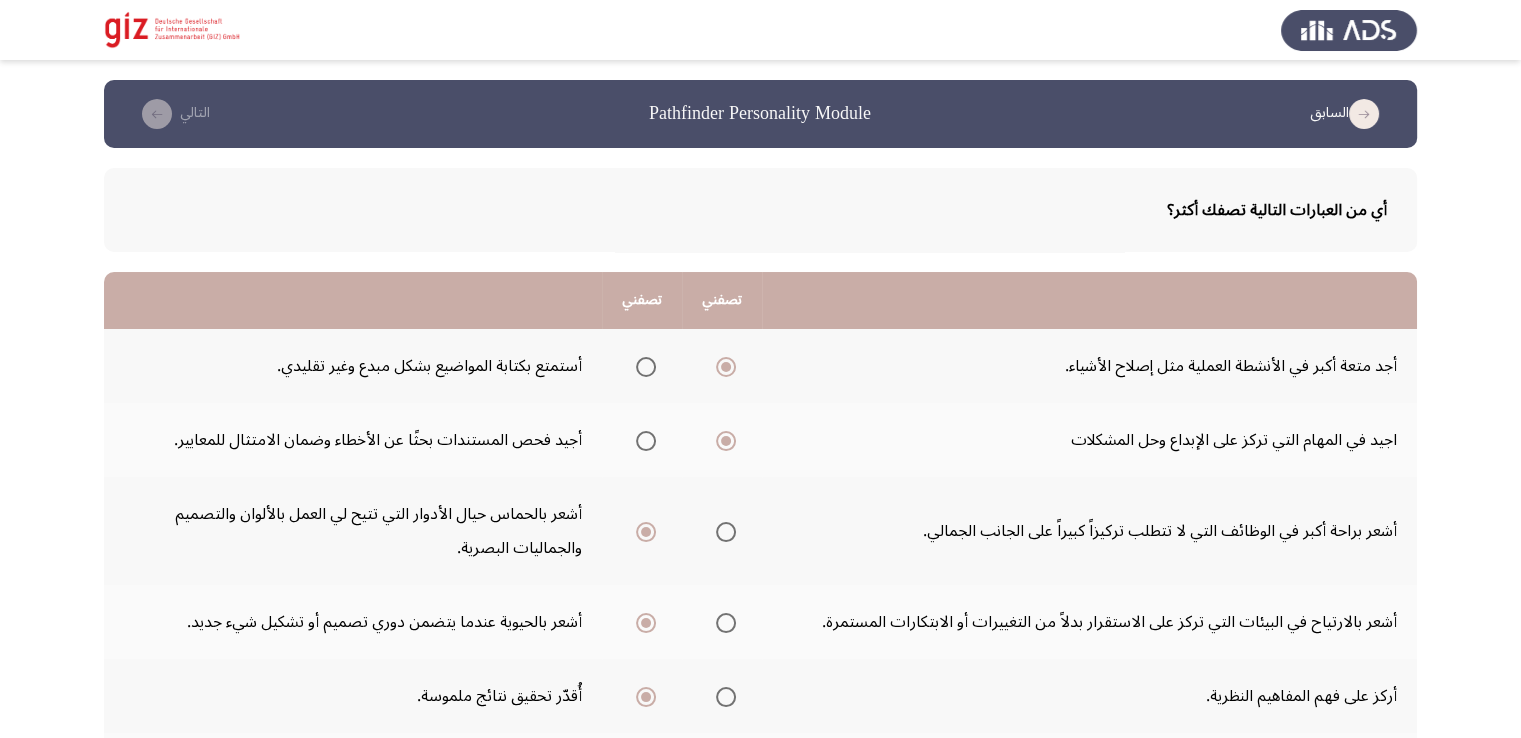 scroll, scrollTop: 14, scrollLeft: 0, axis: vertical 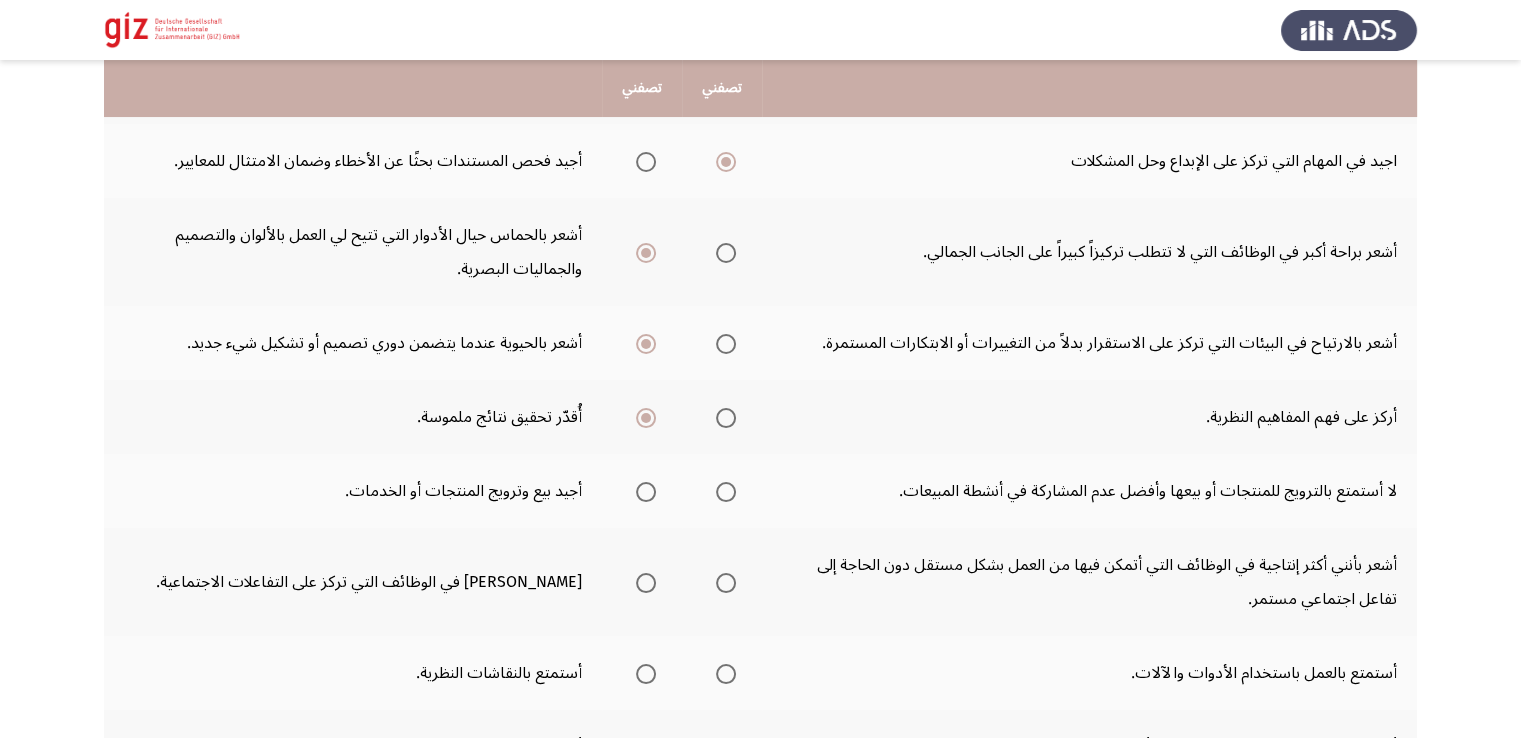 click at bounding box center [726, 492] 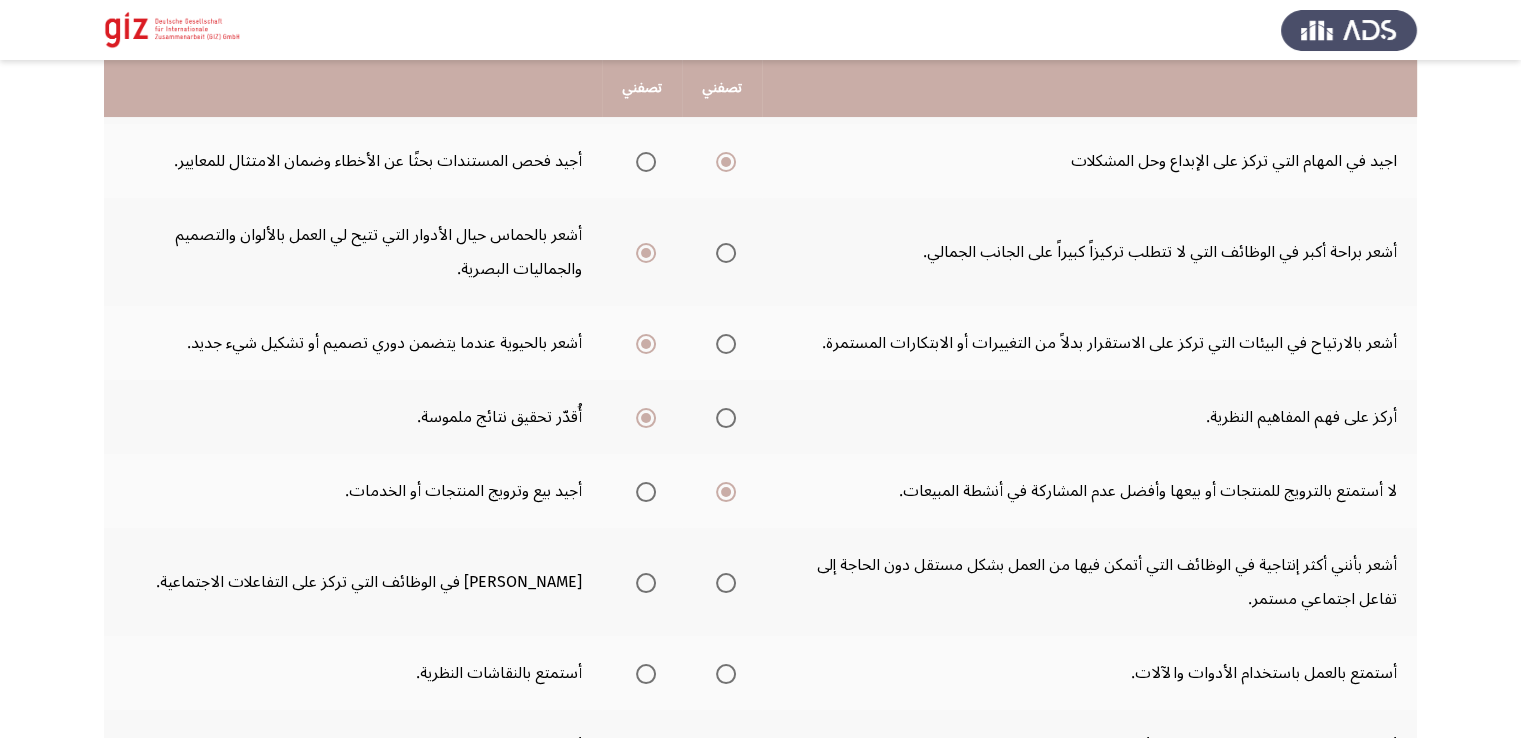 click at bounding box center [646, 583] 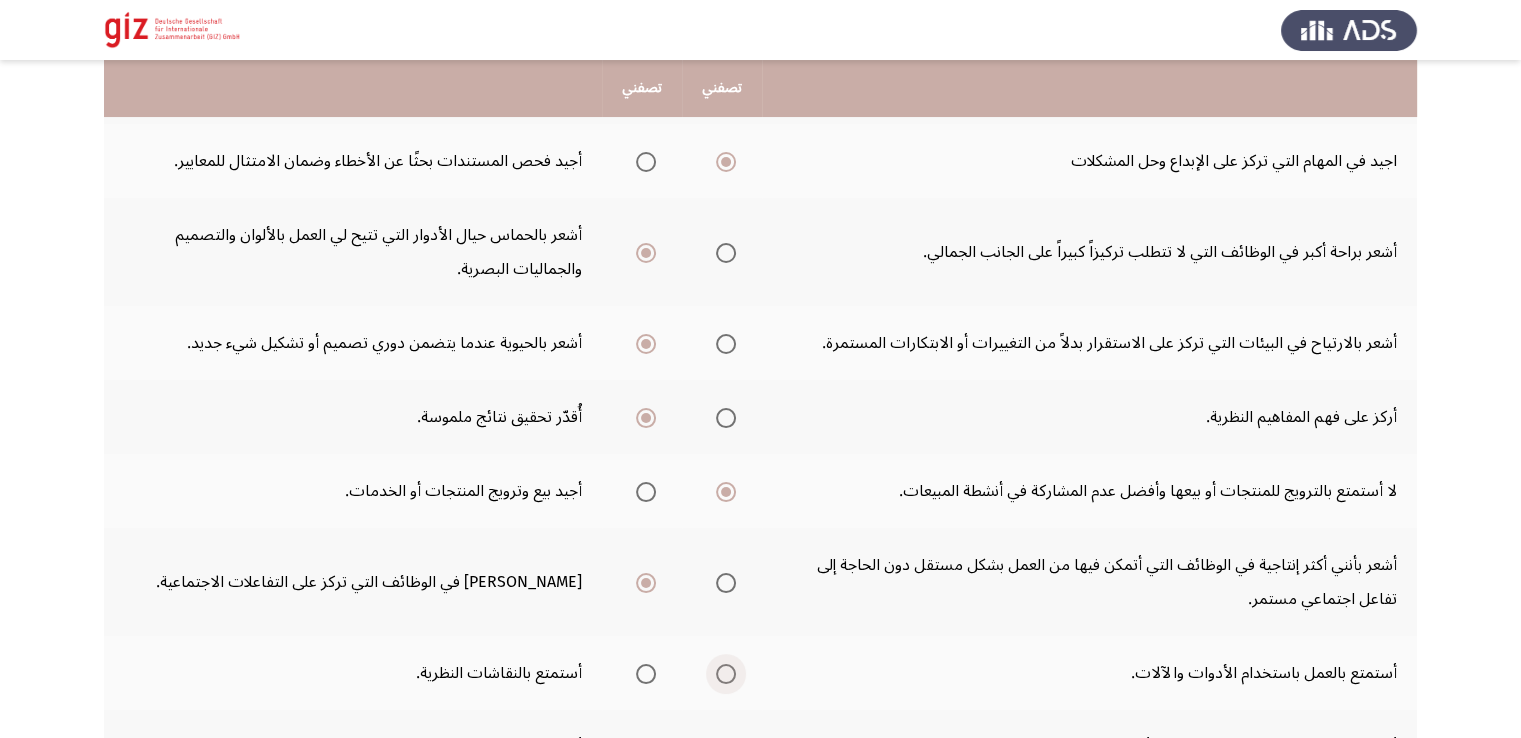 click at bounding box center [726, 674] 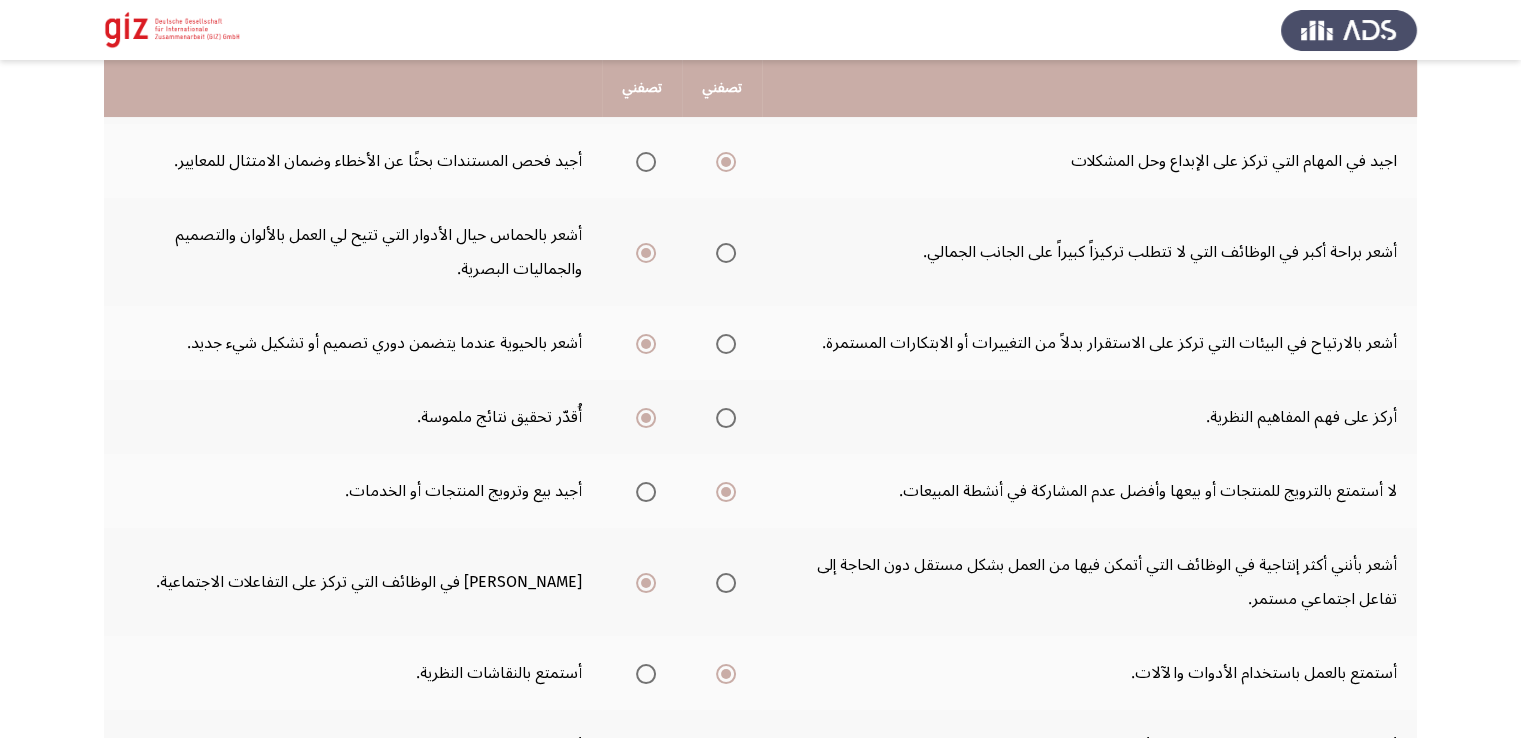 scroll, scrollTop: 384, scrollLeft: 0, axis: vertical 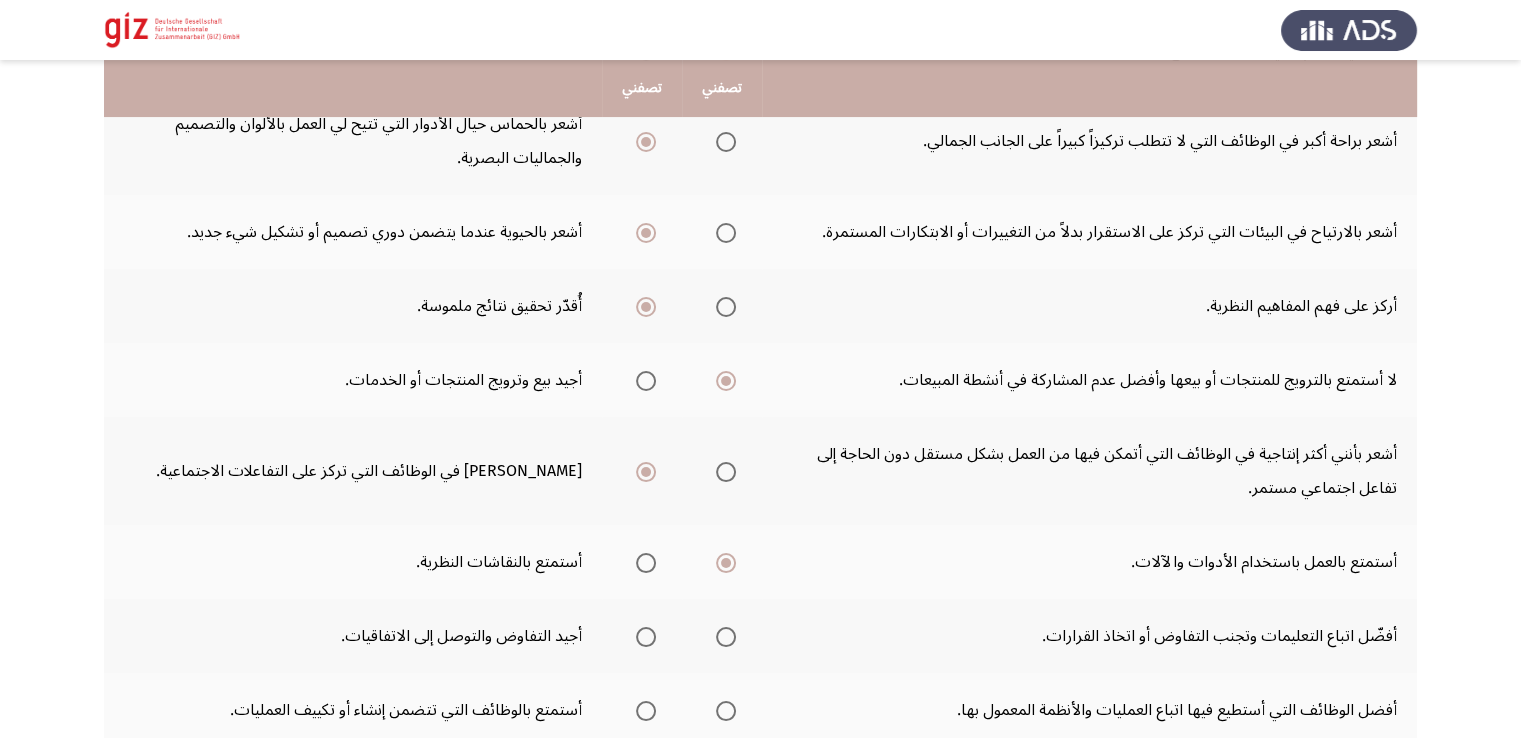 click at bounding box center [646, 637] 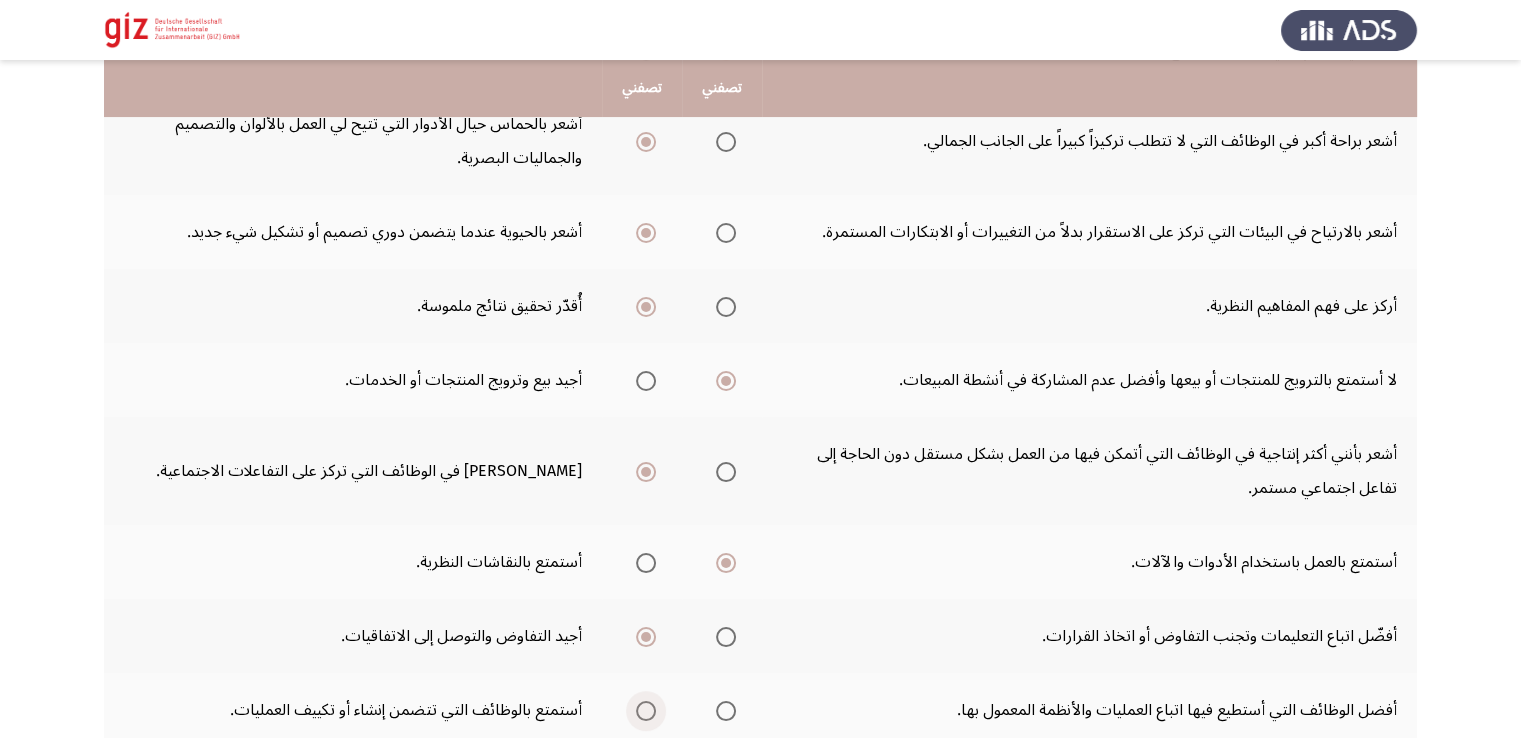 click at bounding box center [646, 711] 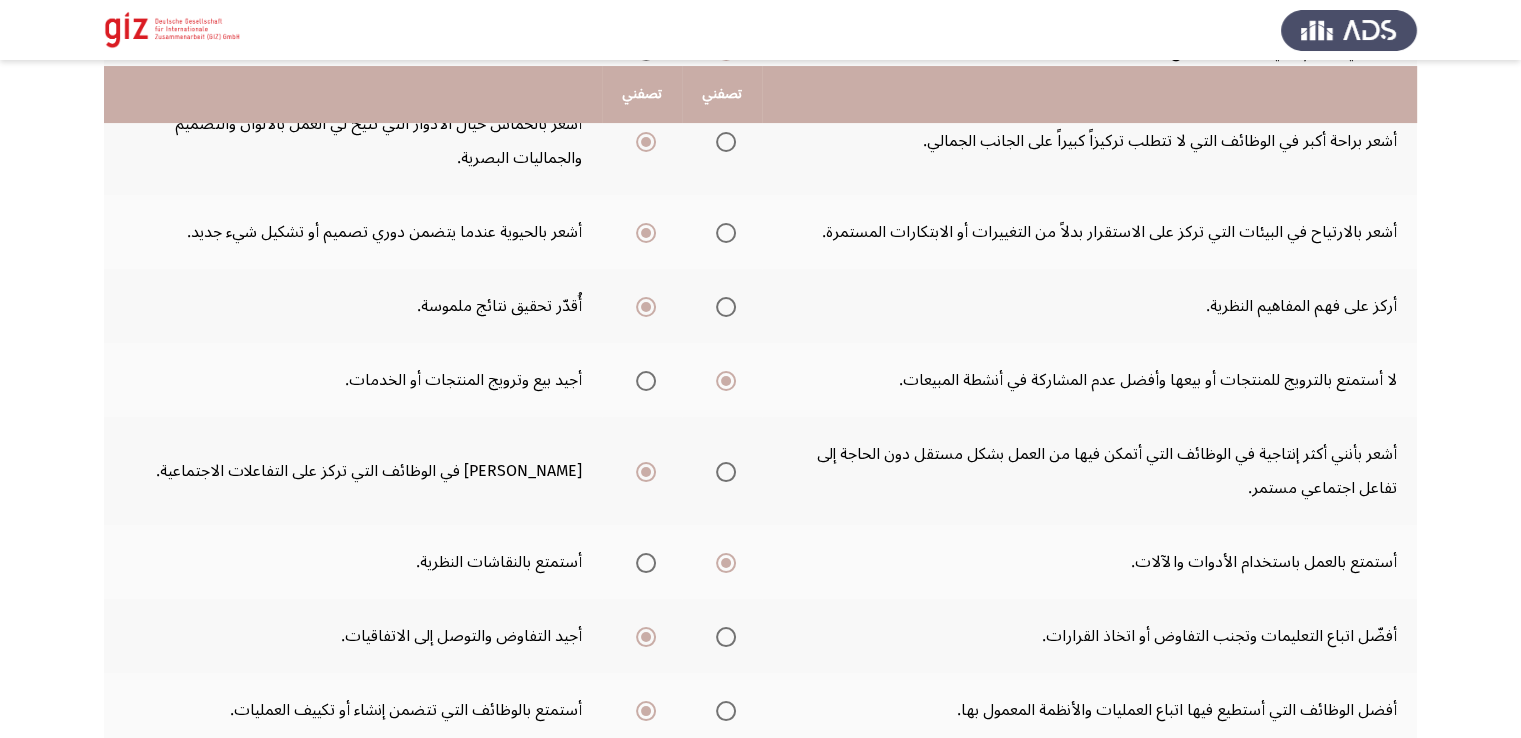 scroll, scrollTop: 396, scrollLeft: 0, axis: vertical 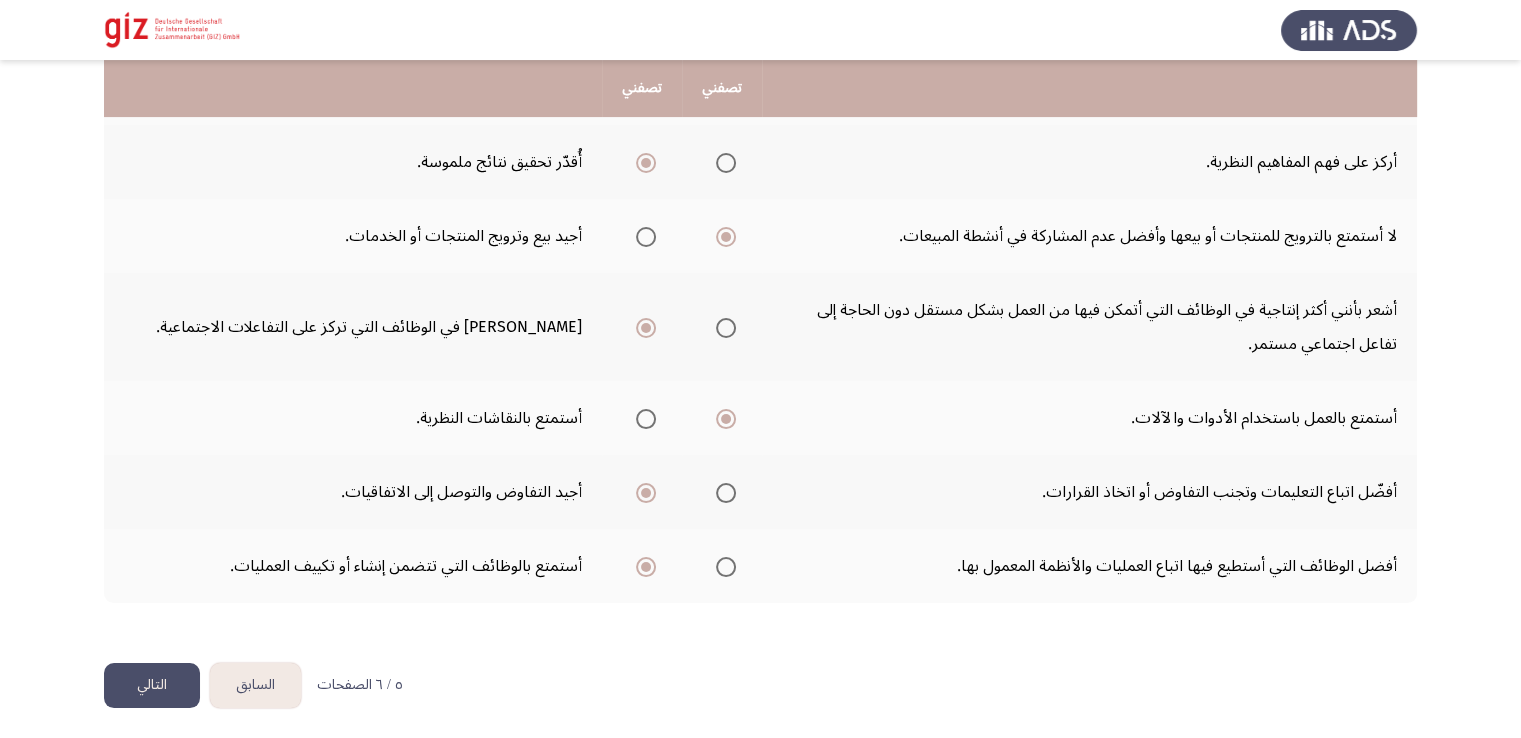 click on "التالي" 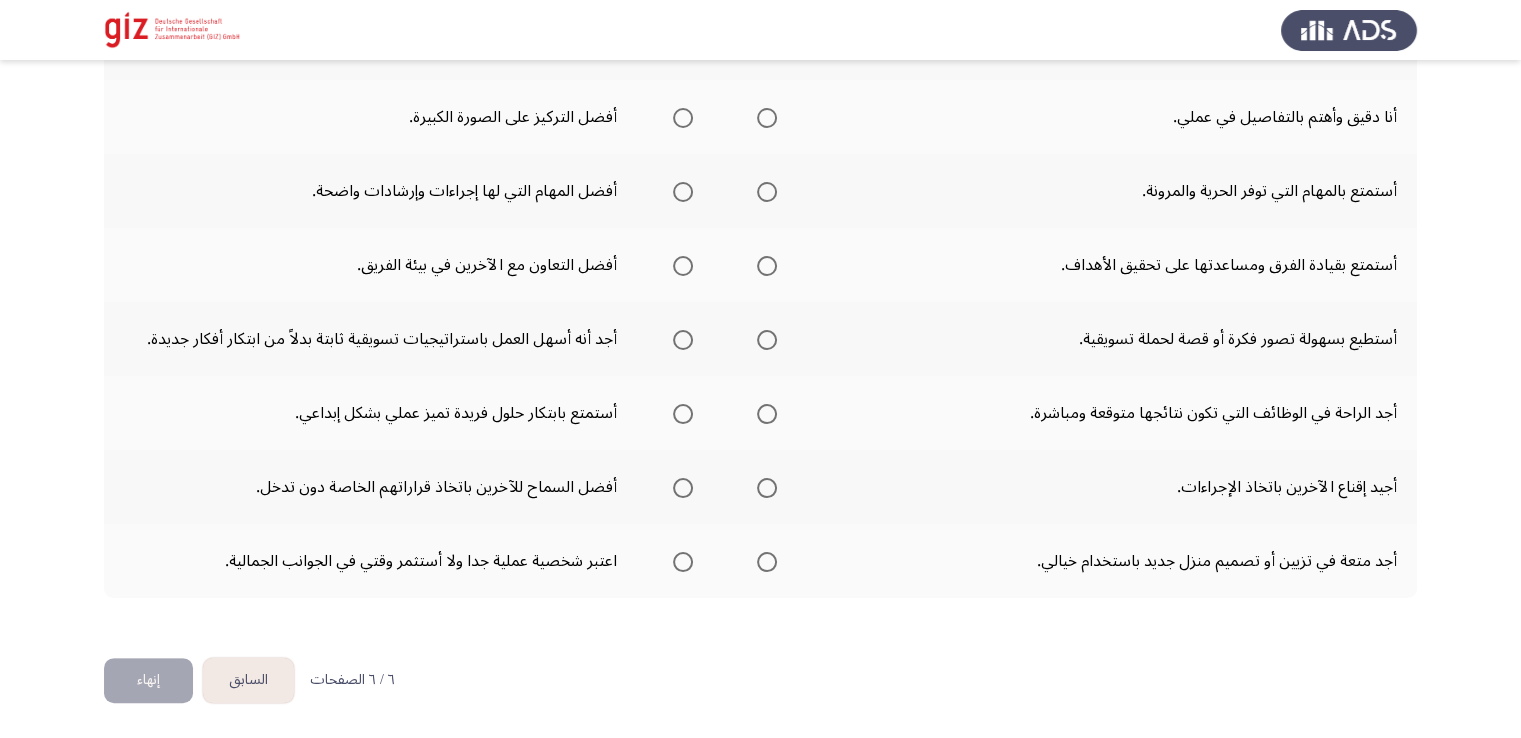 scroll, scrollTop: 0, scrollLeft: 0, axis: both 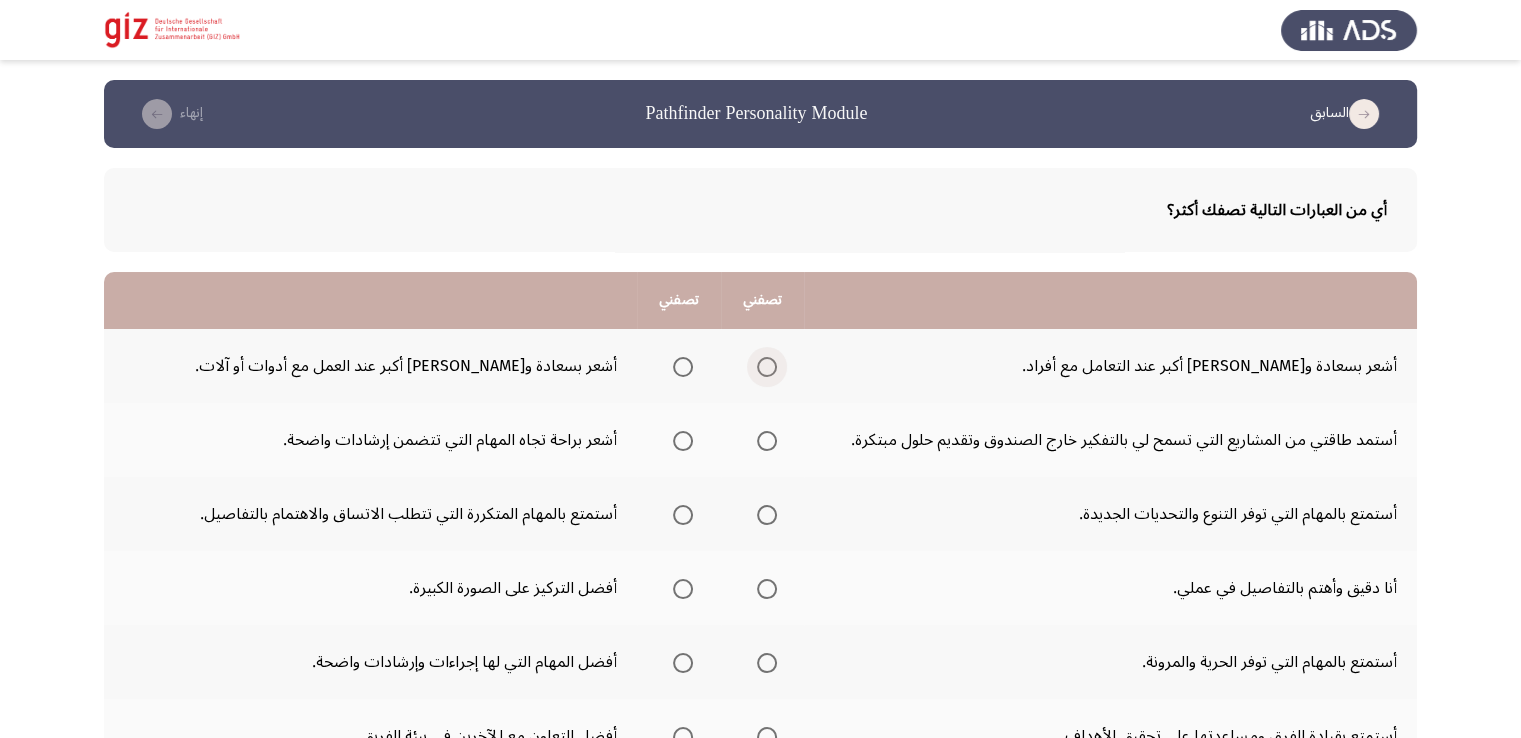 click at bounding box center [767, 367] 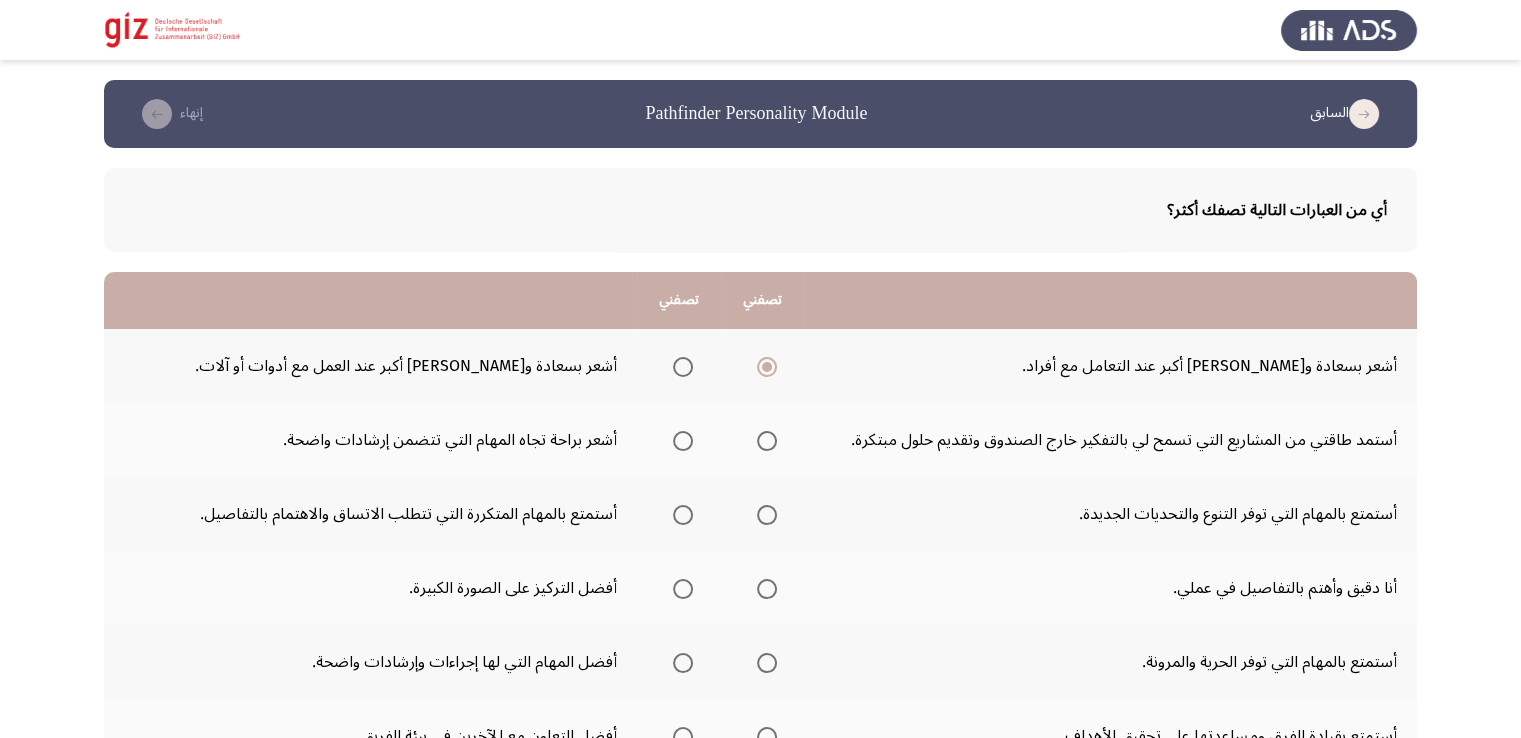 click at bounding box center [683, 441] 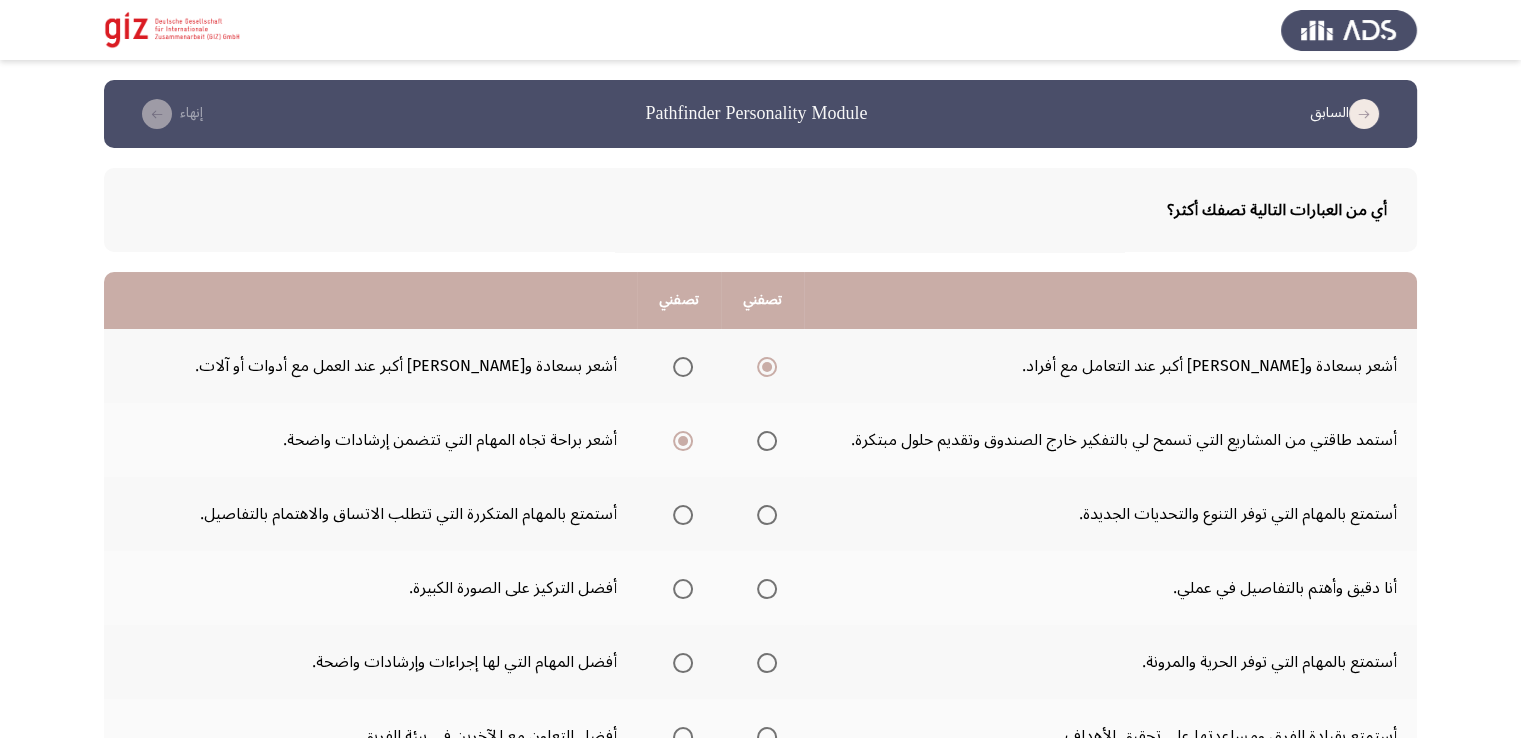 click at bounding box center [767, 515] 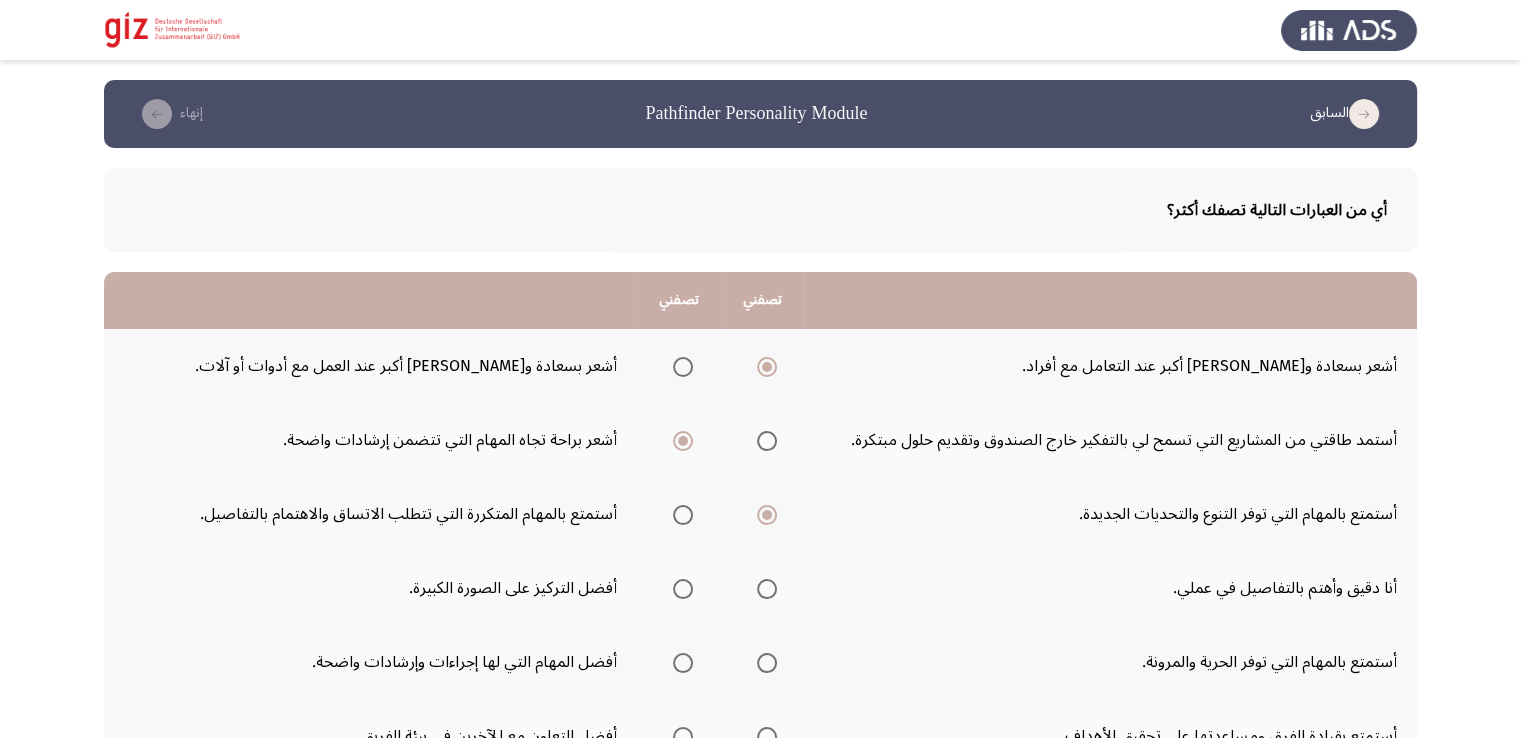 click at bounding box center (767, 589) 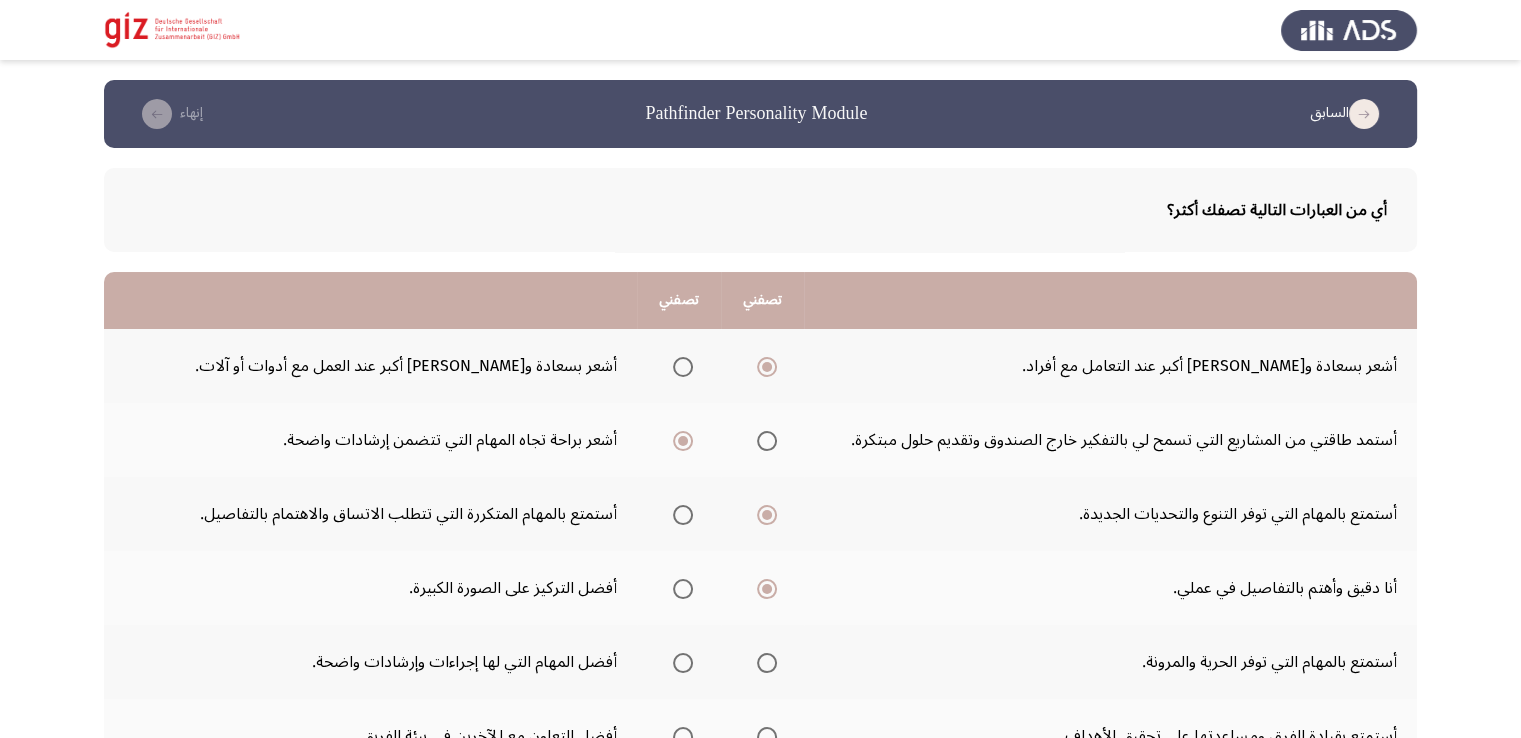 click at bounding box center [767, 663] 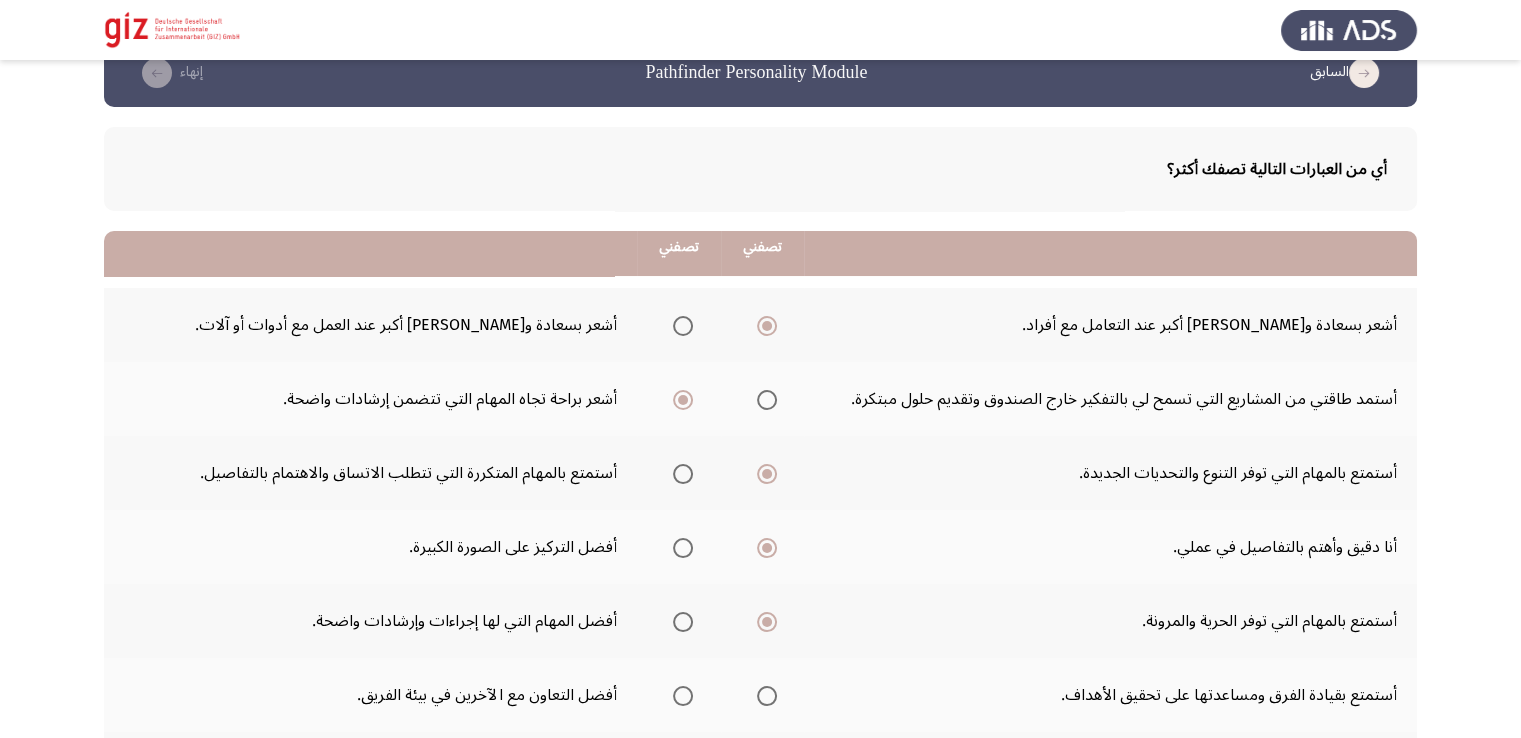 scroll, scrollTop: 200, scrollLeft: 0, axis: vertical 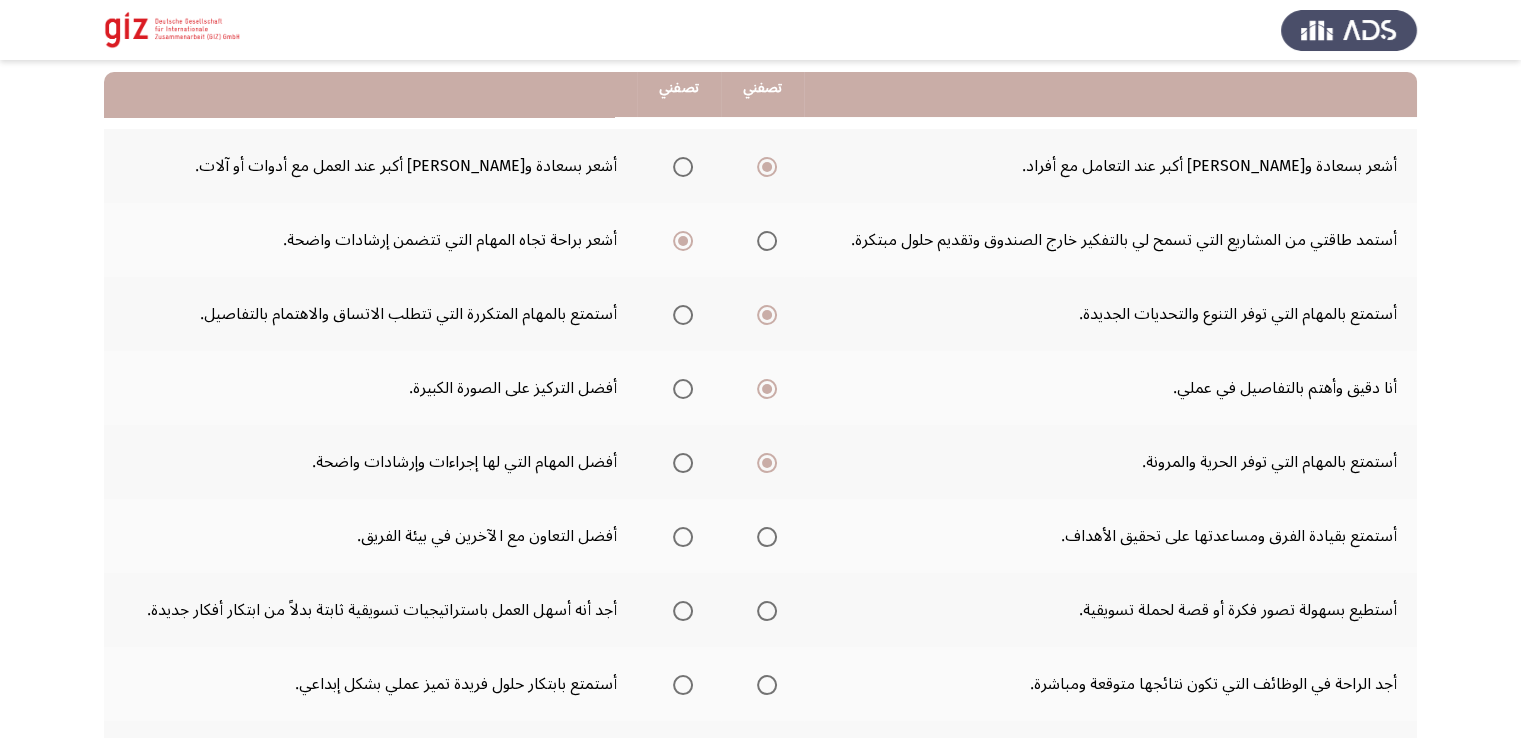 click at bounding box center (683, 463) 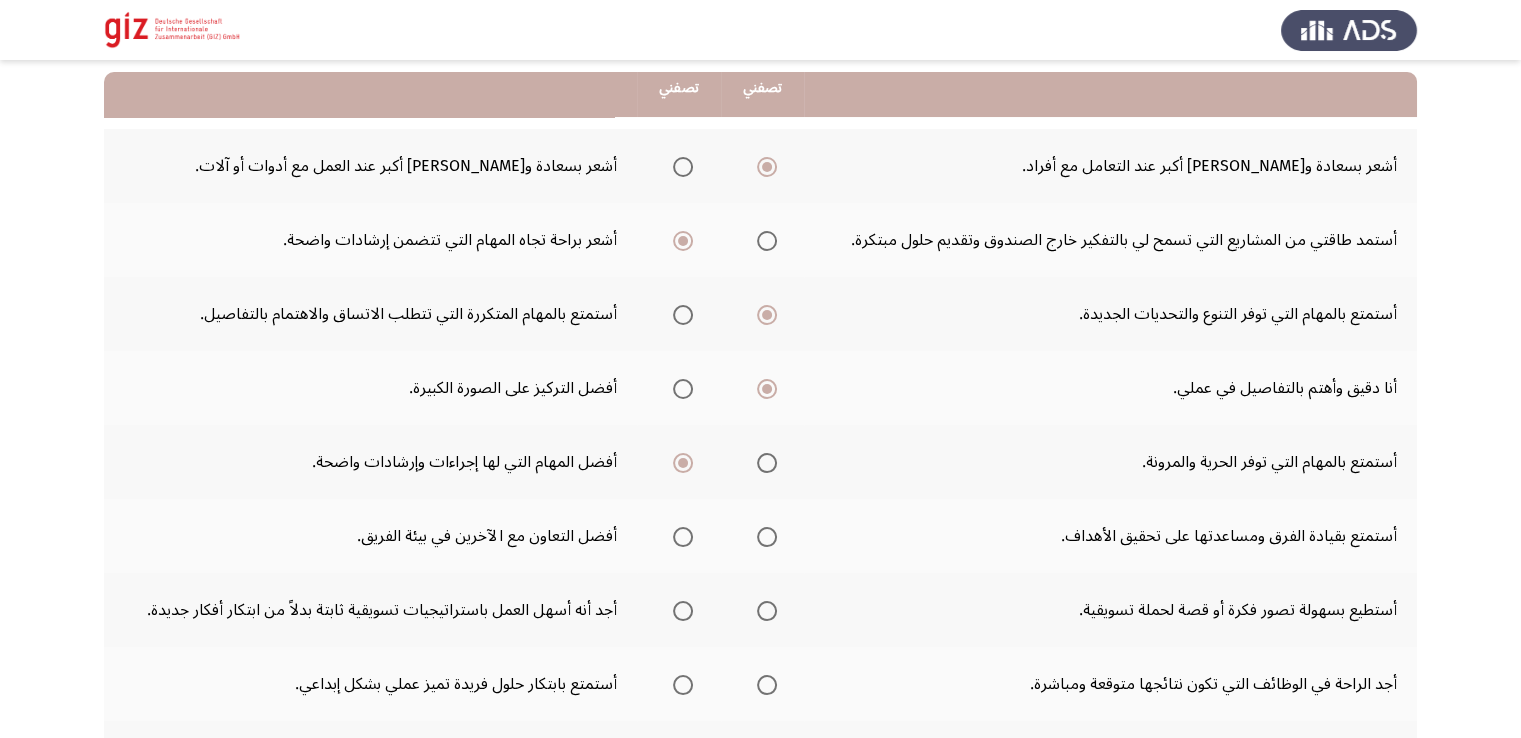 click at bounding box center (767, 463) 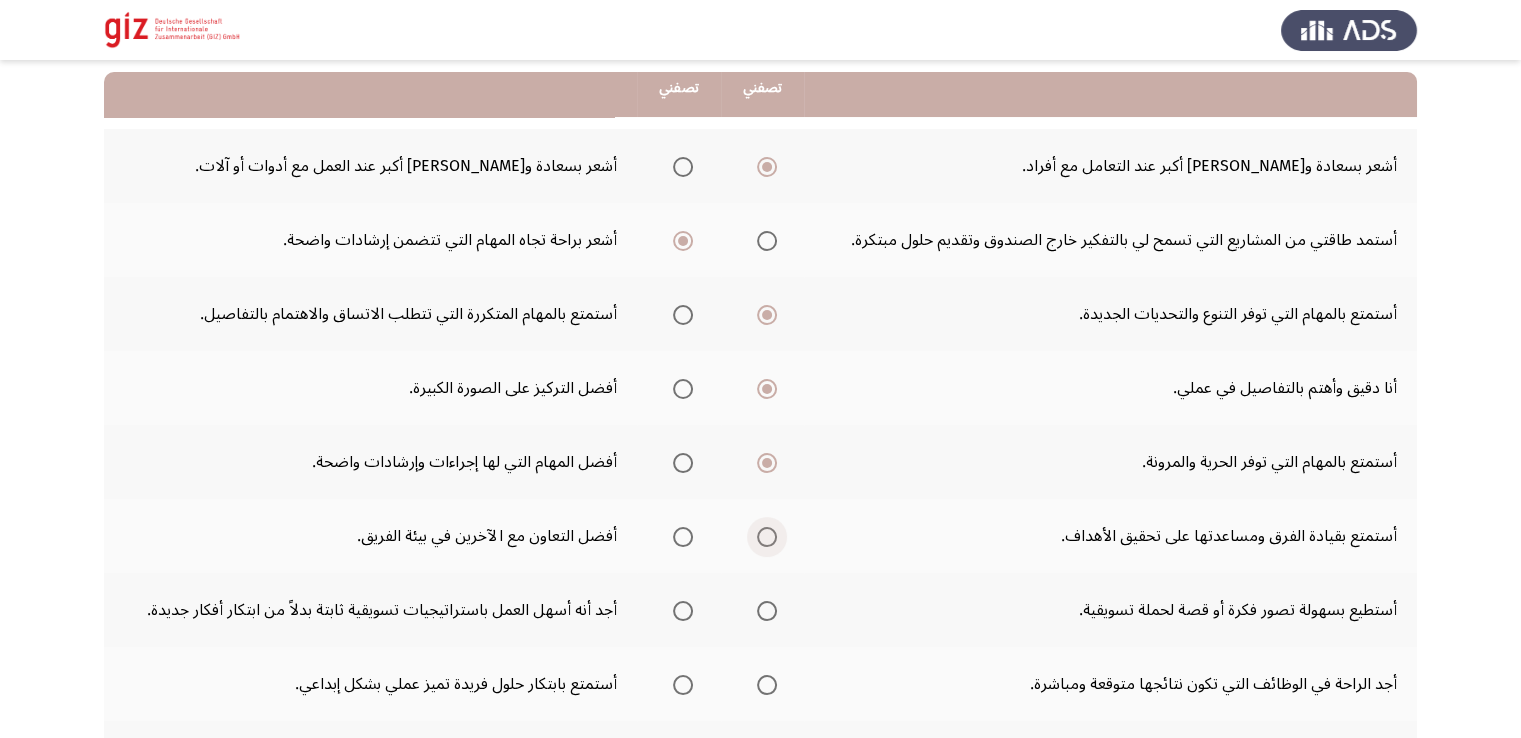 click at bounding box center (767, 537) 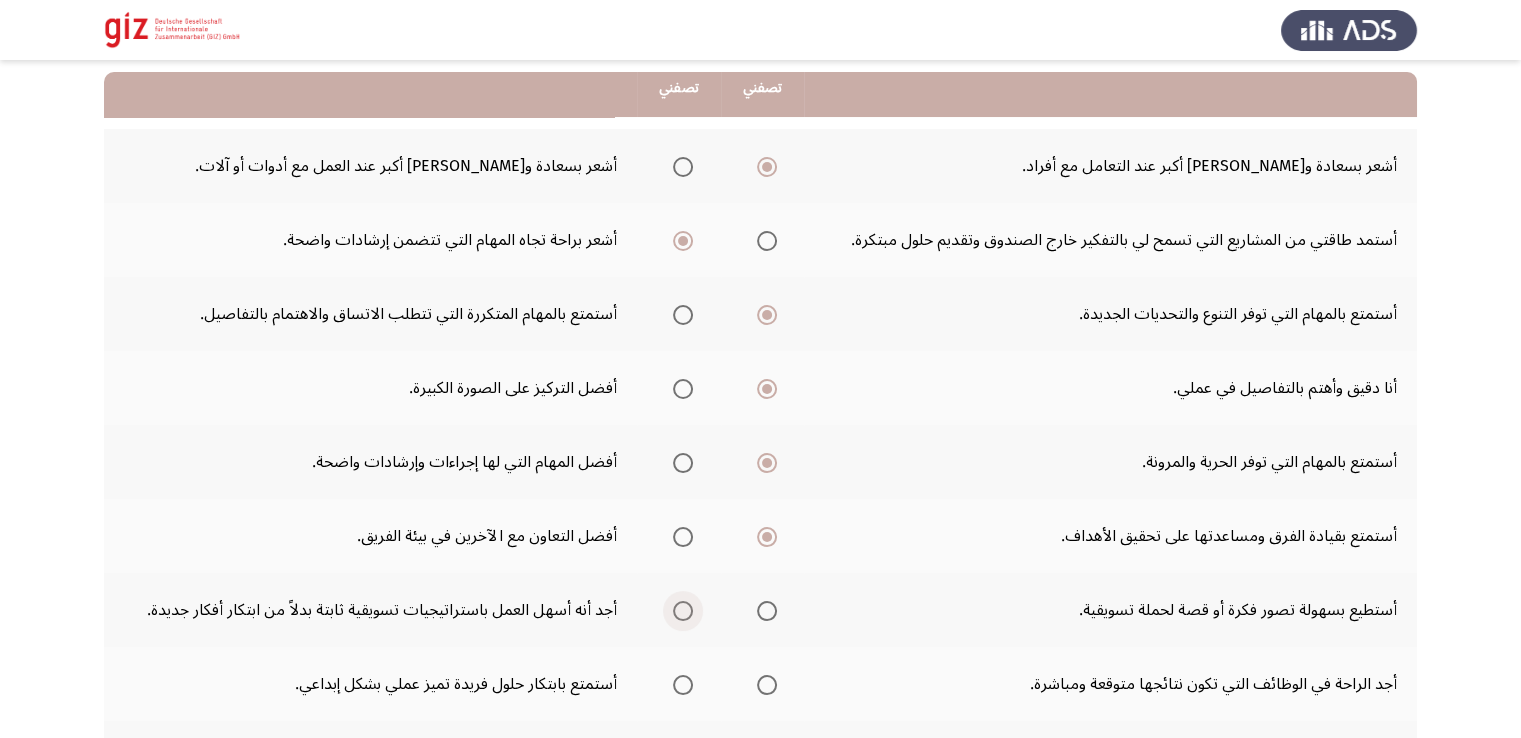 click at bounding box center (683, 611) 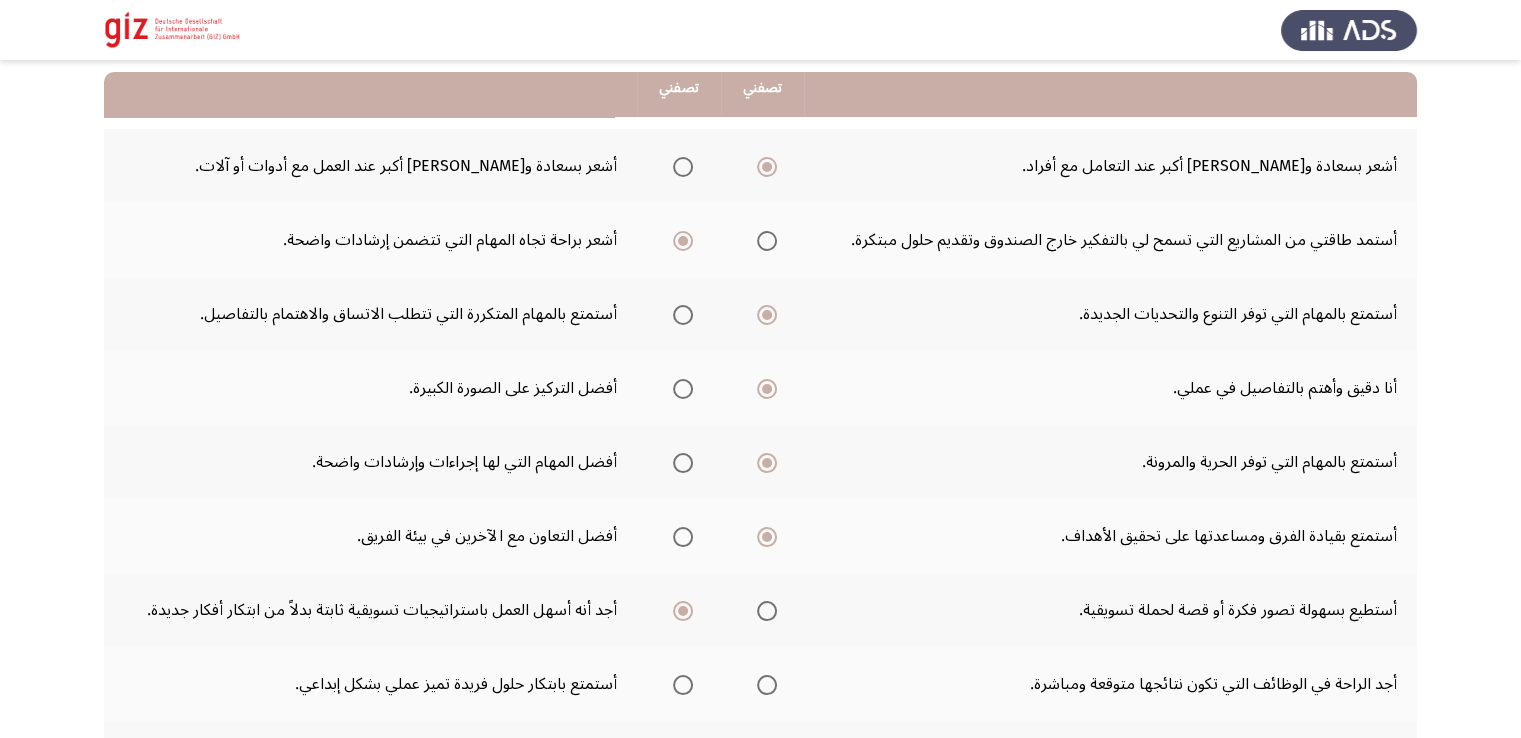 click at bounding box center (683, 685) 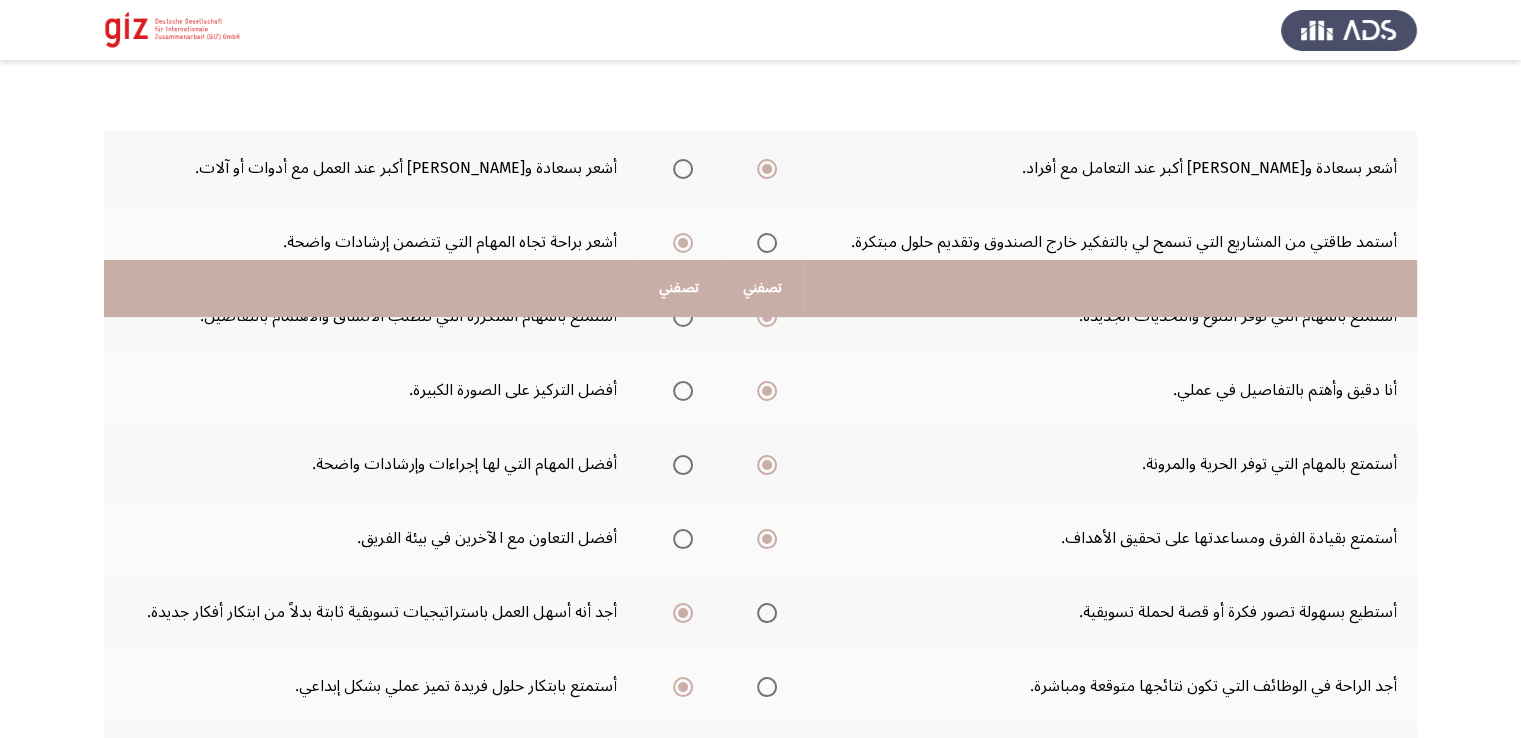 scroll, scrollTop: 398, scrollLeft: 0, axis: vertical 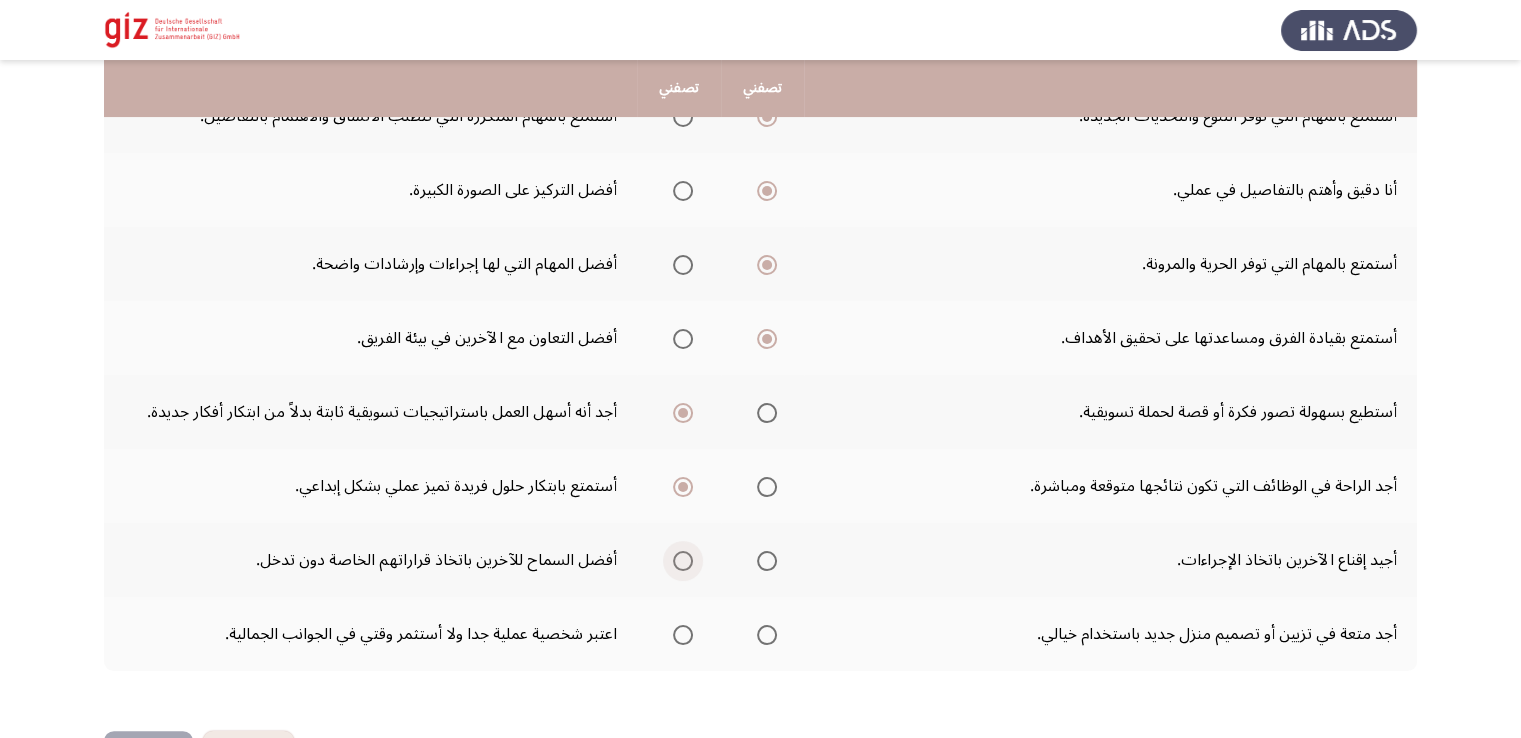 click at bounding box center (683, 561) 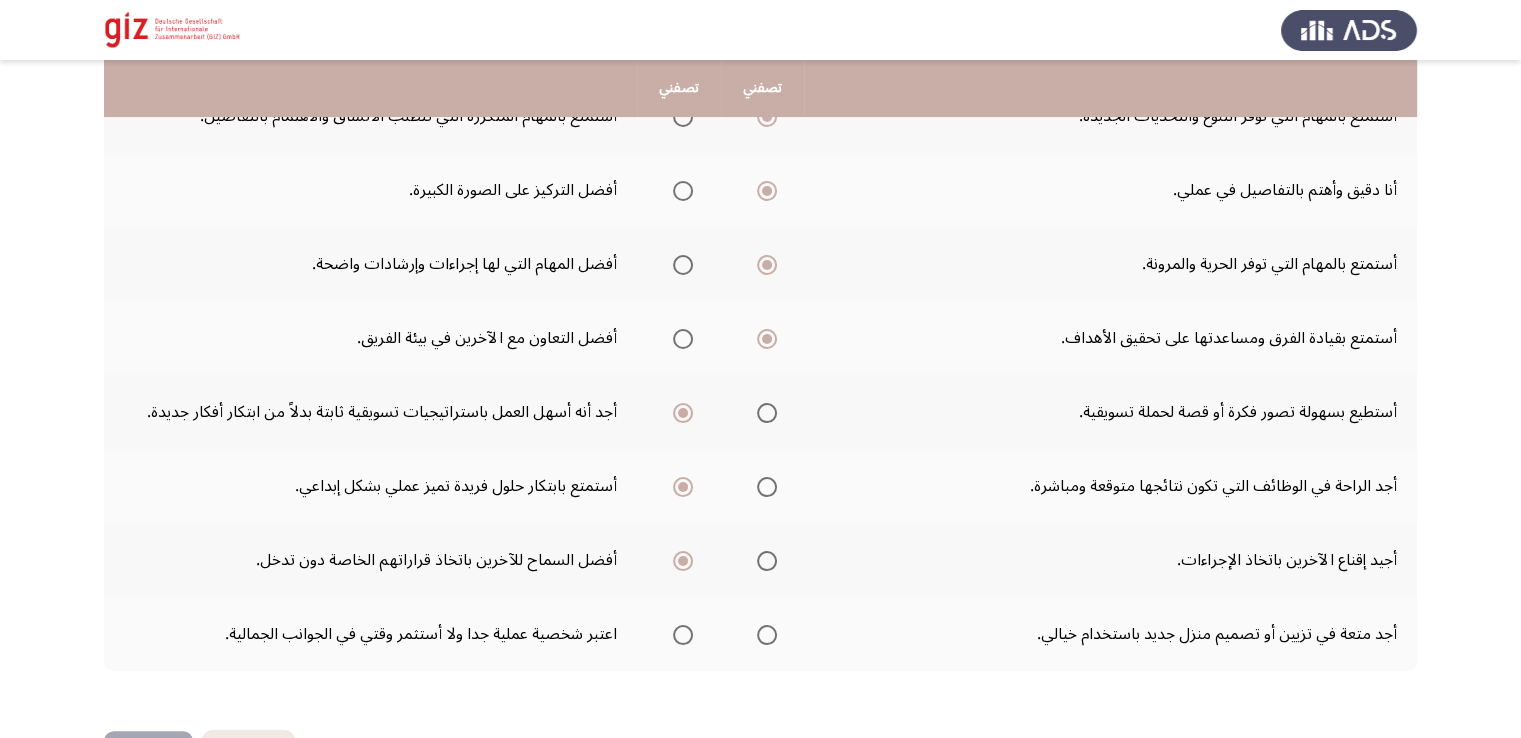 click at bounding box center [767, 635] 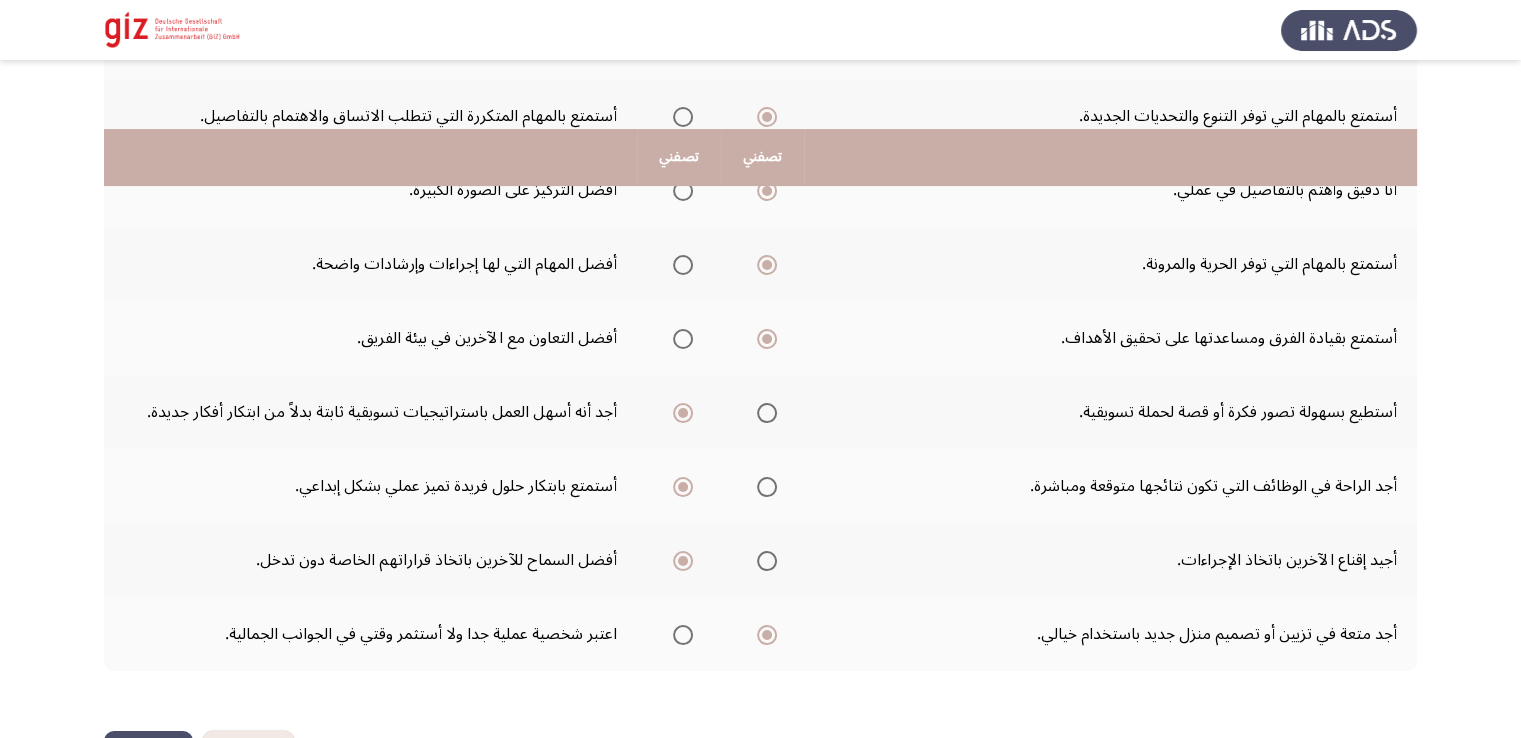 scroll, scrollTop: 467, scrollLeft: 0, axis: vertical 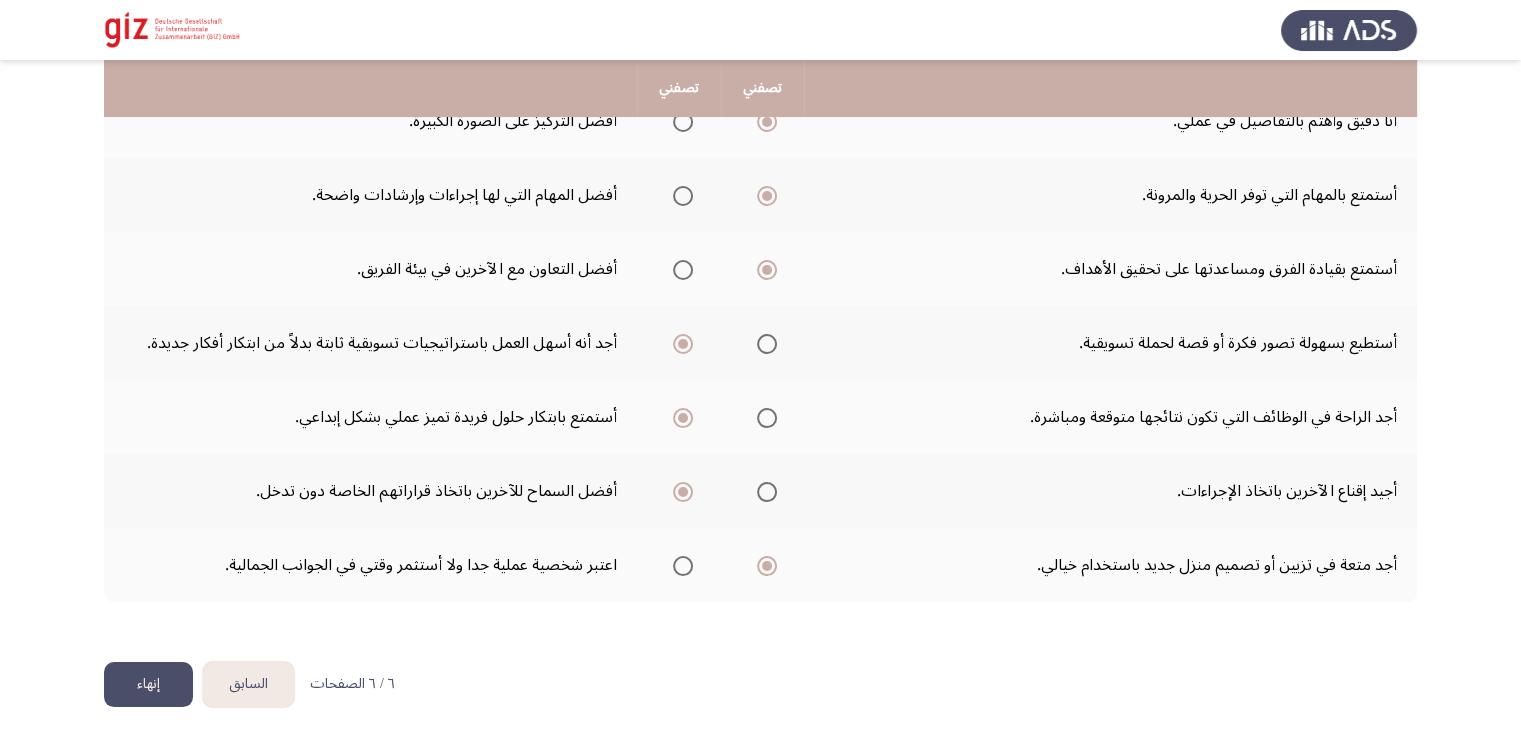 click on "إنهاء" 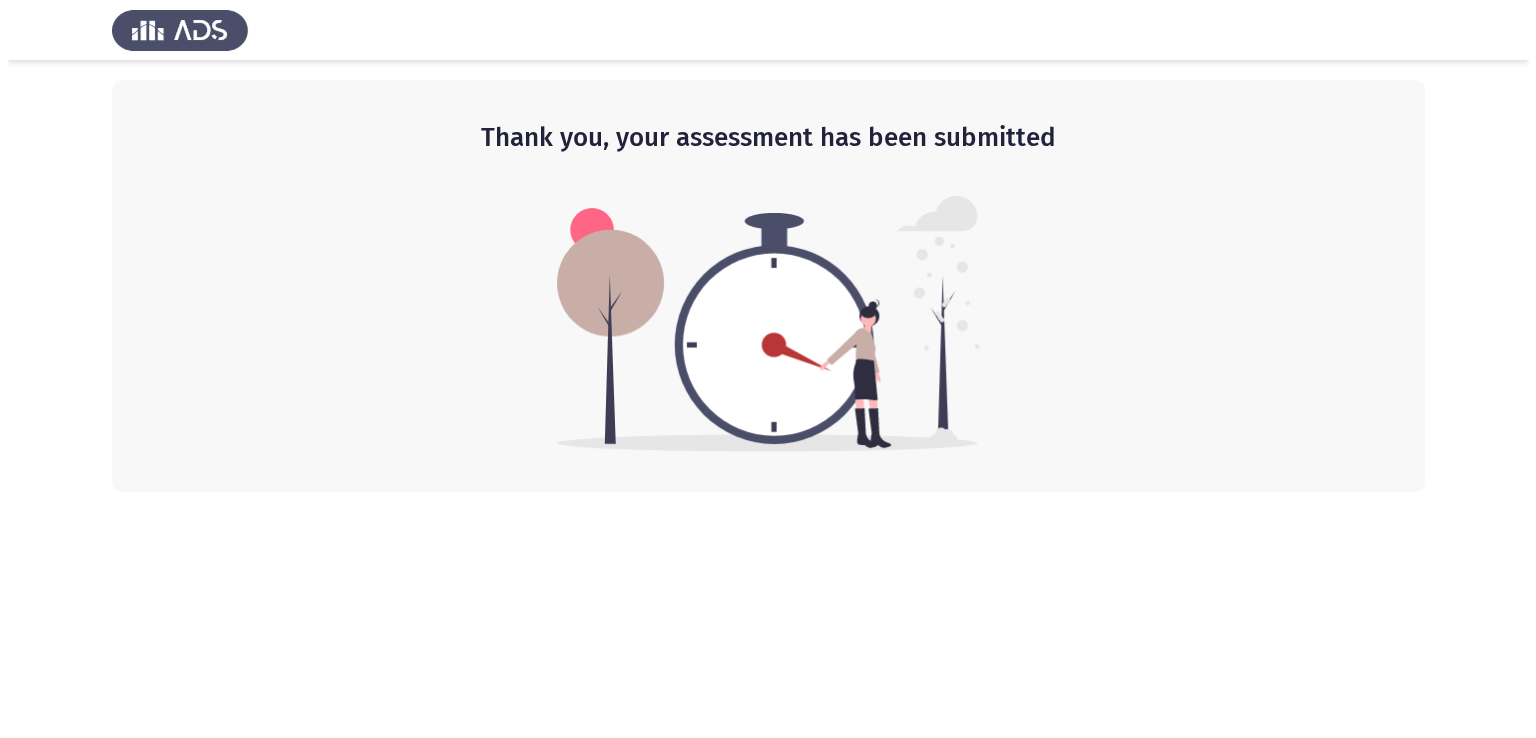 scroll, scrollTop: 0, scrollLeft: 0, axis: both 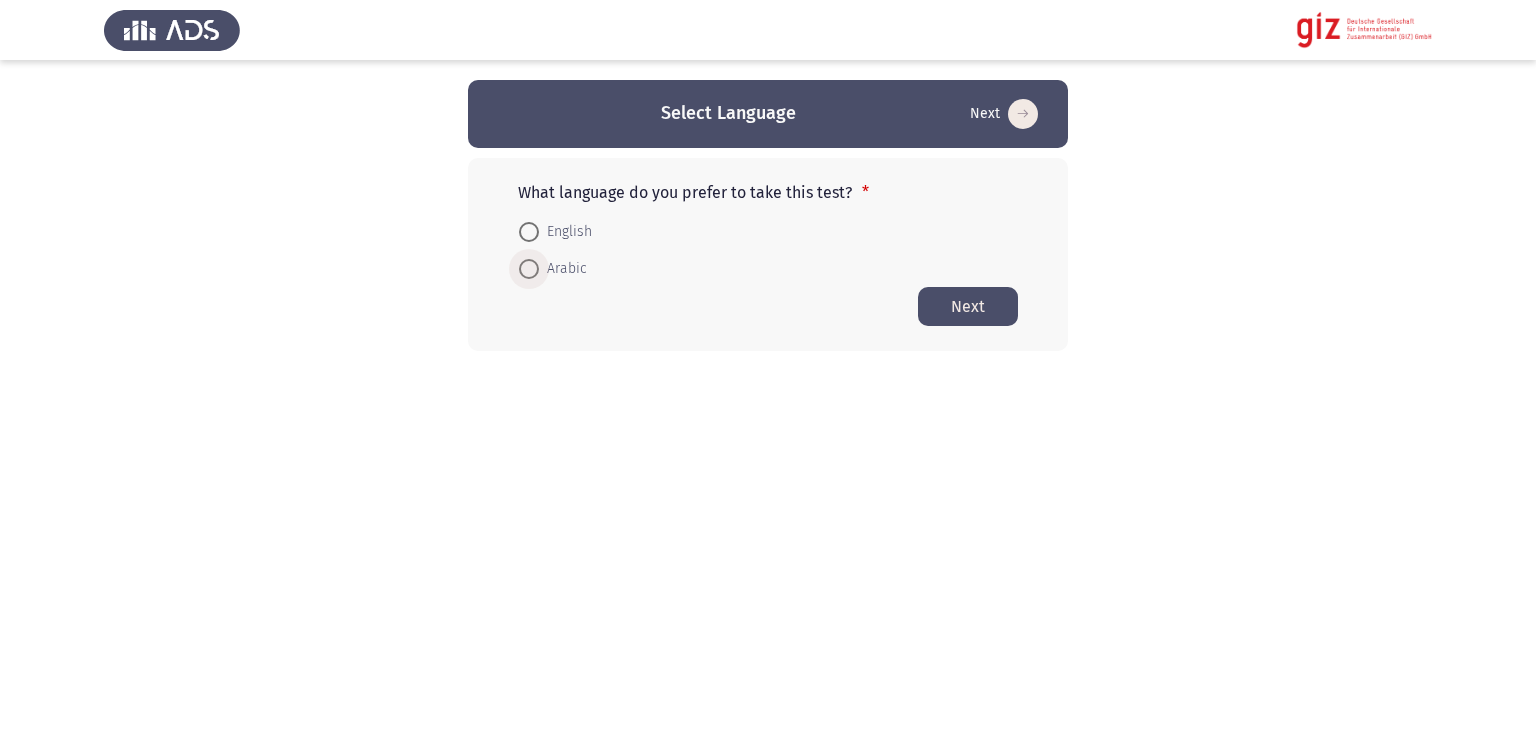 click at bounding box center [529, 269] 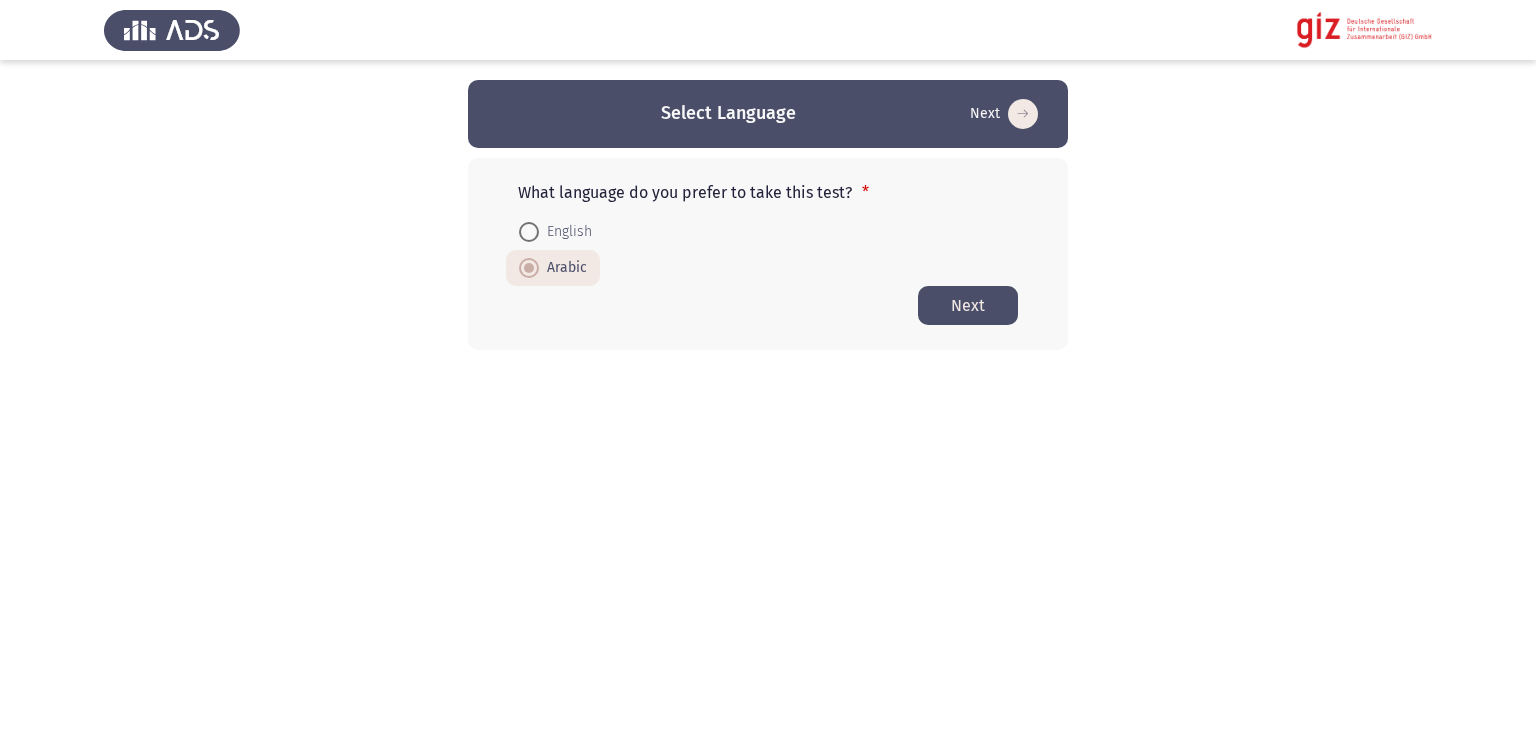 click on "Next" 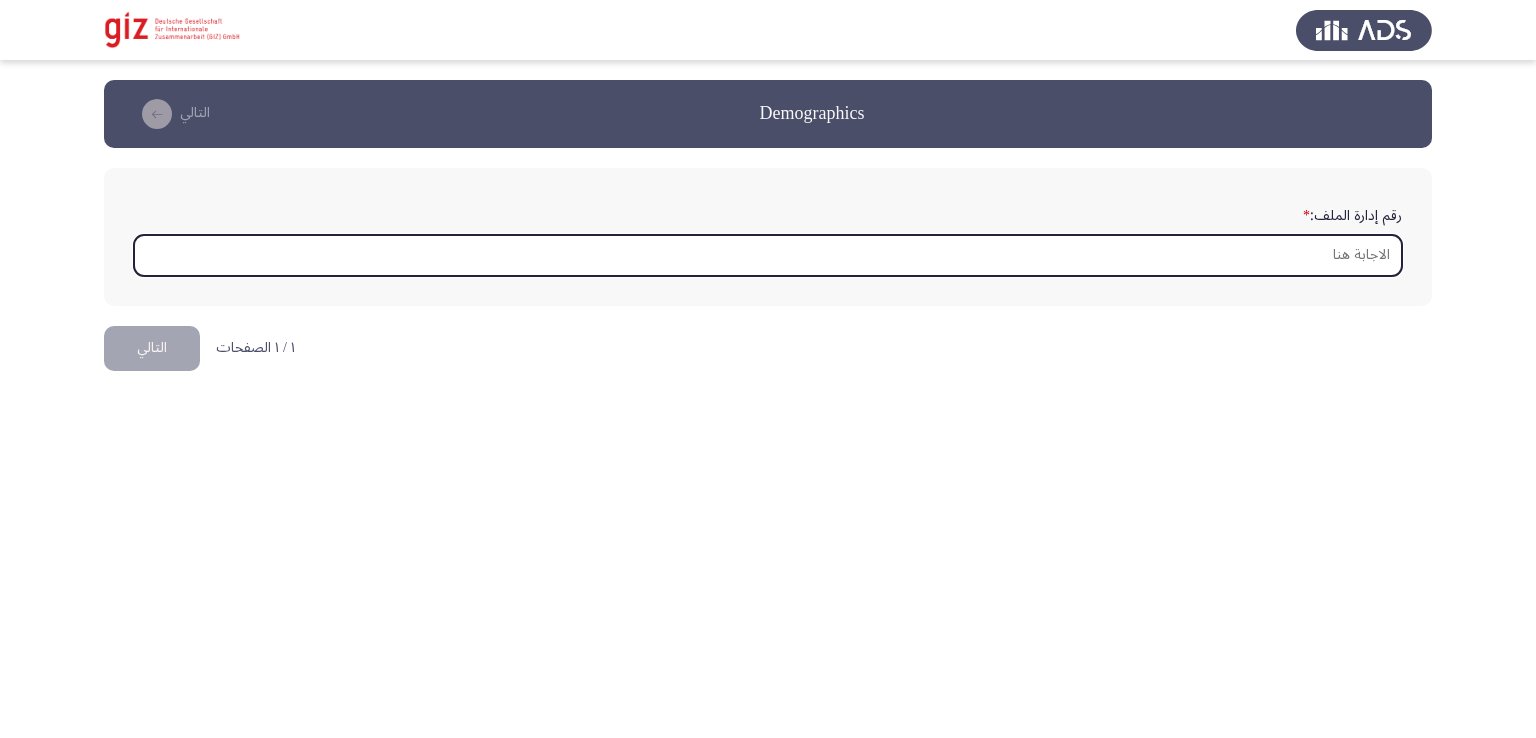 click on "رقم إدارة الملف:    *" at bounding box center [768, 255] 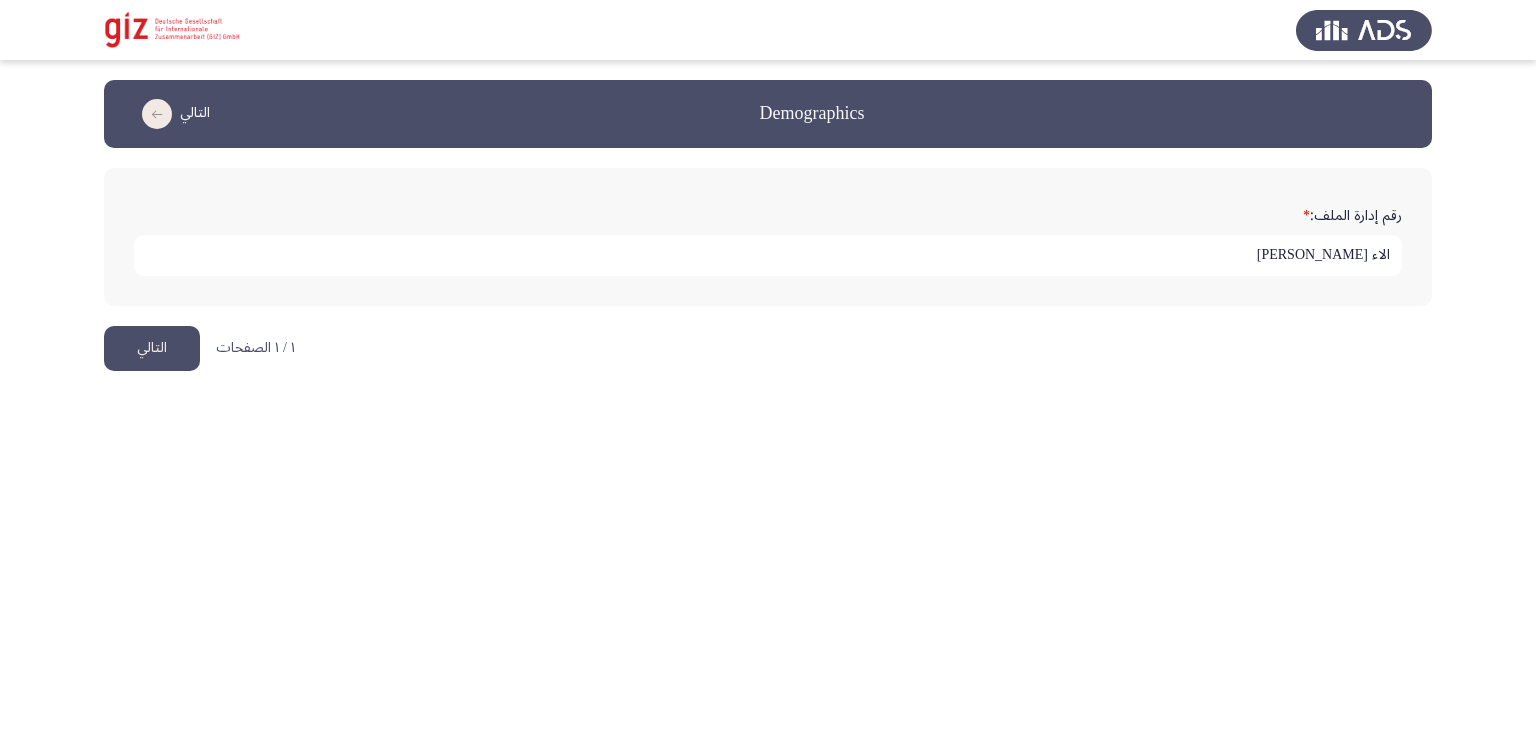type on "الاء ابو العباس" 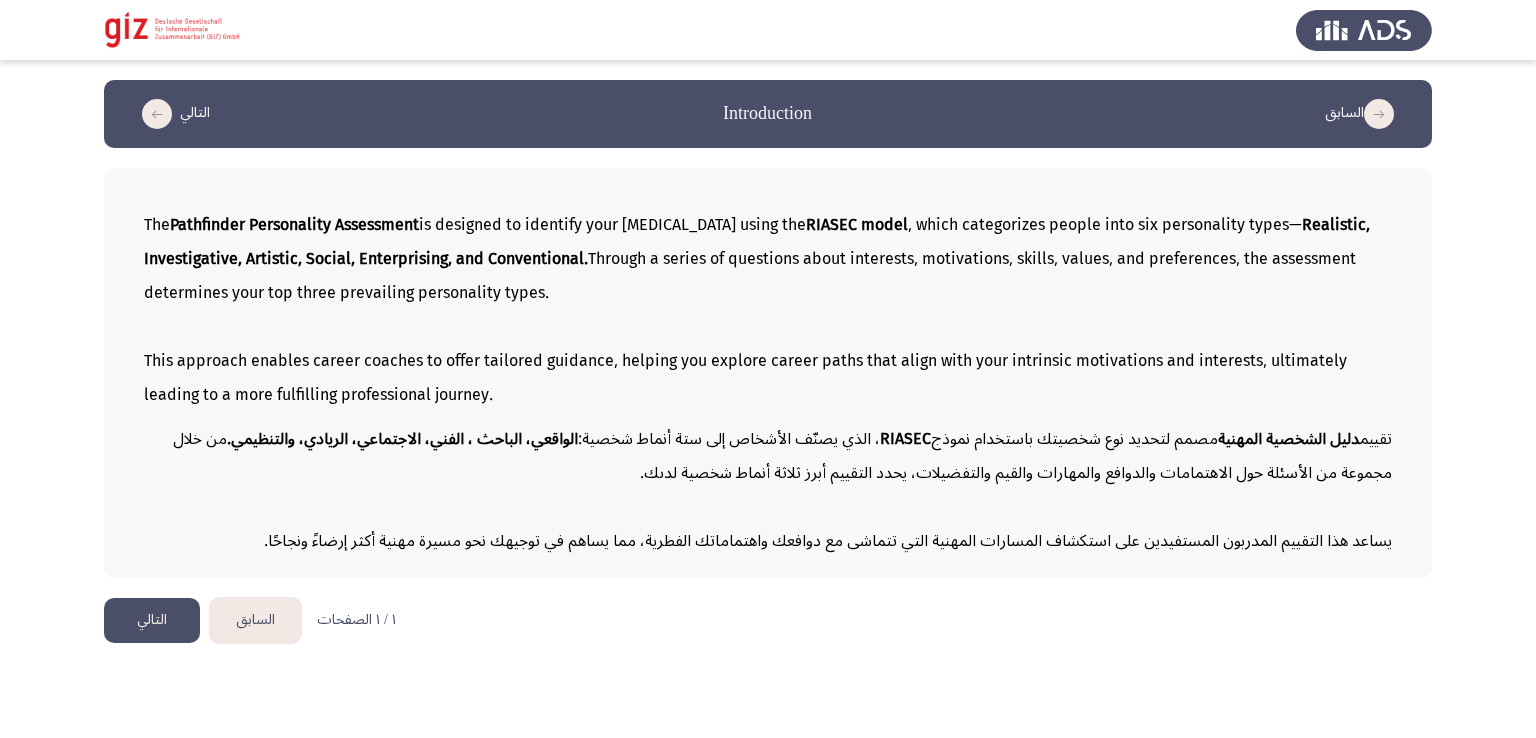 click on "التالي" 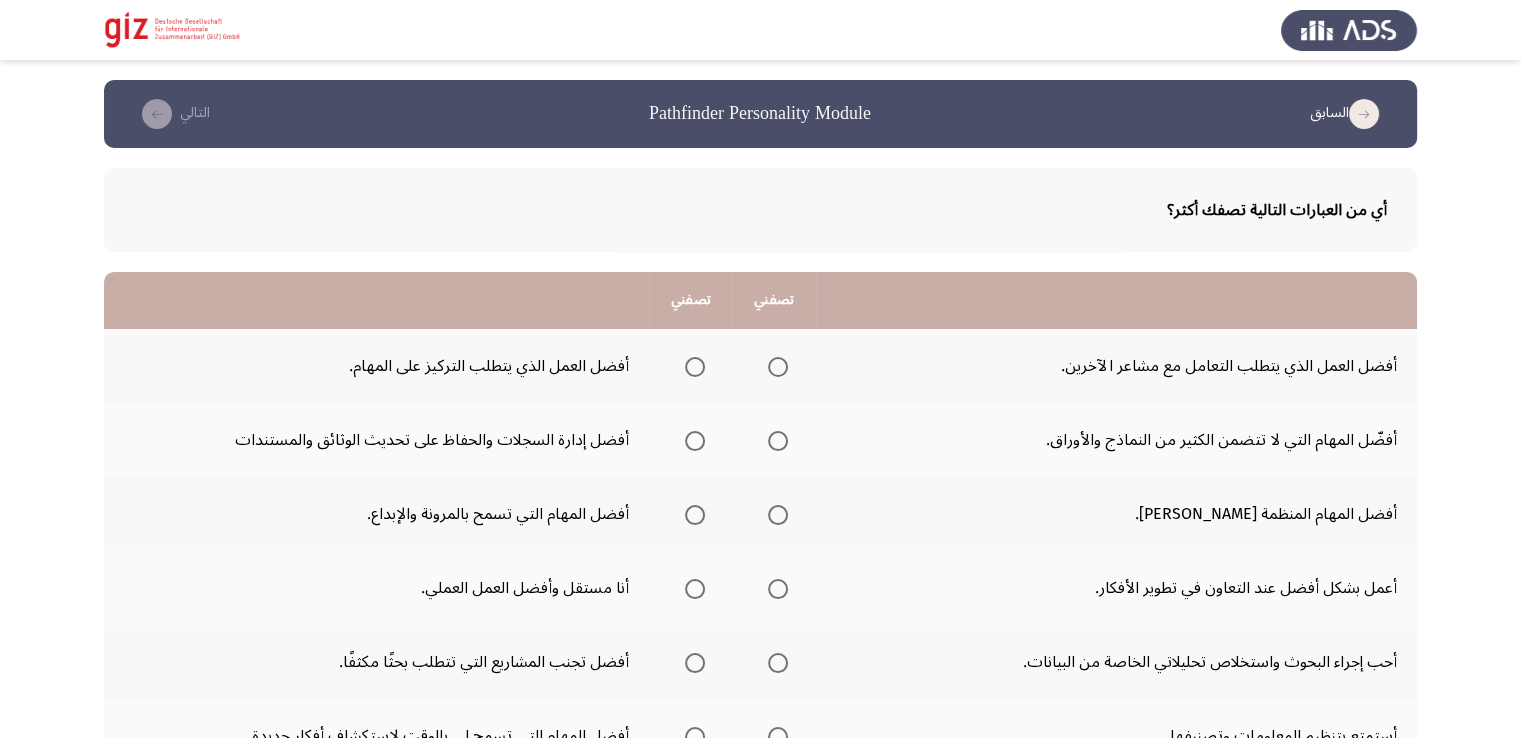 scroll, scrollTop: 100, scrollLeft: 0, axis: vertical 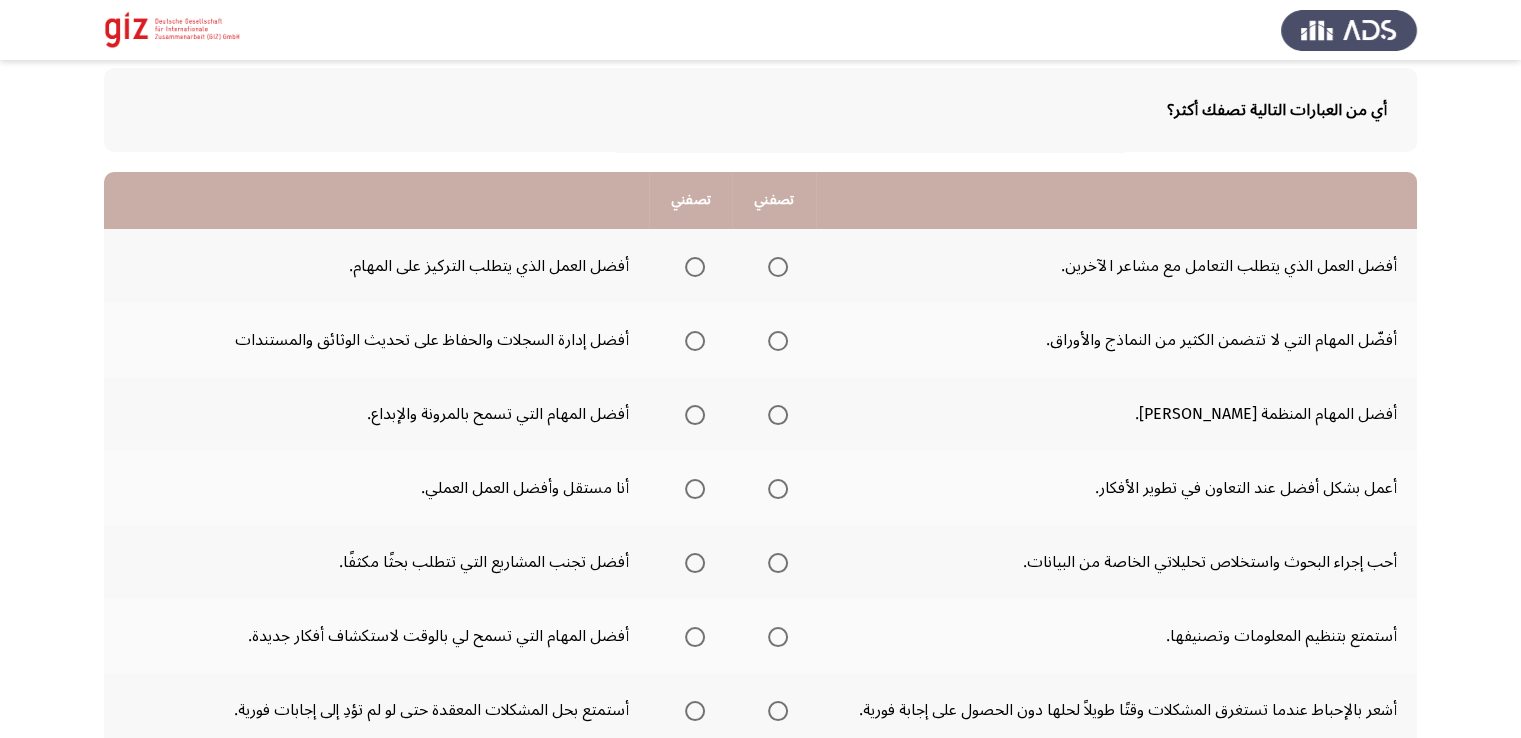 click 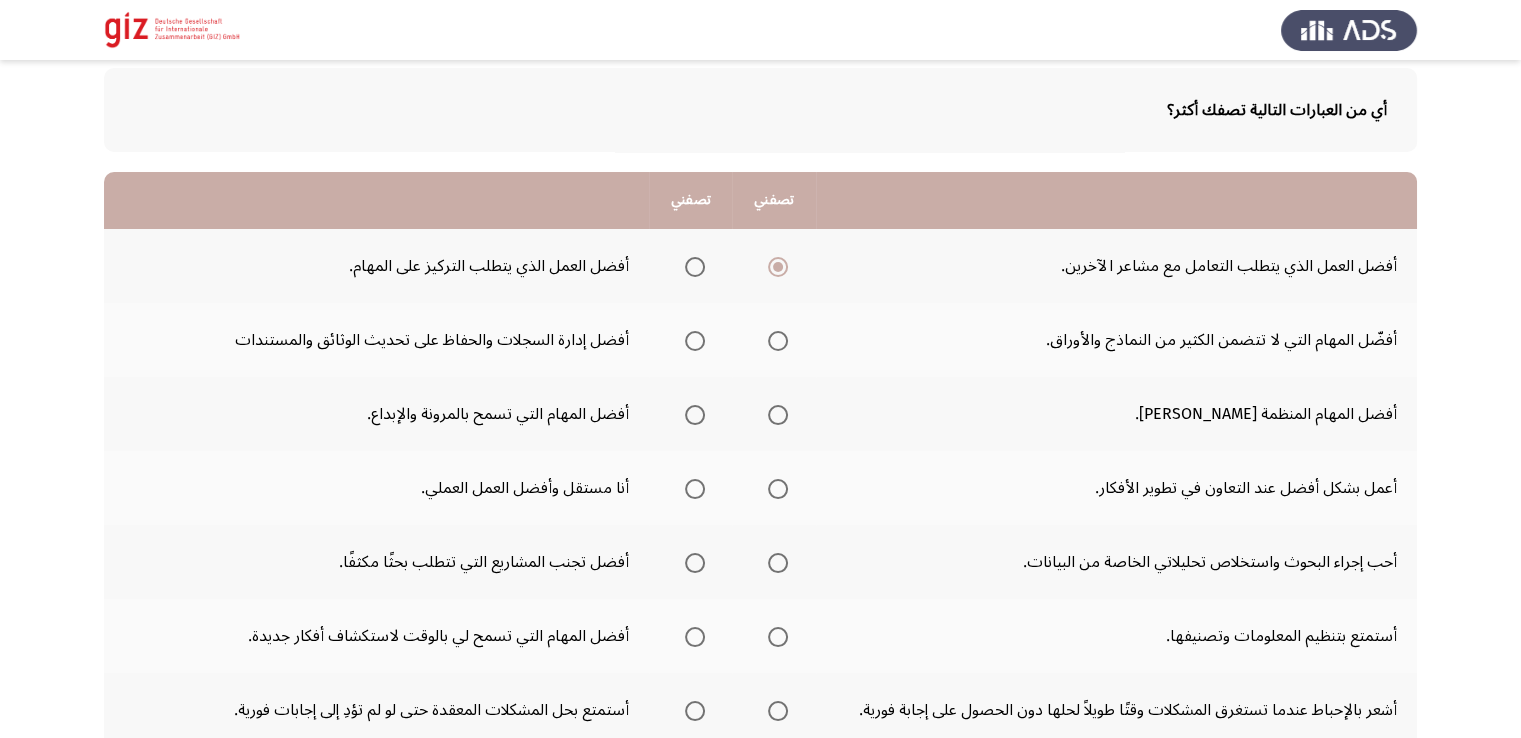 click at bounding box center [691, 267] 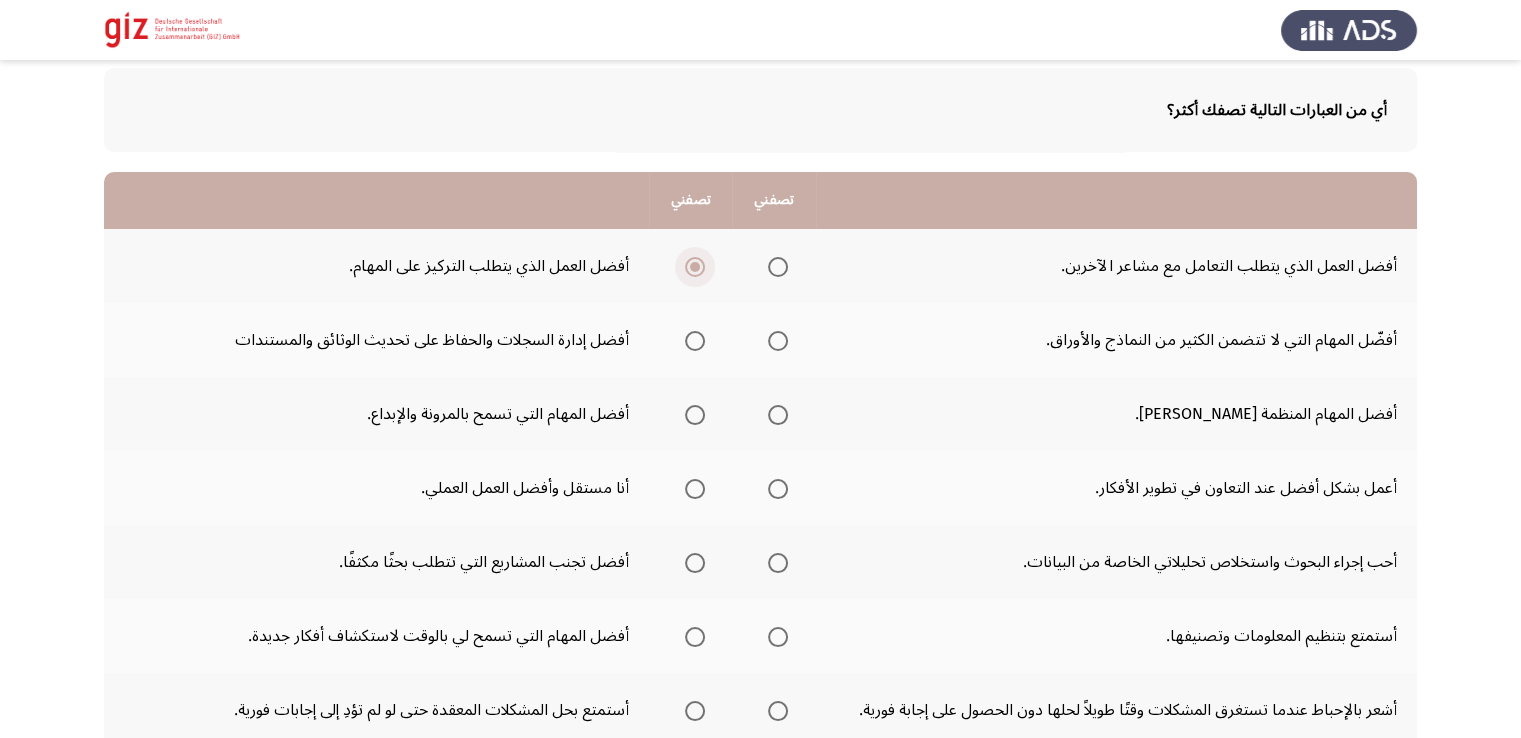 click at bounding box center (695, 267) 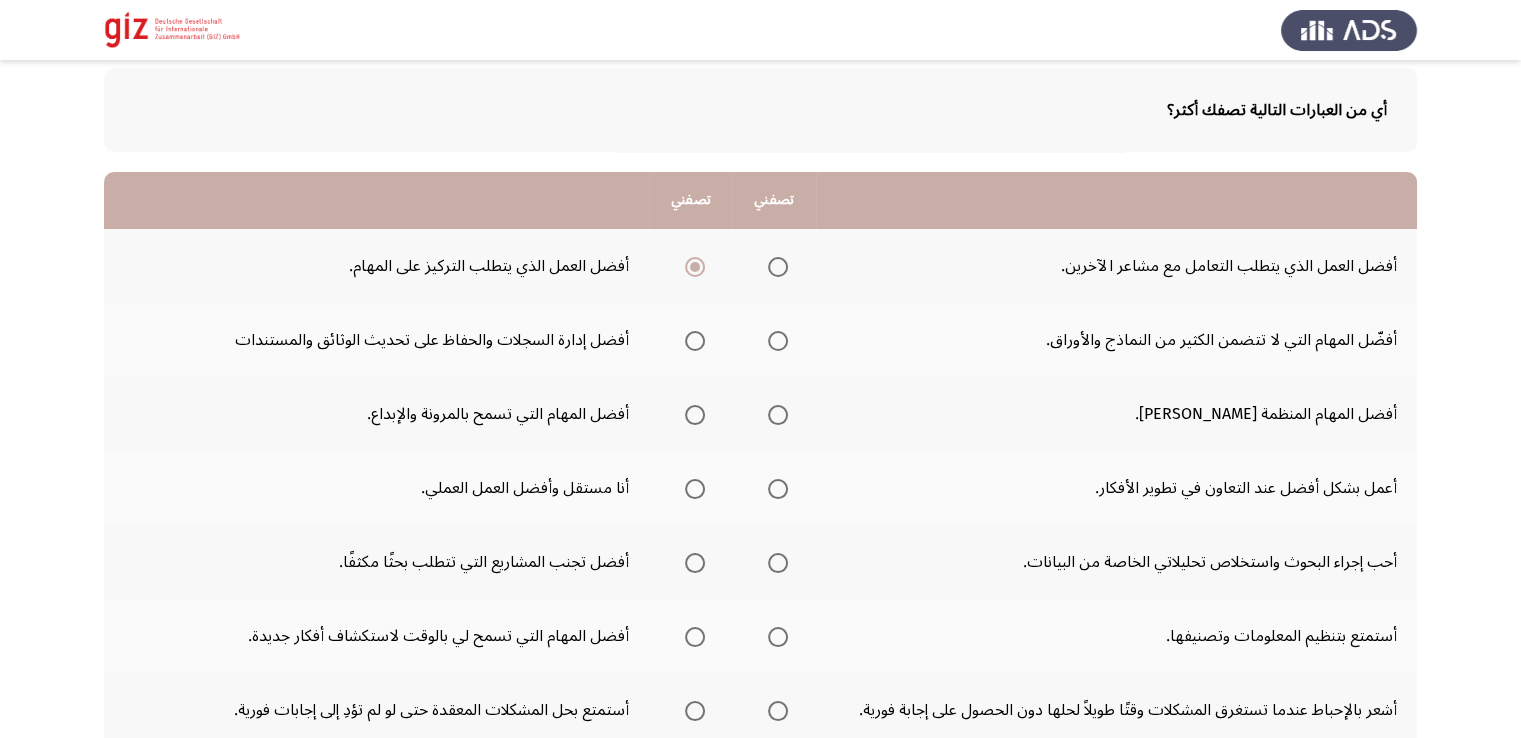 click at bounding box center (695, 341) 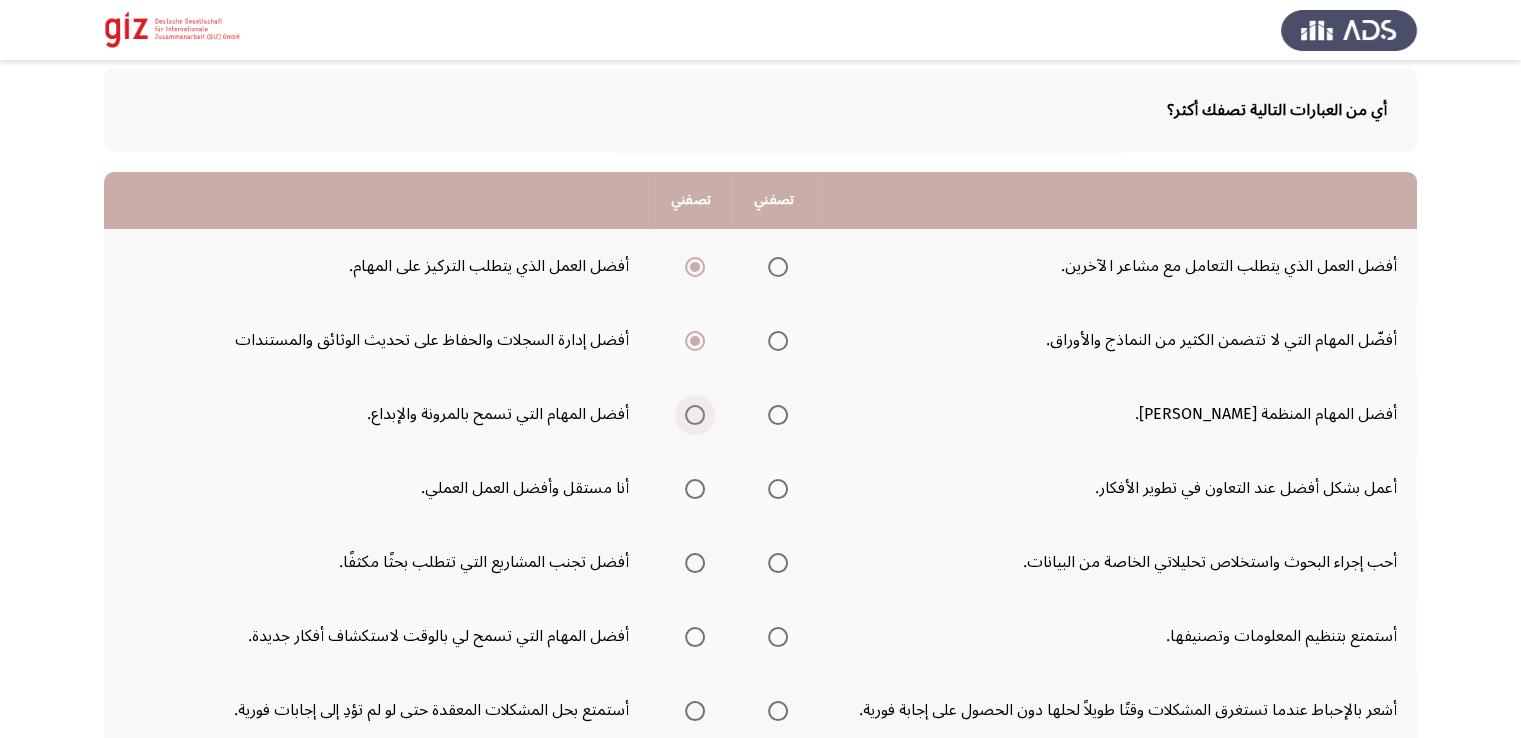 click at bounding box center (695, 415) 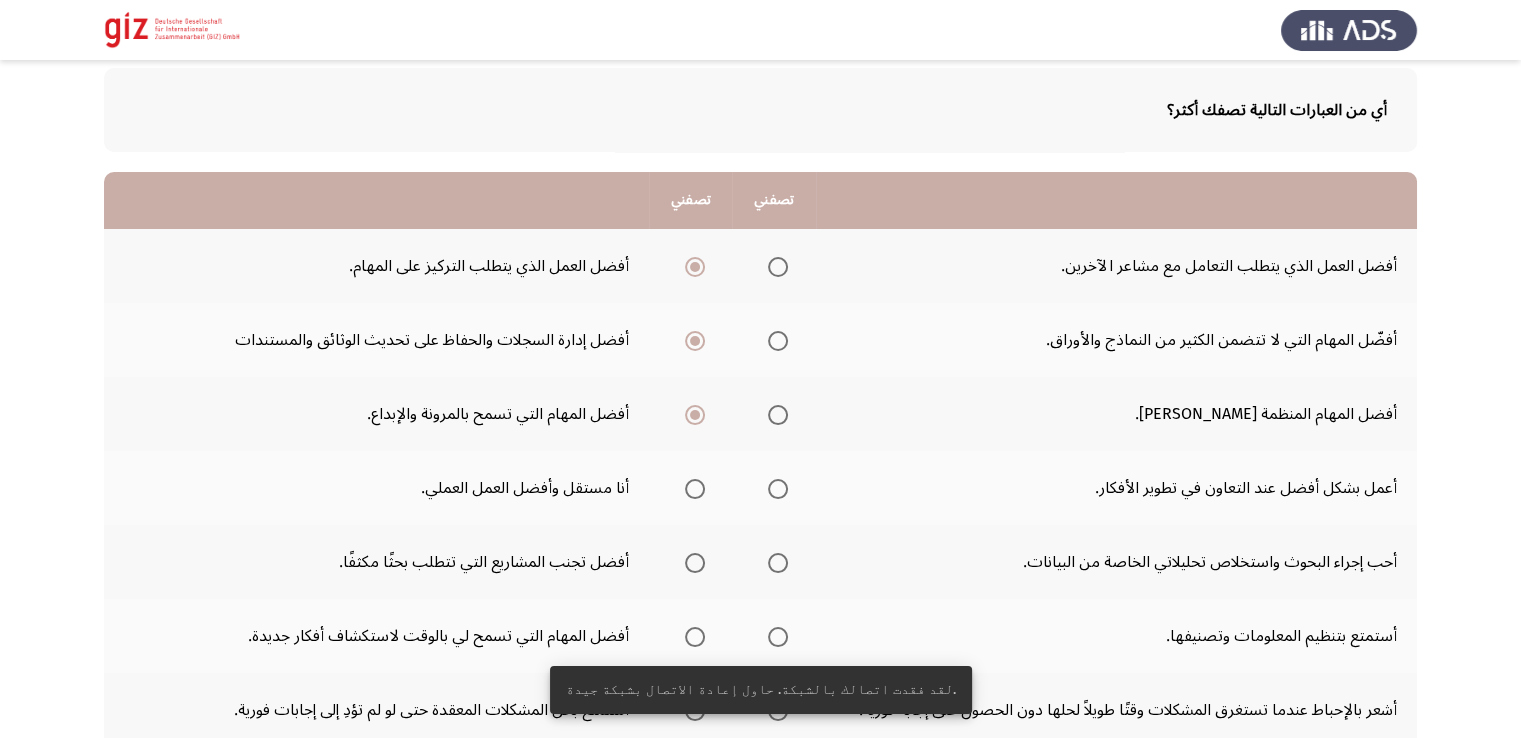 click at bounding box center [778, 489] 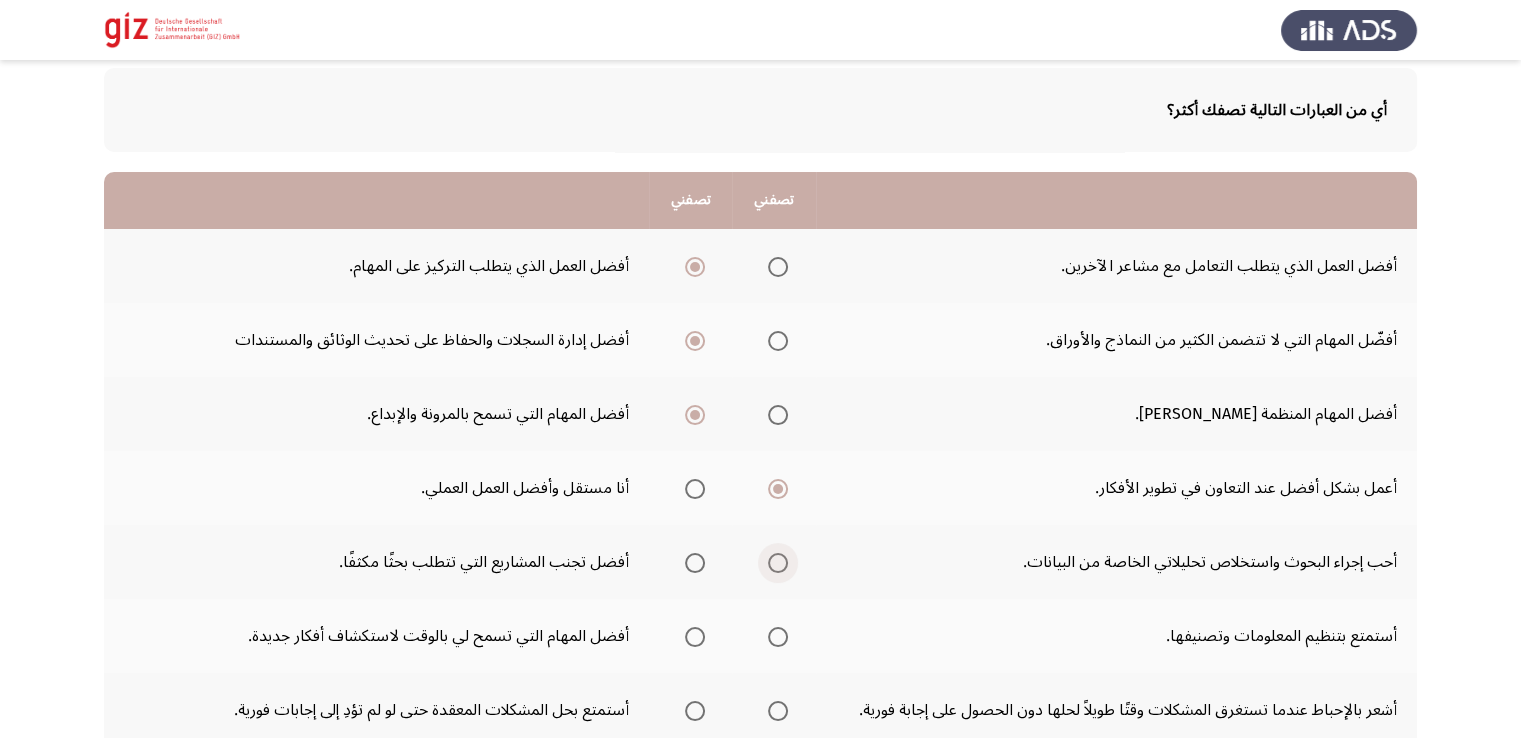 click at bounding box center [778, 563] 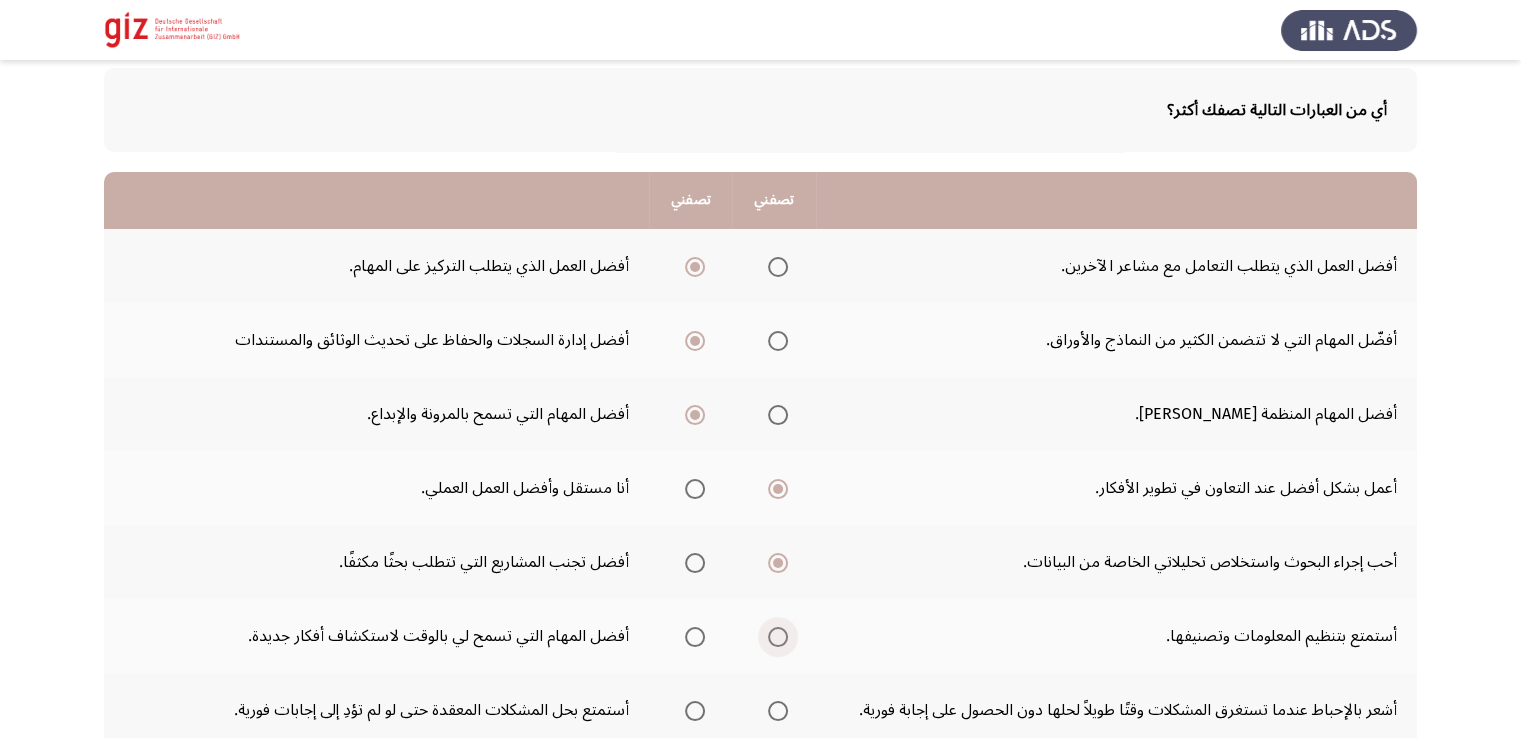 click at bounding box center (778, 637) 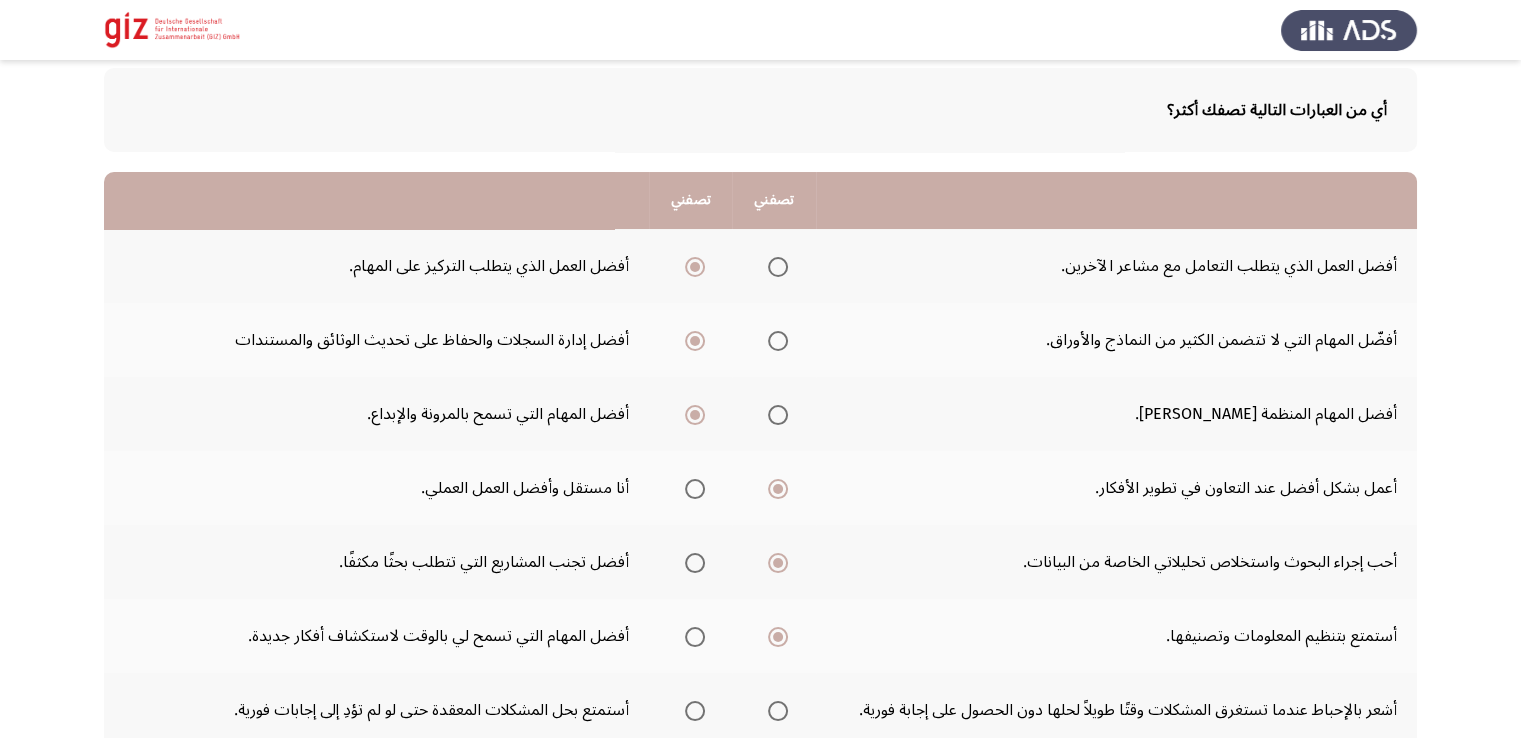scroll, scrollTop: 212, scrollLeft: 0, axis: vertical 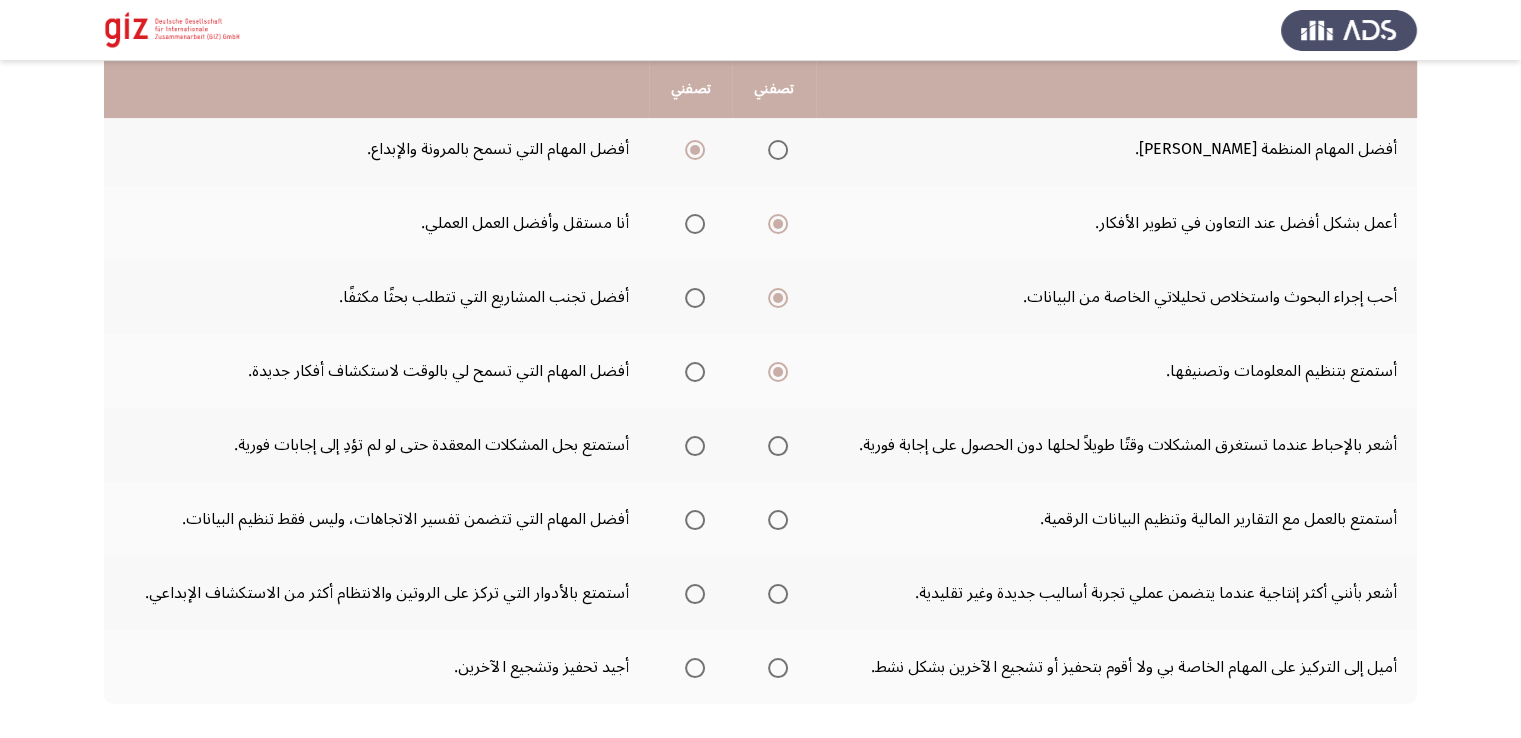 click at bounding box center (695, 446) 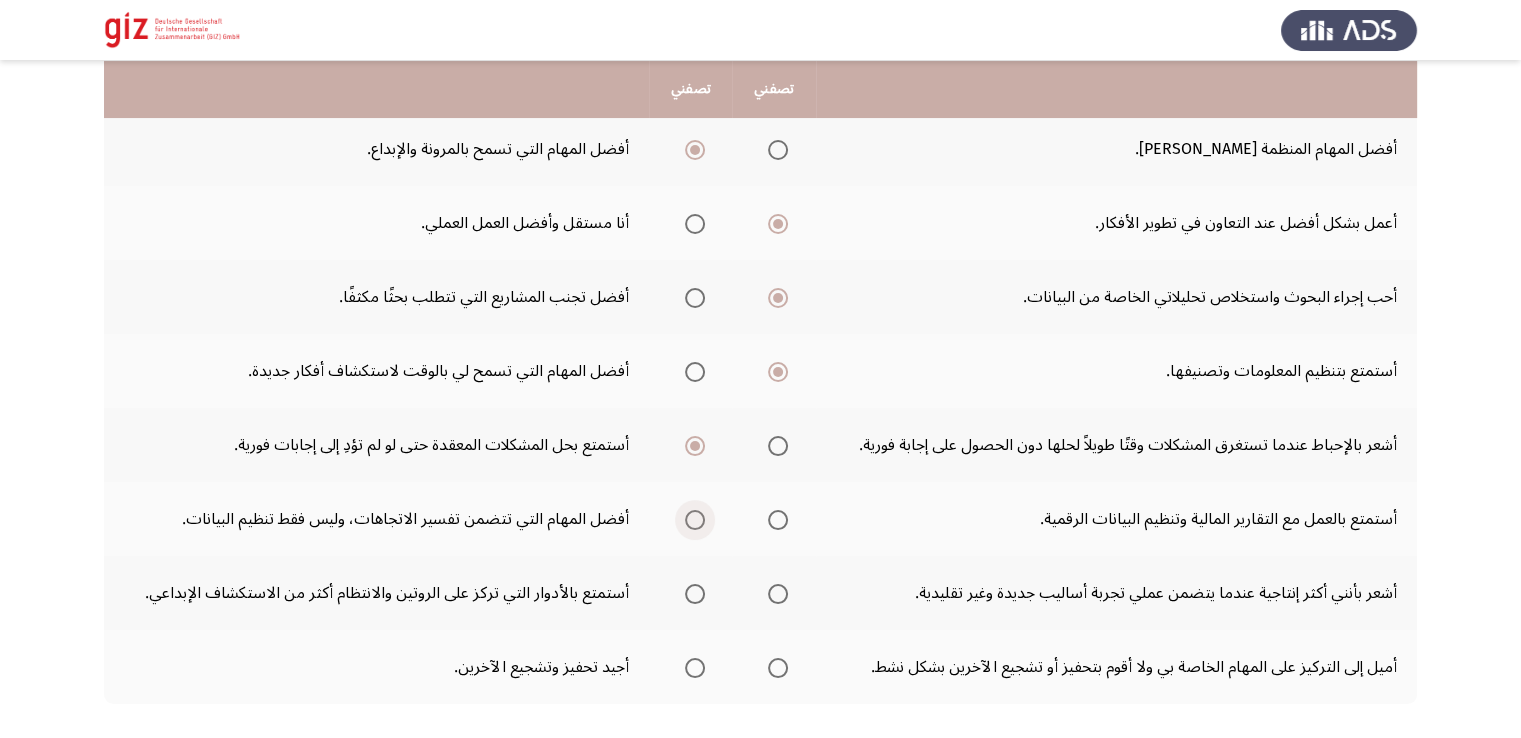 click at bounding box center (695, 520) 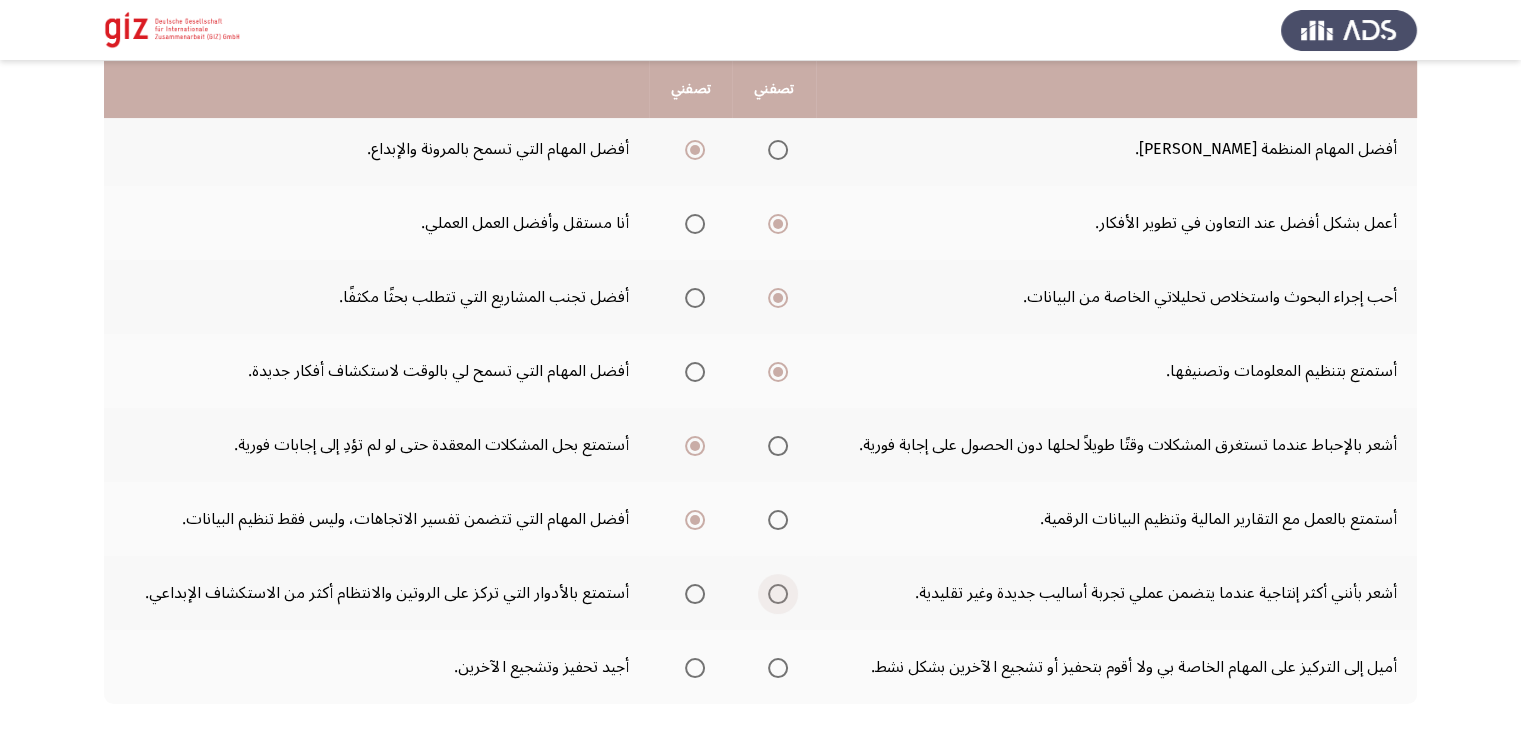click at bounding box center [778, 594] 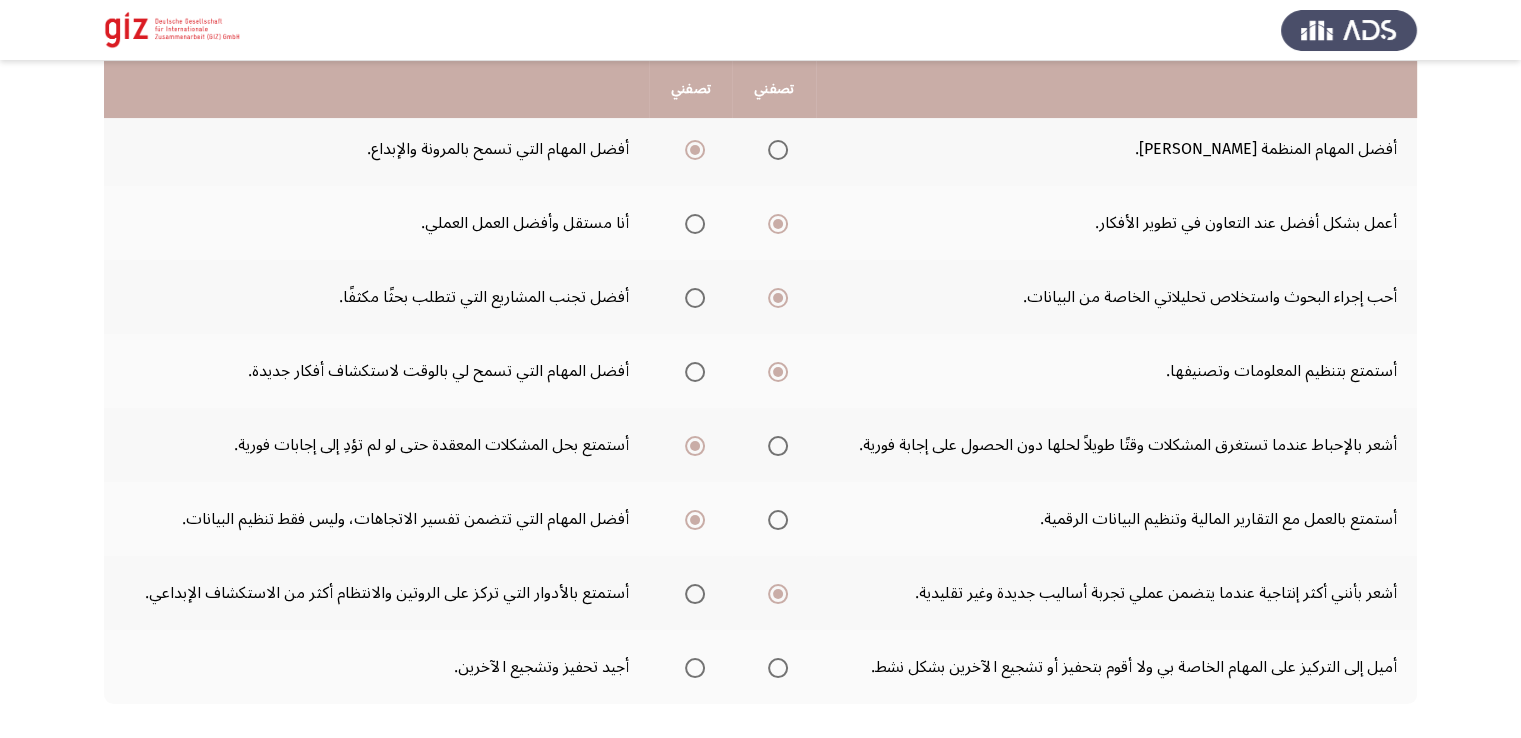 click at bounding box center (695, 668) 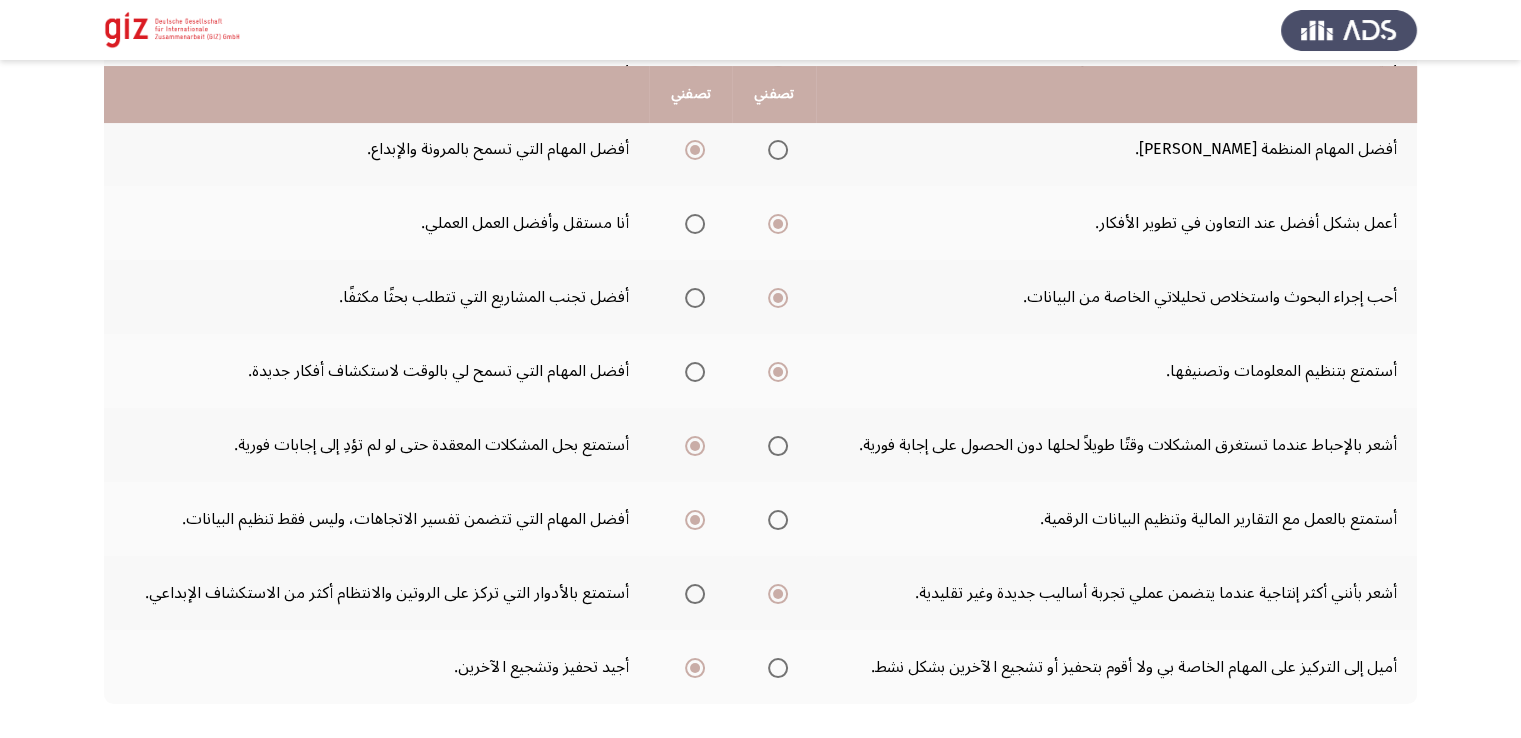 scroll, scrollTop: 371, scrollLeft: 0, axis: vertical 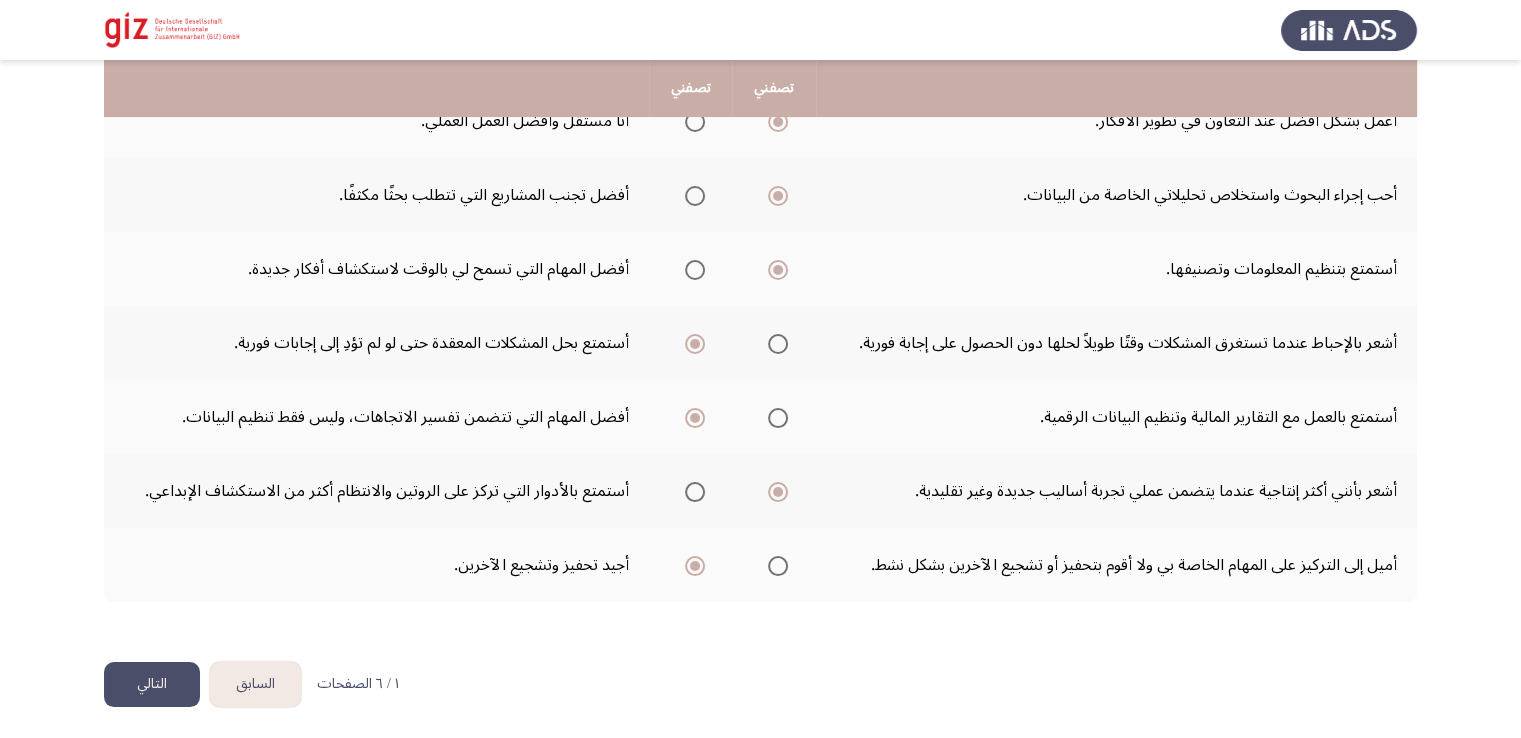 click on "التالي" 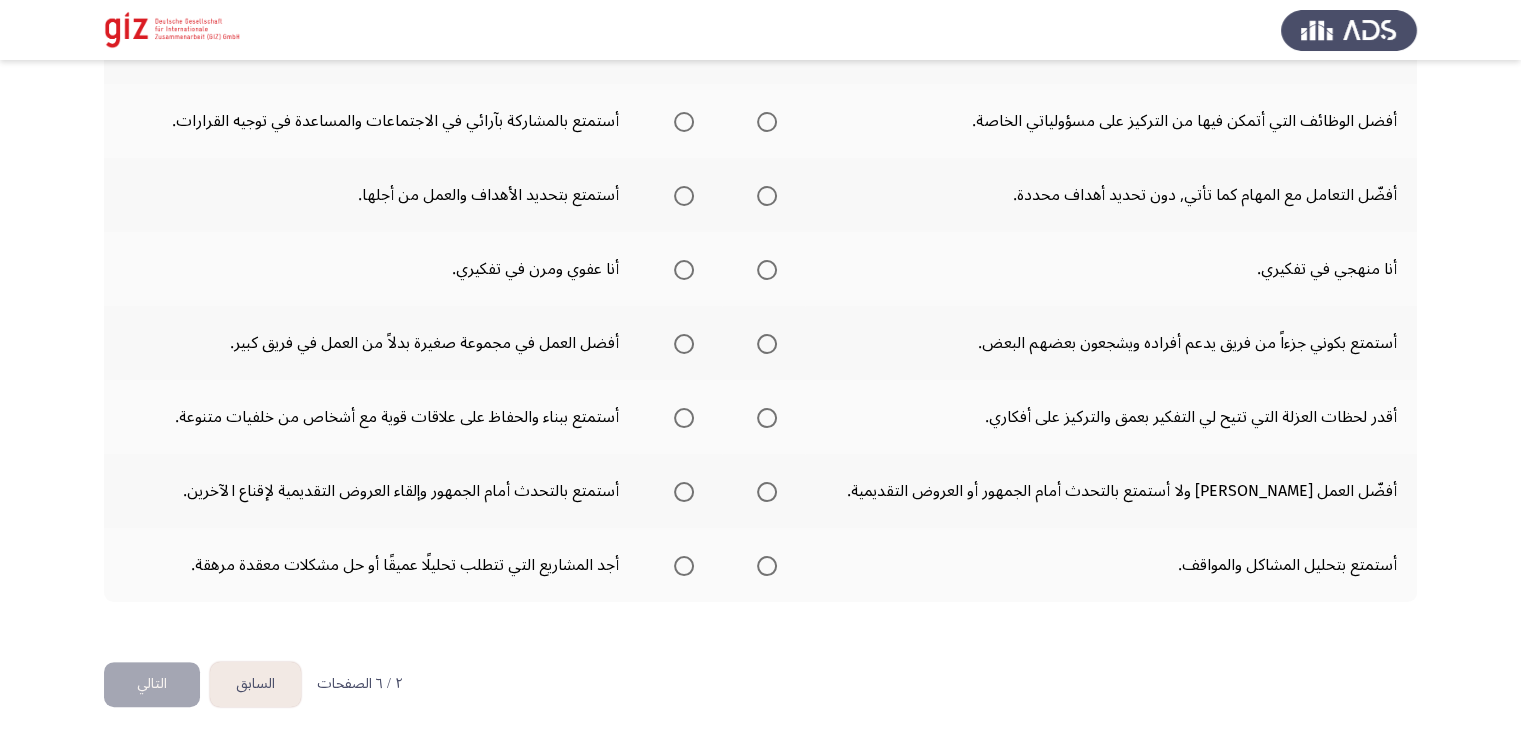 scroll, scrollTop: 0, scrollLeft: 0, axis: both 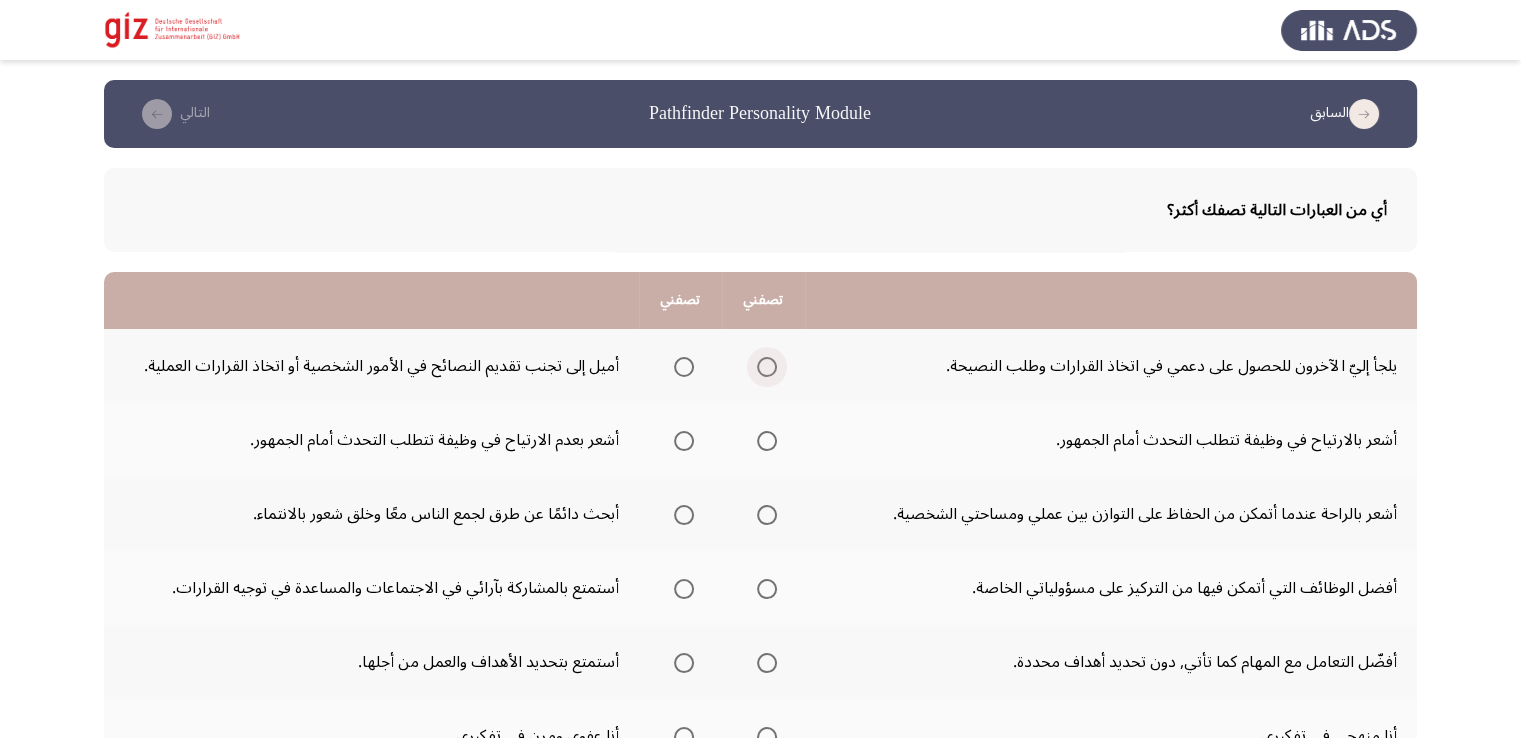 click at bounding box center [767, 367] 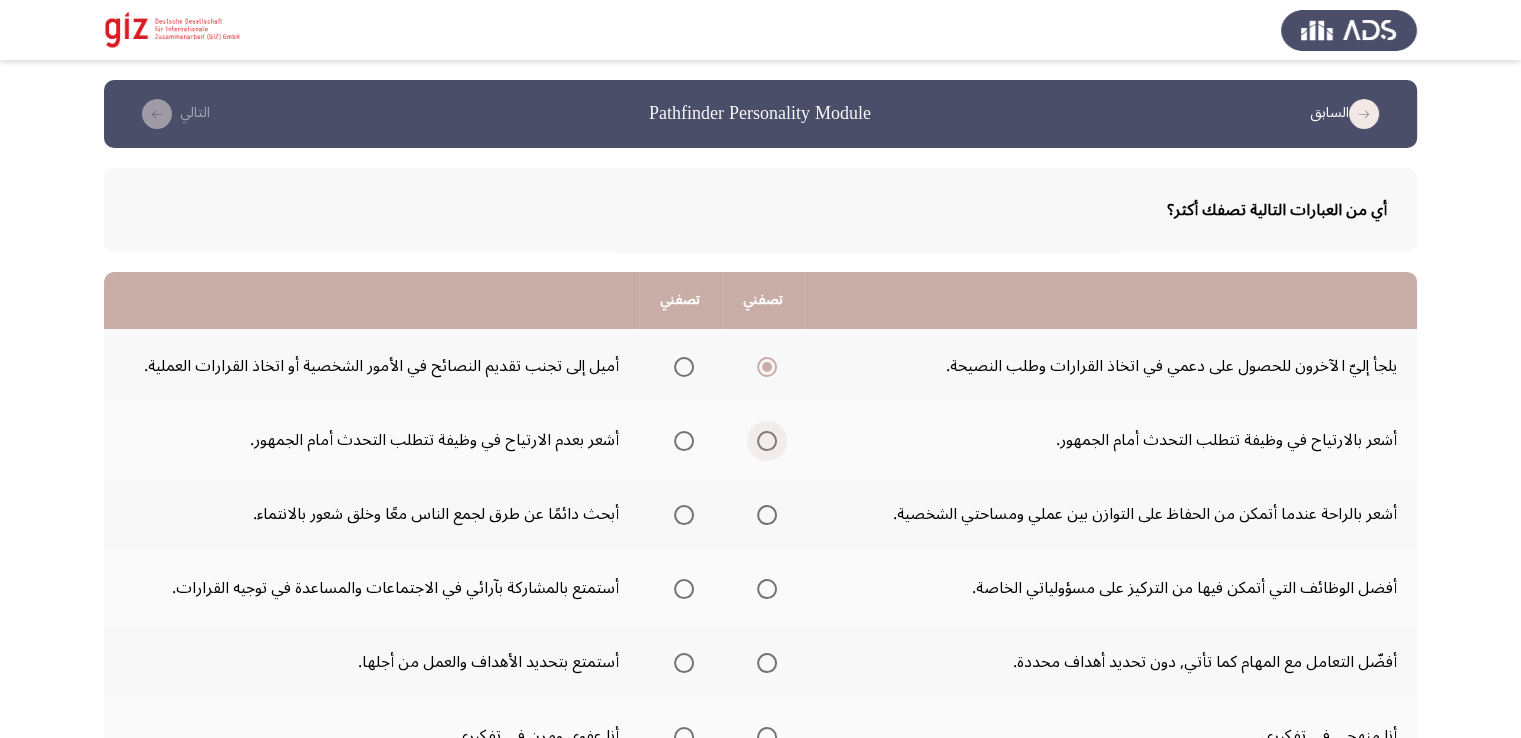 click at bounding box center [767, 441] 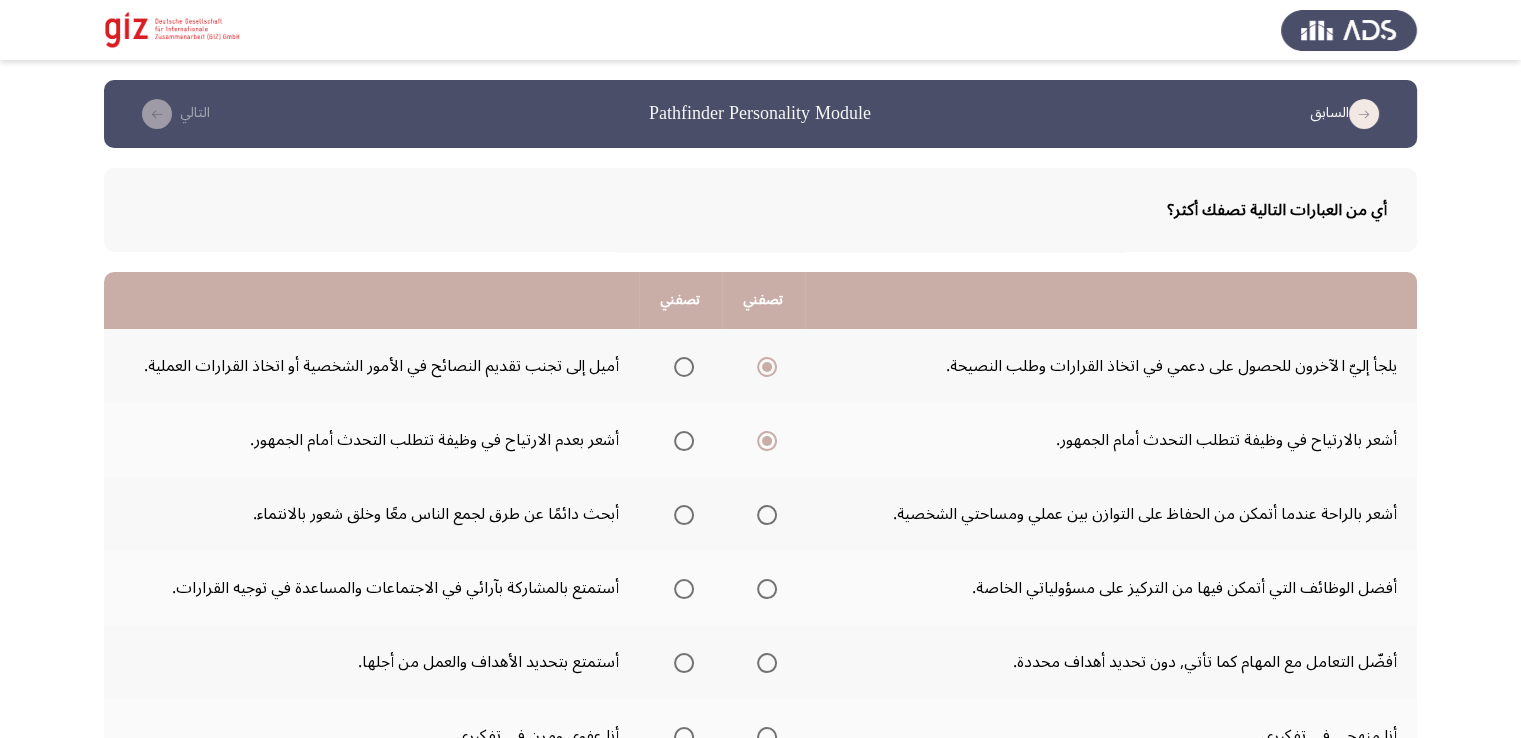 scroll, scrollTop: 6, scrollLeft: 0, axis: vertical 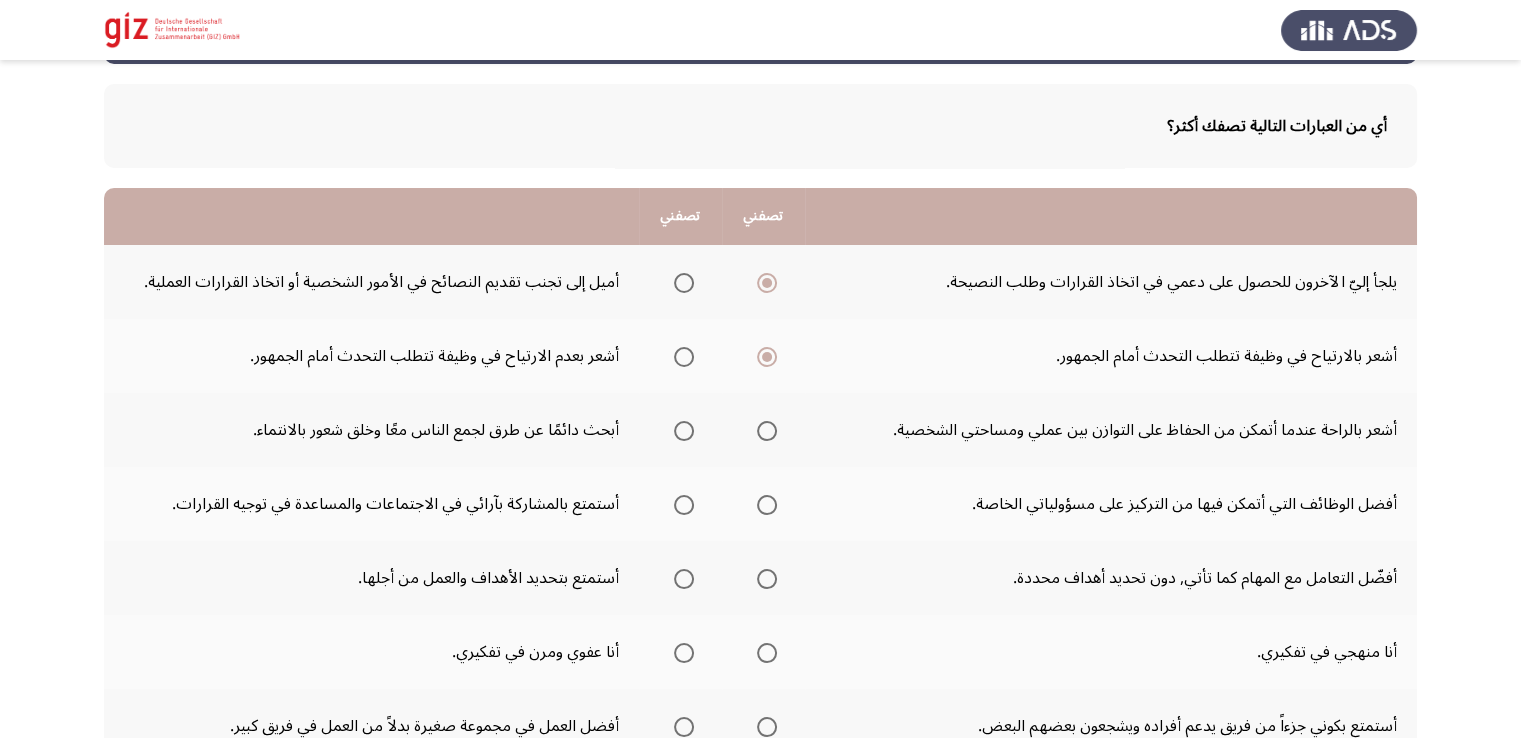 click at bounding box center (684, 431) 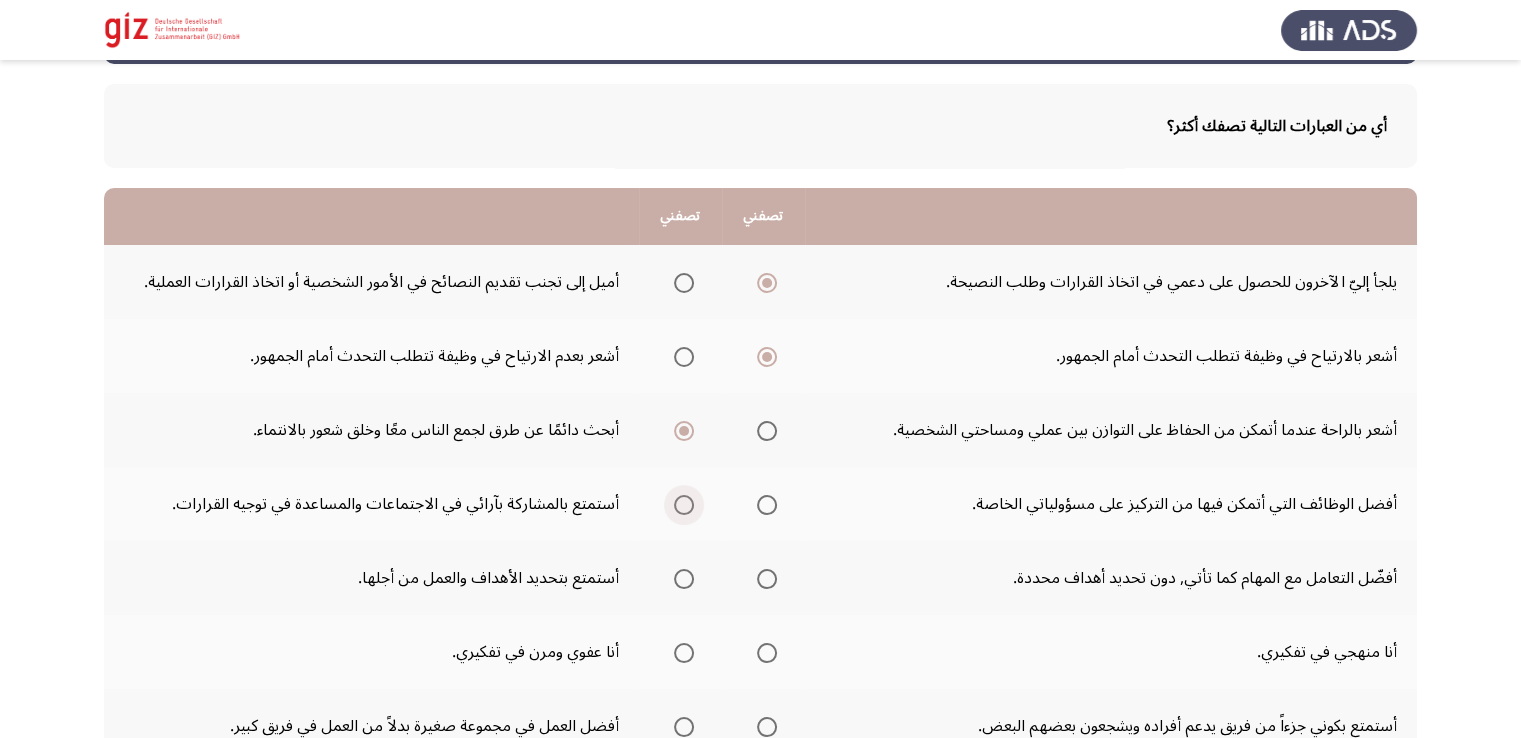 click at bounding box center [684, 505] 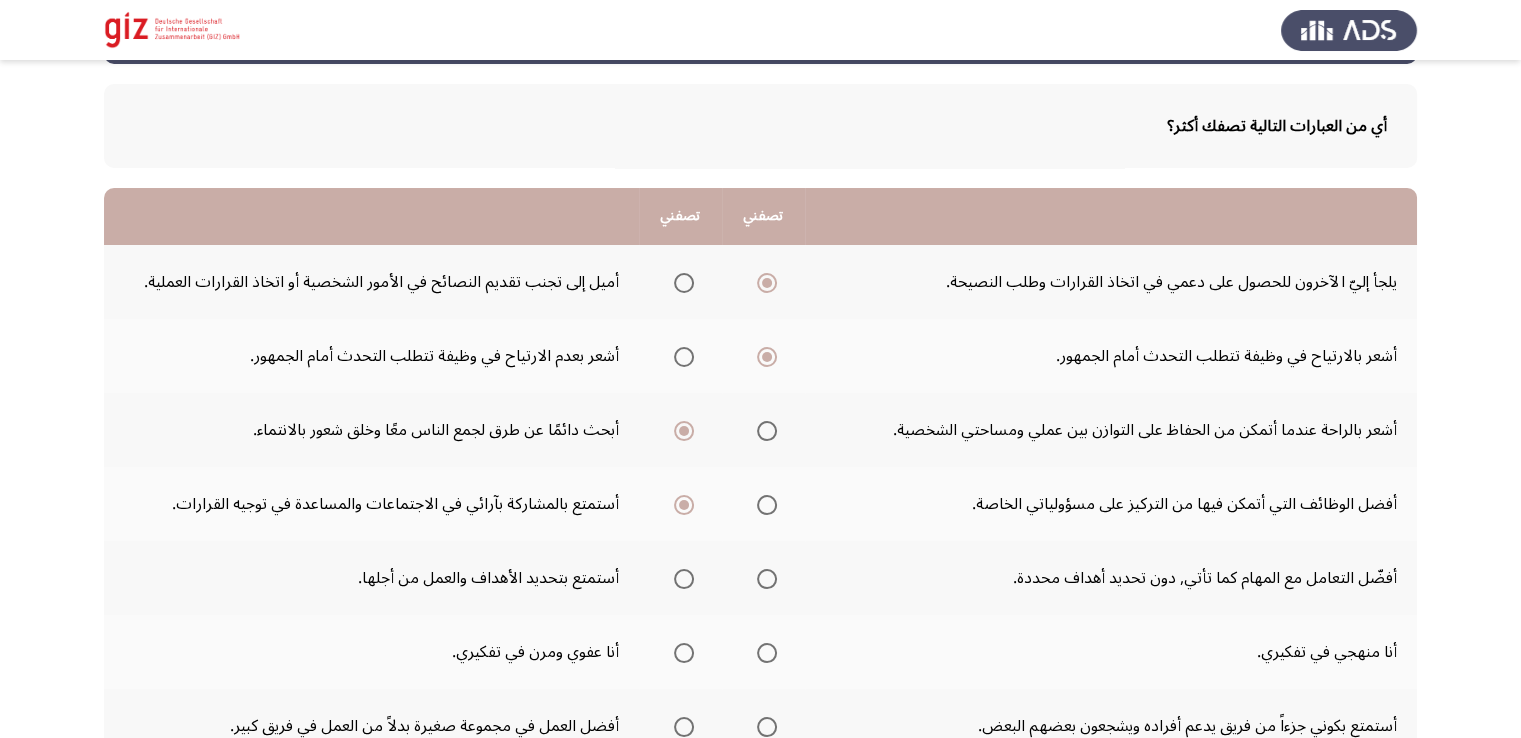 scroll, scrollTop: 84, scrollLeft: 0, axis: vertical 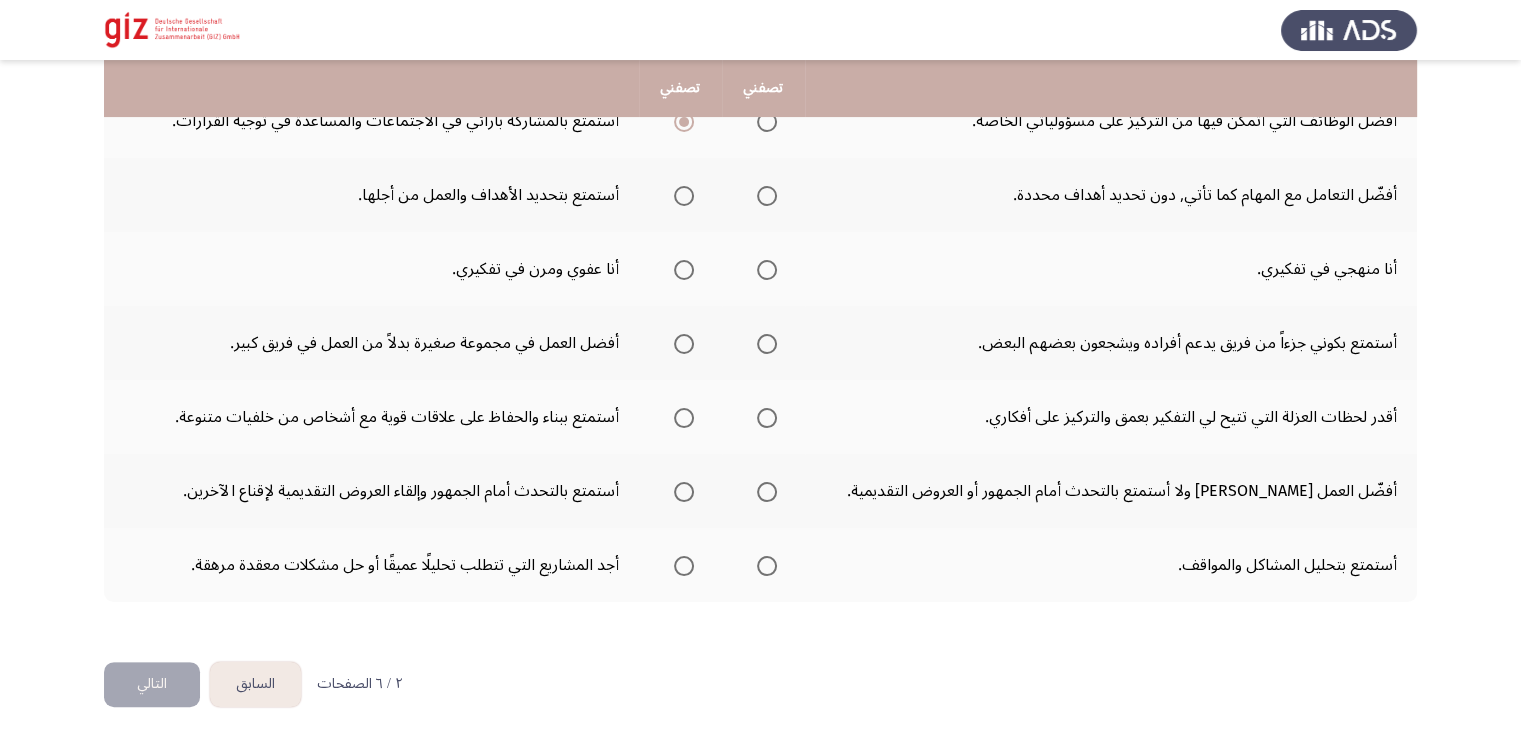 click at bounding box center (684, 196) 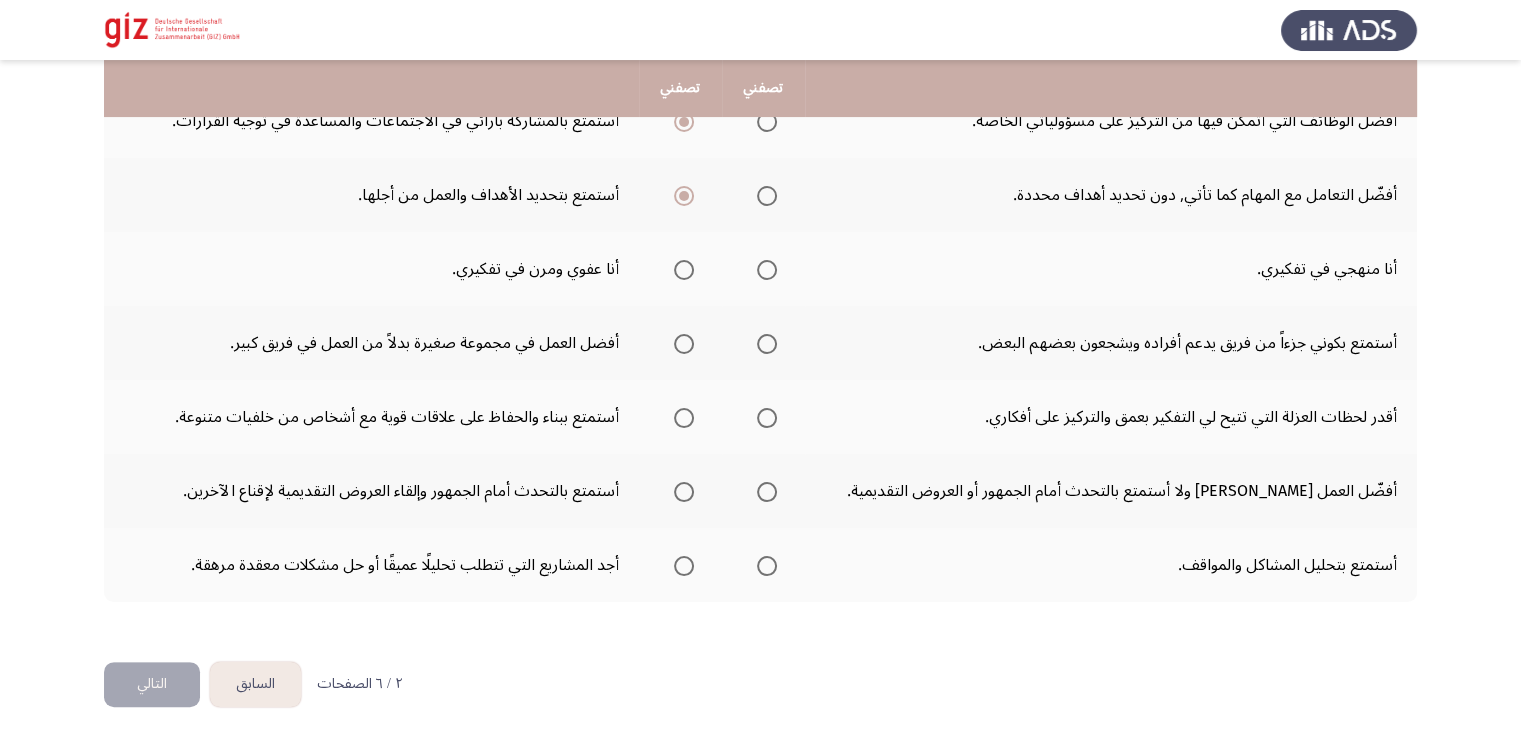 click at bounding box center [684, 270] 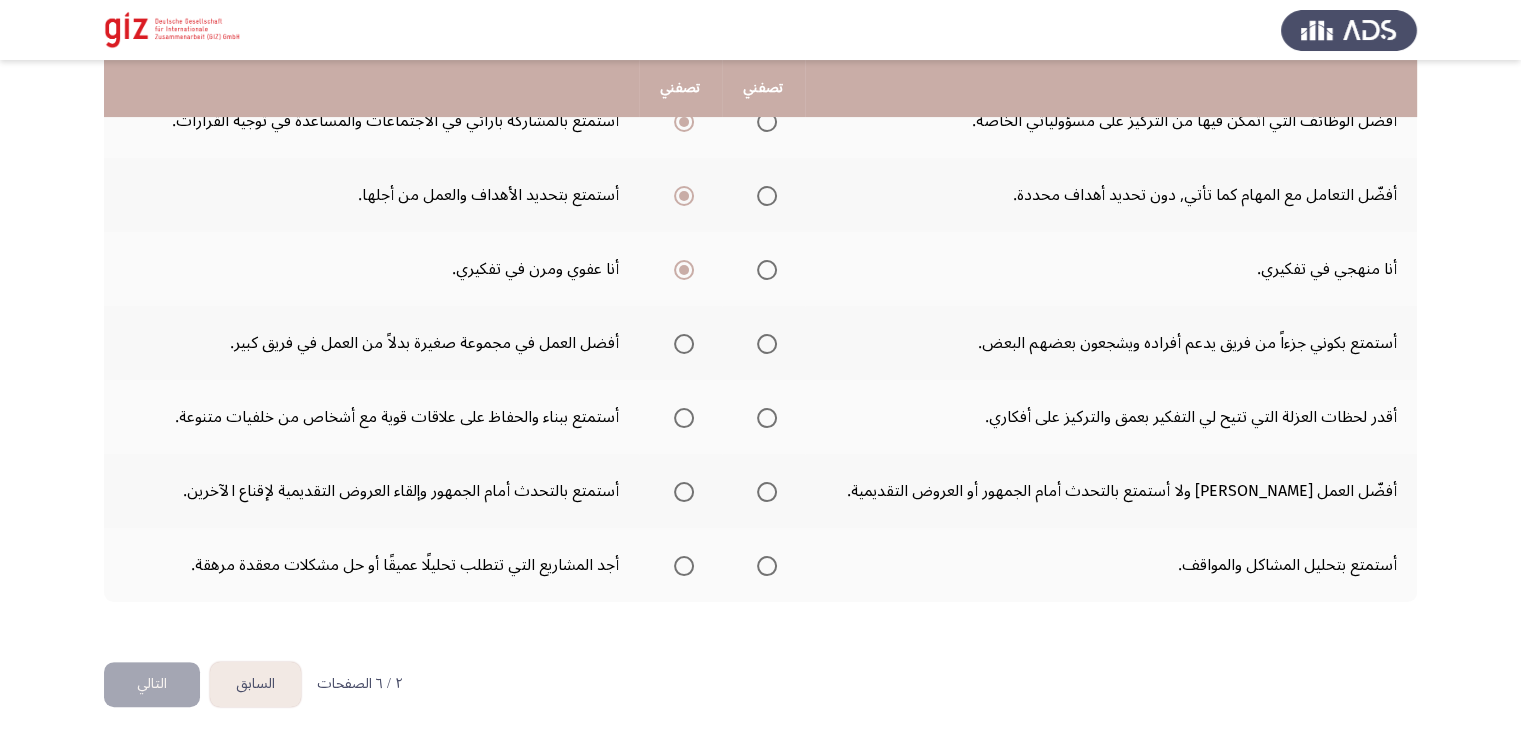 click at bounding box center (767, 344) 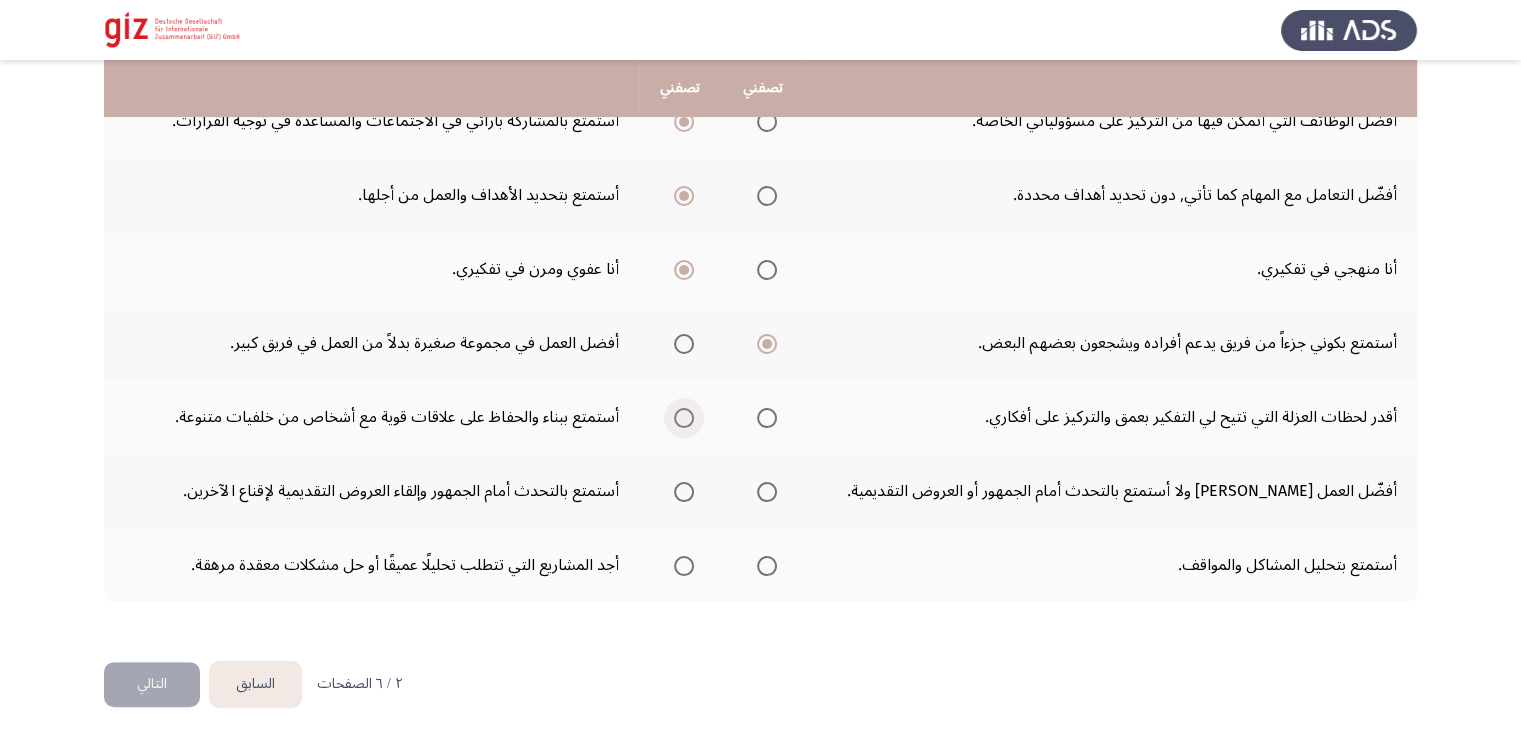 click at bounding box center [684, 418] 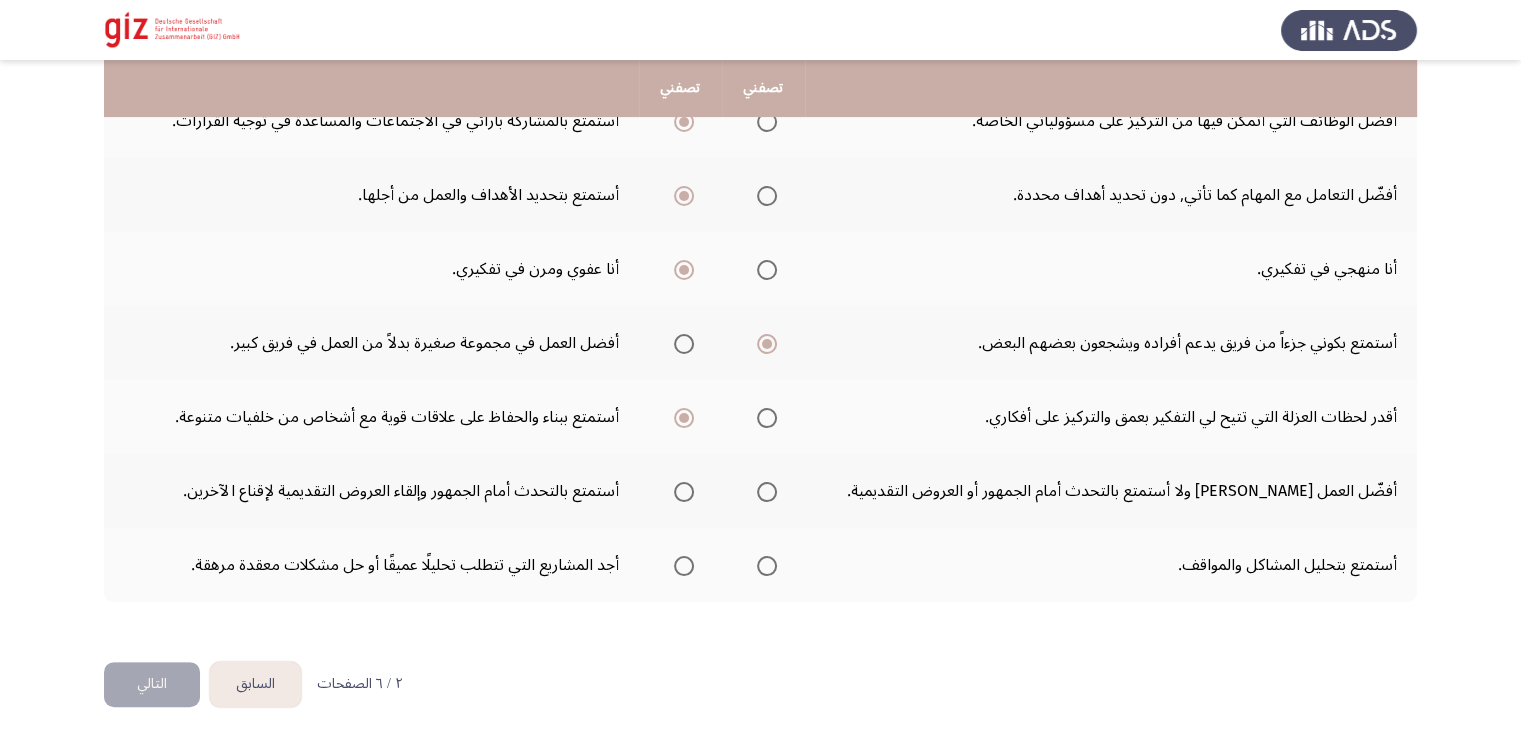 click at bounding box center (684, 492) 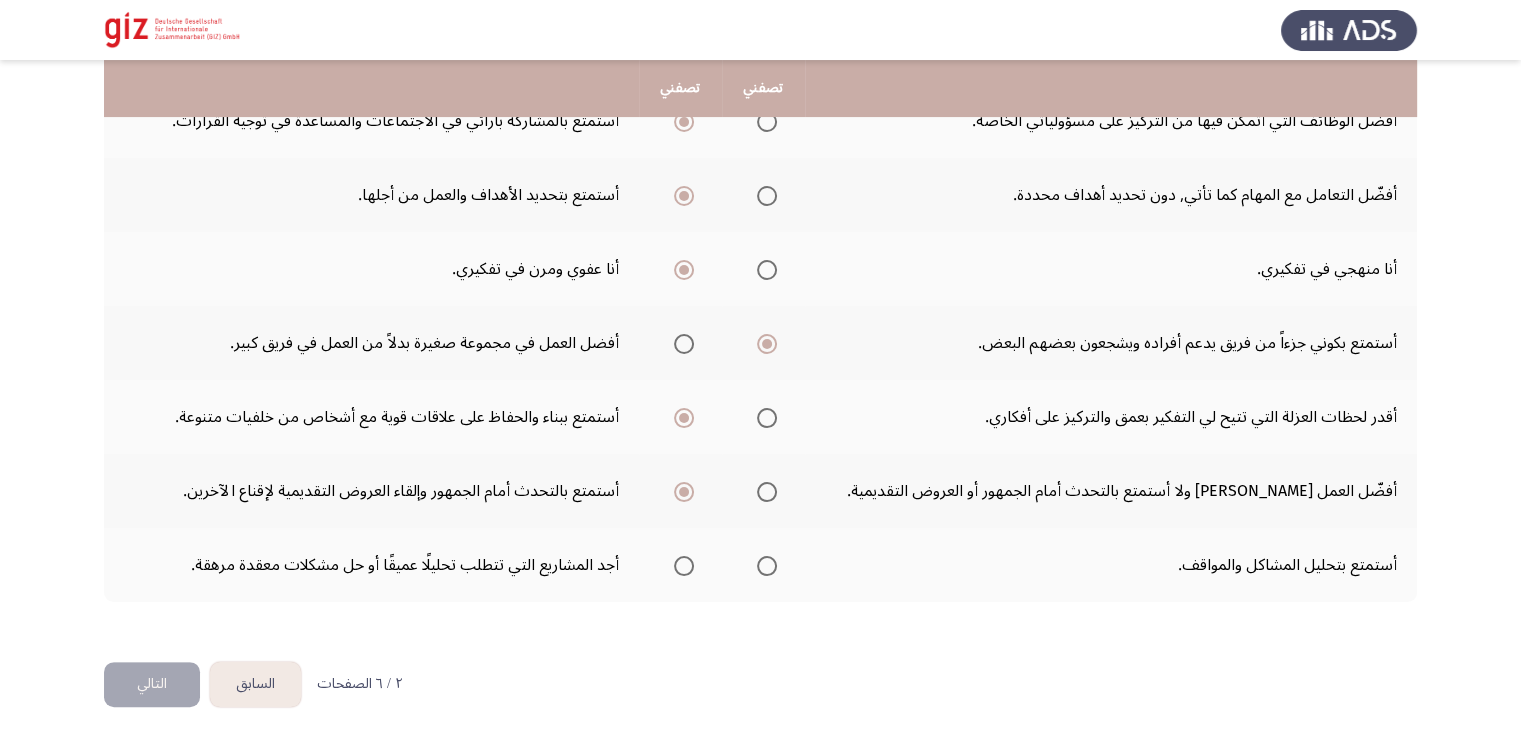 click at bounding box center (767, 566) 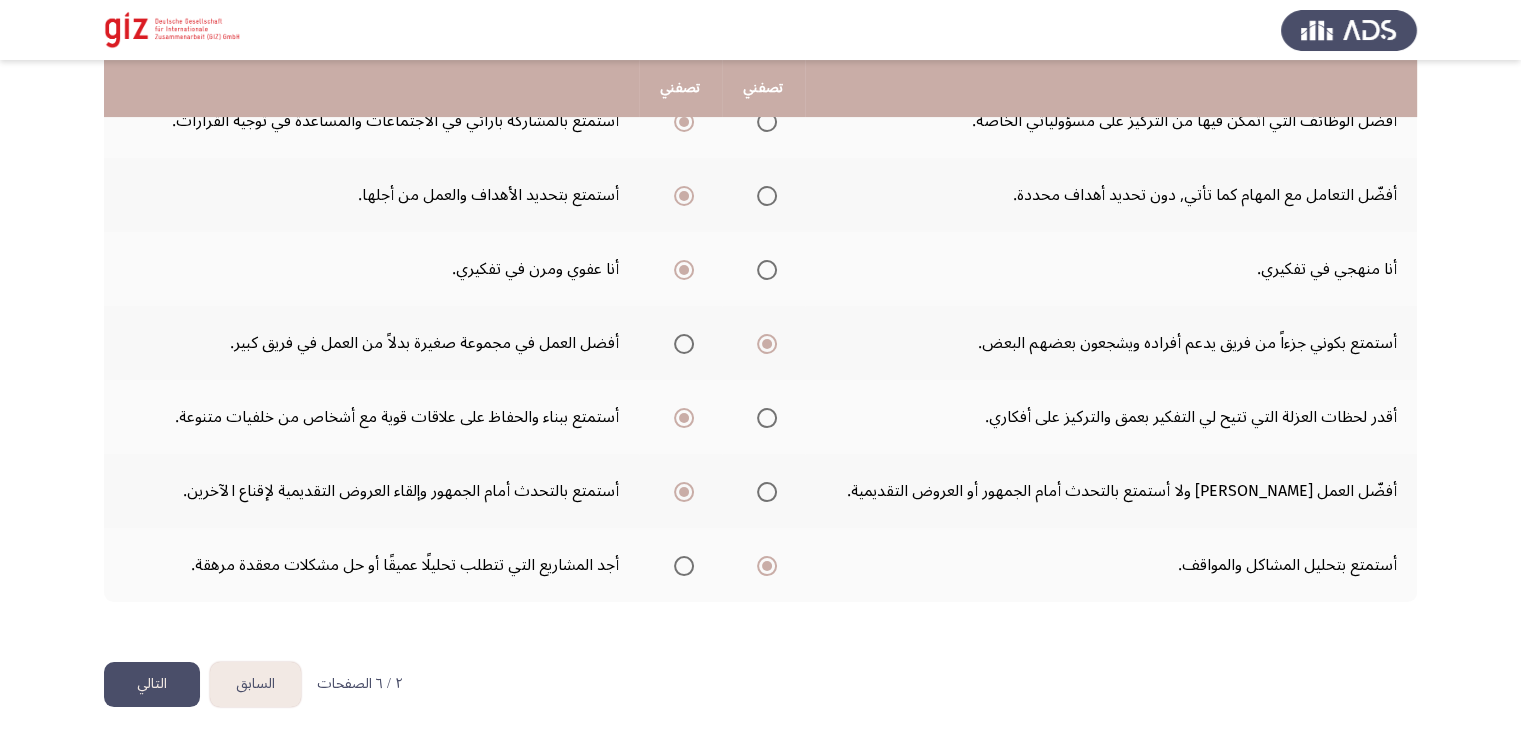 click on "التالي" 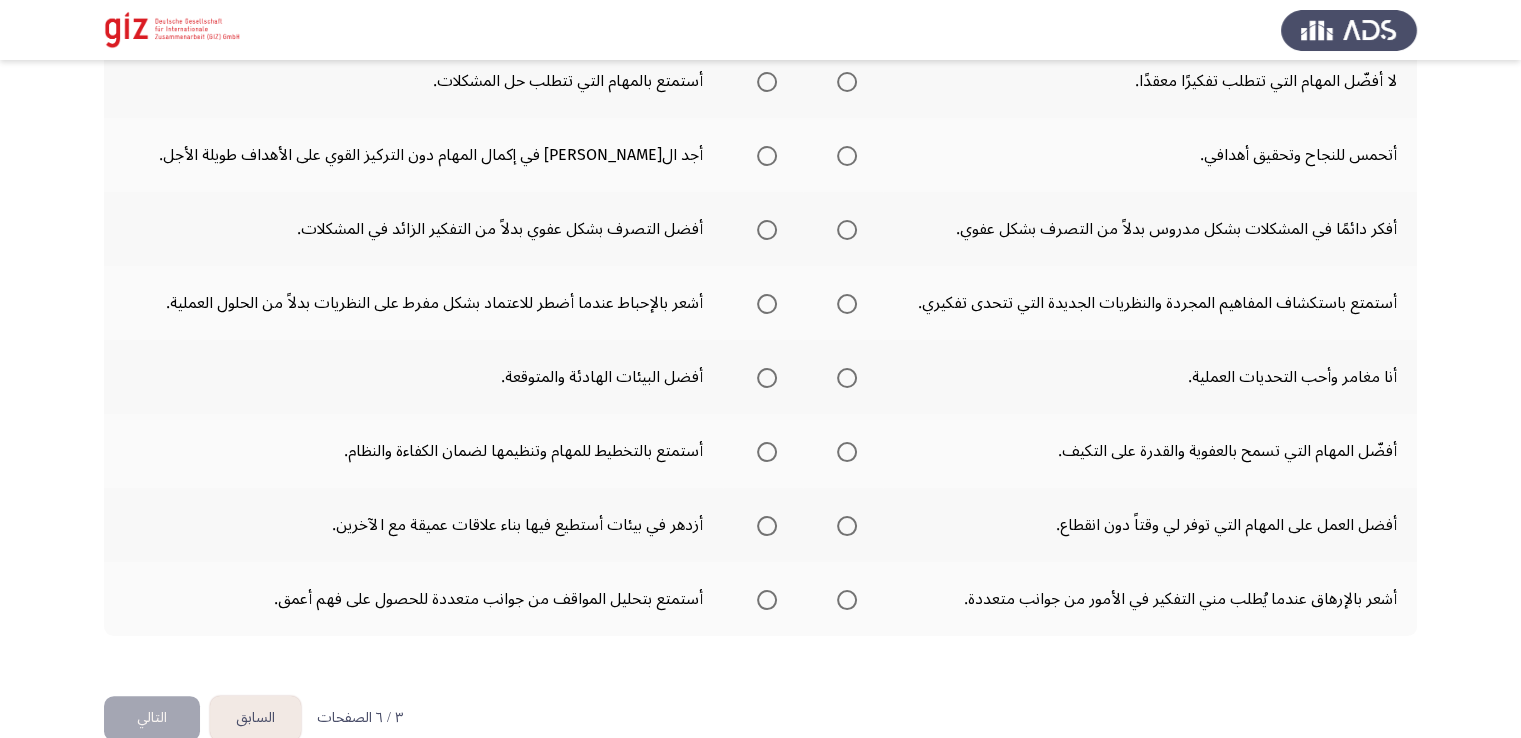 scroll, scrollTop: 0, scrollLeft: 0, axis: both 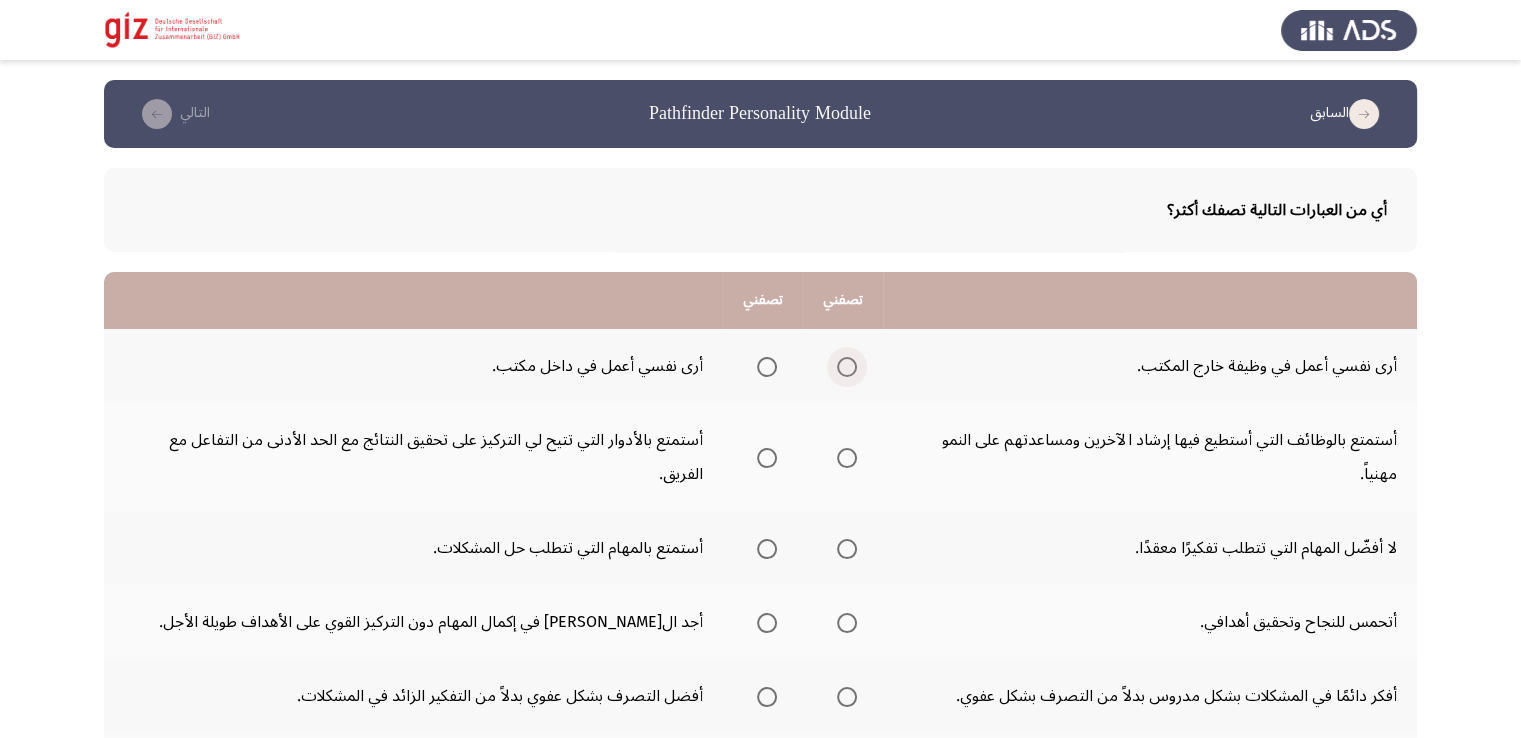 click at bounding box center (847, 367) 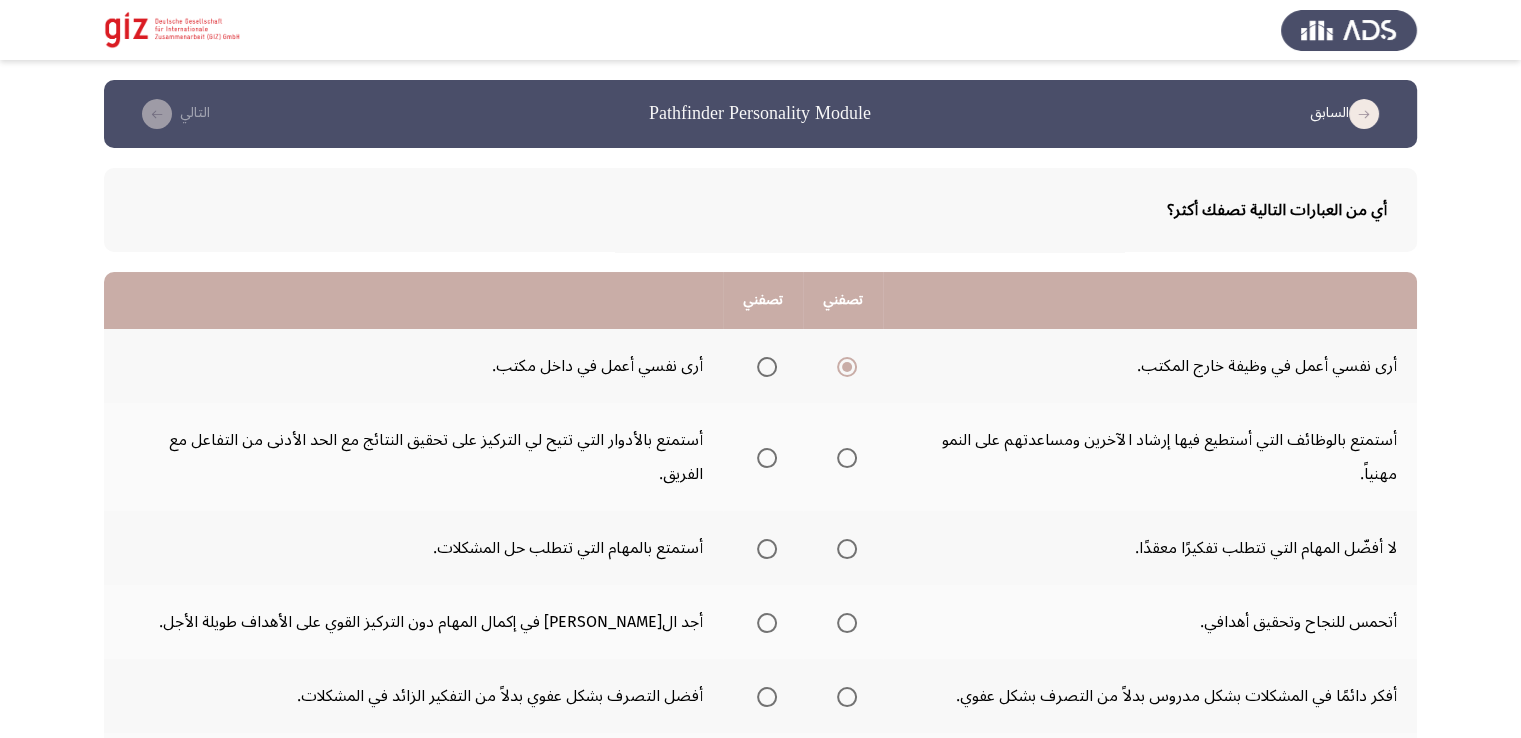 click at bounding box center (847, 458) 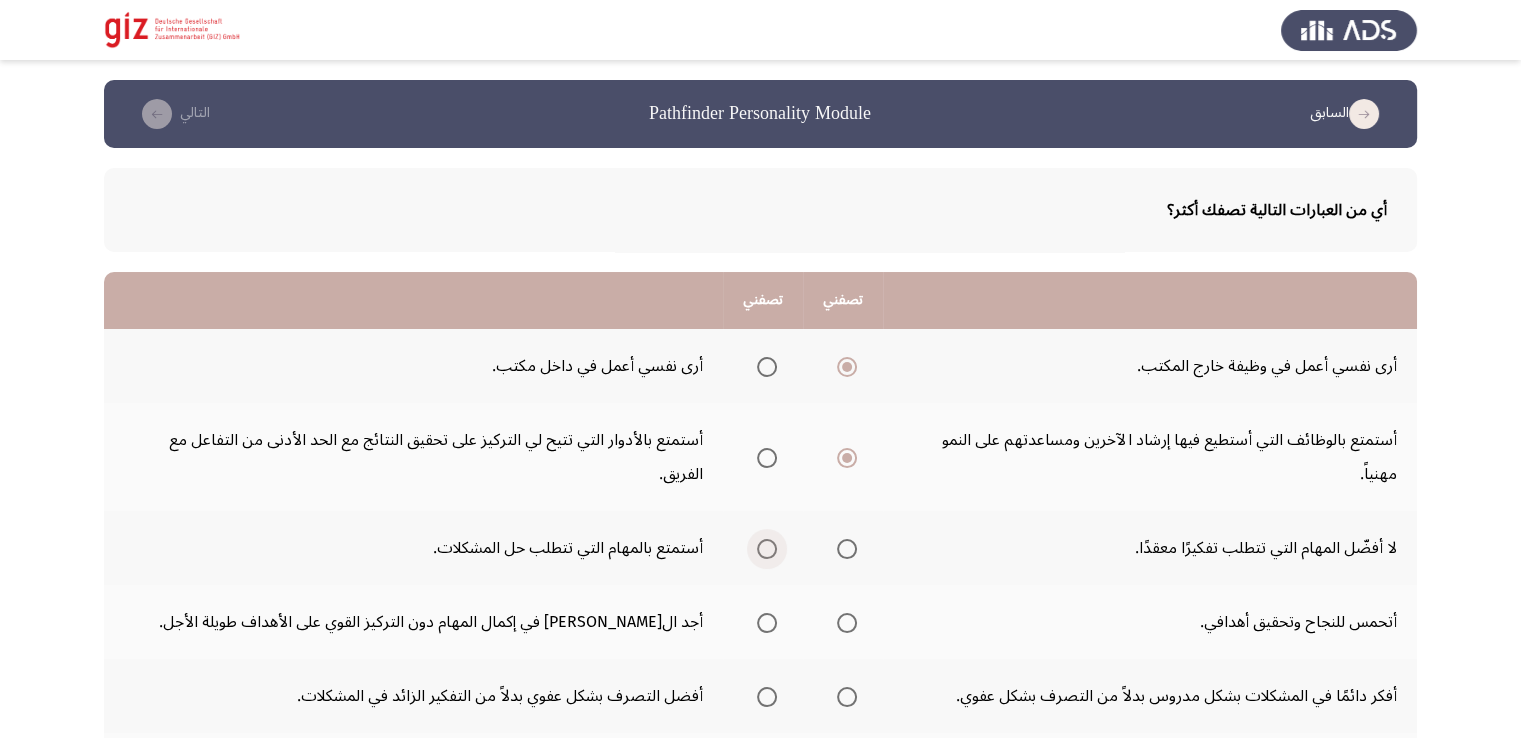 click at bounding box center [767, 549] 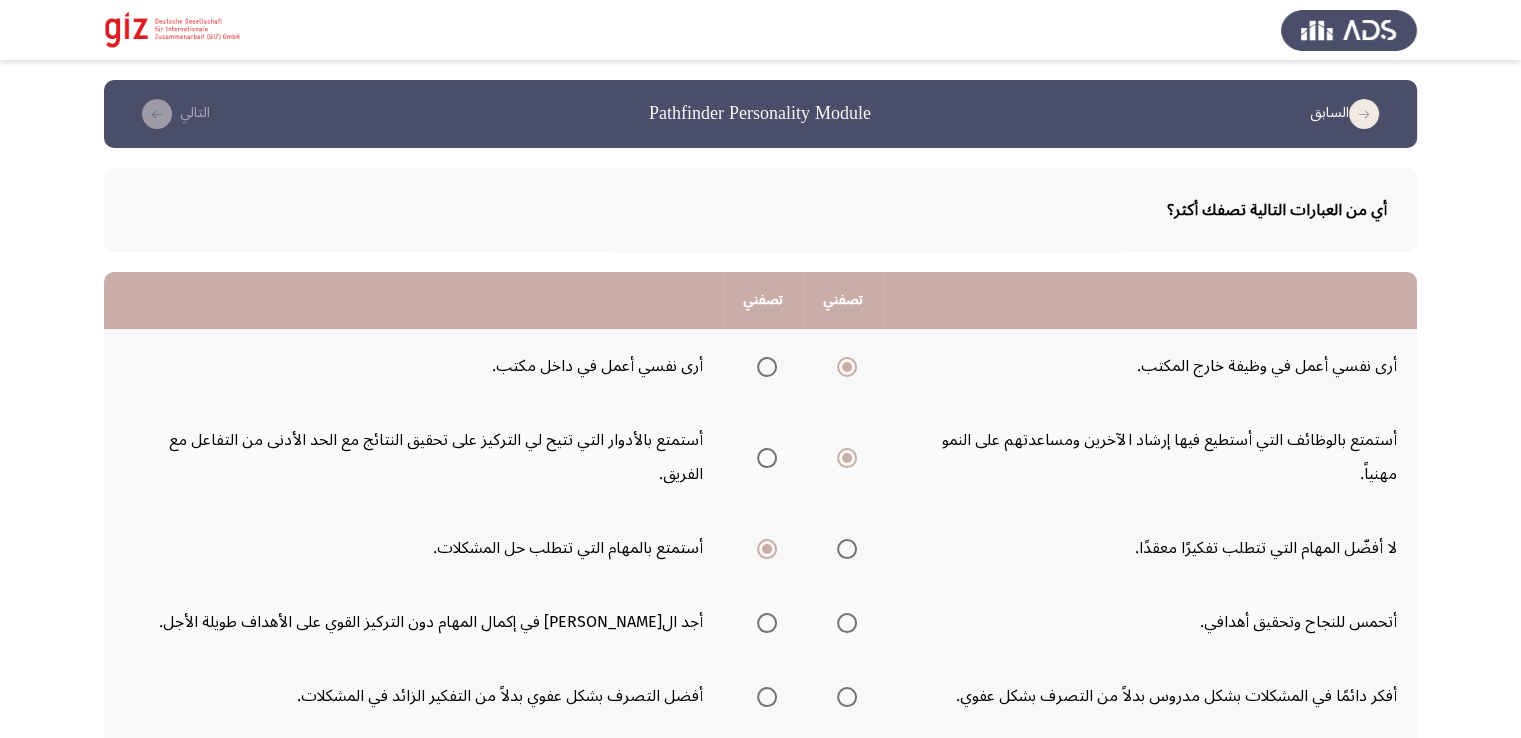click 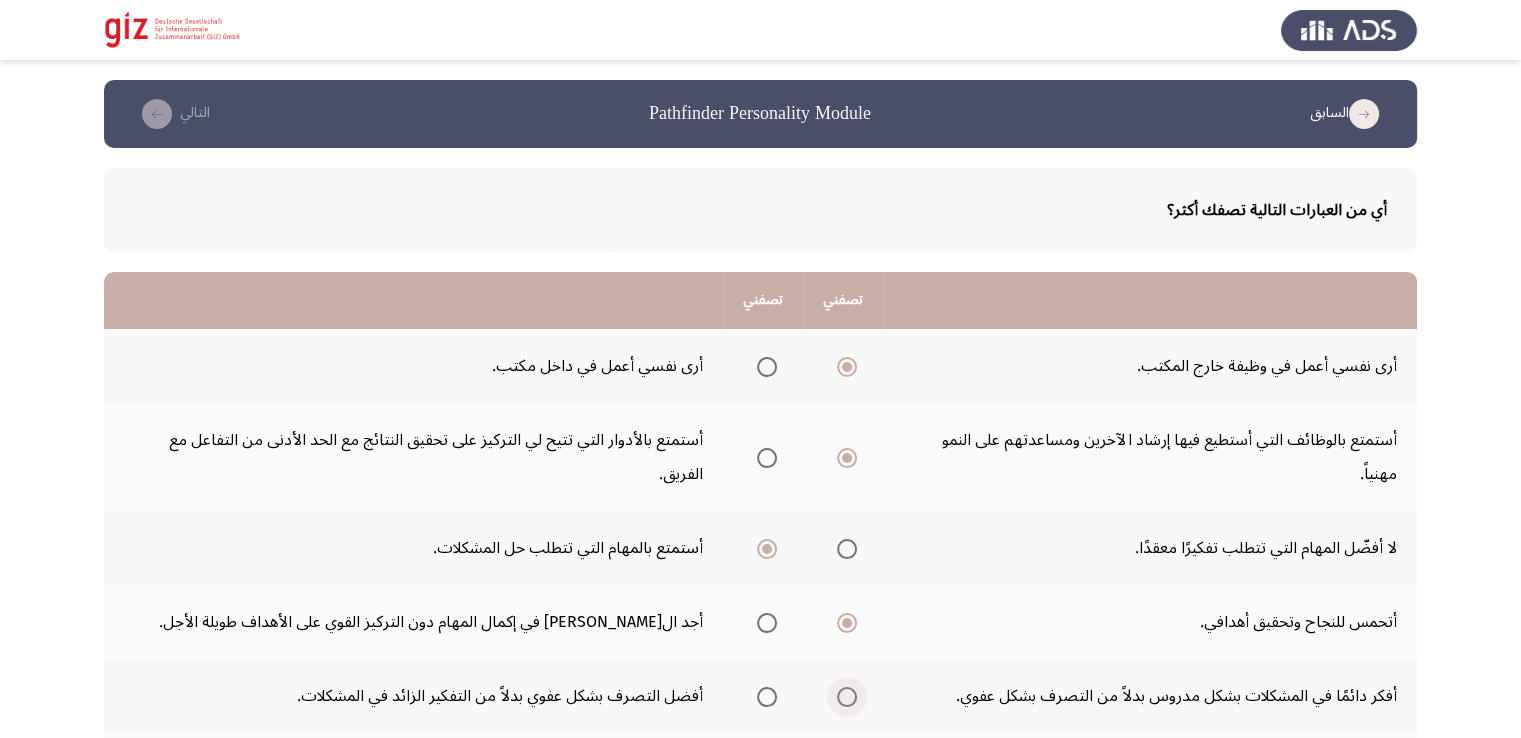 click at bounding box center [847, 697] 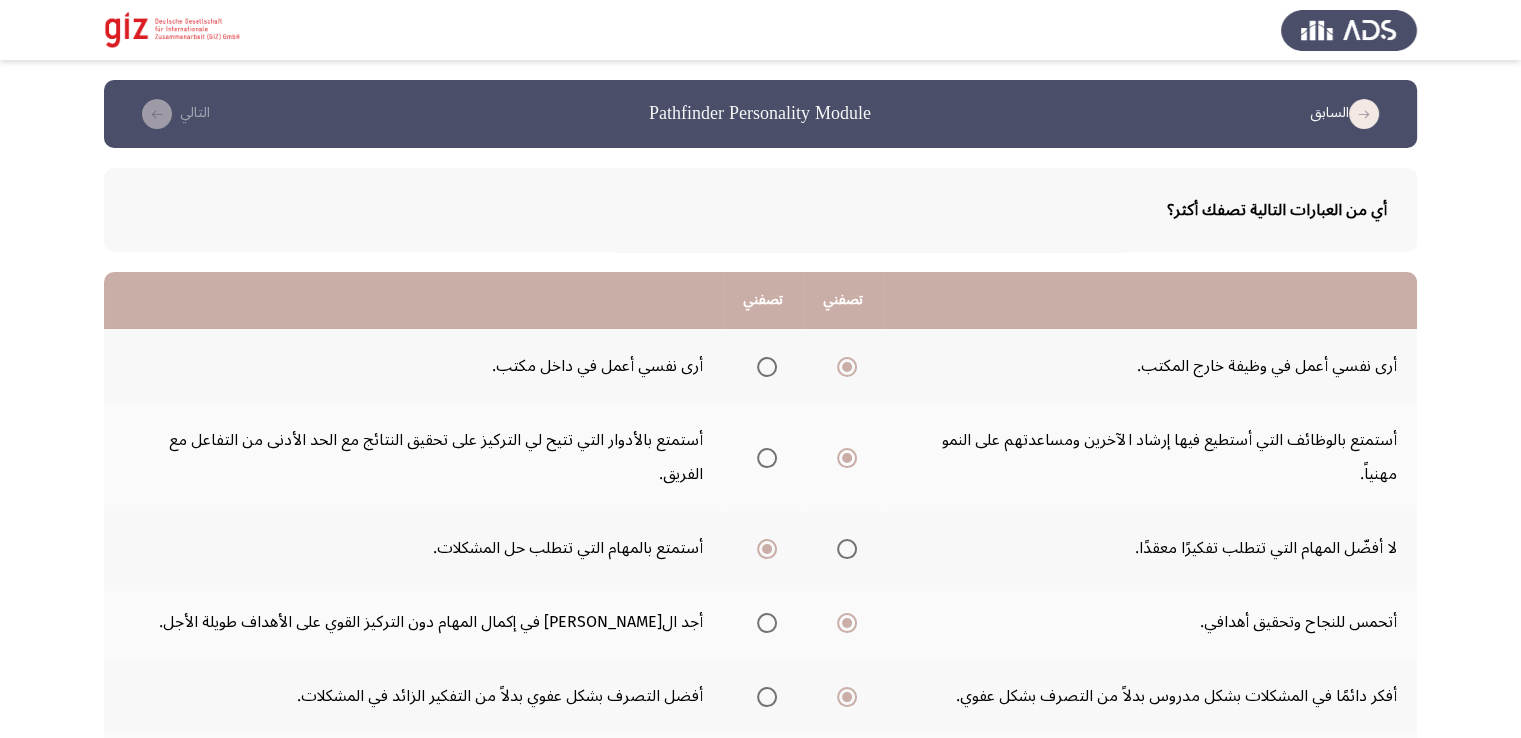 scroll, scrollTop: 213, scrollLeft: 0, axis: vertical 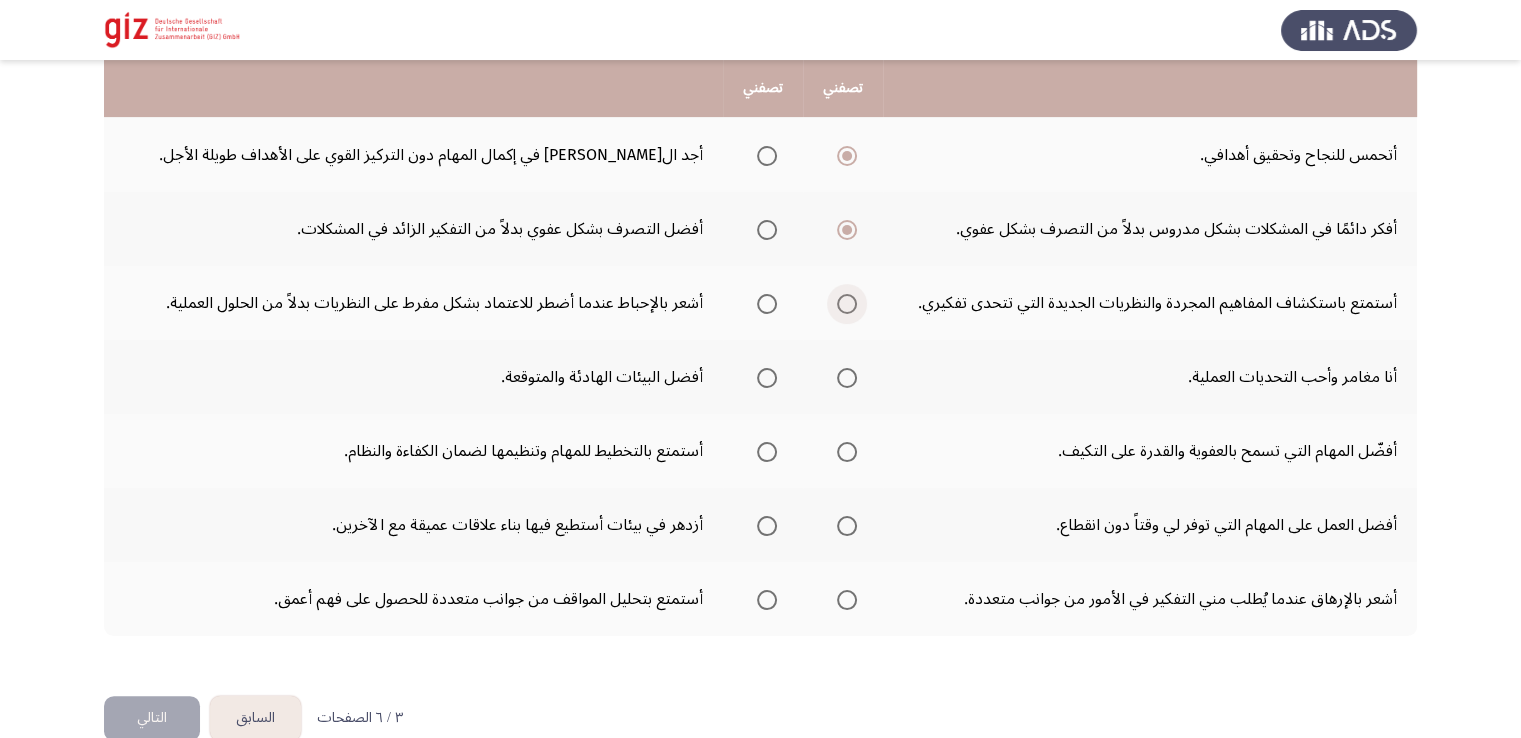 click at bounding box center (847, 304) 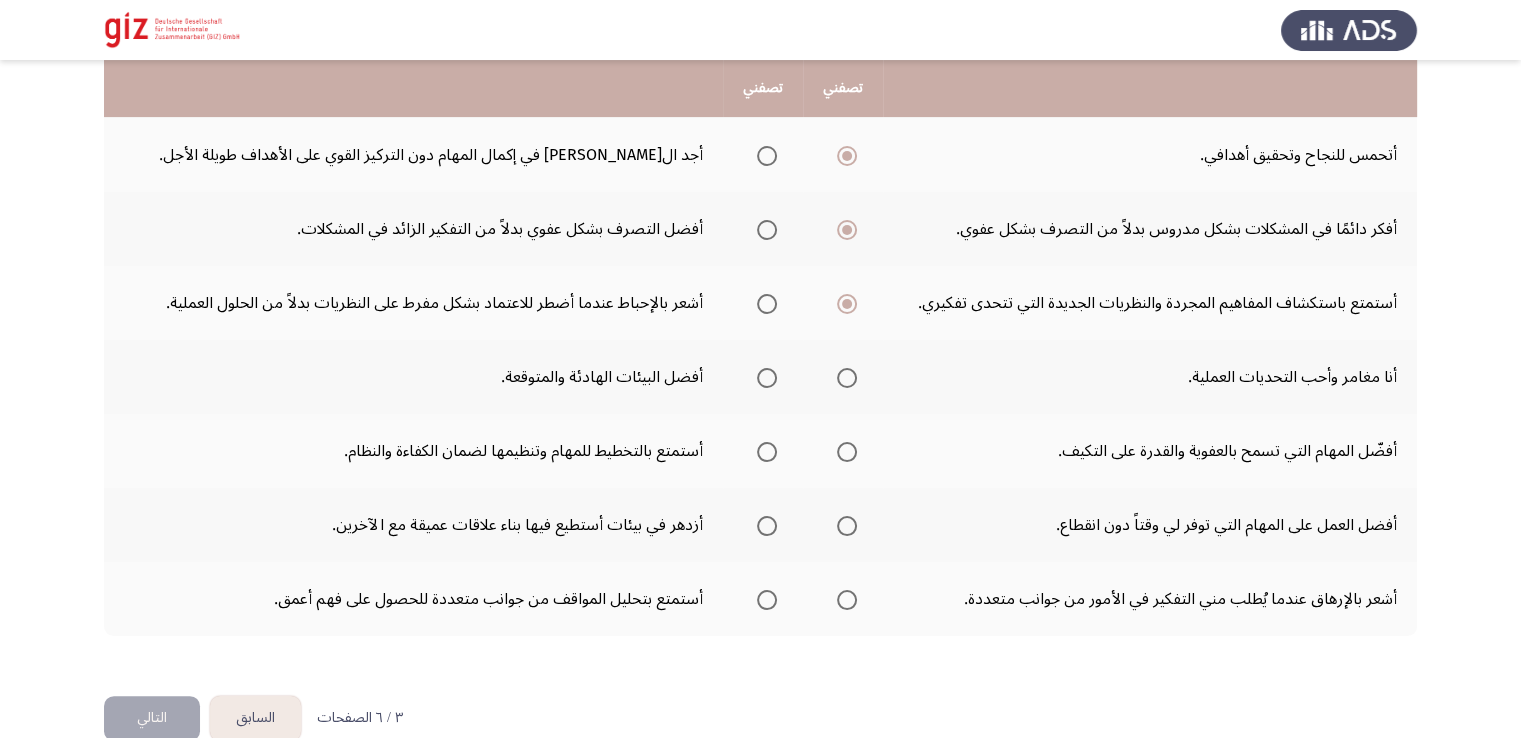 click at bounding box center [847, 378] 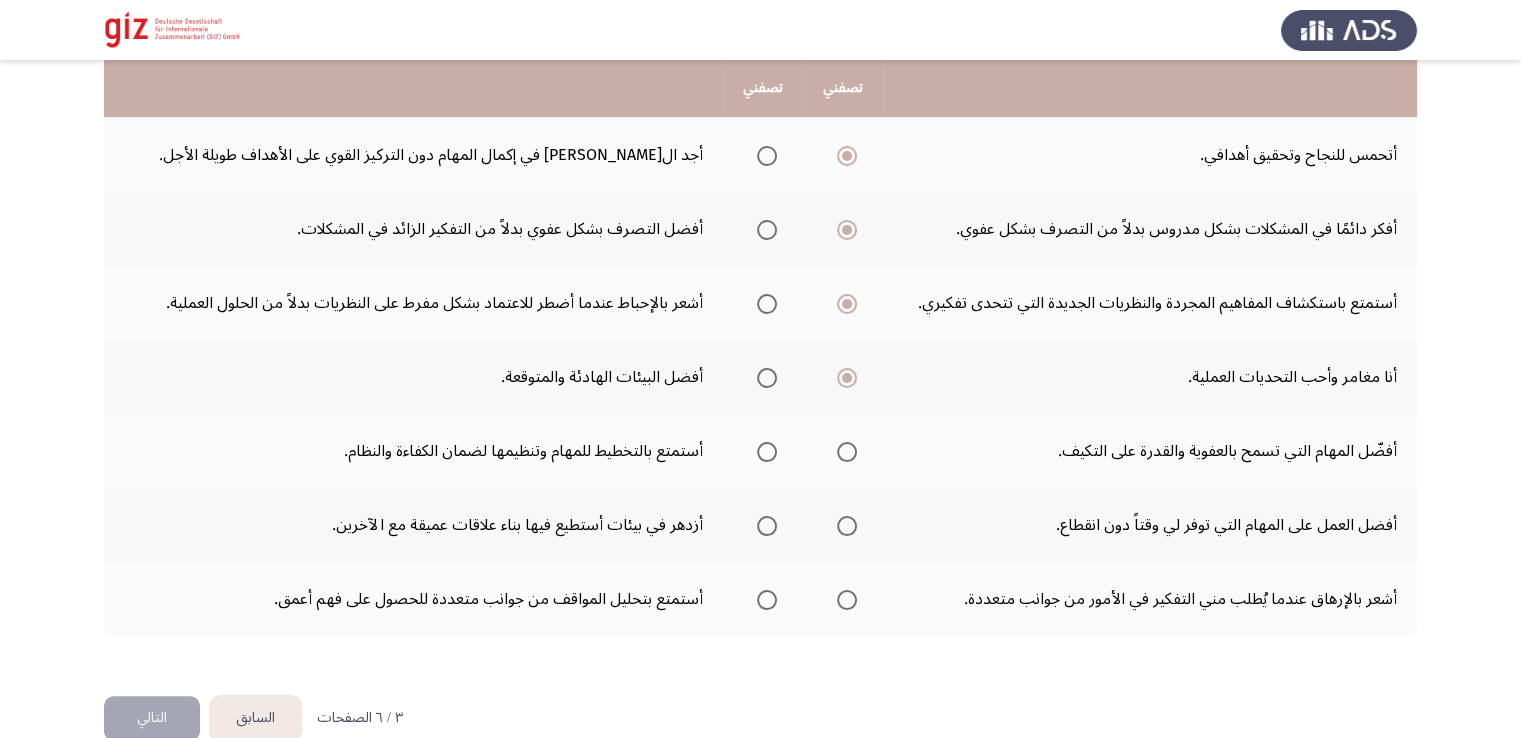 click at bounding box center [847, 452] 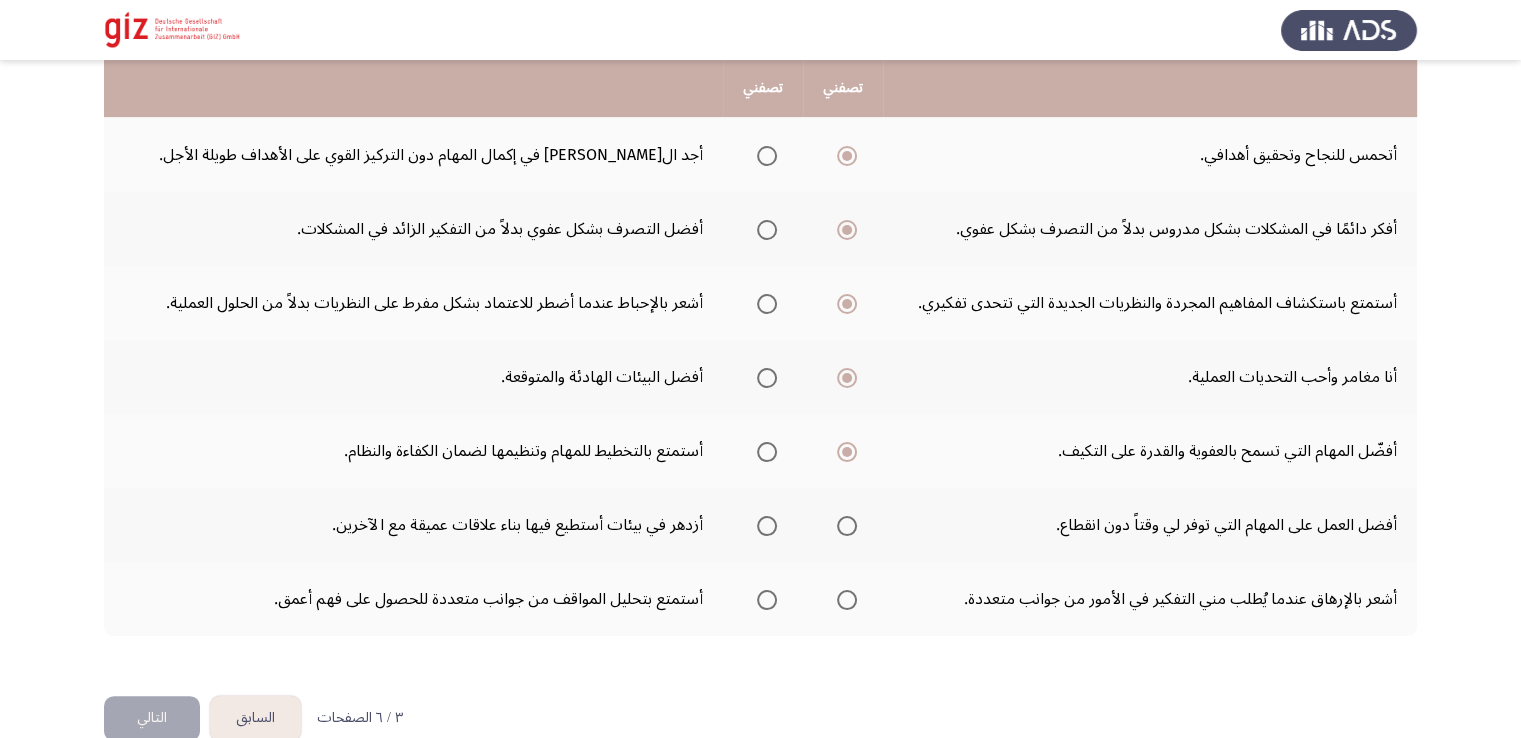 click at bounding box center [767, 526] 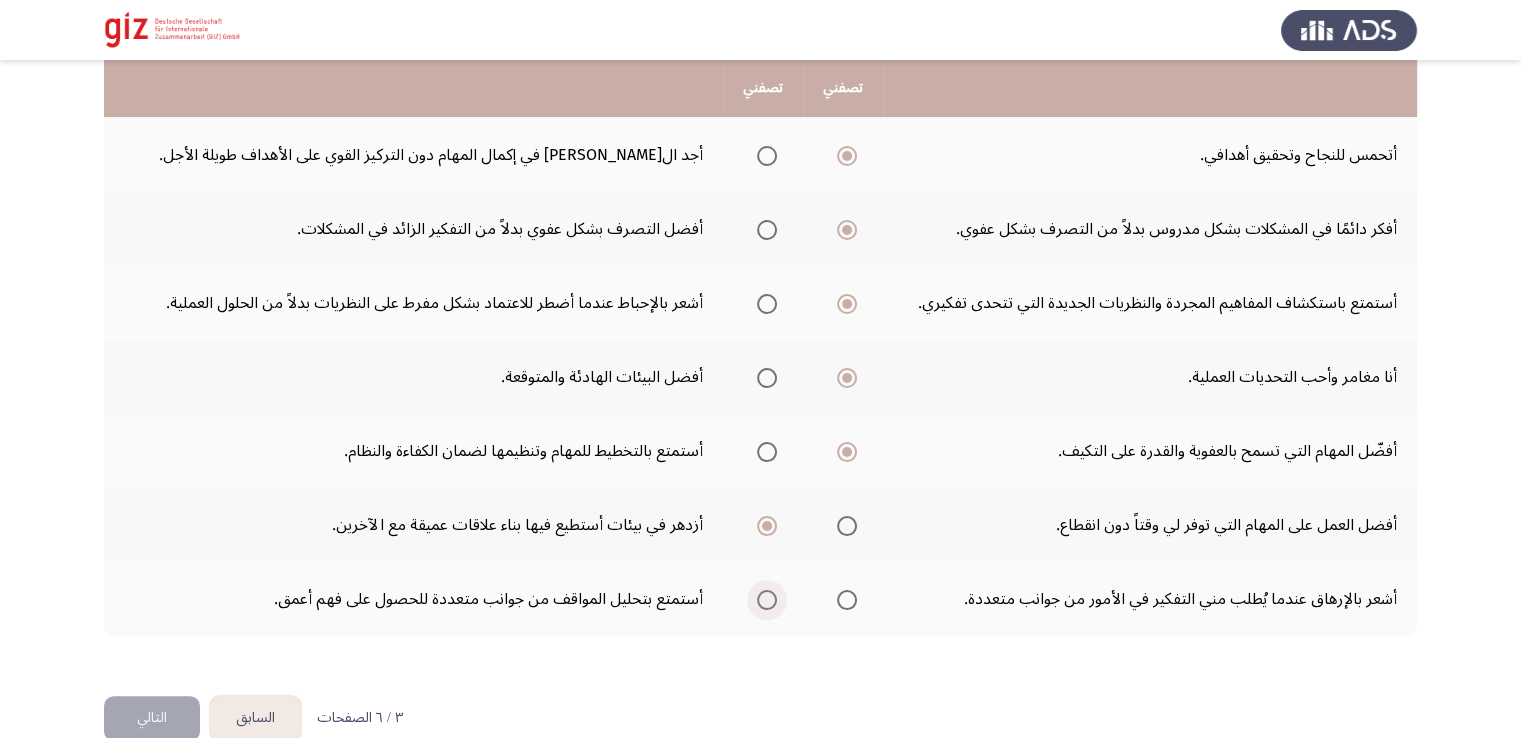click at bounding box center [767, 600] 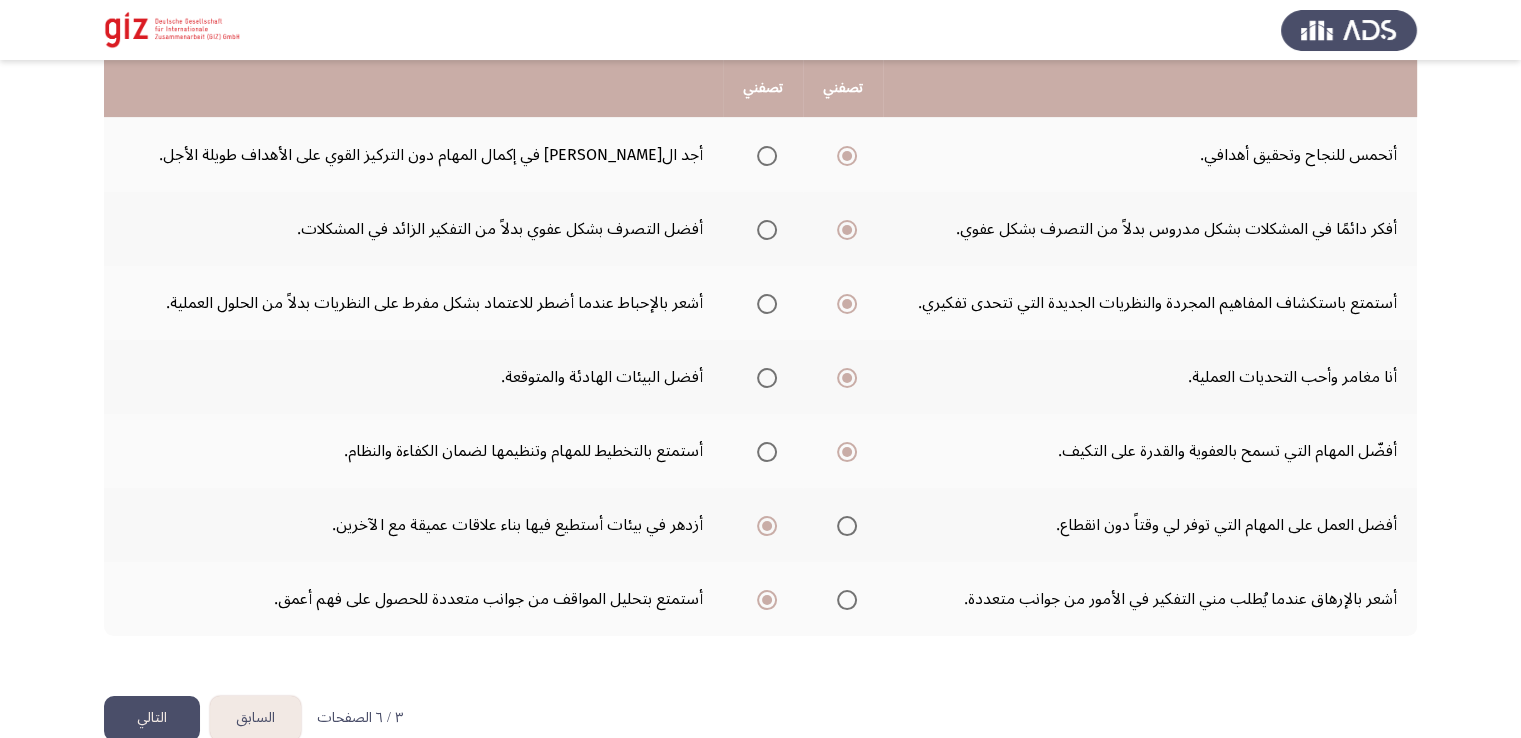 click on "التالي" 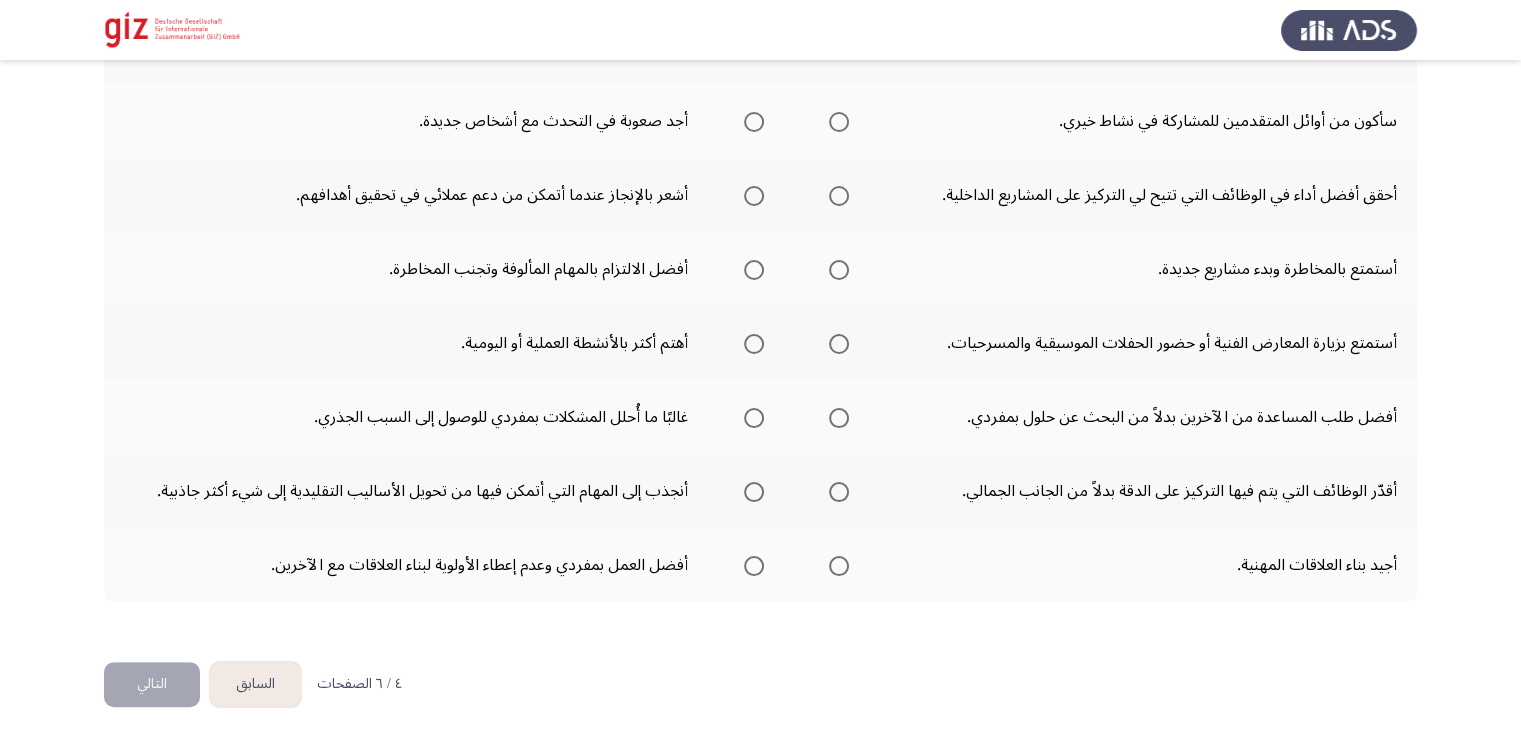 scroll, scrollTop: 0, scrollLeft: 0, axis: both 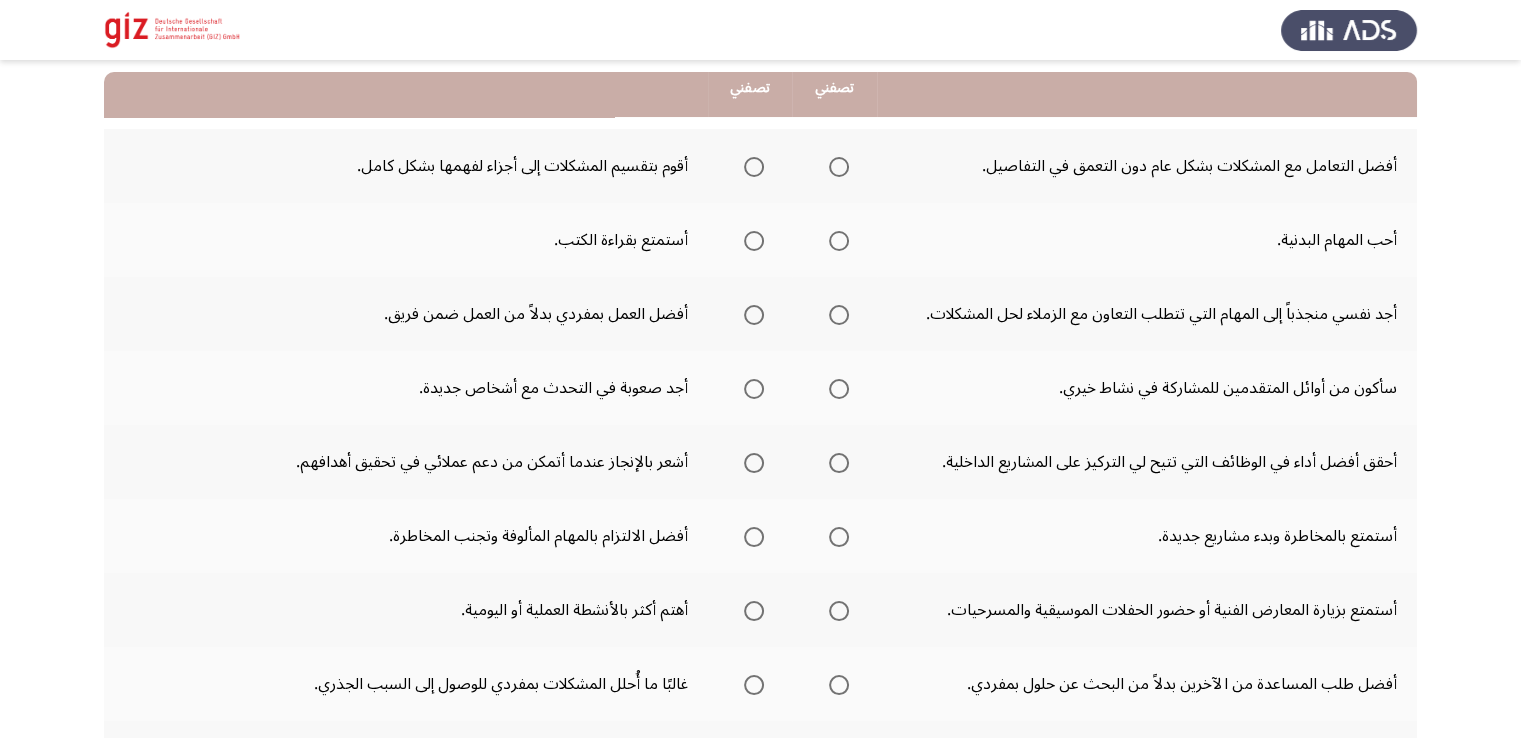 click at bounding box center (754, 167) 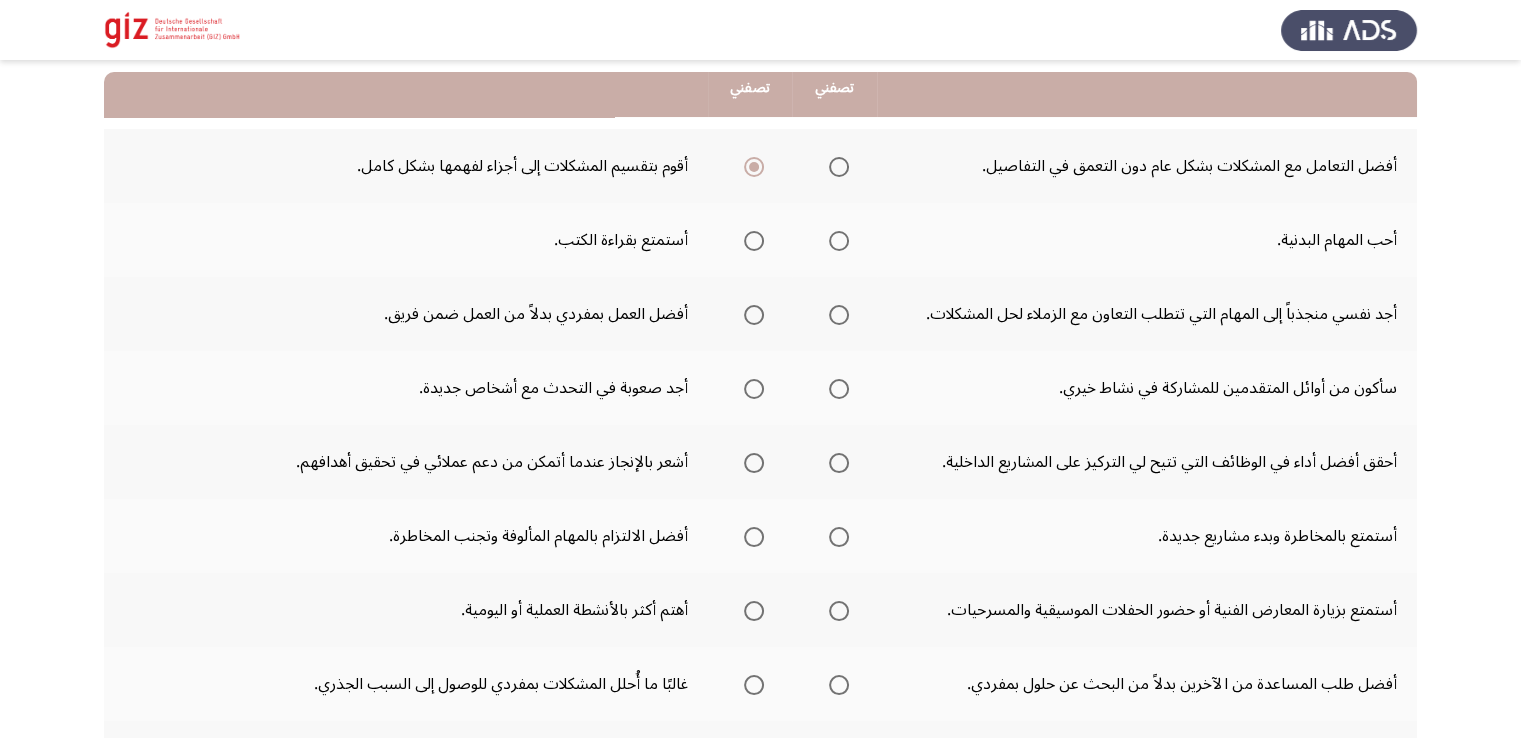 click at bounding box center (754, 241) 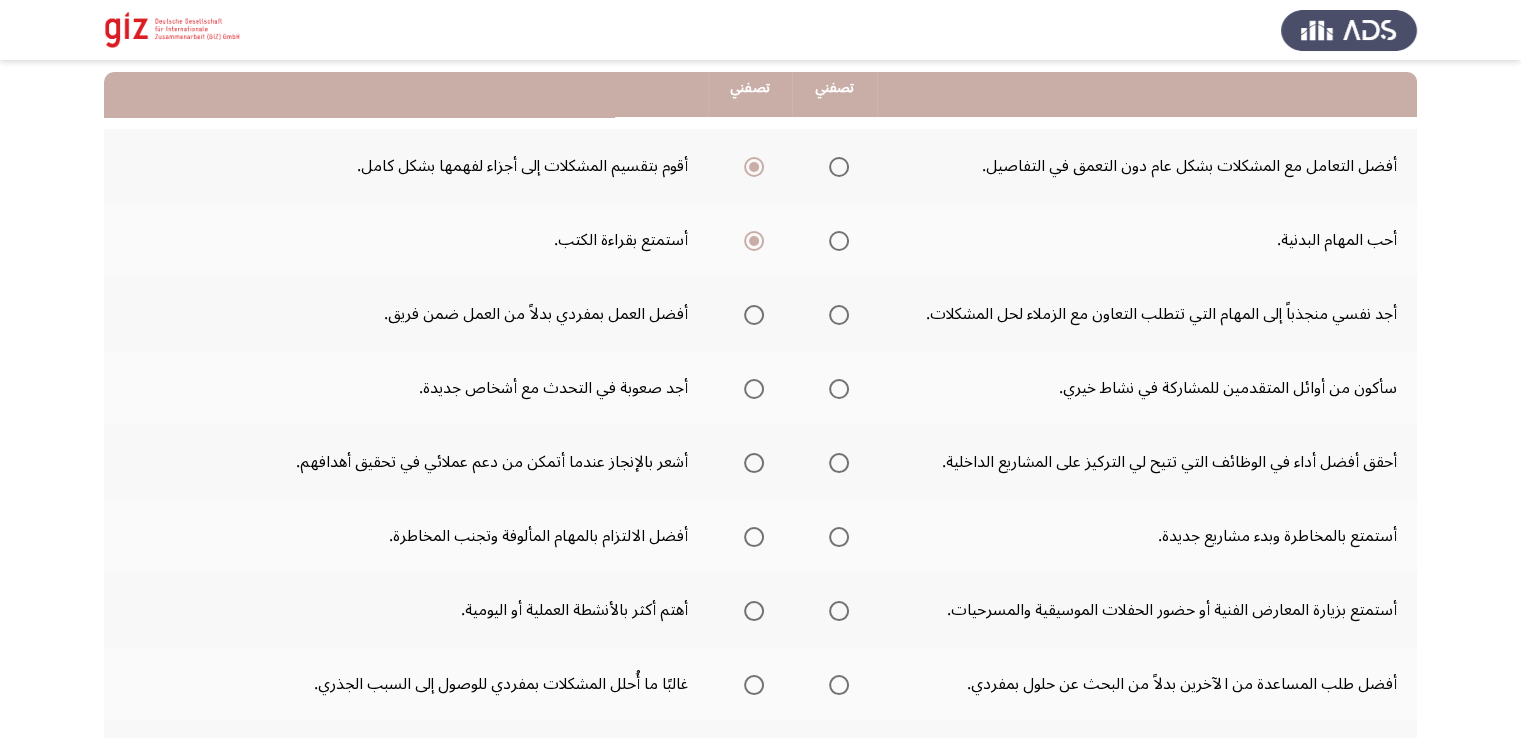 click at bounding box center [839, 315] 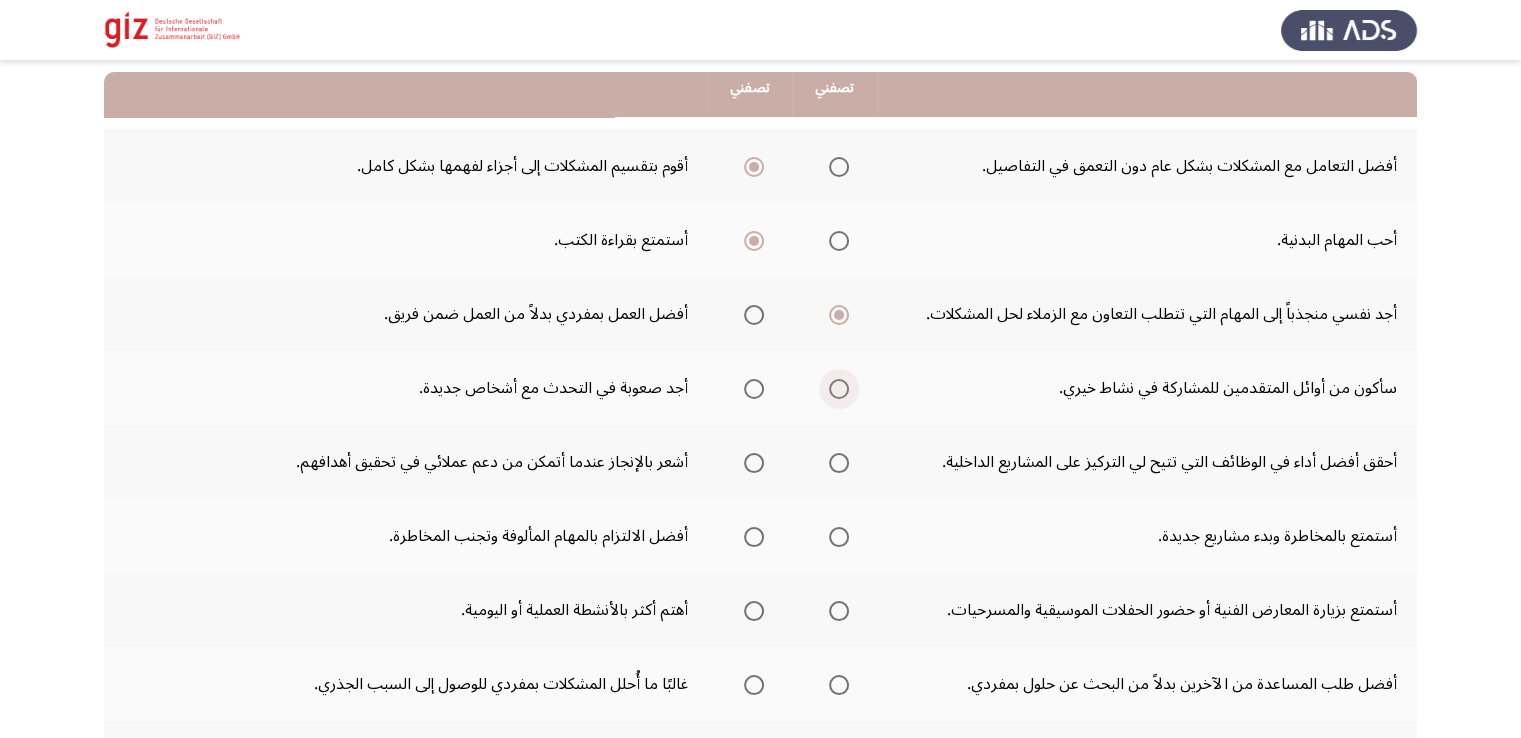 click at bounding box center [839, 389] 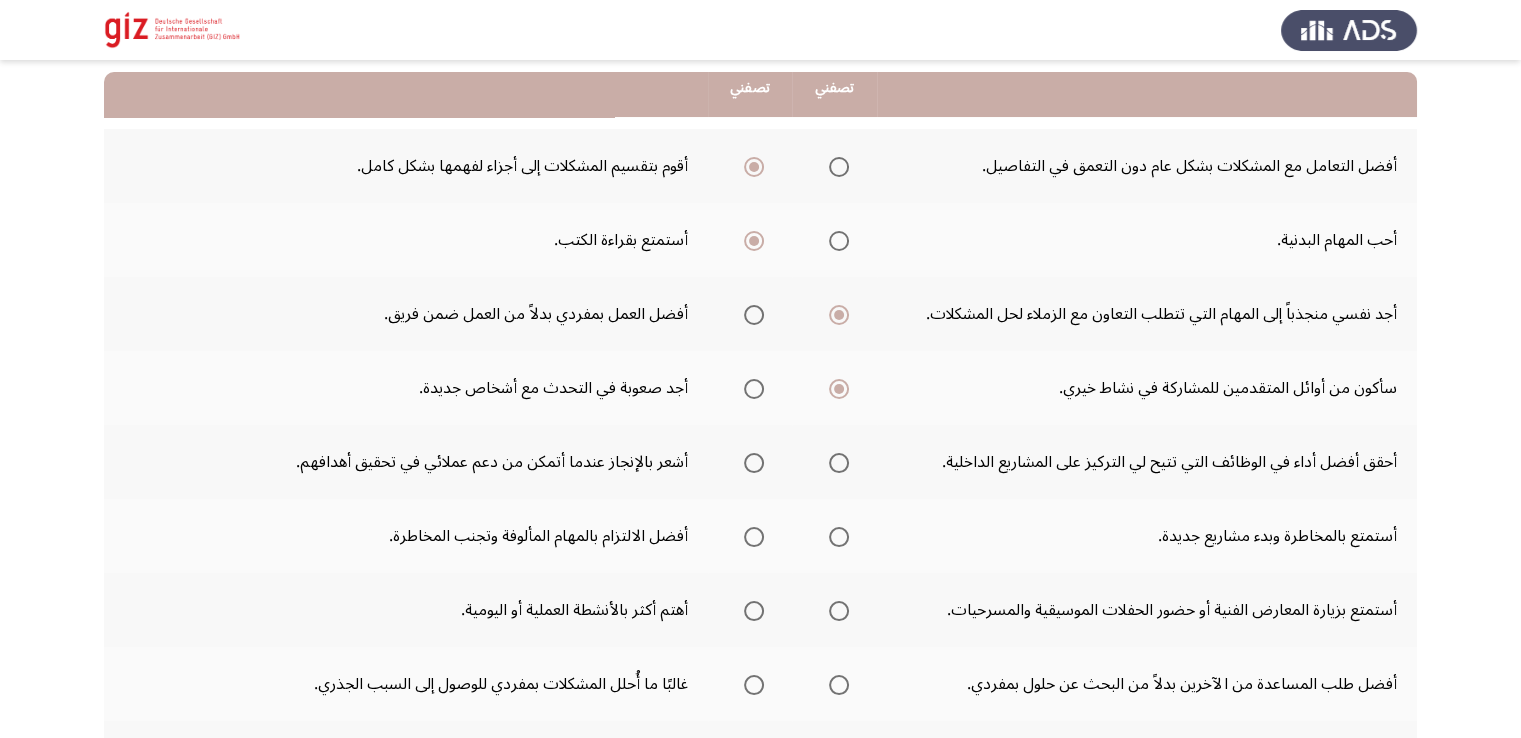 click at bounding box center [754, 463] 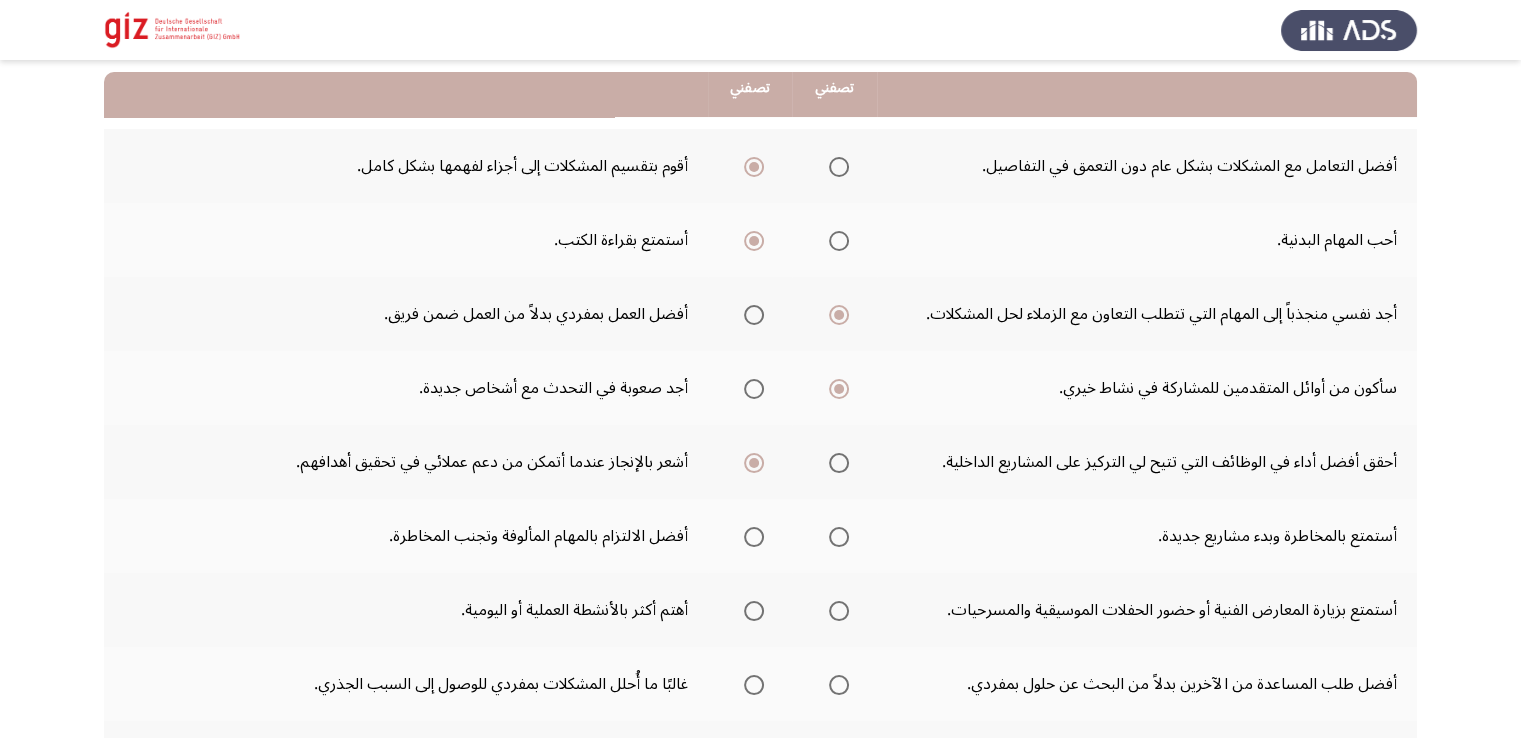 click at bounding box center (839, 537) 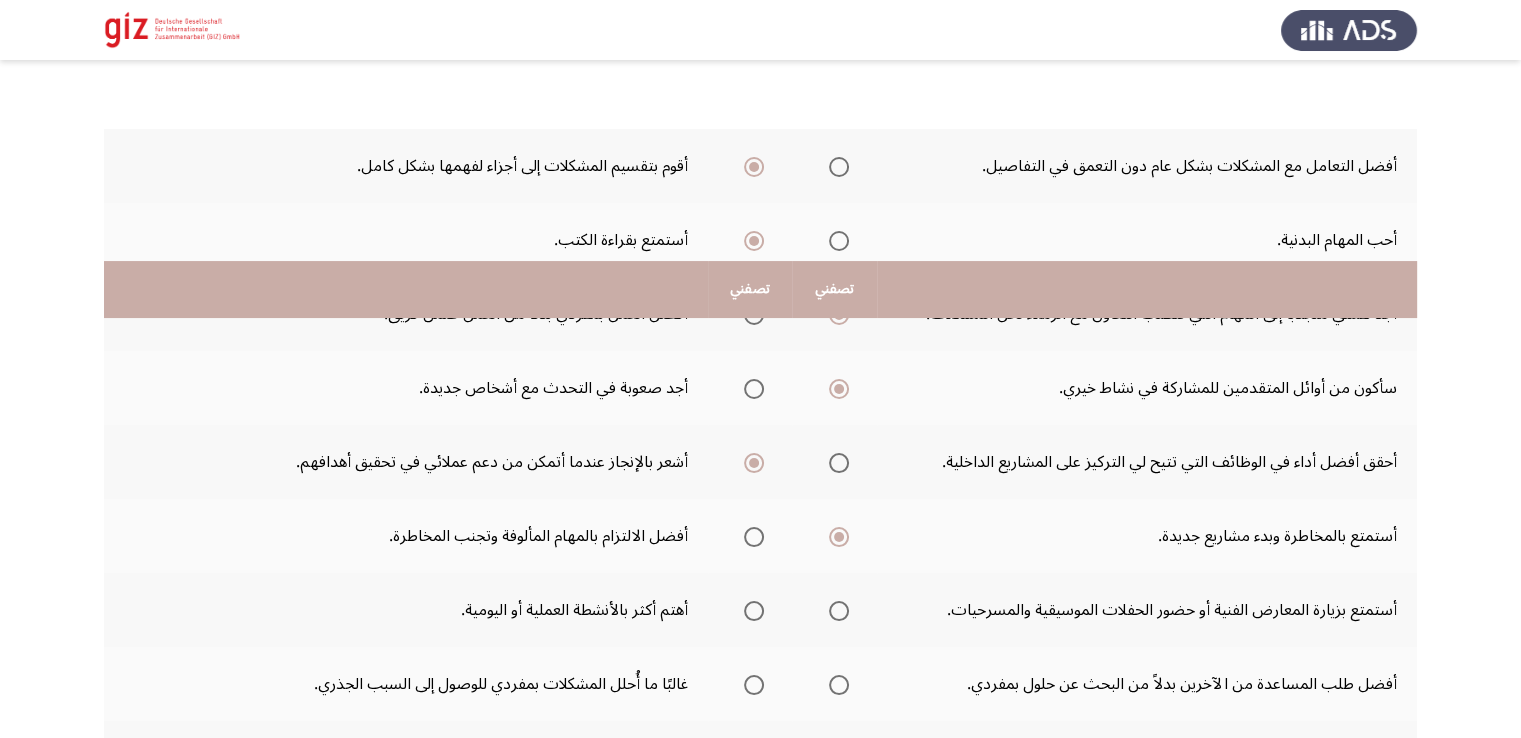 scroll, scrollTop: 467, scrollLeft: 0, axis: vertical 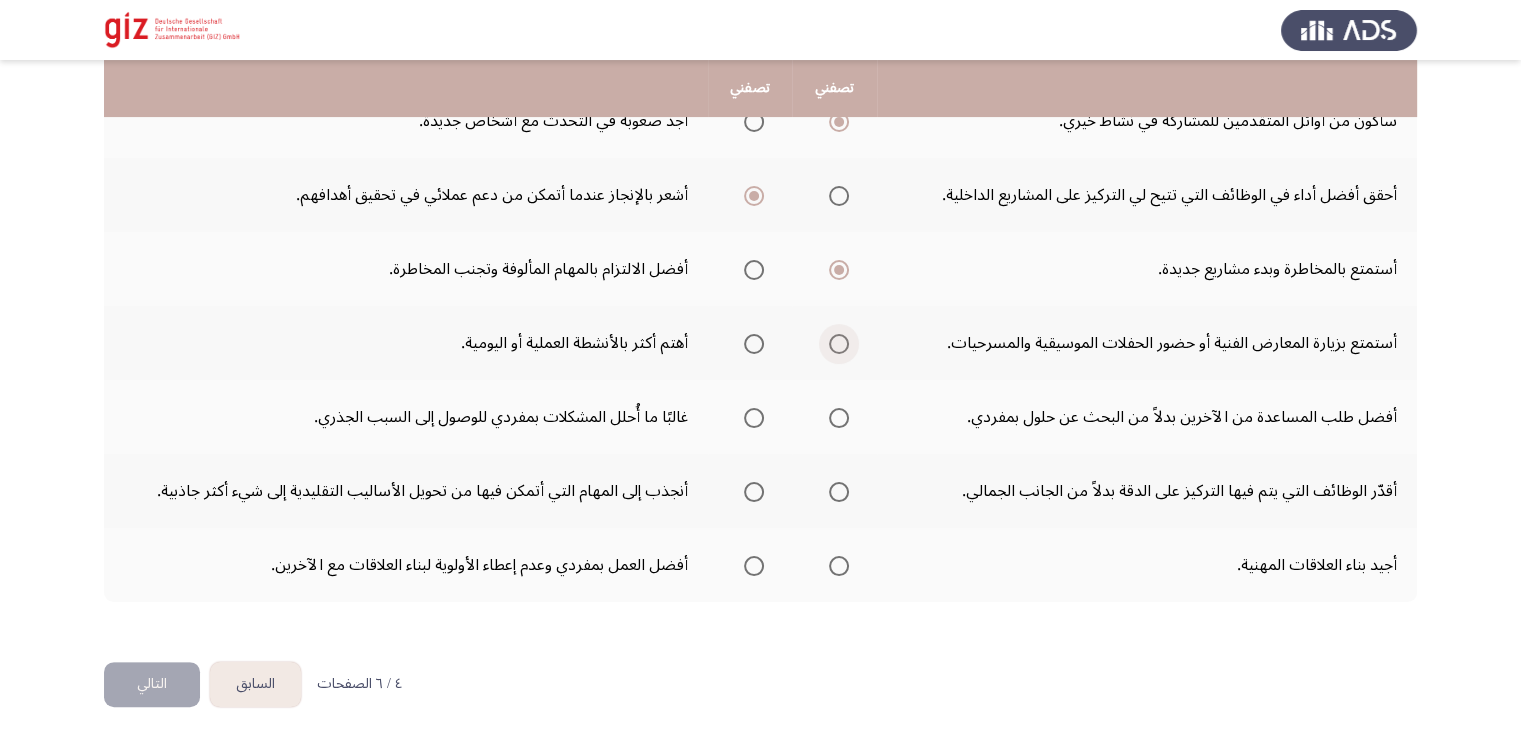 click at bounding box center (839, 344) 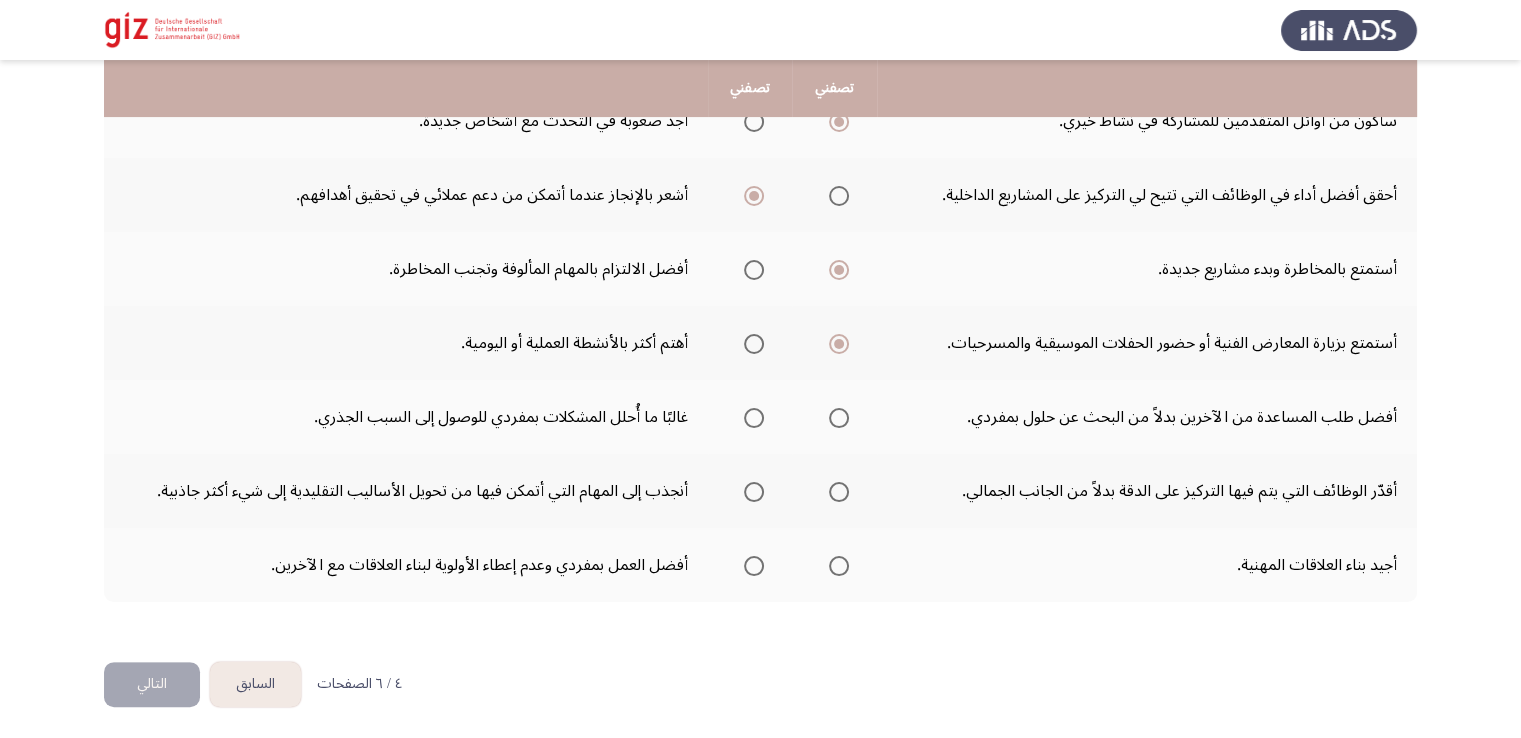 click at bounding box center (754, 418) 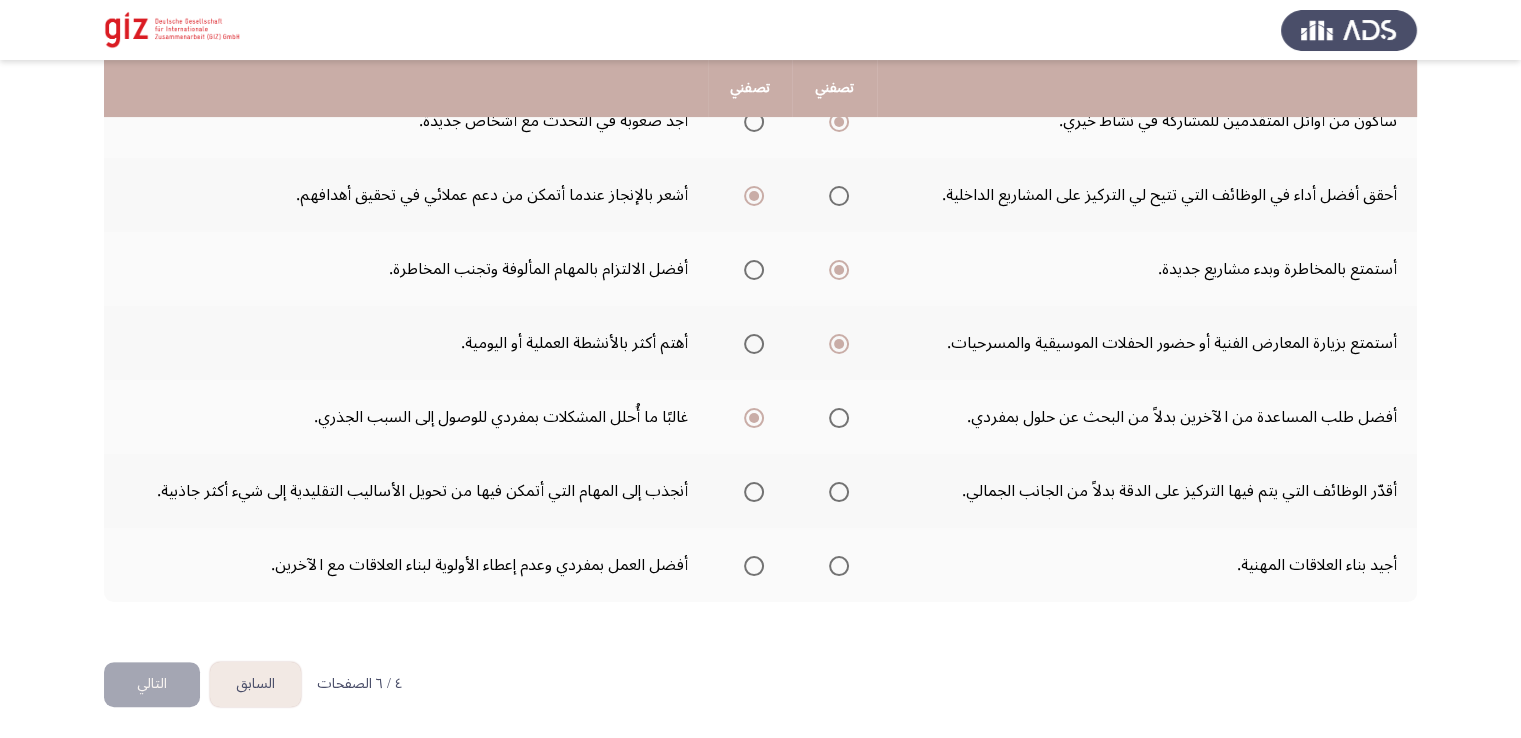 click at bounding box center (754, 492) 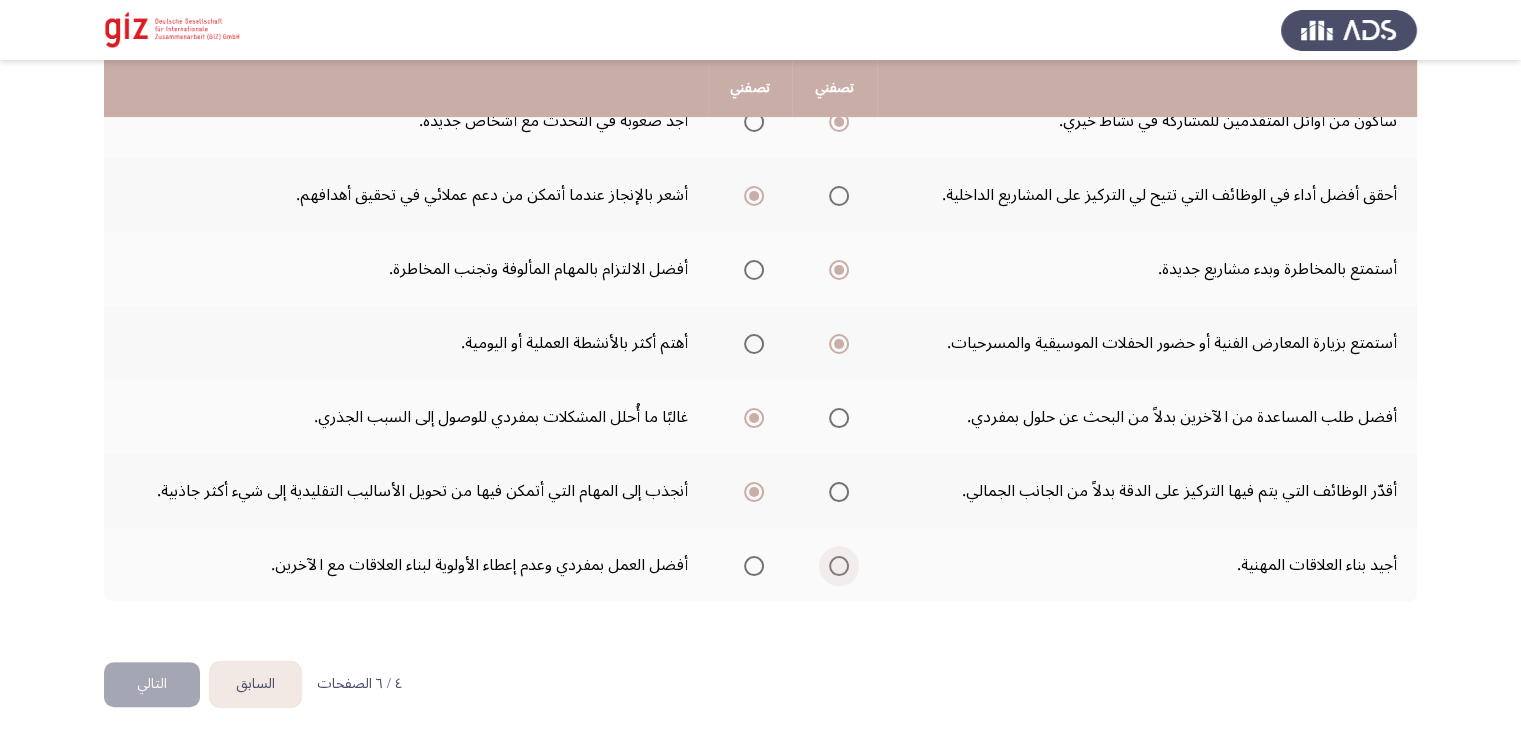 click at bounding box center (839, 566) 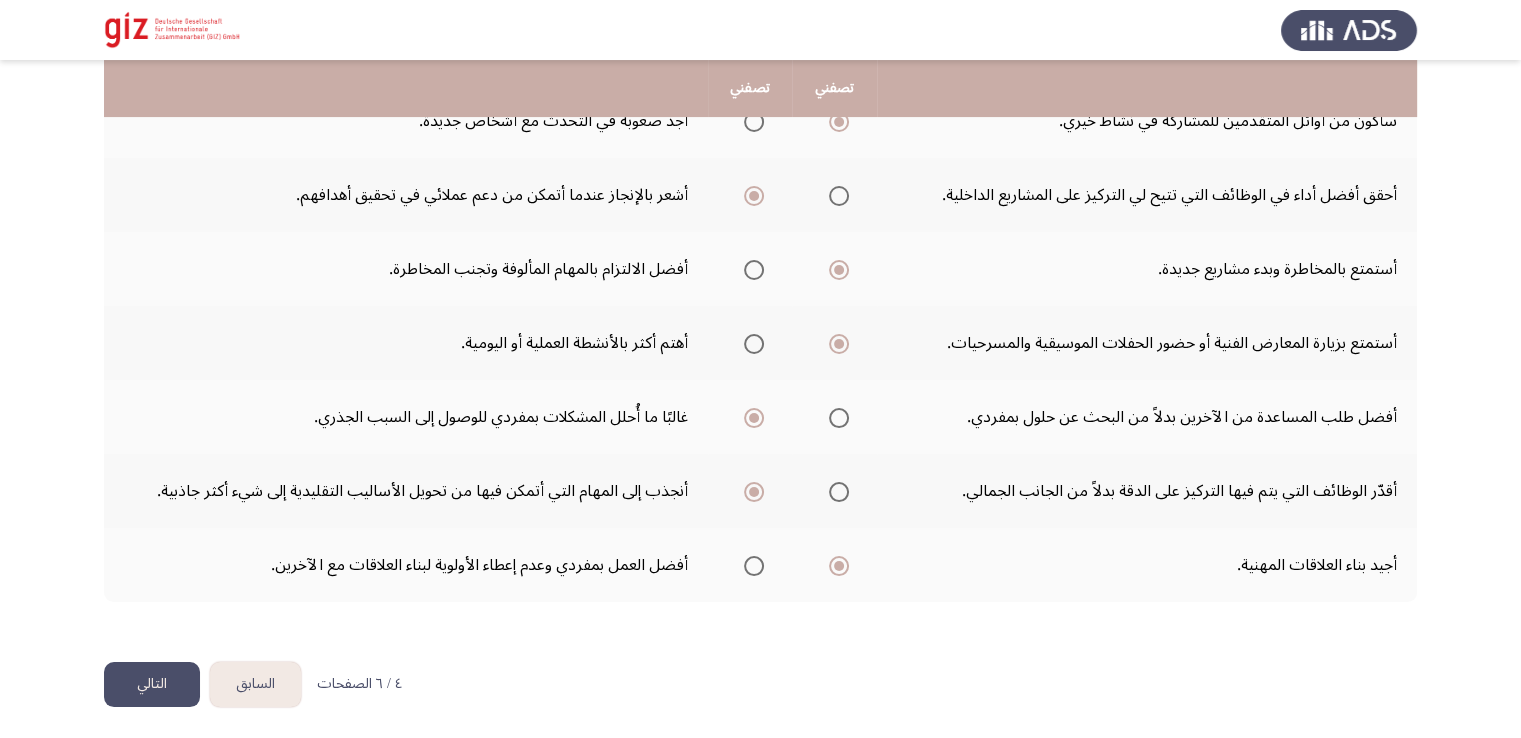 click on "التالي" 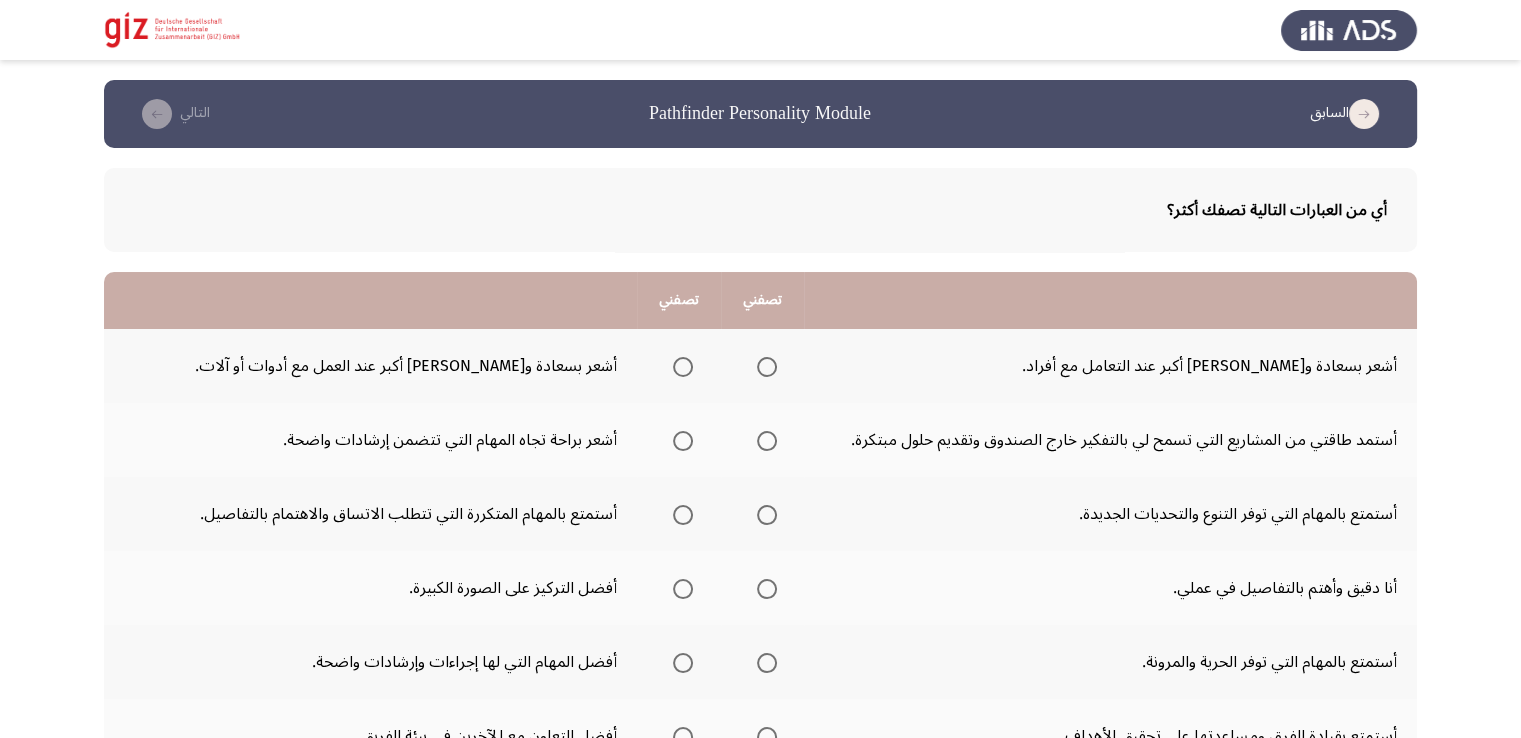 click at bounding box center [767, 367] 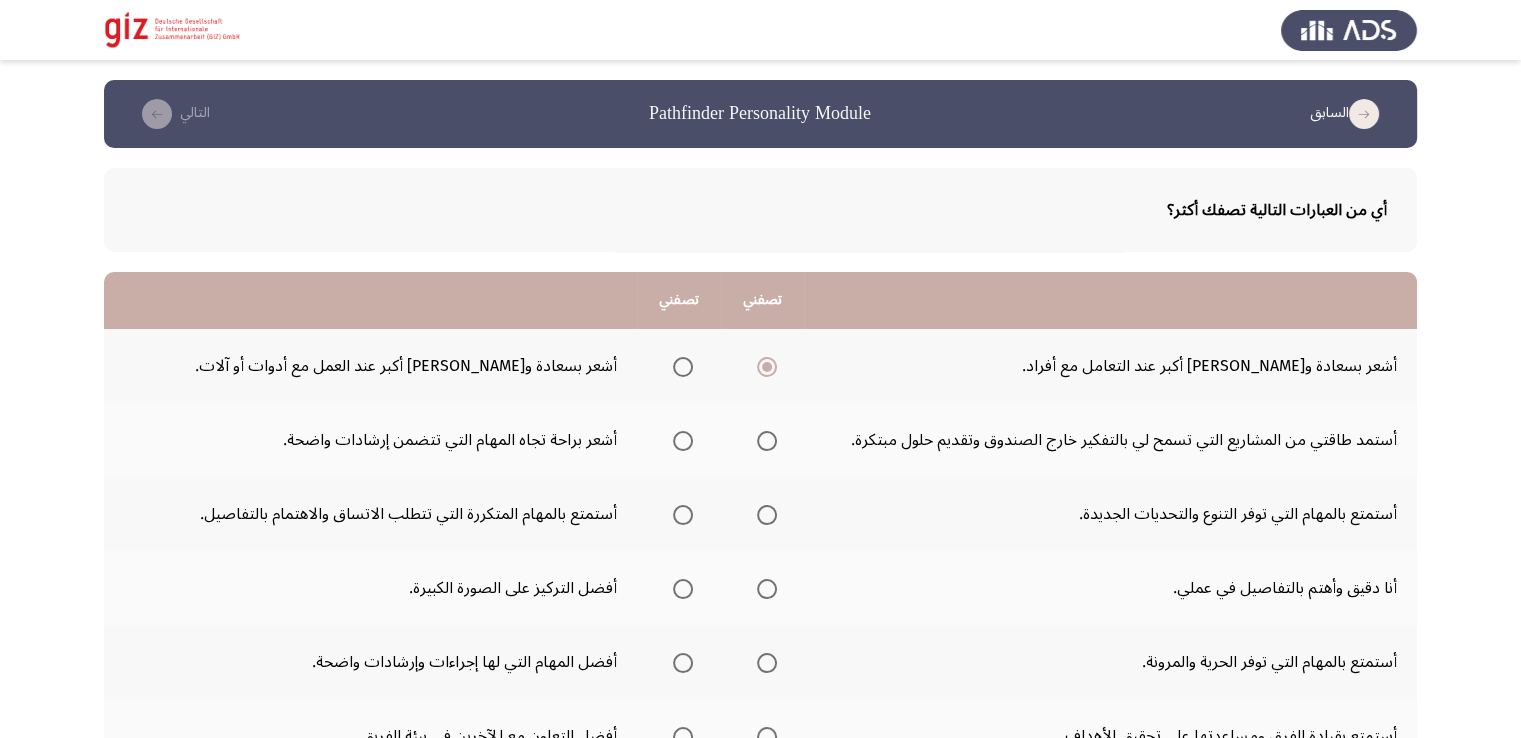 click 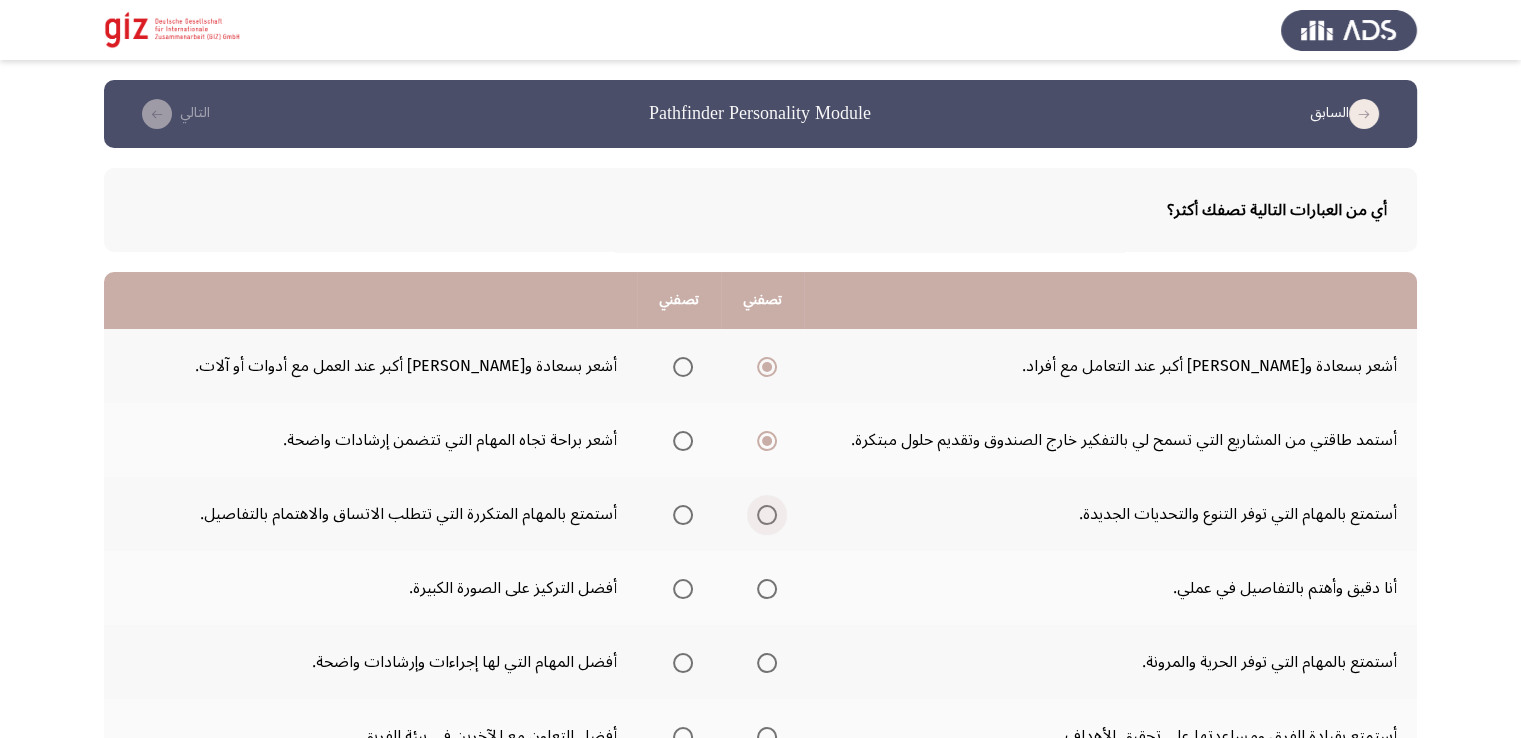 click at bounding box center [767, 515] 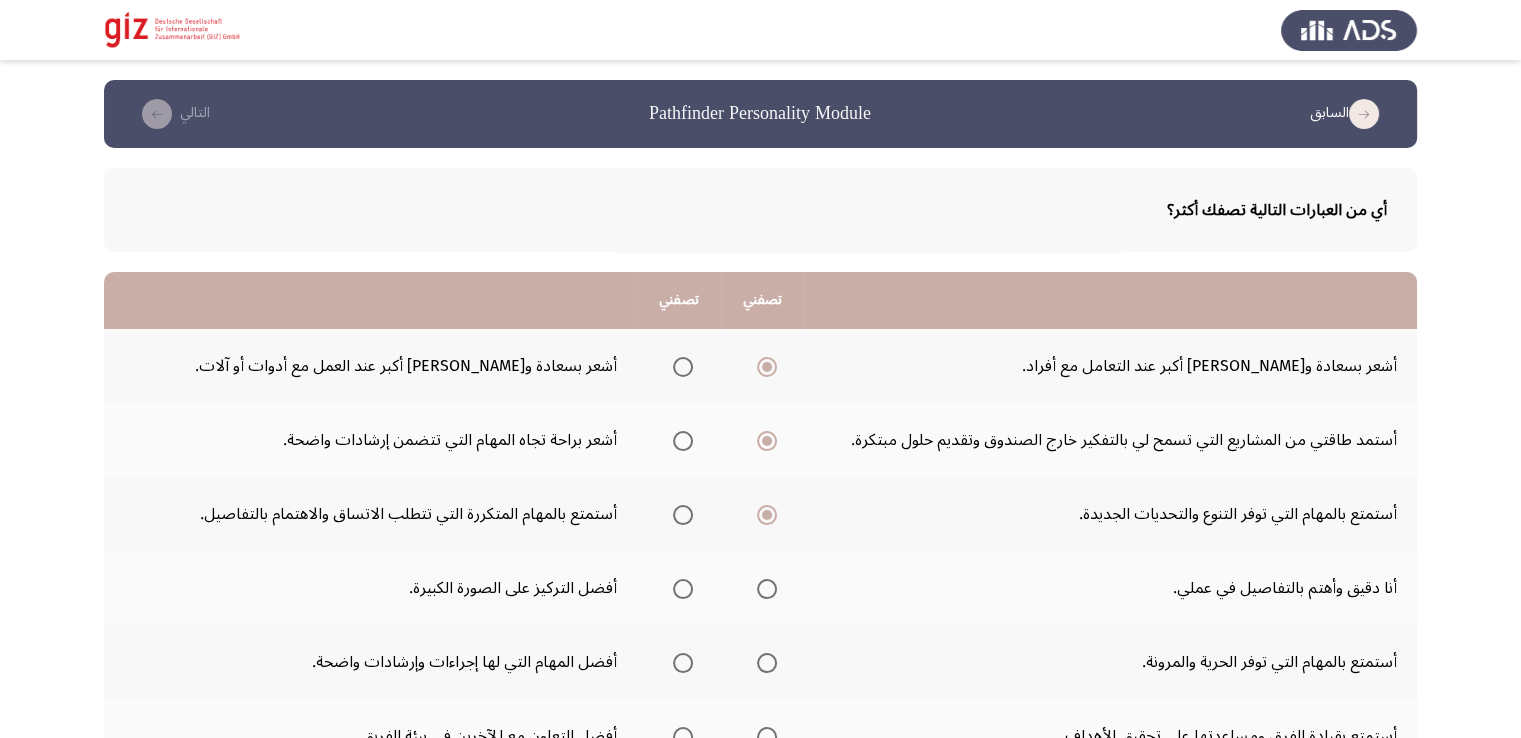 click at bounding box center (767, 589) 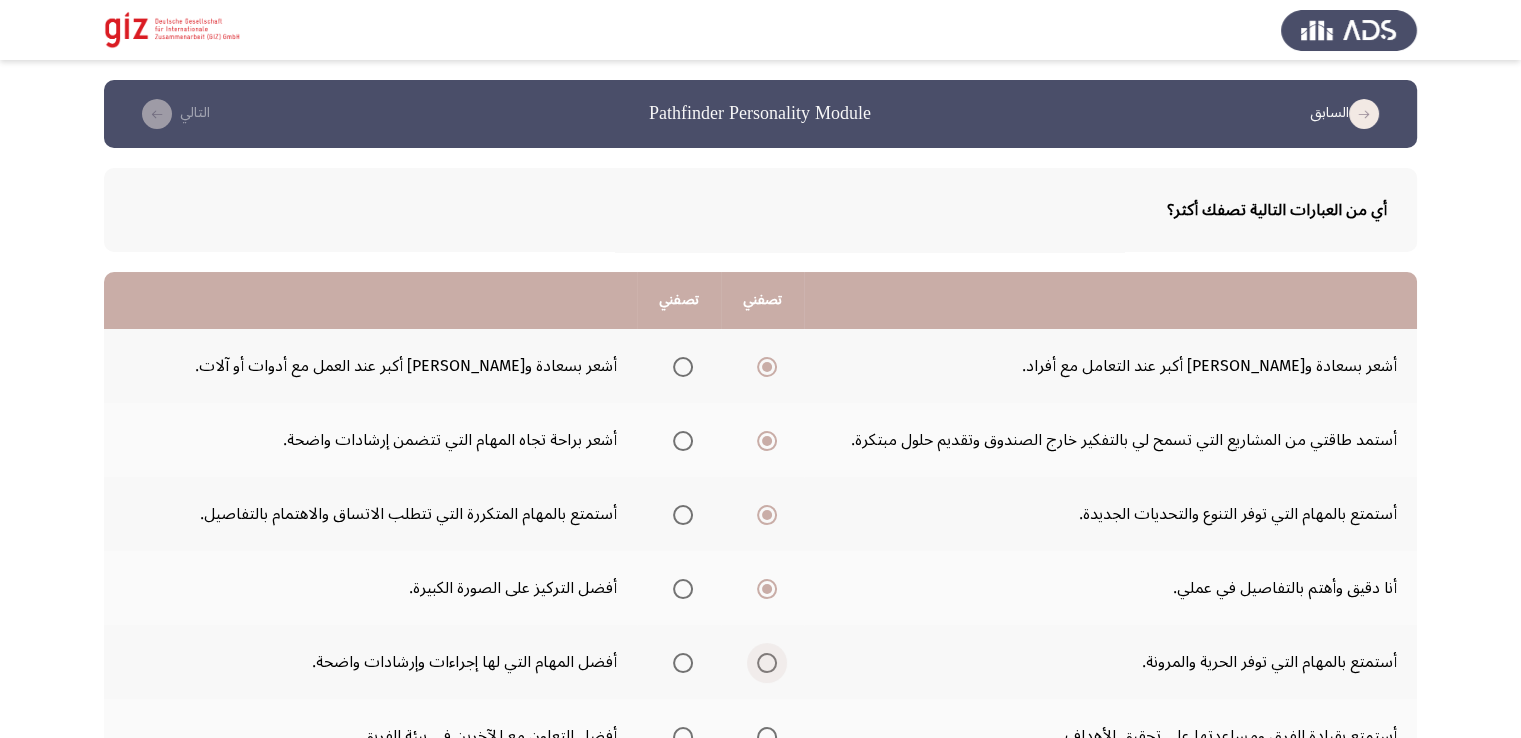 click at bounding box center [767, 663] 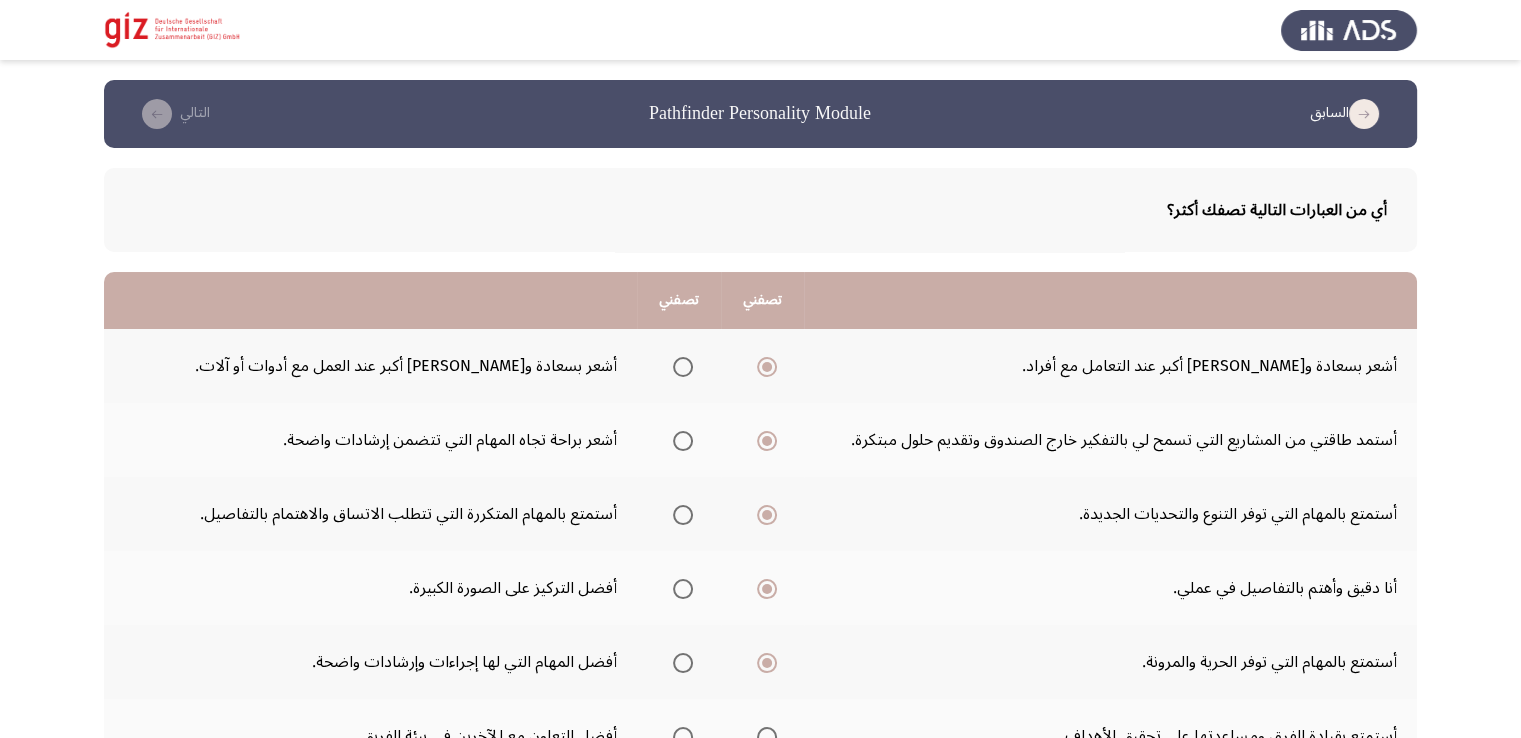 scroll, scrollTop: 467, scrollLeft: 0, axis: vertical 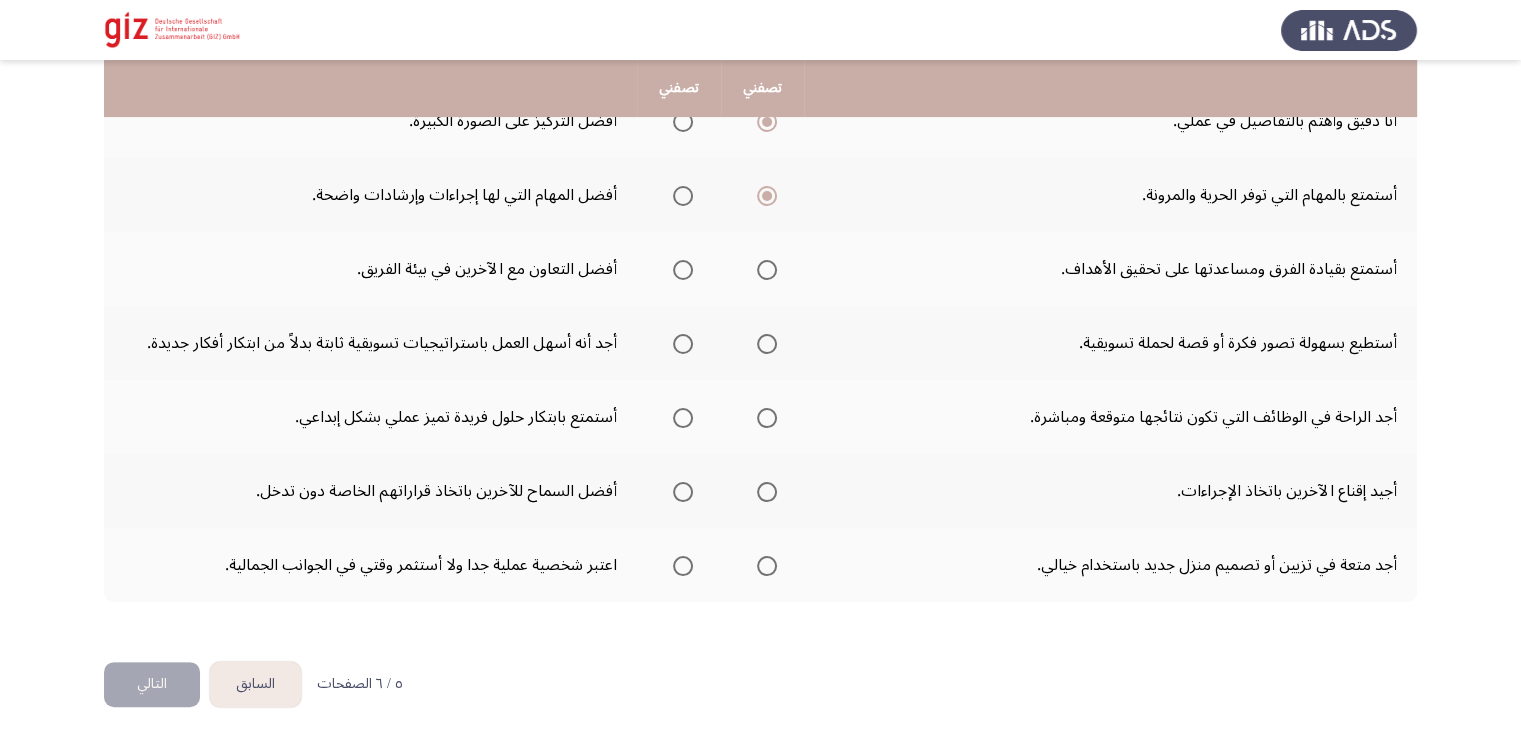 click at bounding box center (767, 270) 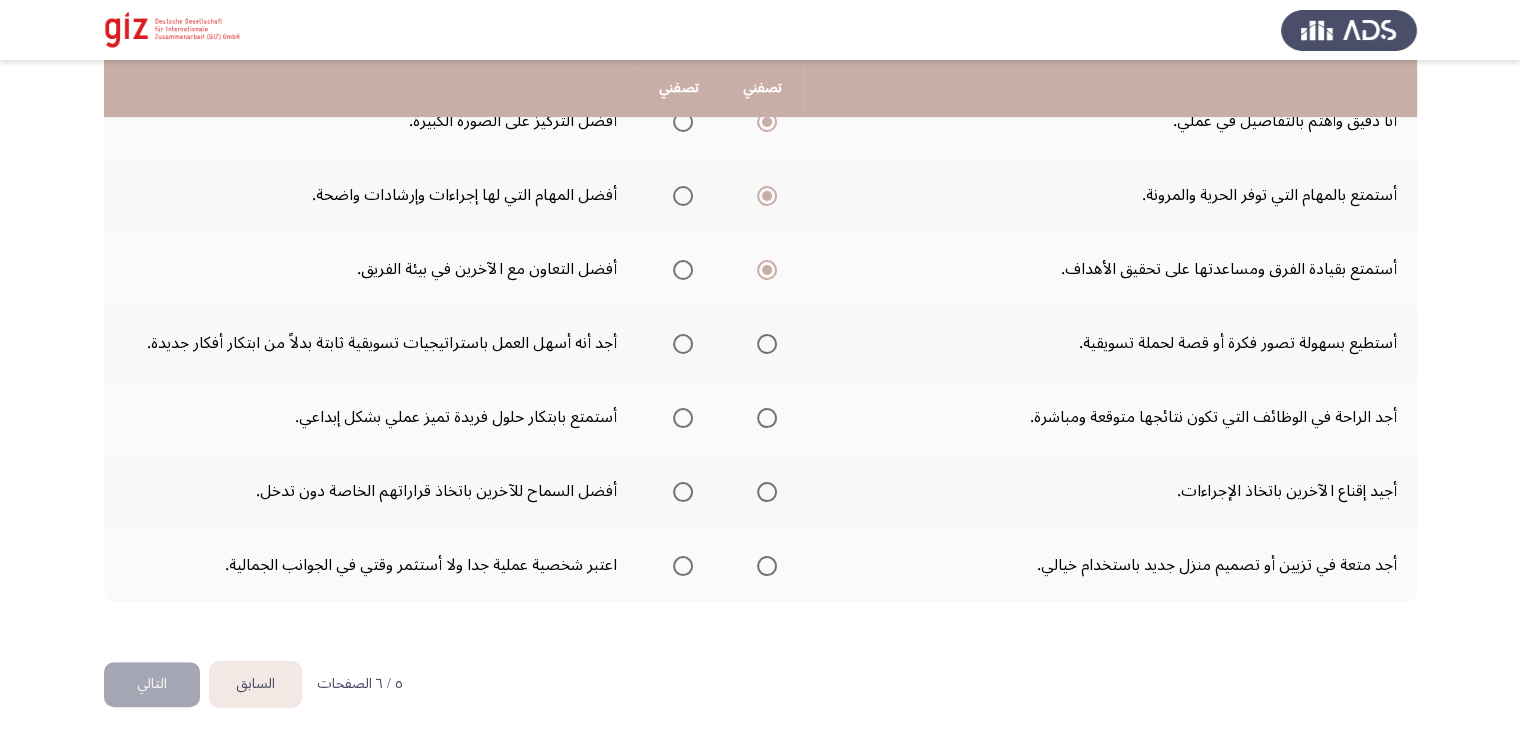 click at bounding box center [767, 344] 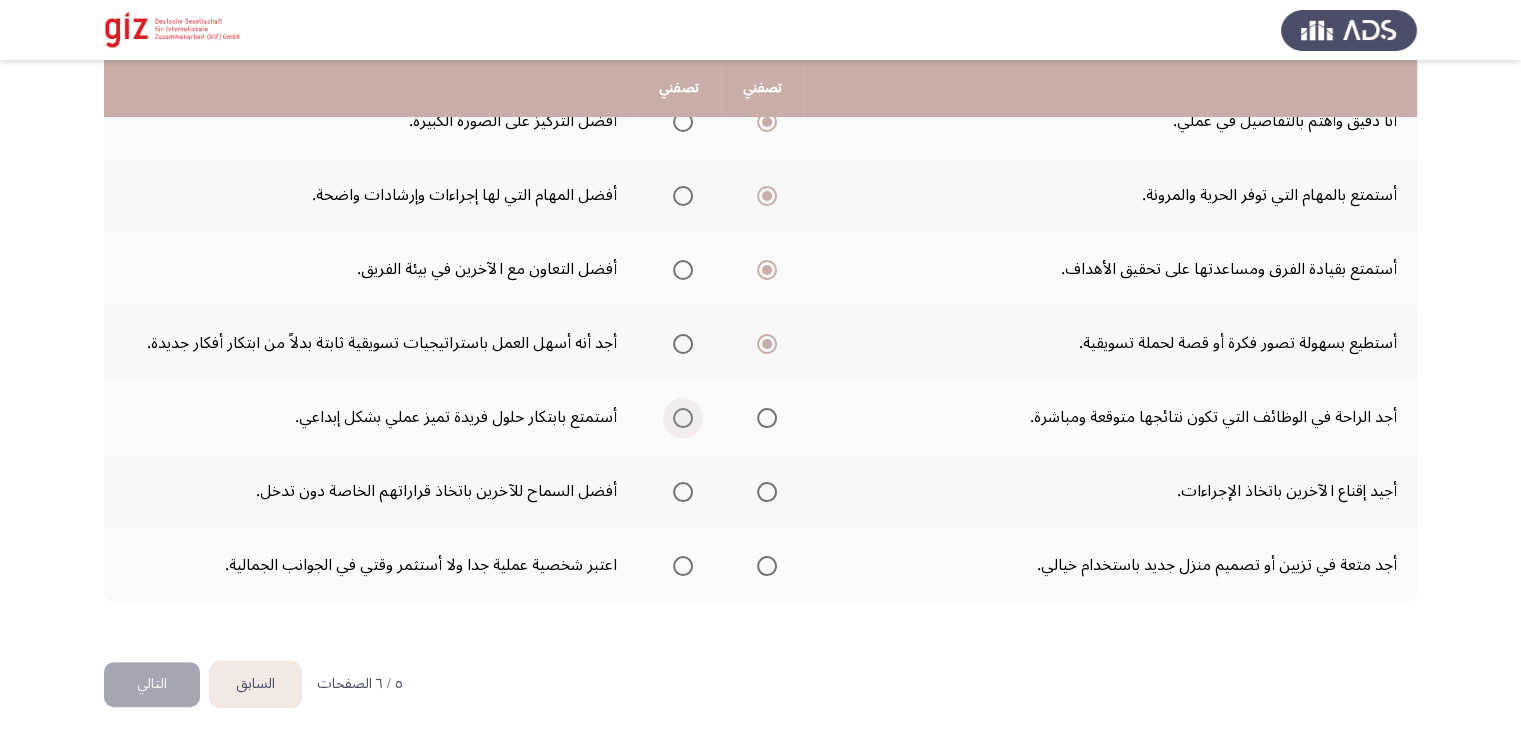 click at bounding box center (683, 418) 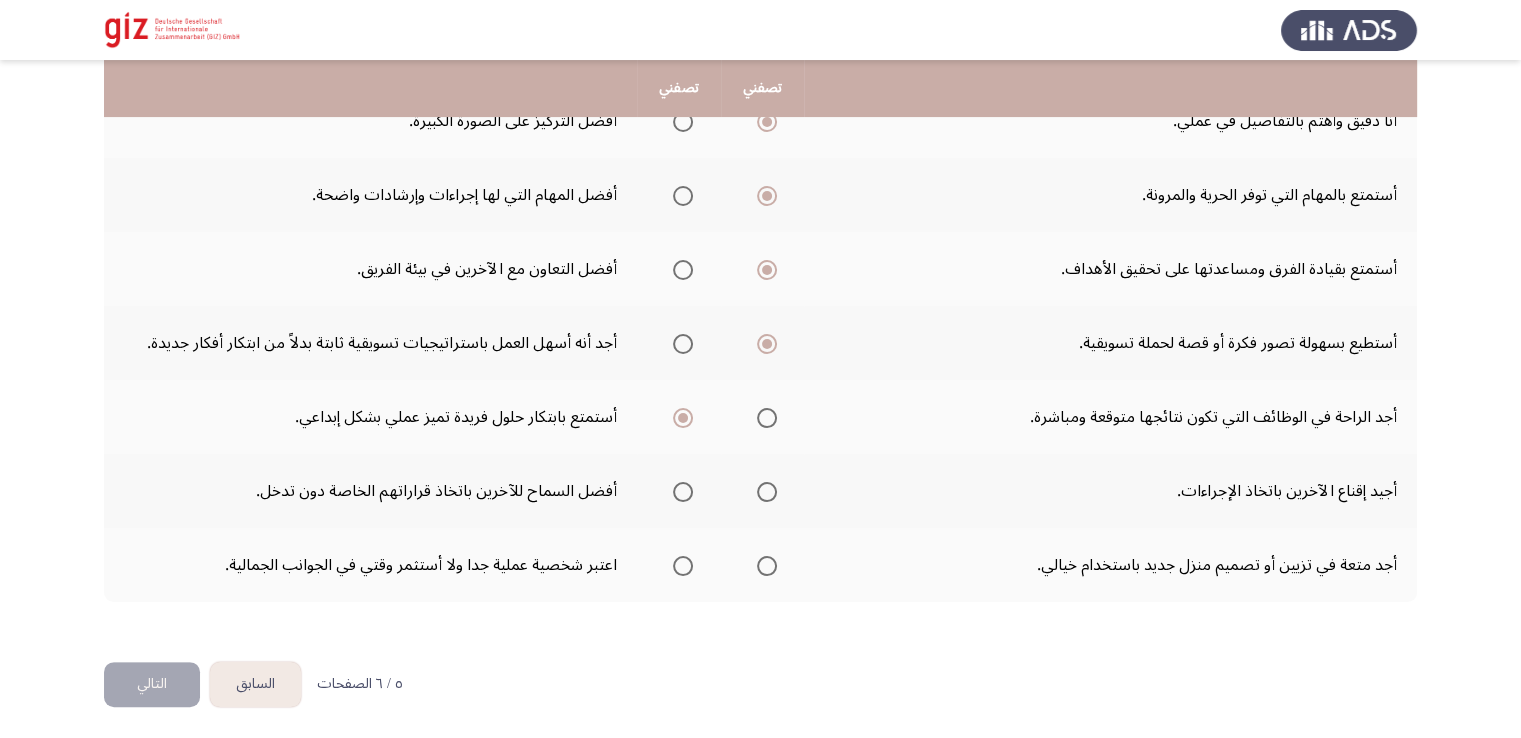 click at bounding box center [683, 492] 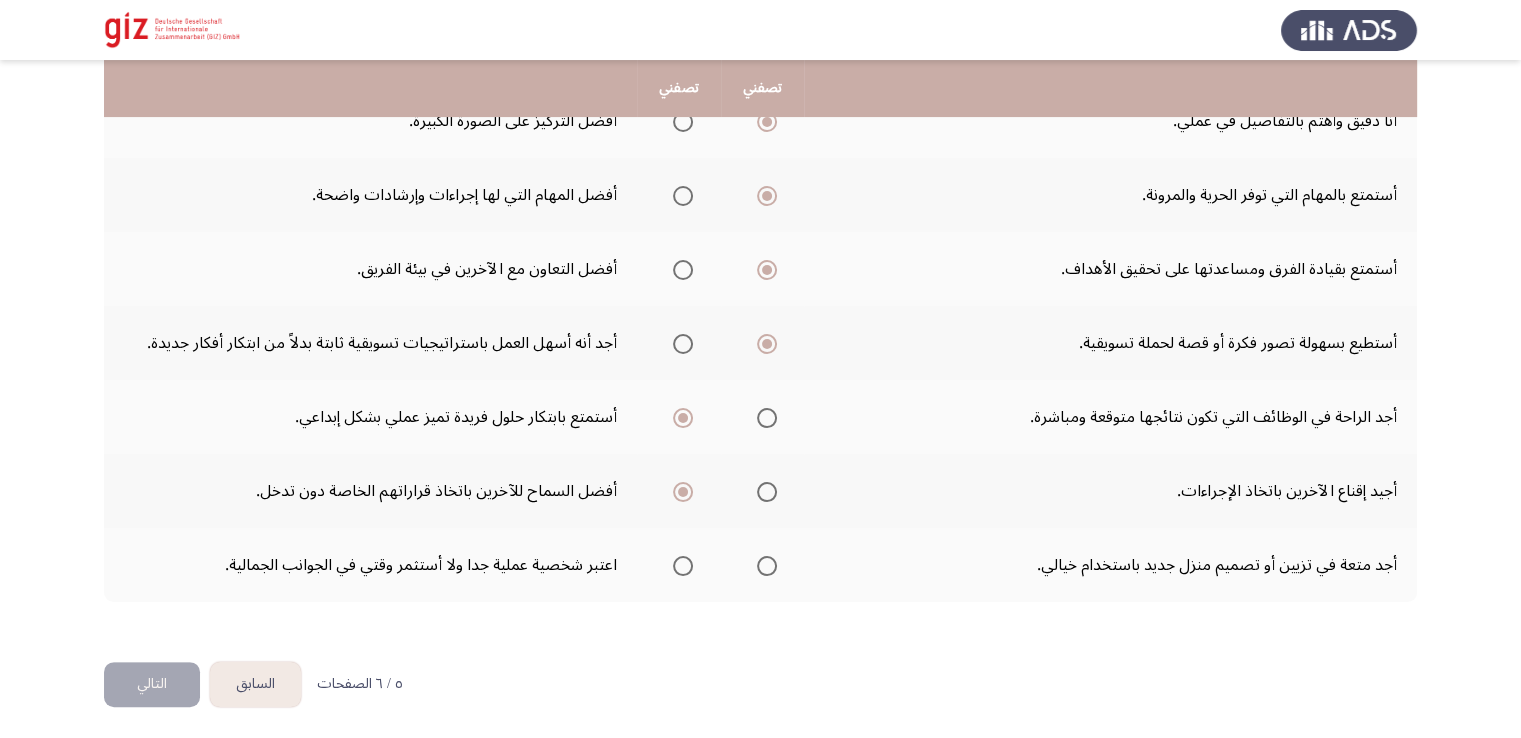 click at bounding box center [767, 566] 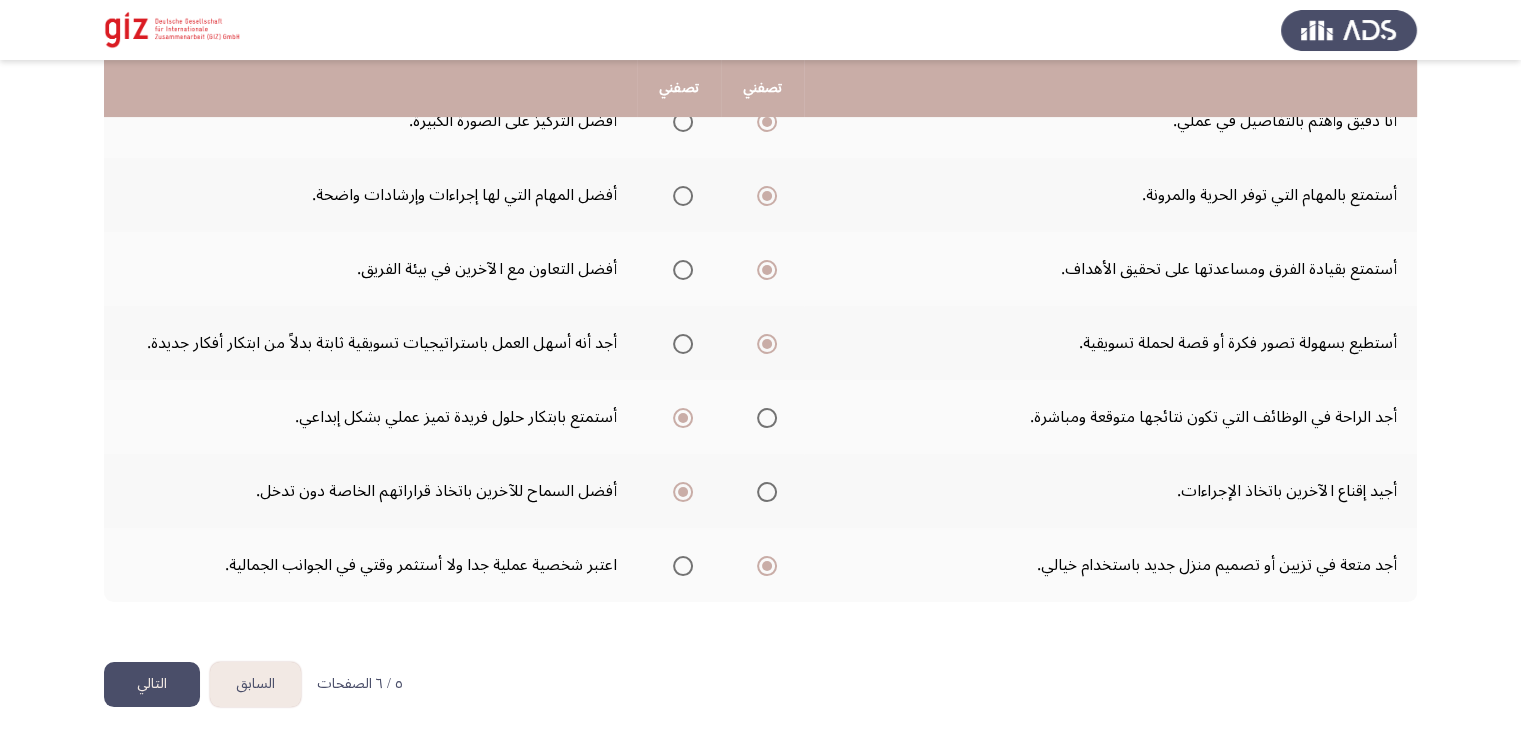 click on "السابق" 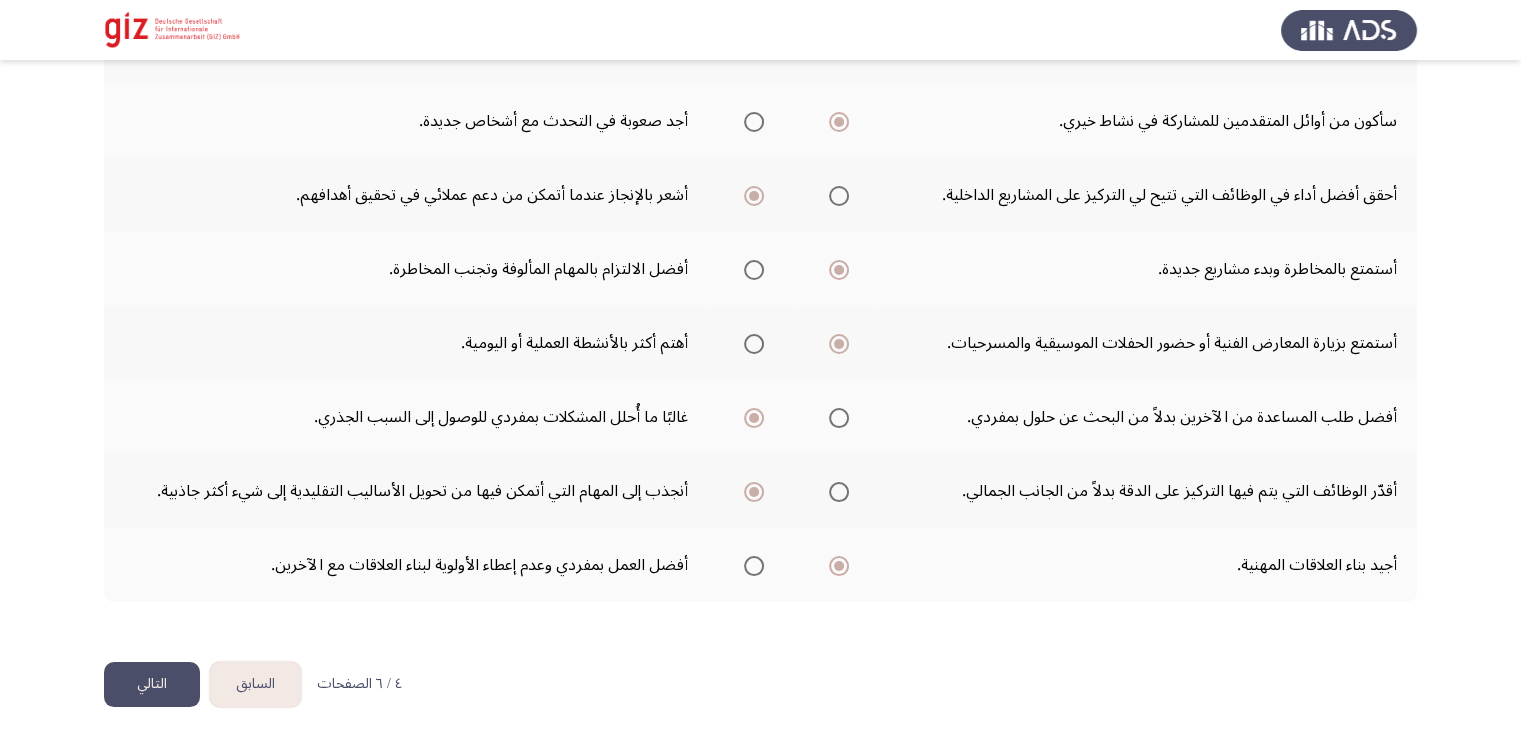 scroll, scrollTop: 0, scrollLeft: 0, axis: both 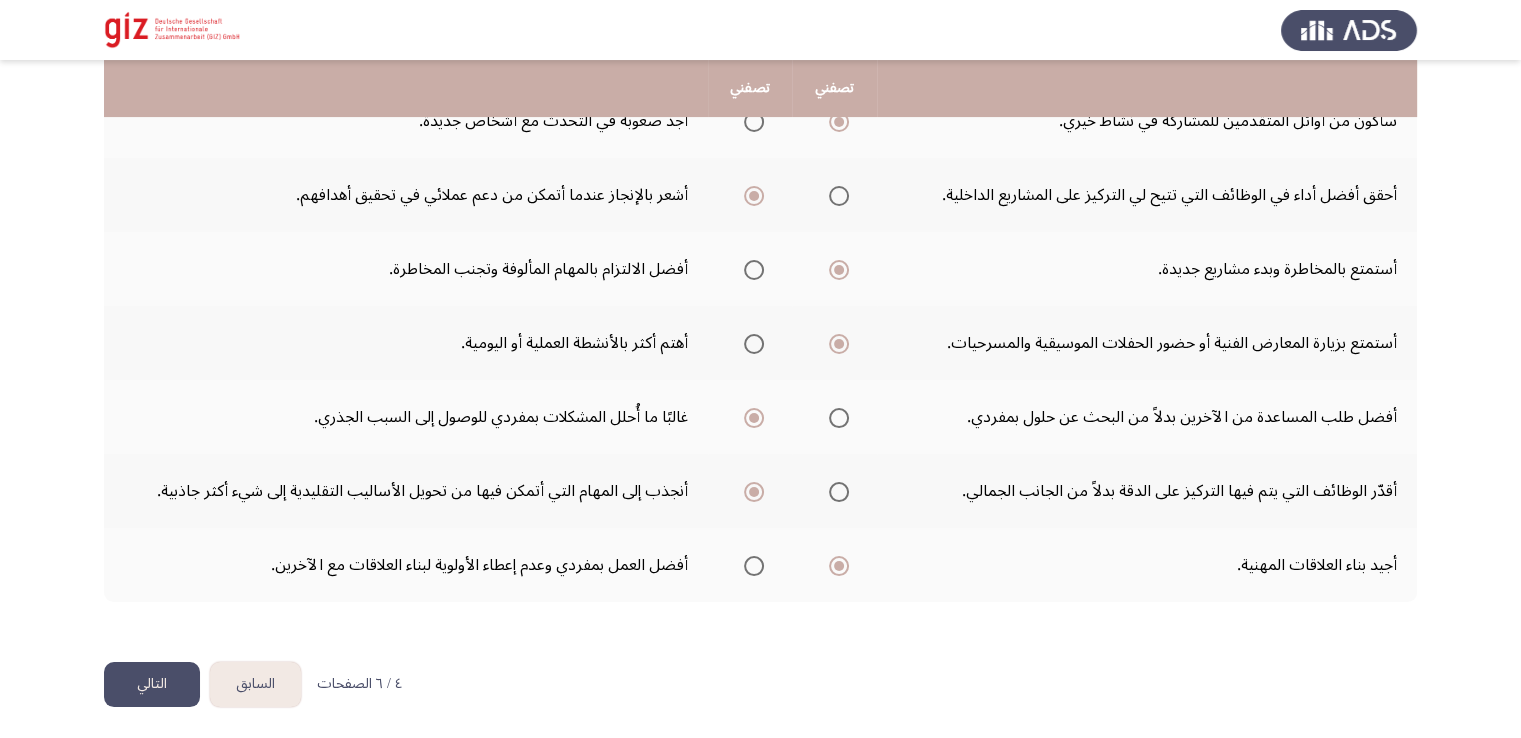 click on "السابق
Pathfinder Personality Module   التالي  أي من العبارات التالية تصفك أكثر؟  تصفني   تصفني  أفضل التعامل مع المشكلات بشكل عام دون التعمق في التفاصيل.      أقوم بتقسيم المشكلات إلى أجزاء لفهمها بشكل كامل.  أحب المهام البدنية.      أستمتع بقراءة الكتب.  أجد نفسي منجذباً إلى المهام التي تتطلب التعاون مع الزملاء لحل المشكلات.      أفضل العمل بمفردي بدلاً من العمل ضمن فريق.  سأكون من أوائل المتقدمين للمشاركة في نشاط خيري.      أجد صعوبة في التحدث مع أشخاص جديدة.  أحقق أفضل أداء في الوظائف التي تتيح لي التركيز على المشاريع الداخلية.     أستمتع بالمخاطرة وبدء مشاريع جديدة." at bounding box center [760, 137] 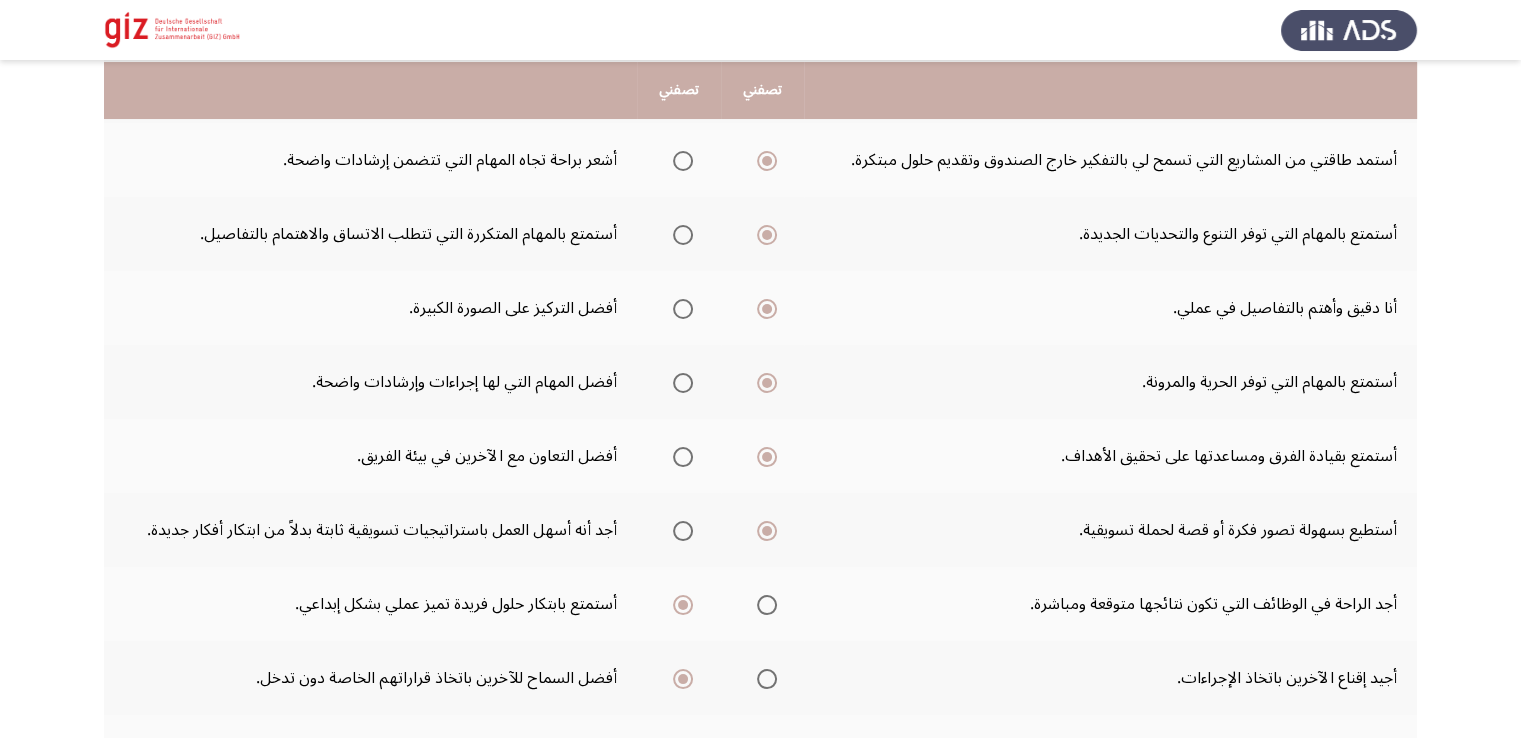scroll, scrollTop: 400, scrollLeft: 0, axis: vertical 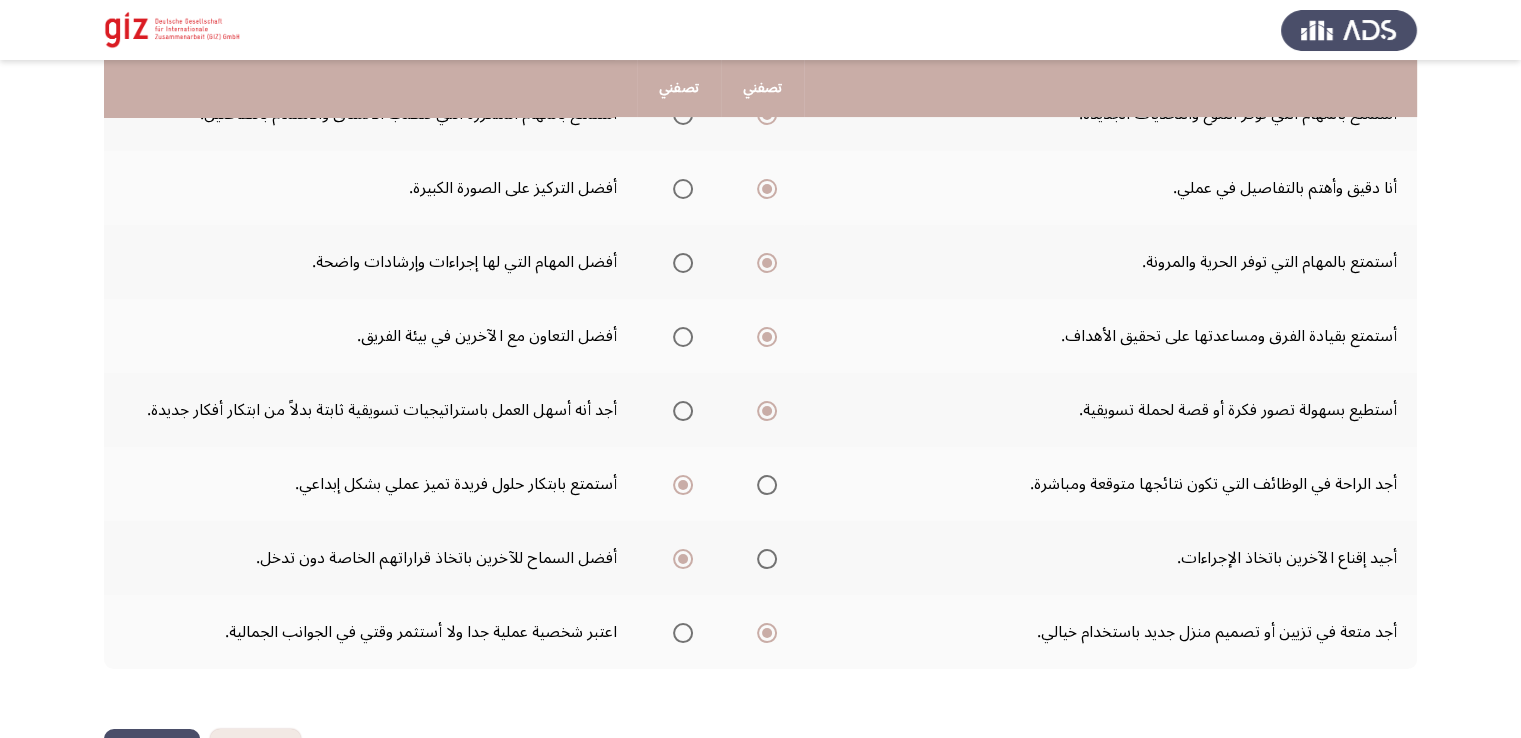 click on "التالي" 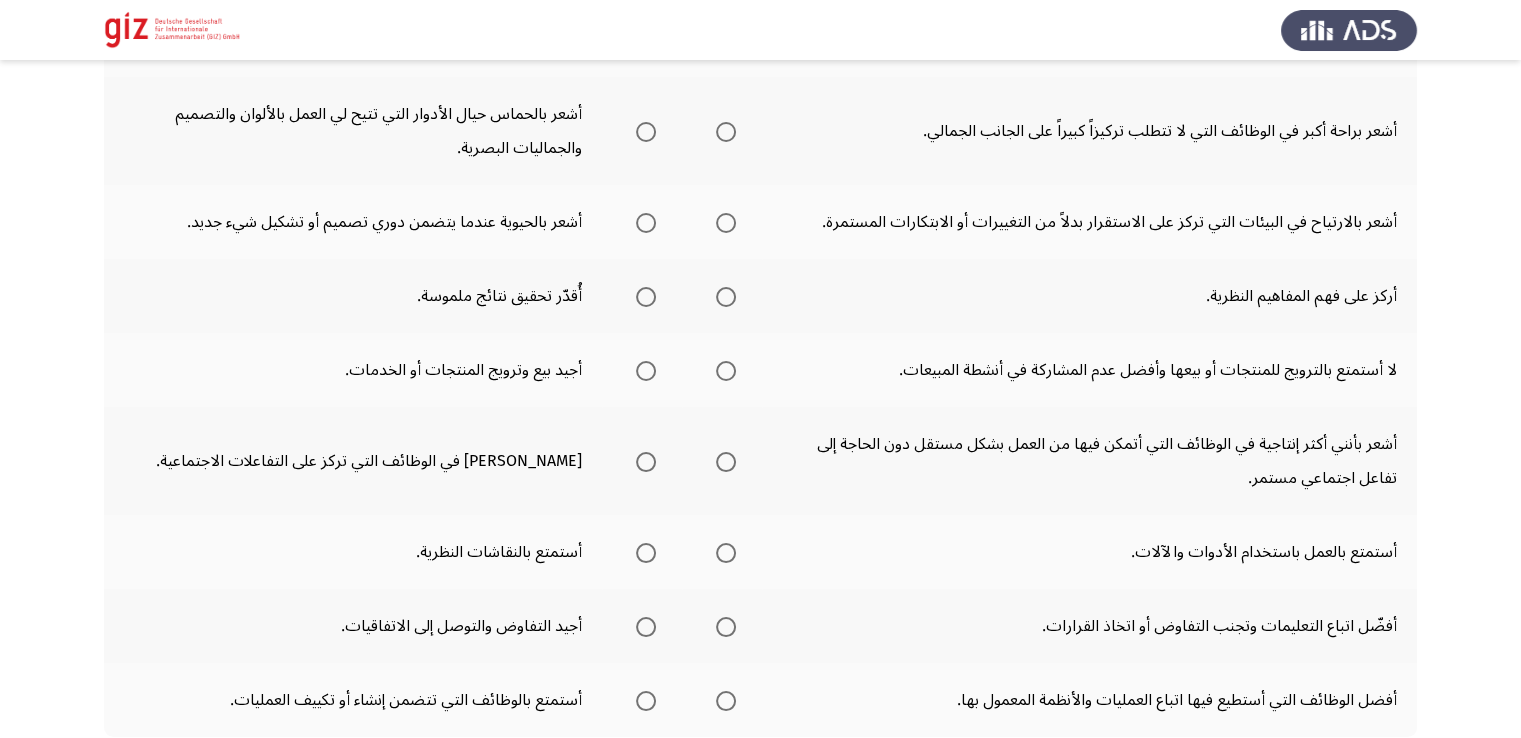 scroll, scrollTop: 0, scrollLeft: 0, axis: both 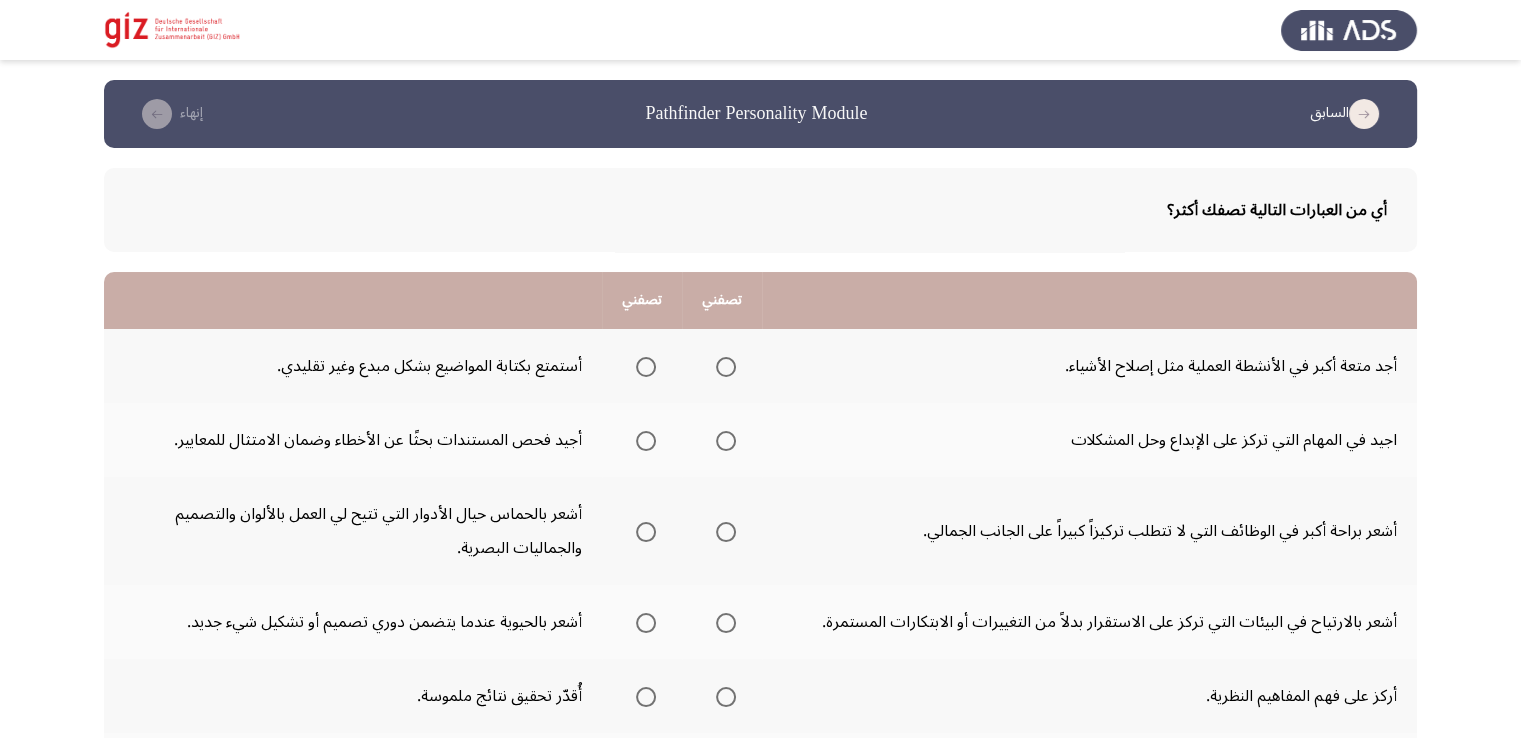 click at bounding box center (646, 367) 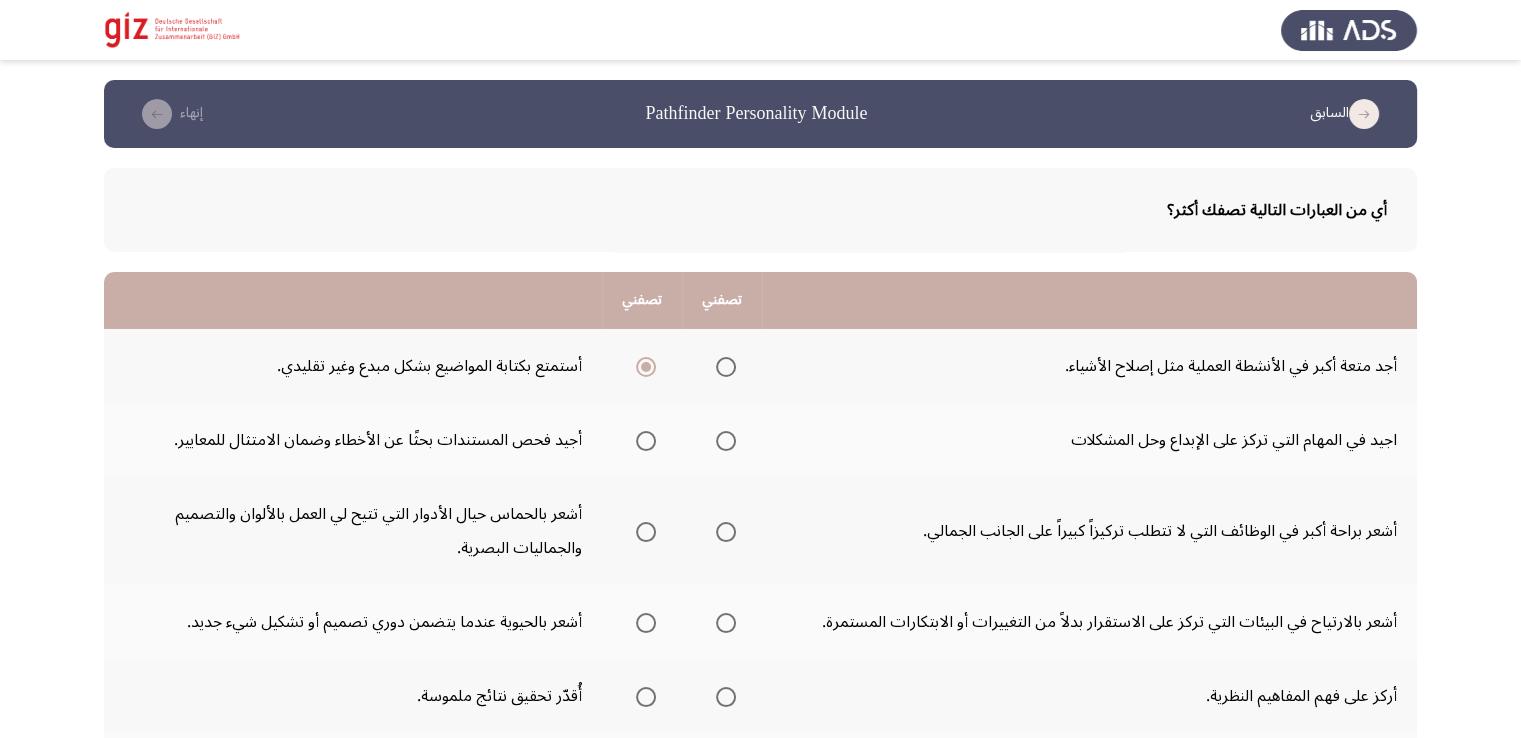 click at bounding box center [646, 441] 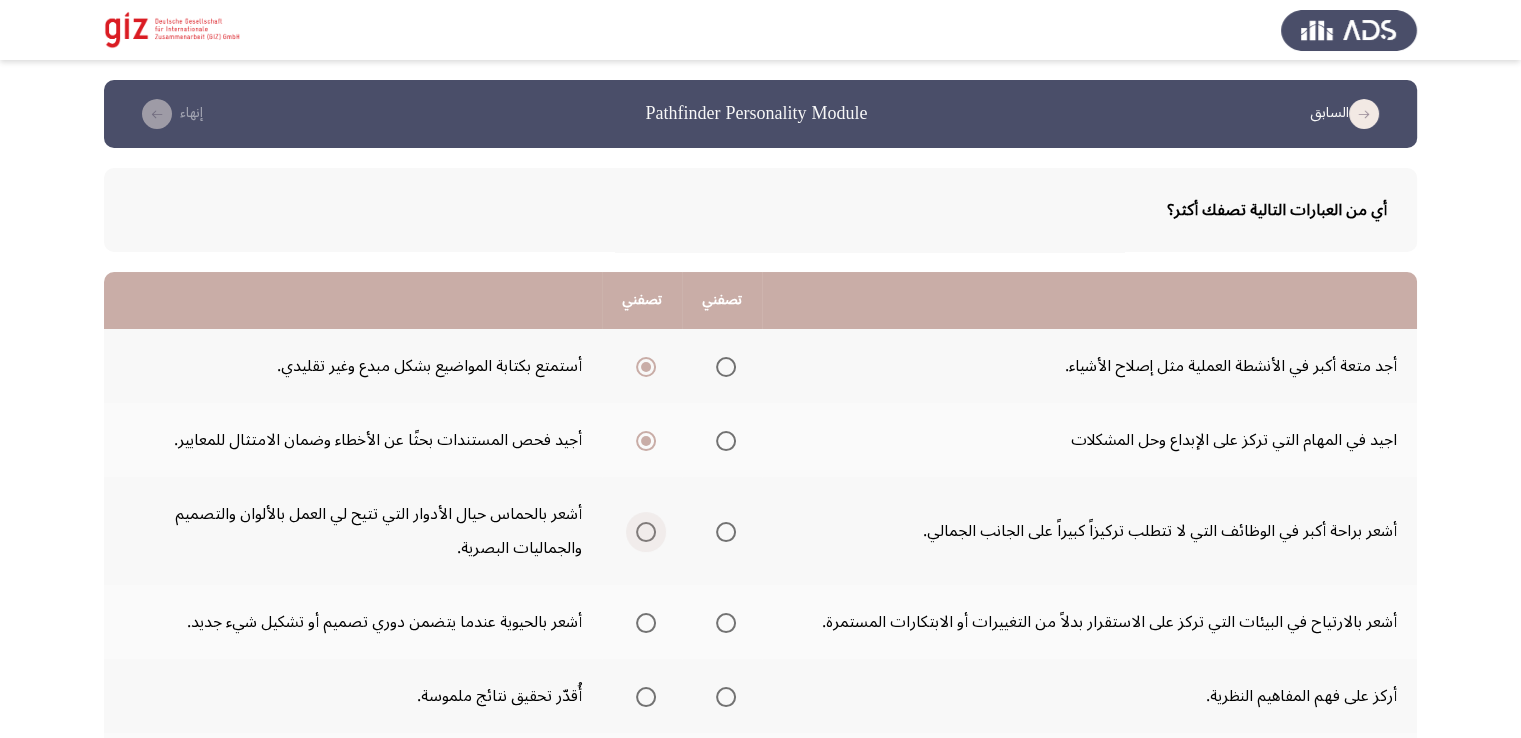 click at bounding box center (646, 532) 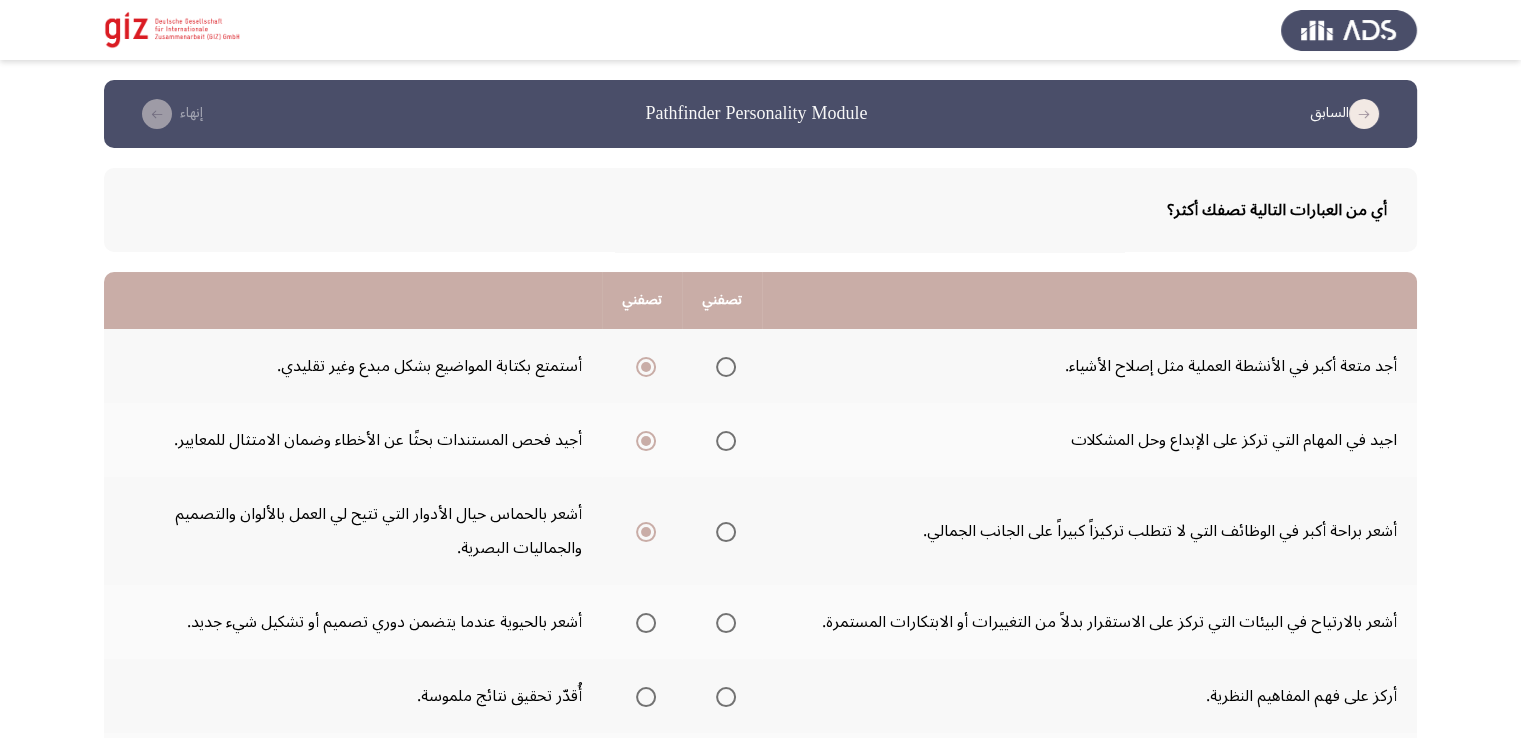 click at bounding box center (646, 623) 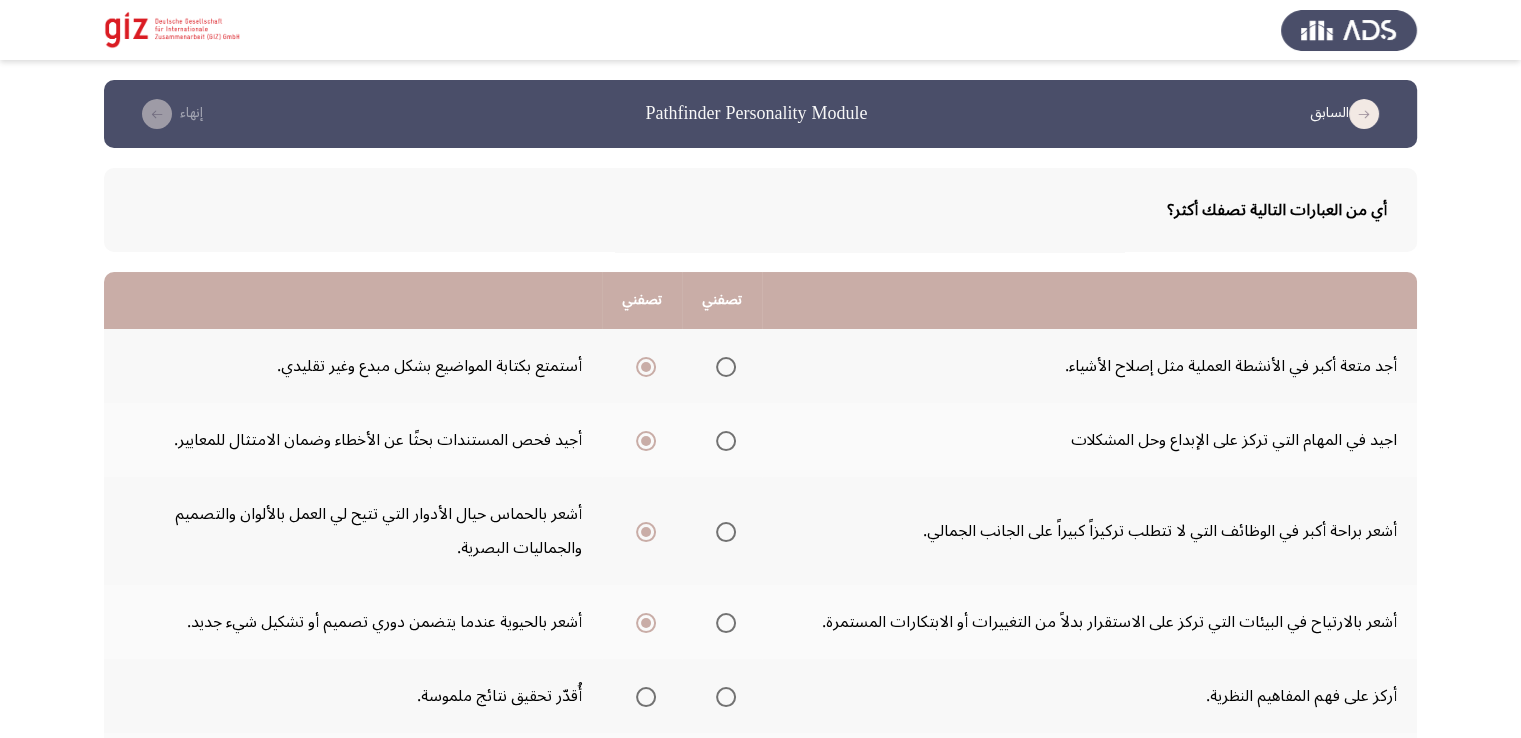 click at bounding box center (646, 697) 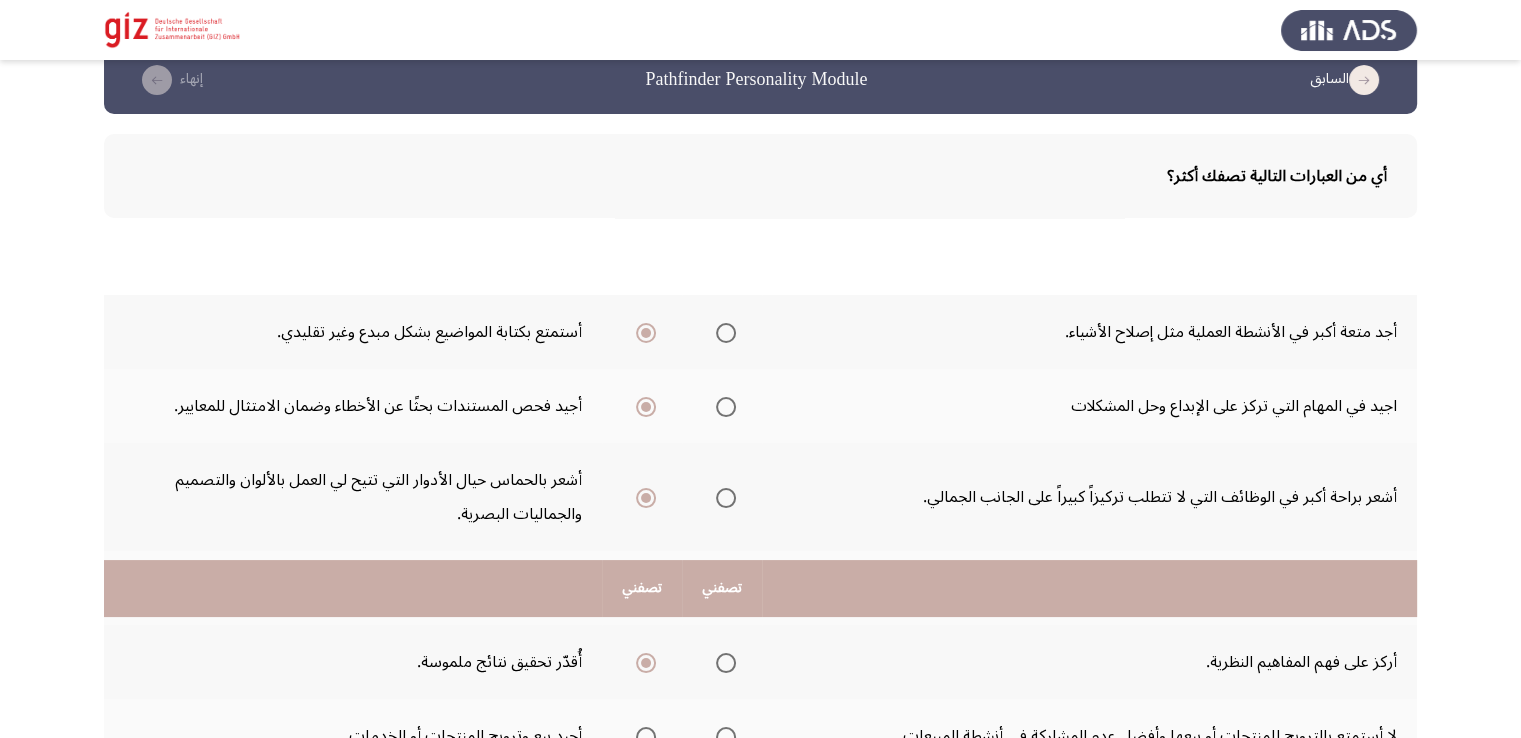 scroll, scrollTop: 534, scrollLeft: 0, axis: vertical 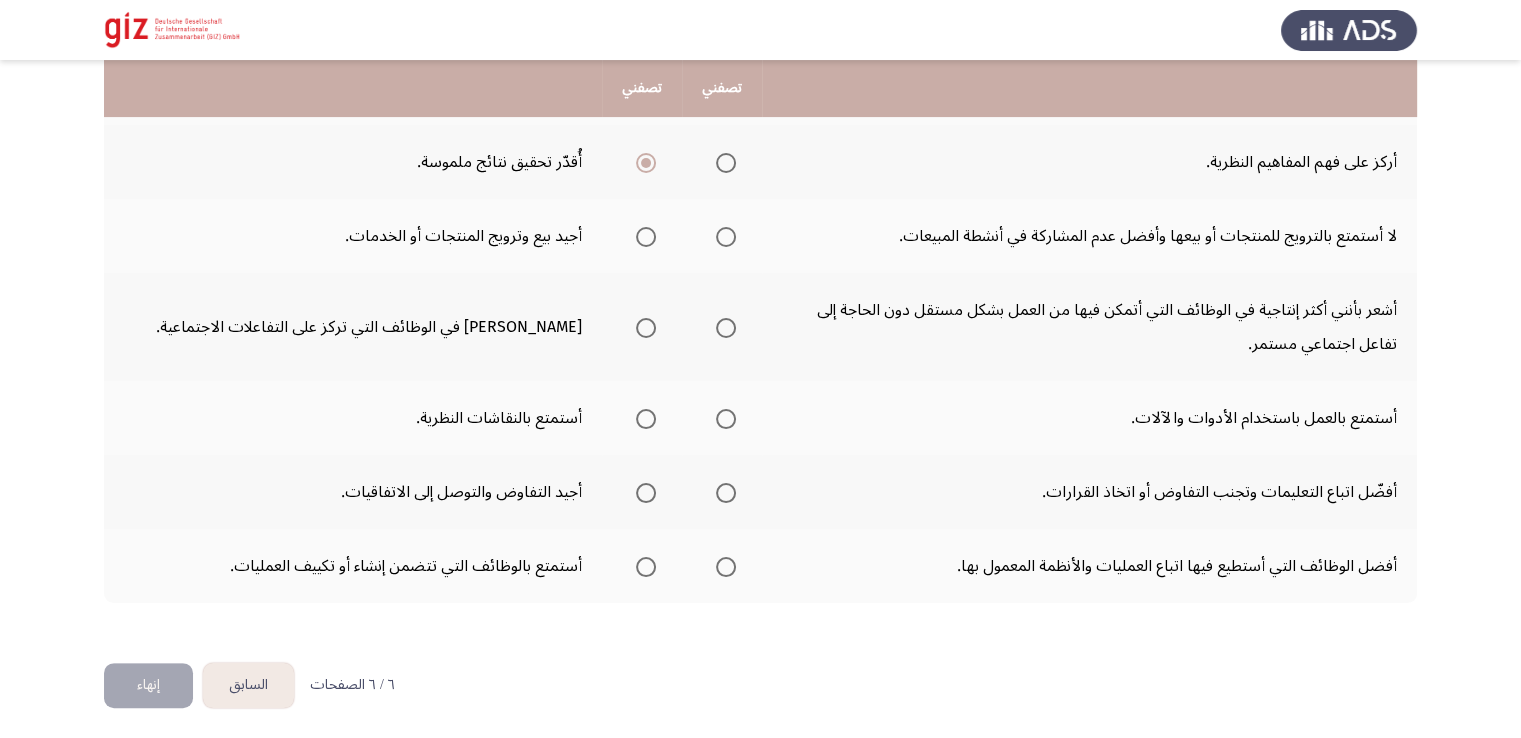 click at bounding box center [726, 237] 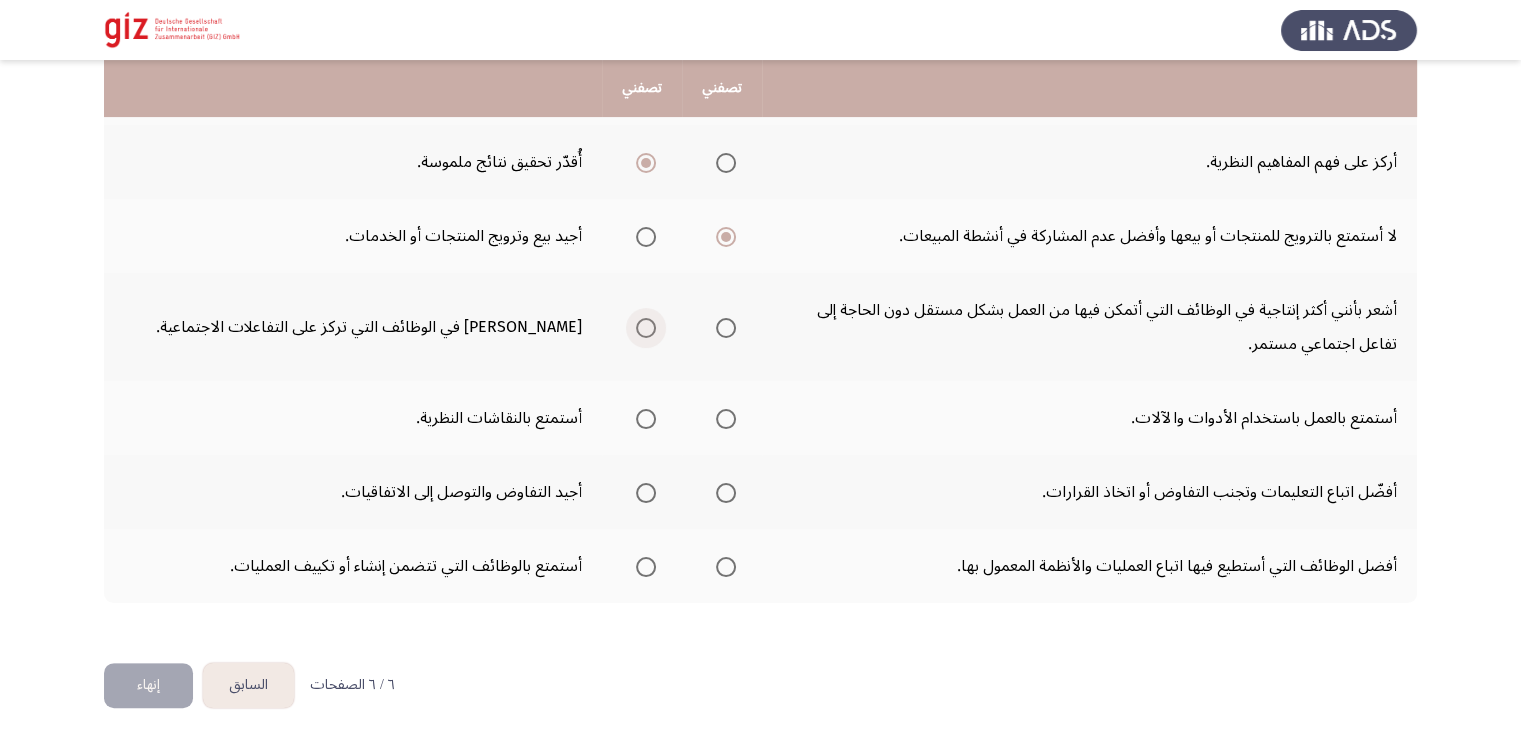 click at bounding box center (646, 328) 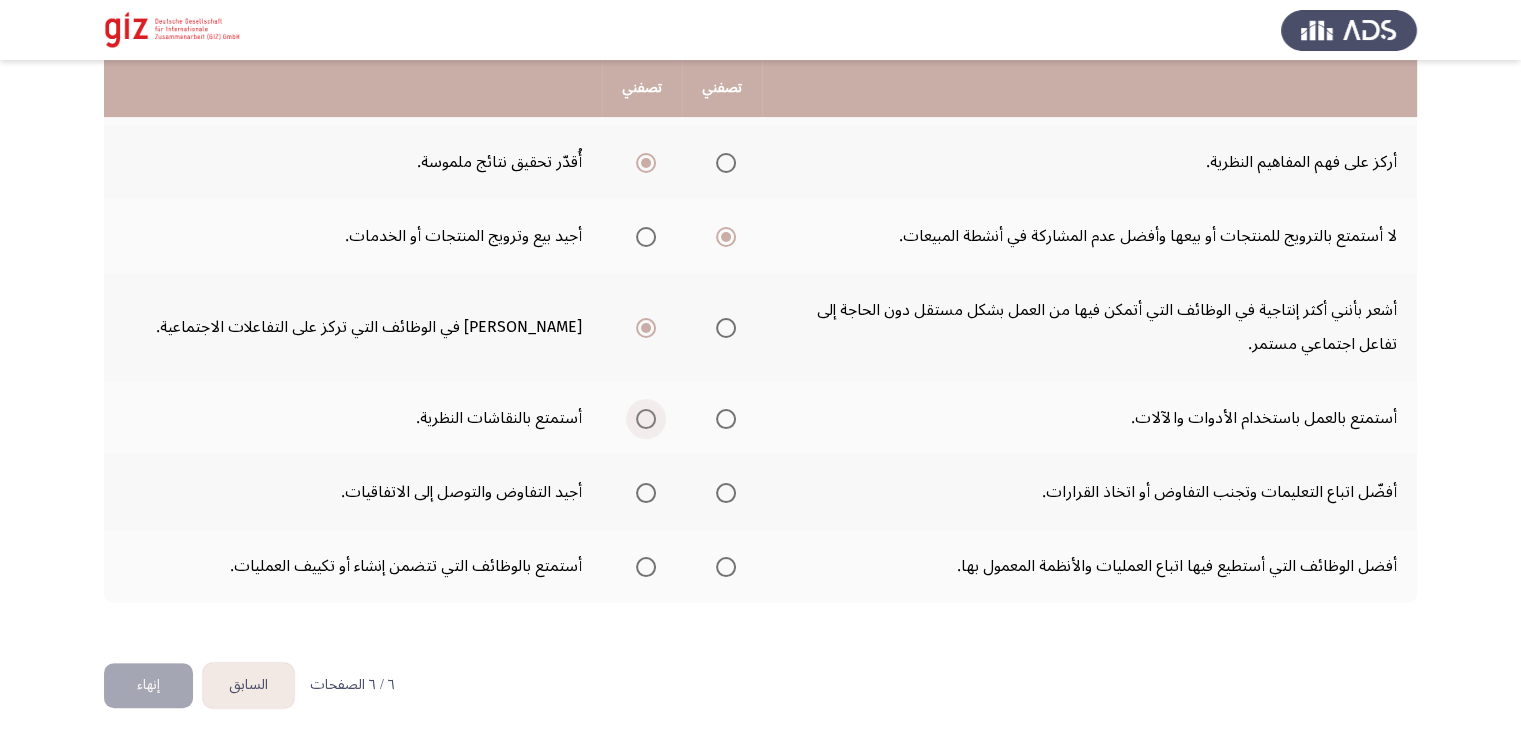 click at bounding box center [646, 419] 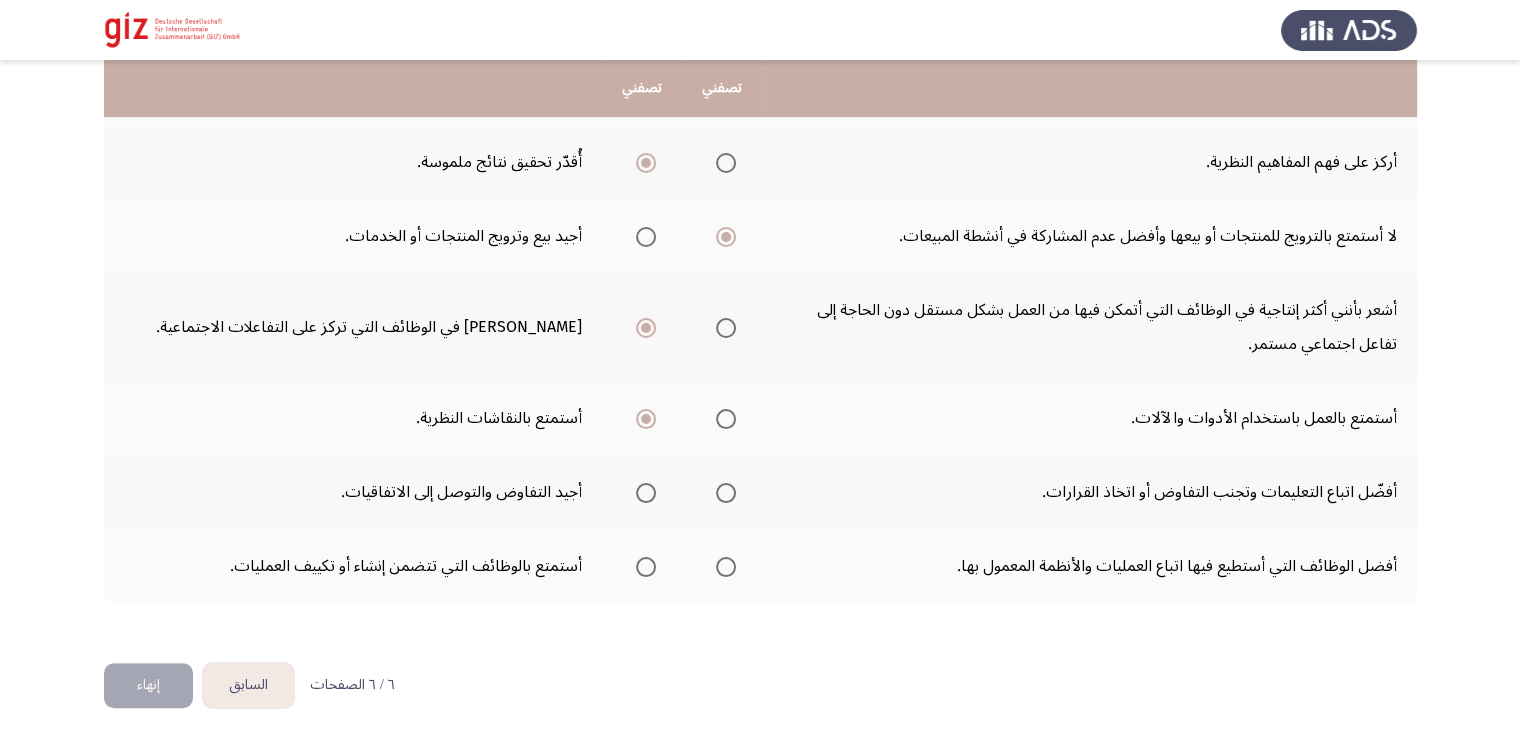 click at bounding box center [646, 493] 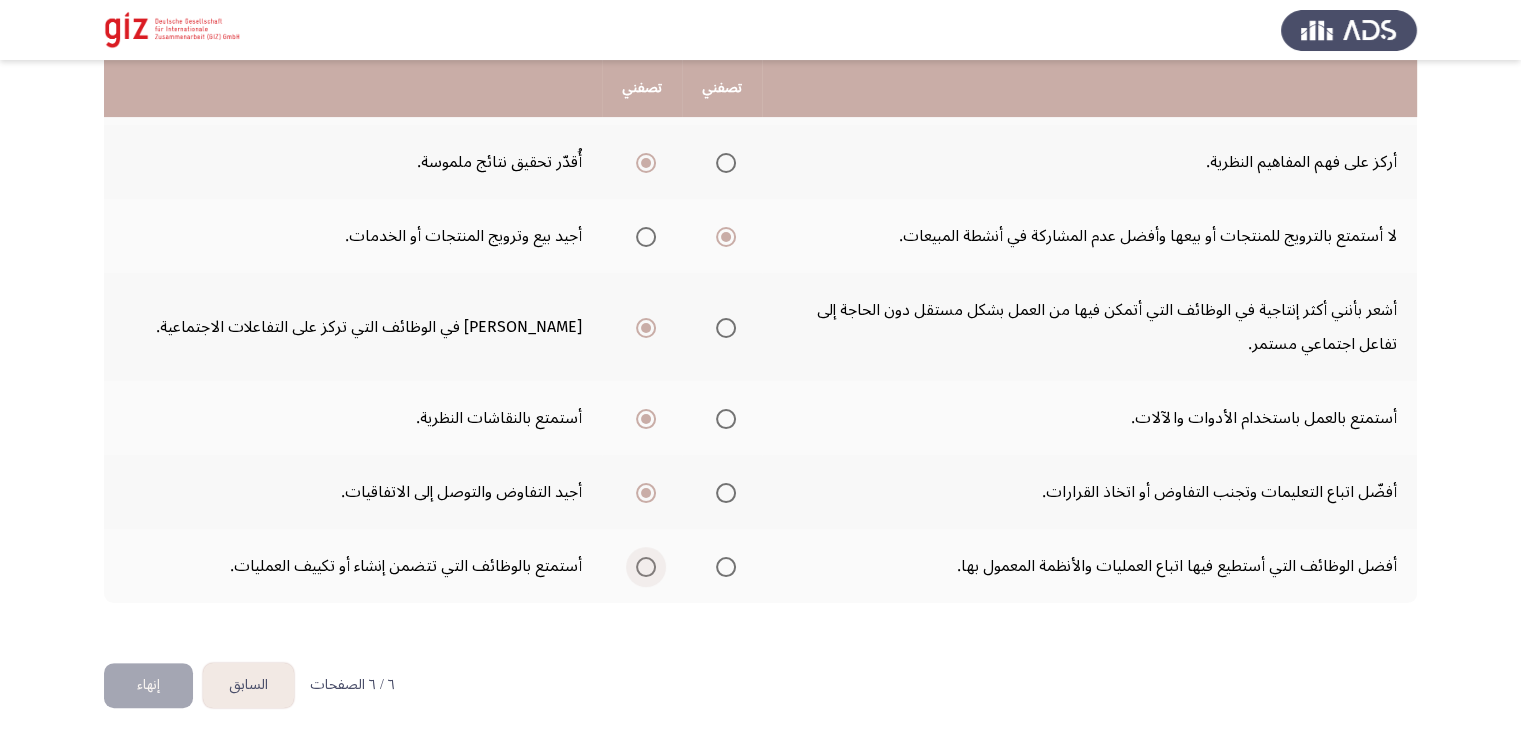 click at bounding box center [646, 567] 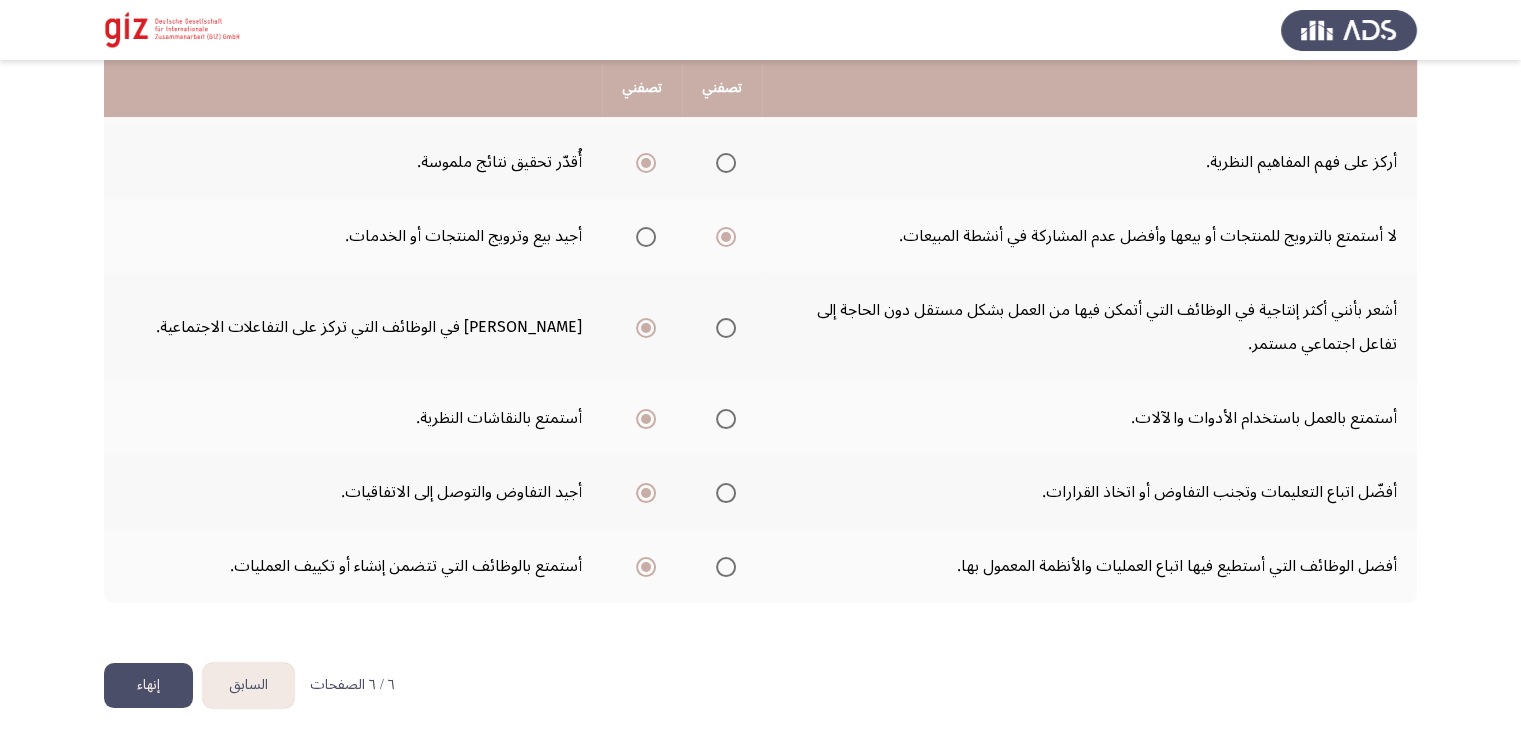 click on "إنهاء" 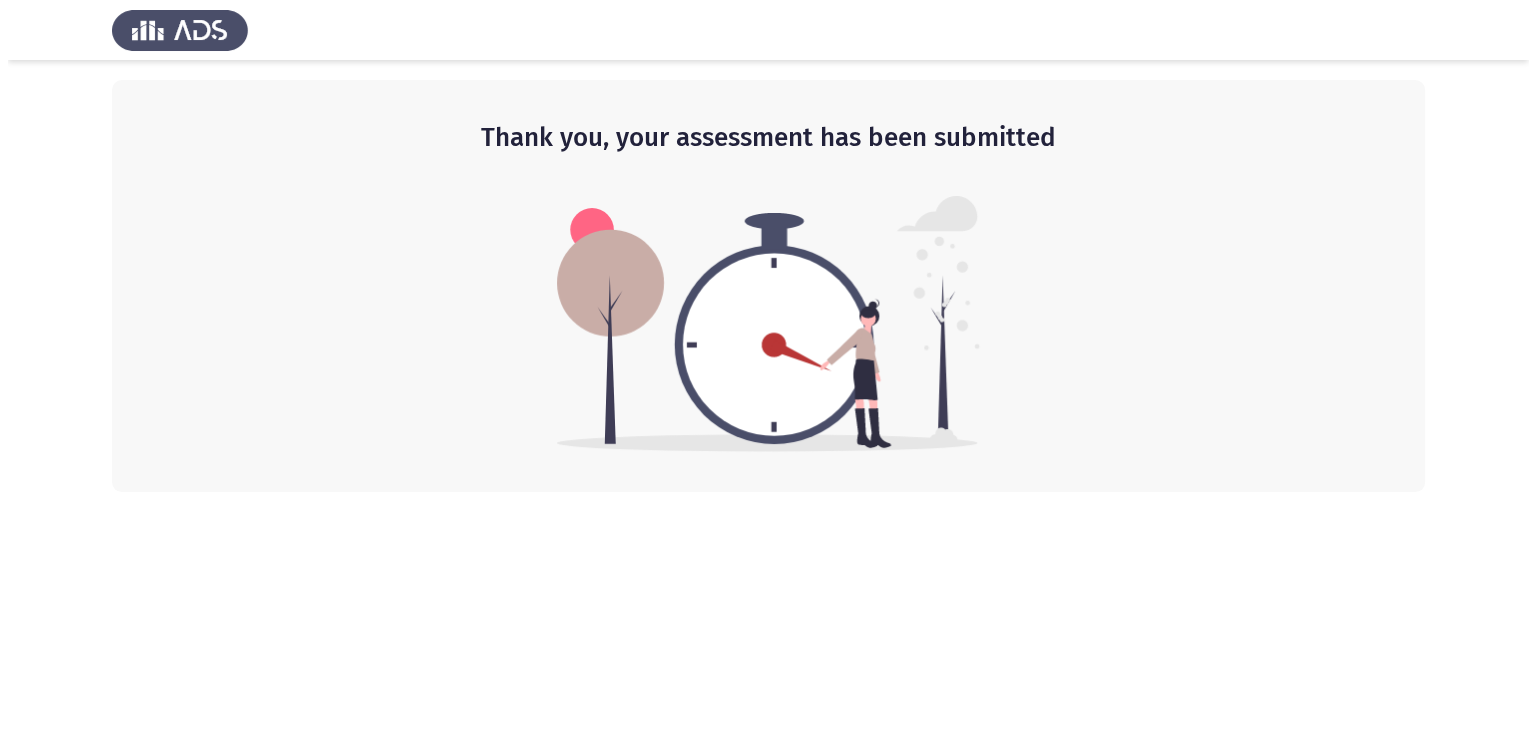 scroll, scrollTop: 0, scrollLeft: 0, axis: both 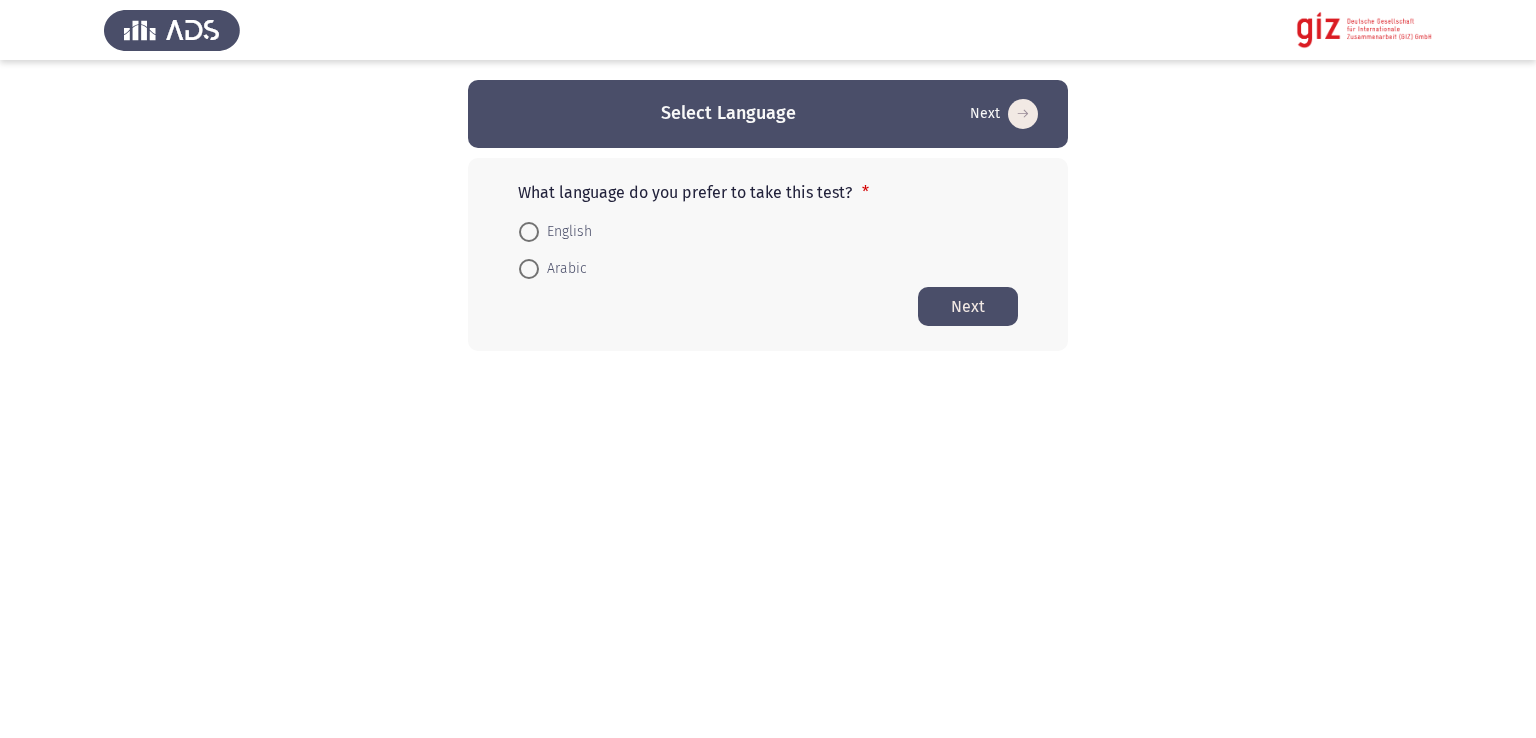 click at bounding box center [529, 269] 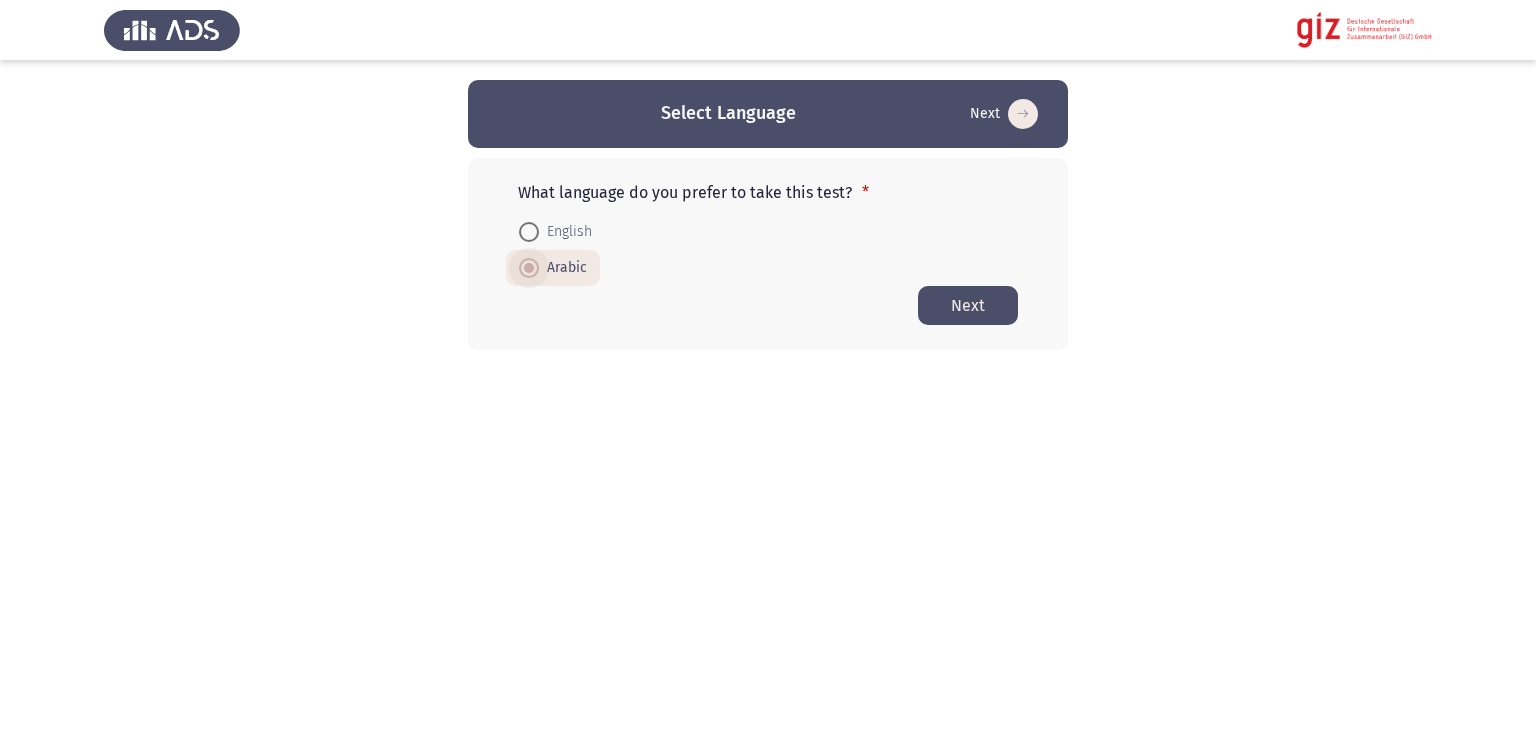 drag, startPoint x: 529, startPoint y: 273, endPoint x: 661, endPoint y: 289, distance: 132.96616 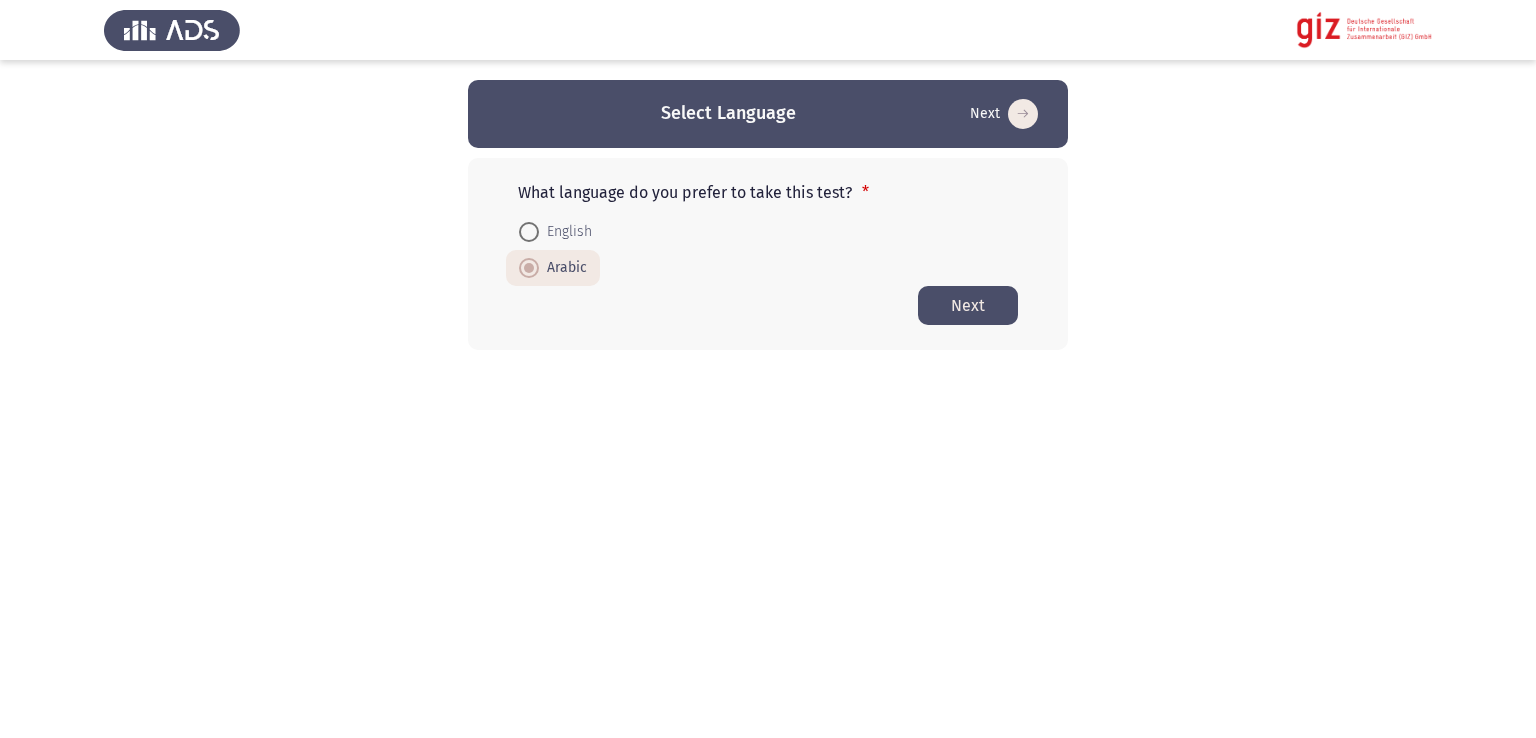 click on "Next" 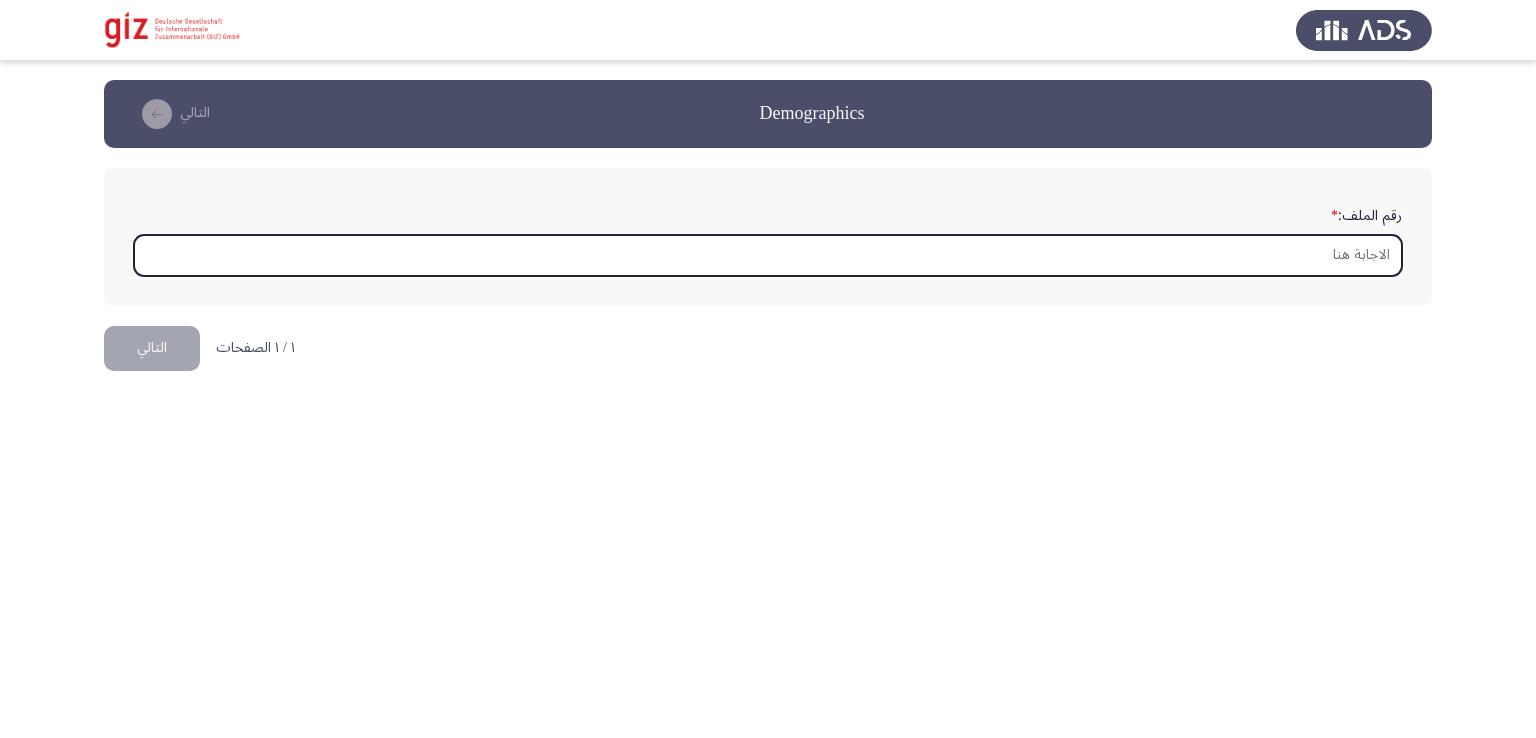 click on "رقم الملف:    *" at bounding box center (768, 255) 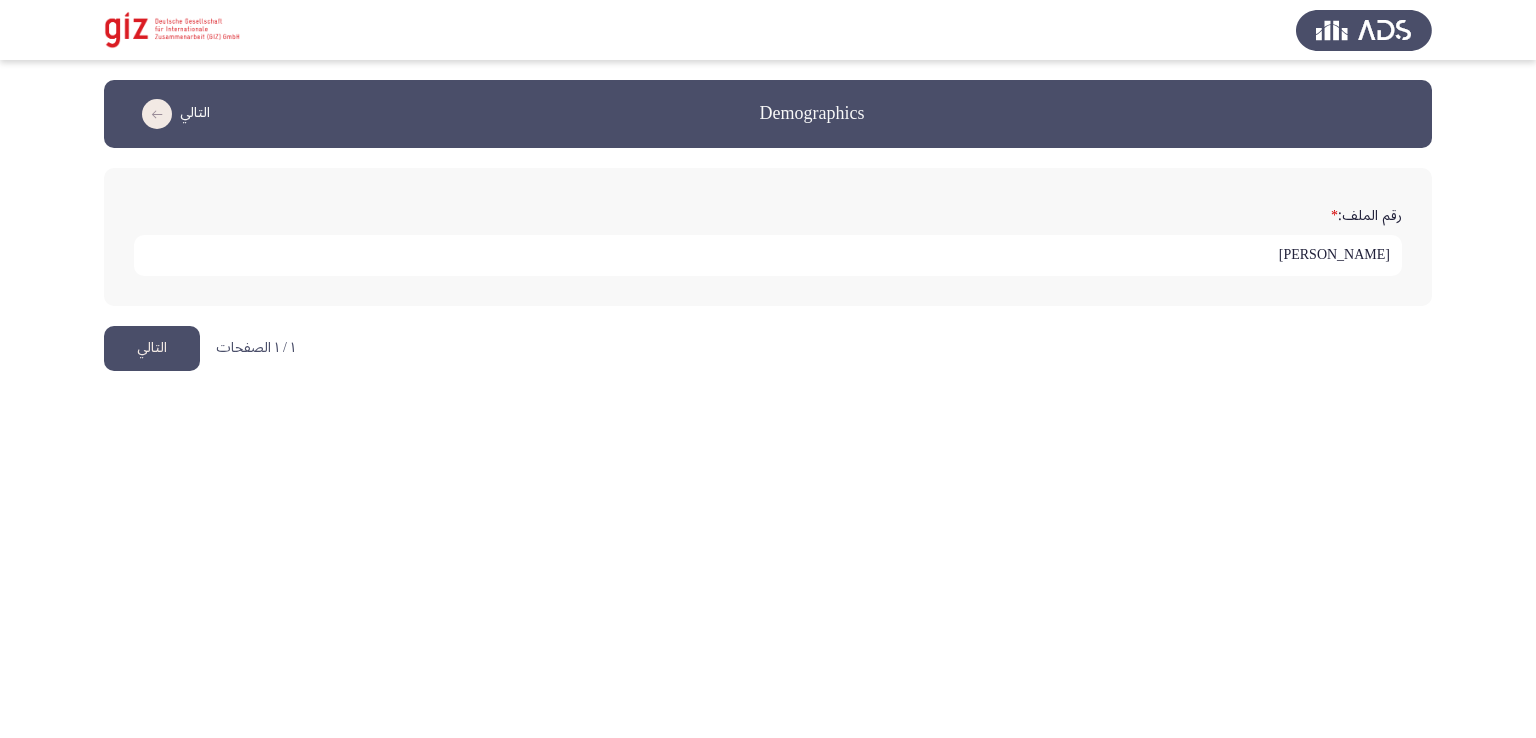 type on "[PERSON_NAME]" 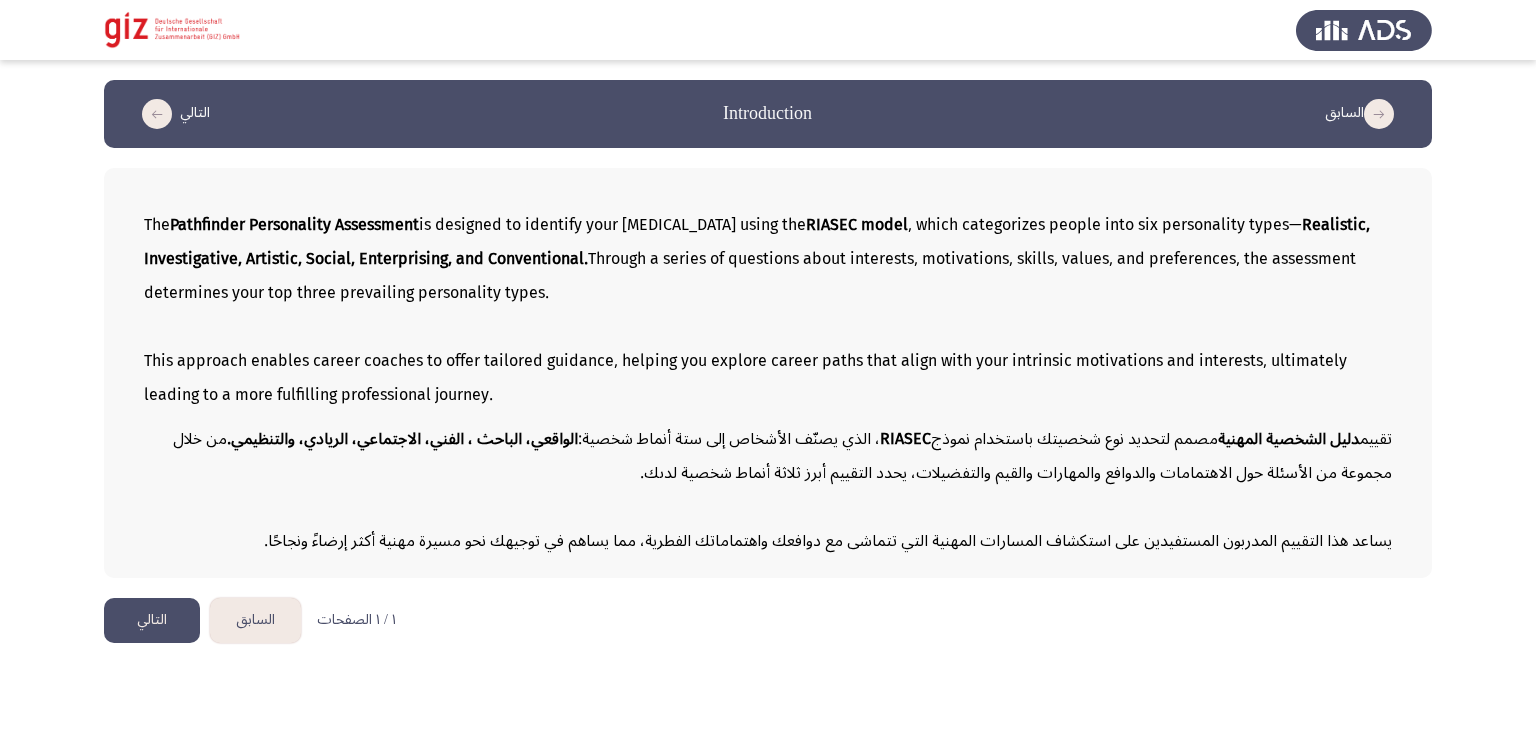 click on "التالي" 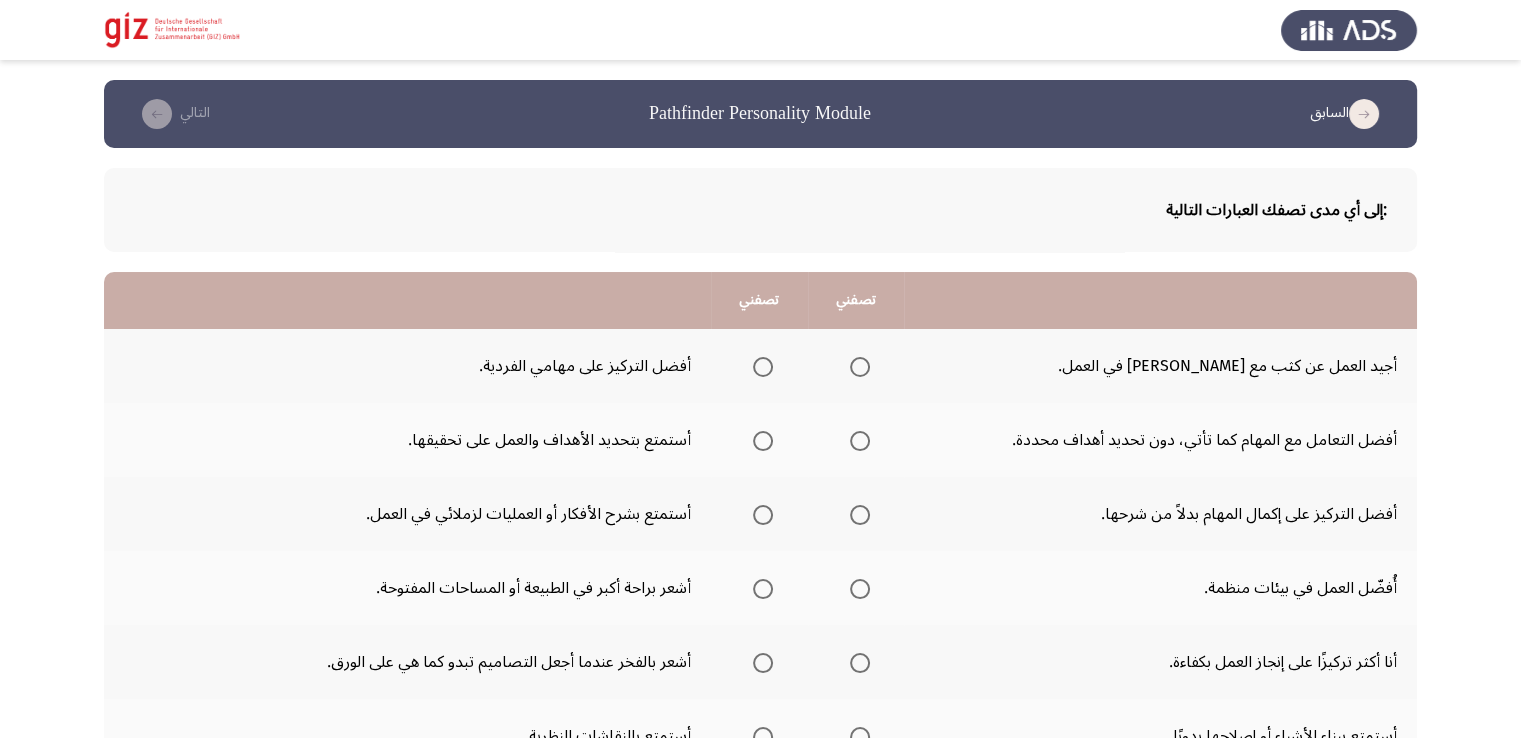 click at bounding box center (763, 367) 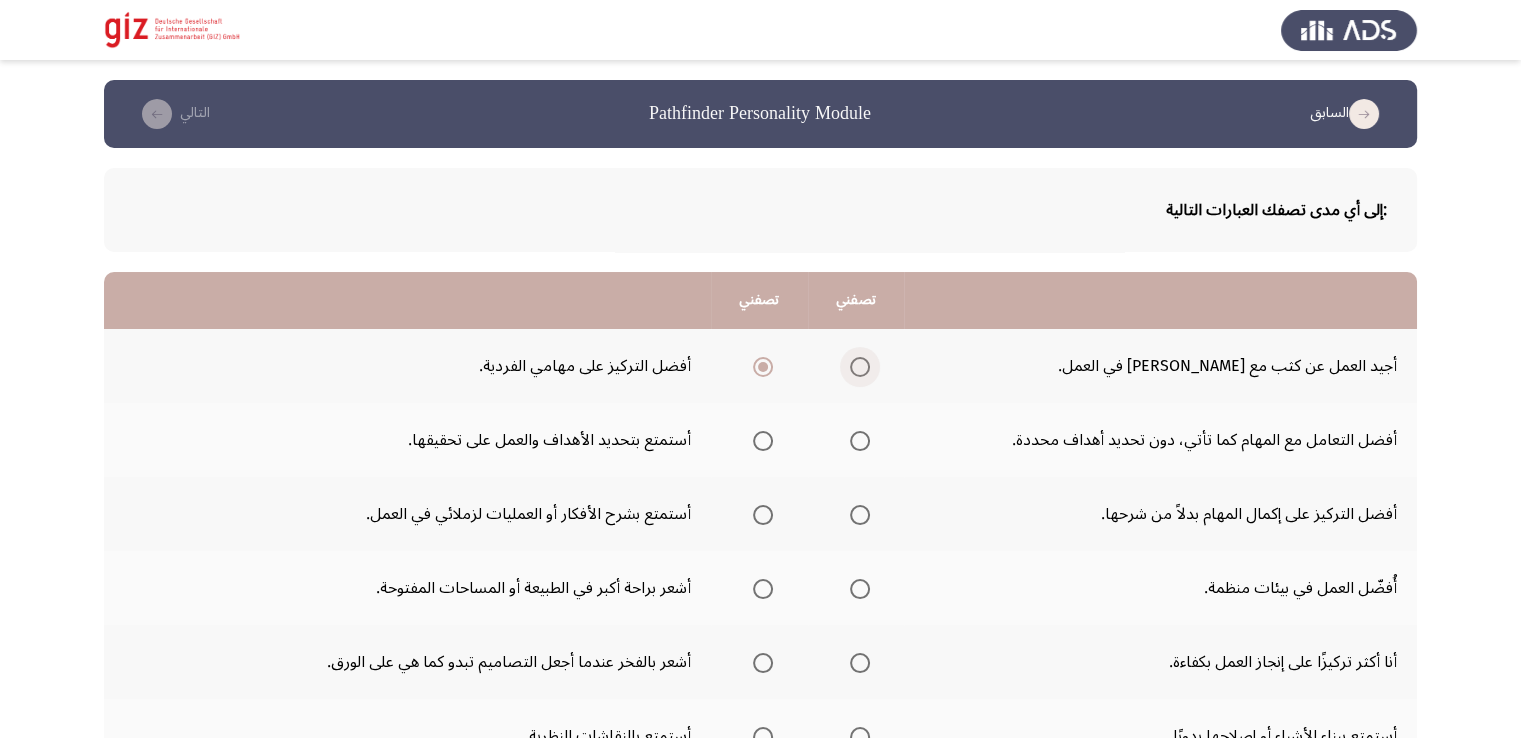 click at bounding box center [860, 367] 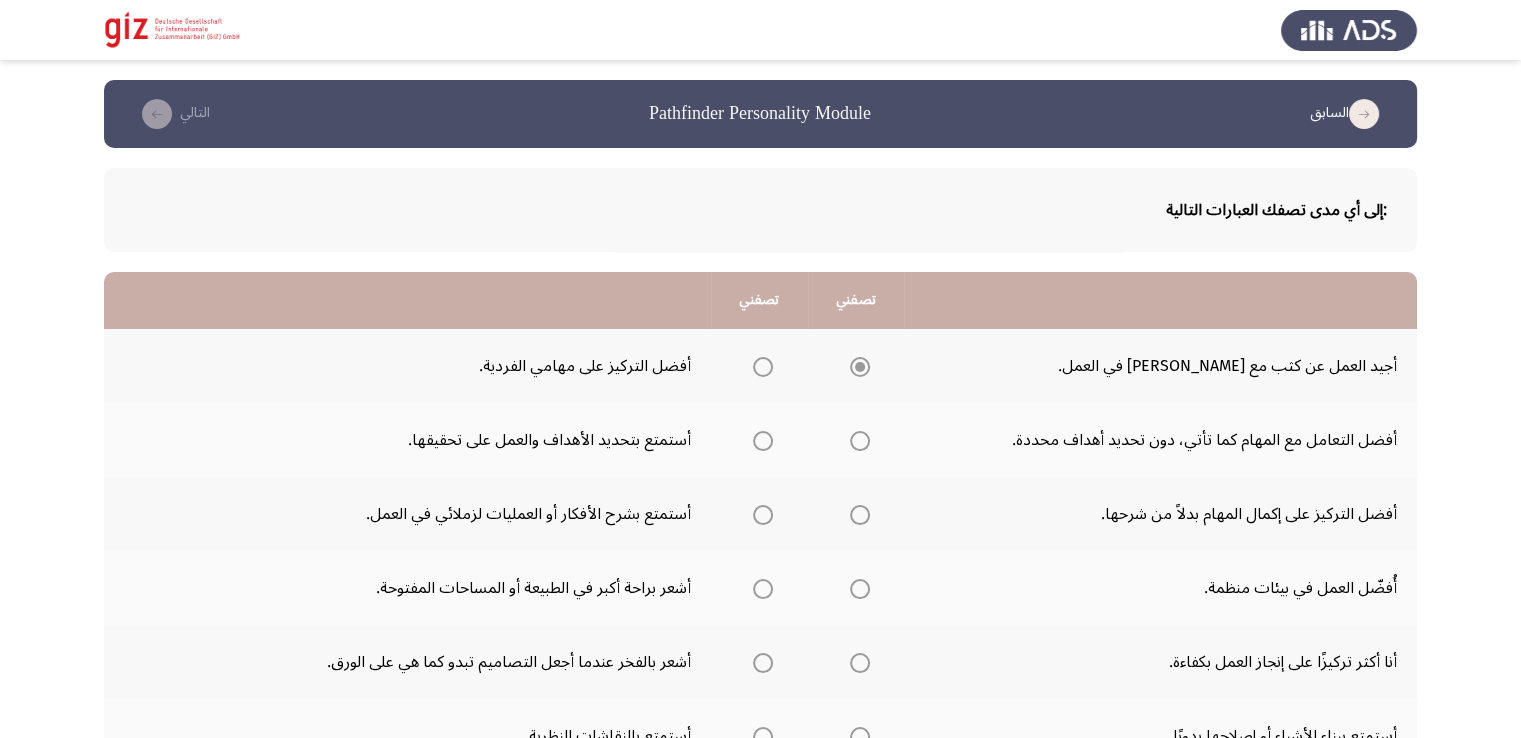 click at bounding box center [860, 367] 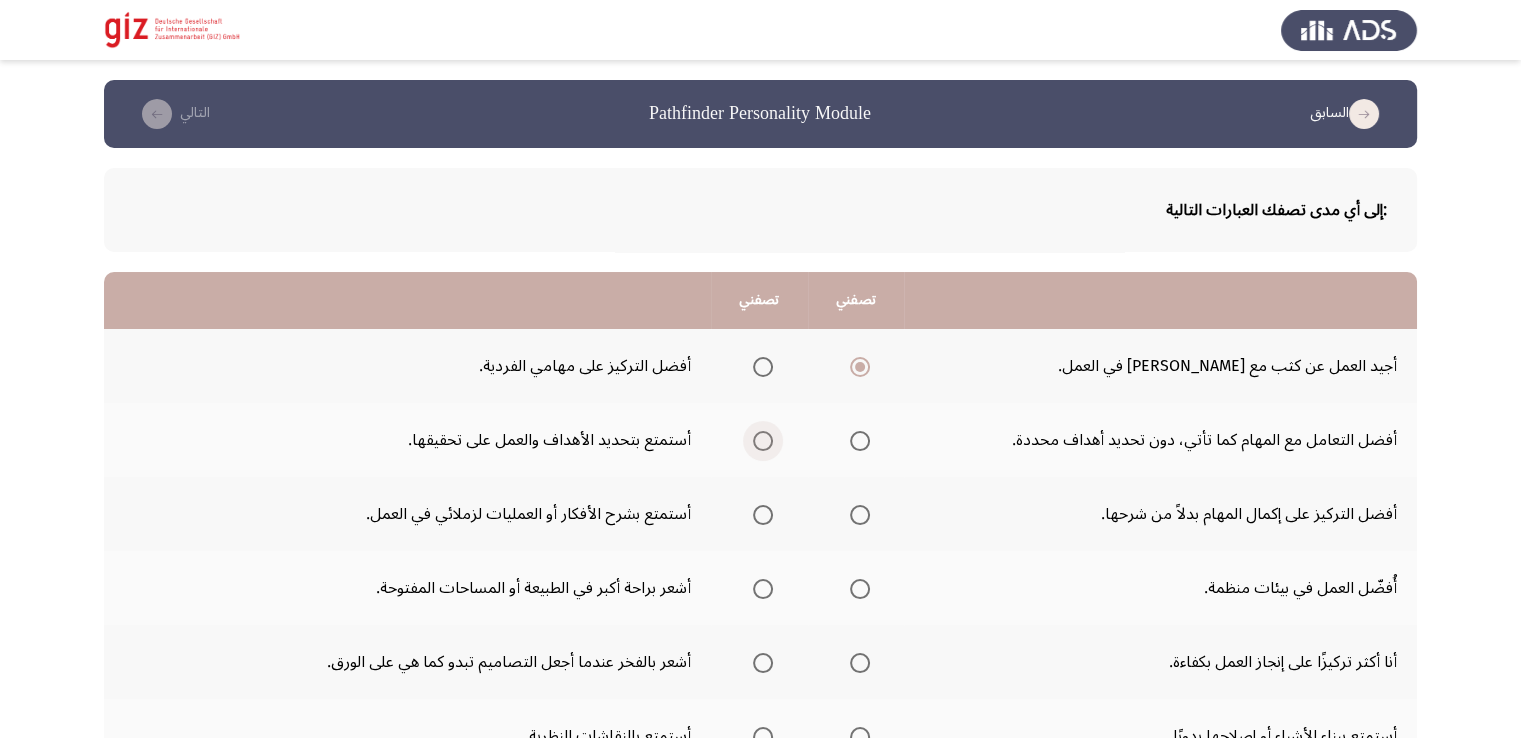 click at bounding box center [763, 441] 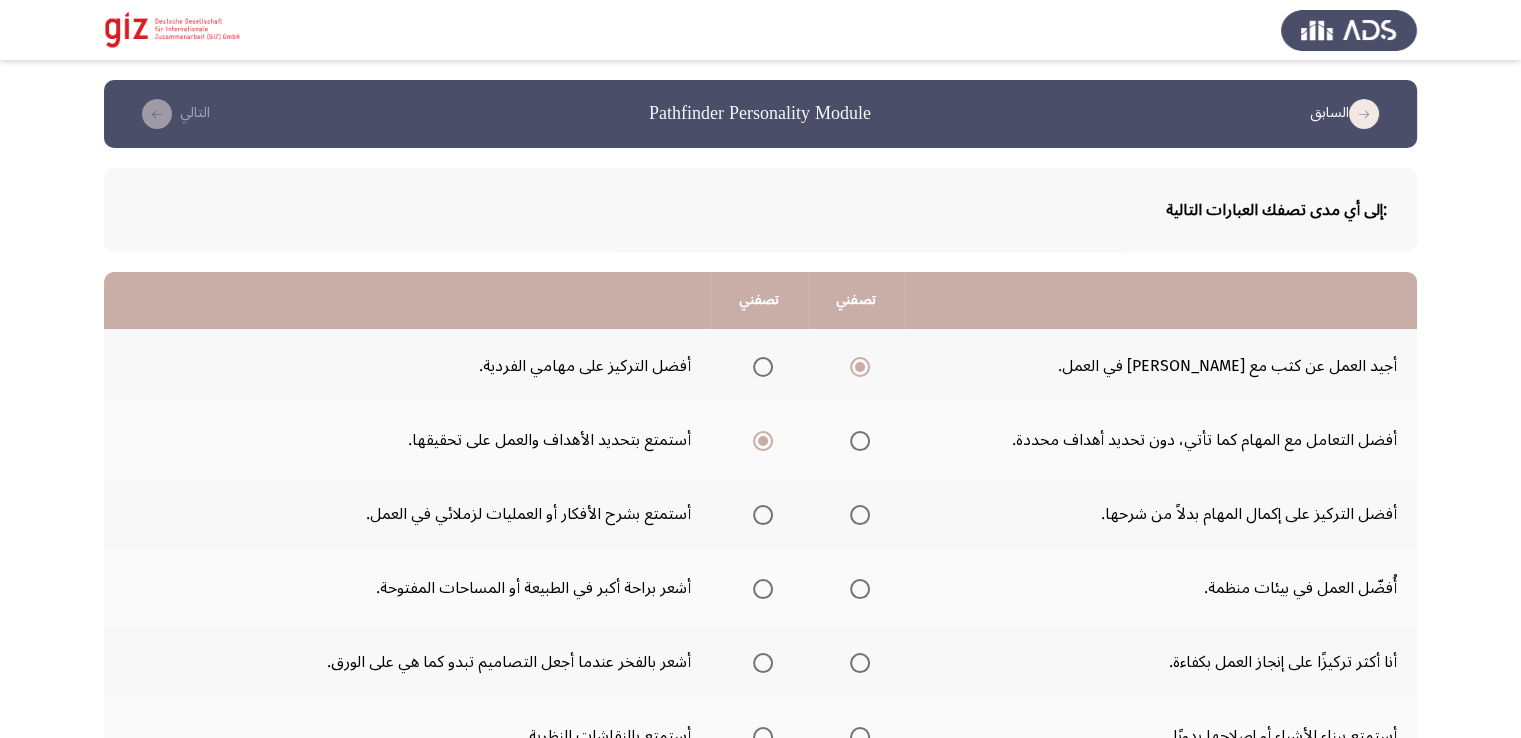 scroll, scrollTop: 100, scrollLeft: 0, axis: vertical 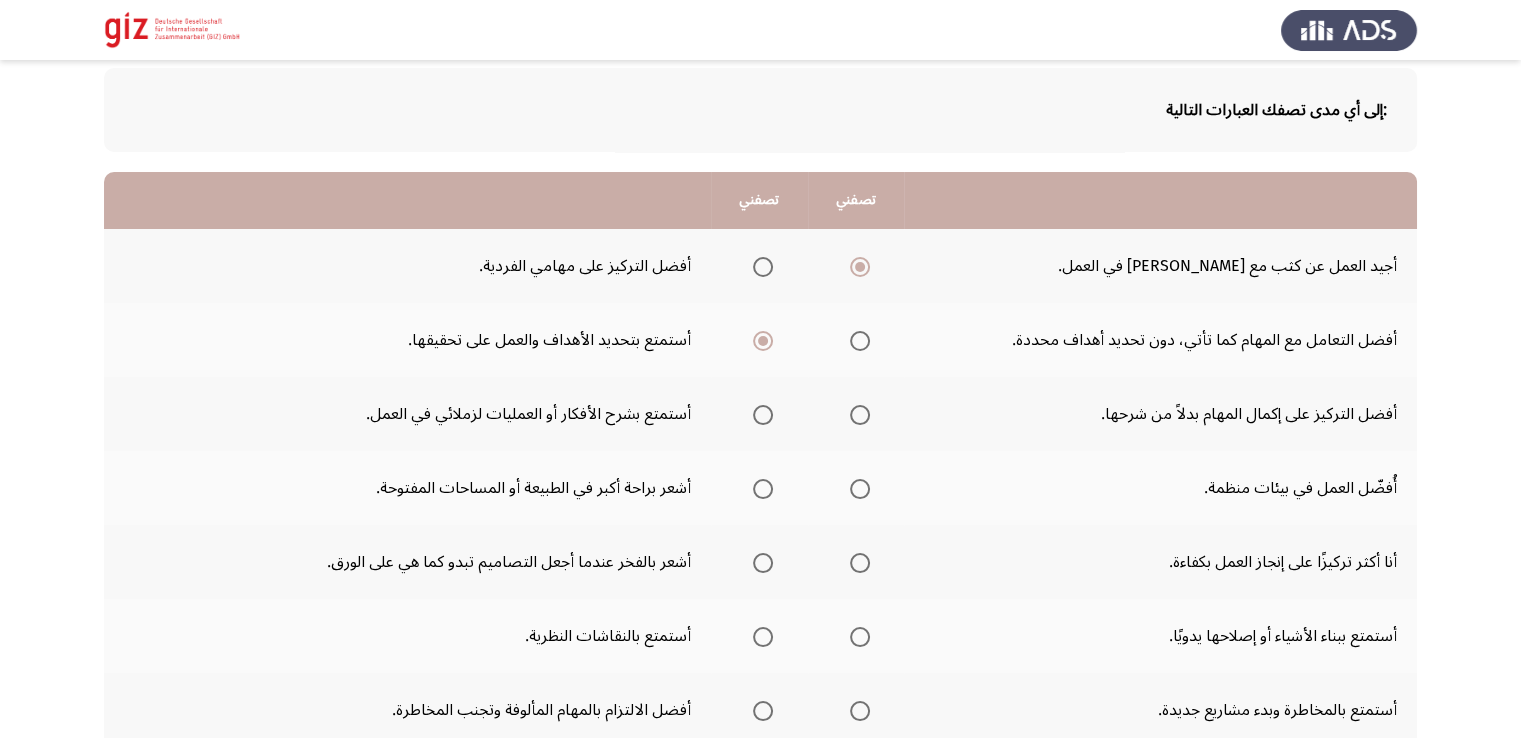 click at bounding box center [763, 415] 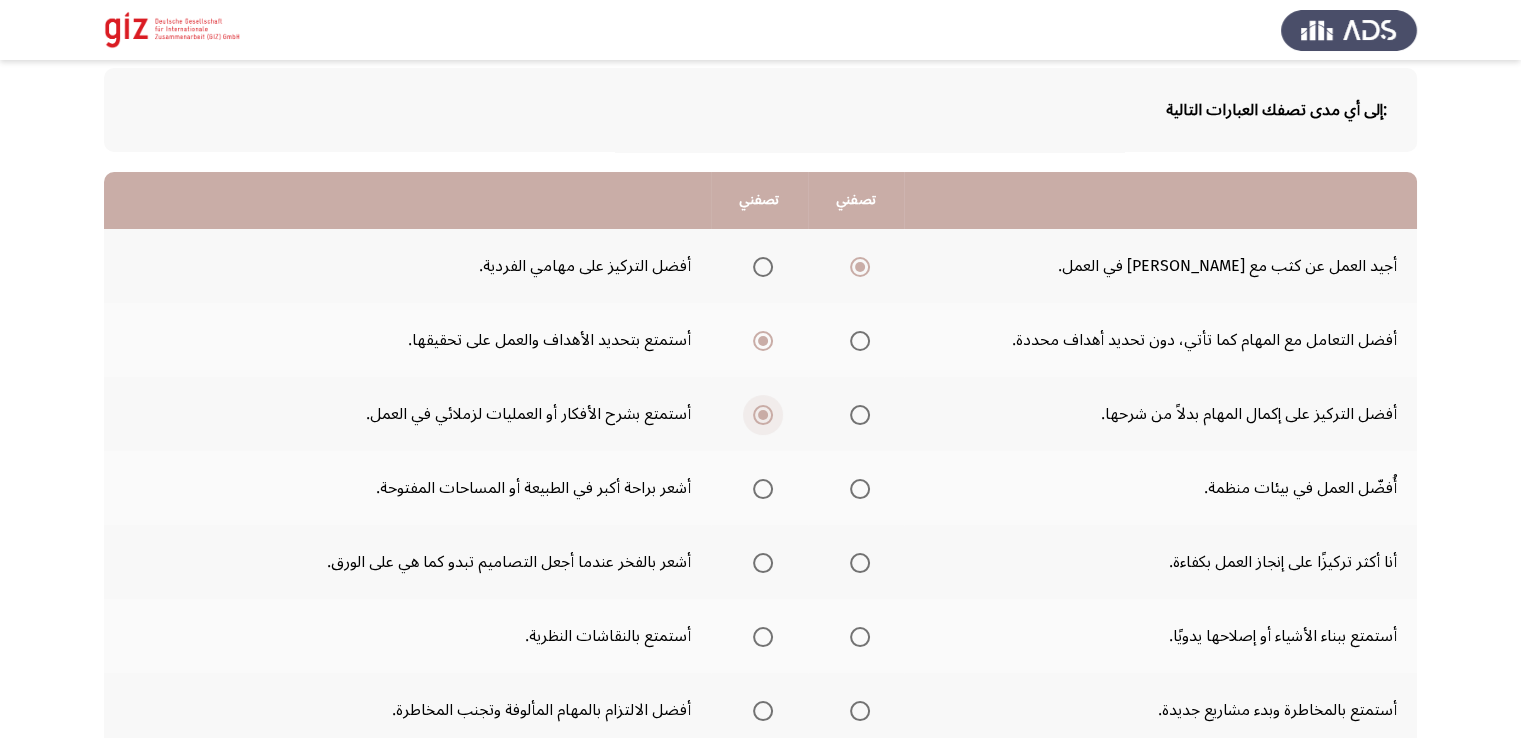click at bounding box center (763, 415) 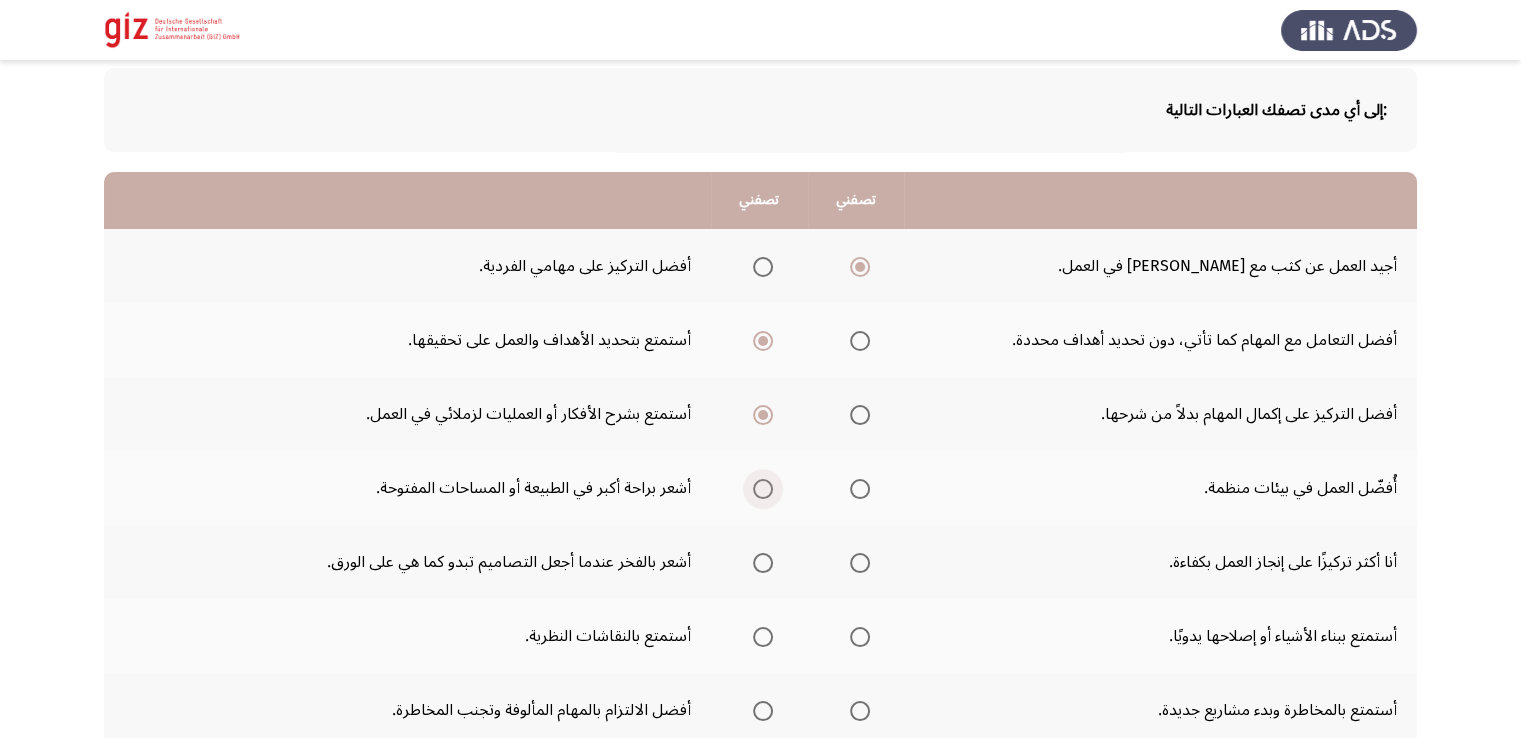 click at bounding box center (763, 489) 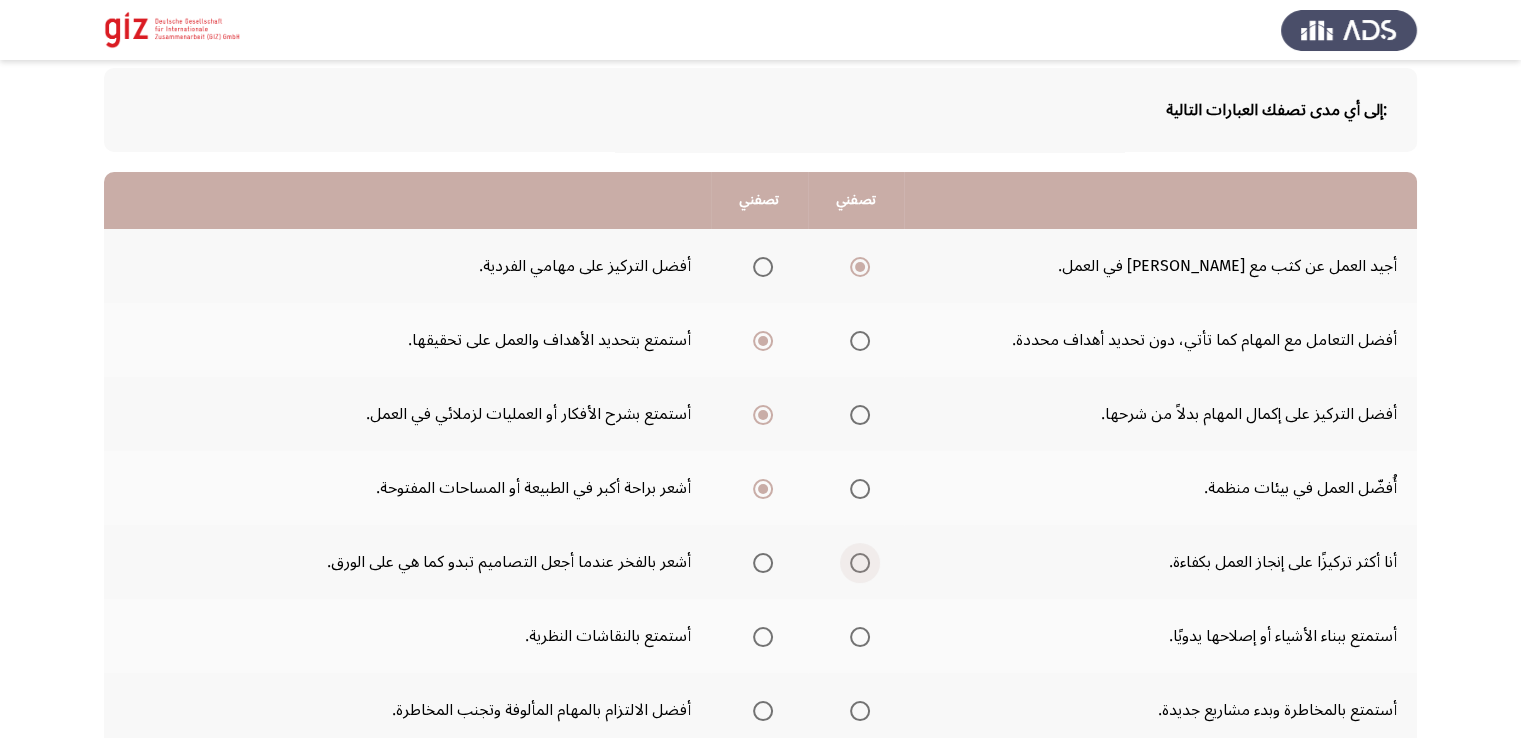 click at bounding box center [860, 563] 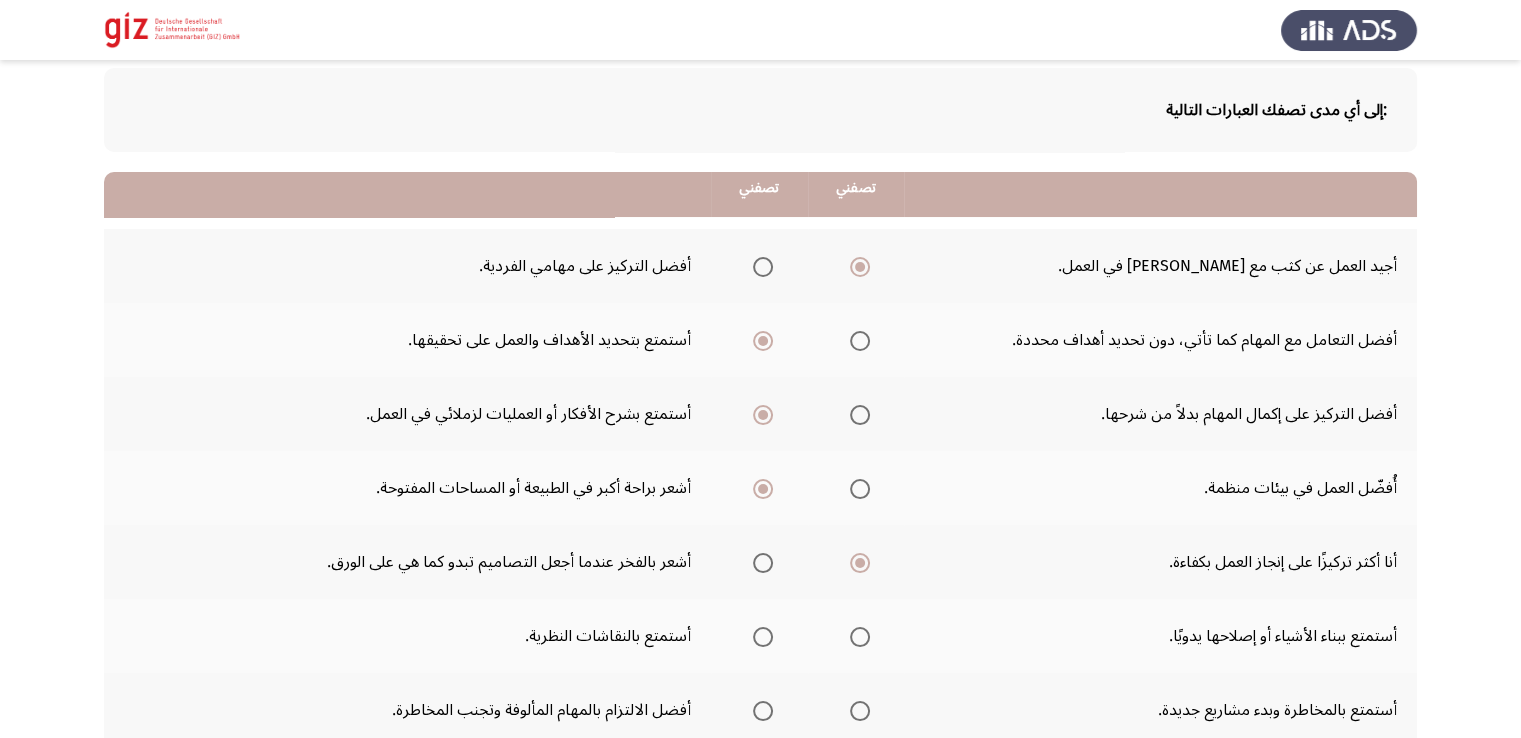 scroll, scrollTop: 200, scrollLeft: 0, axis: vertical 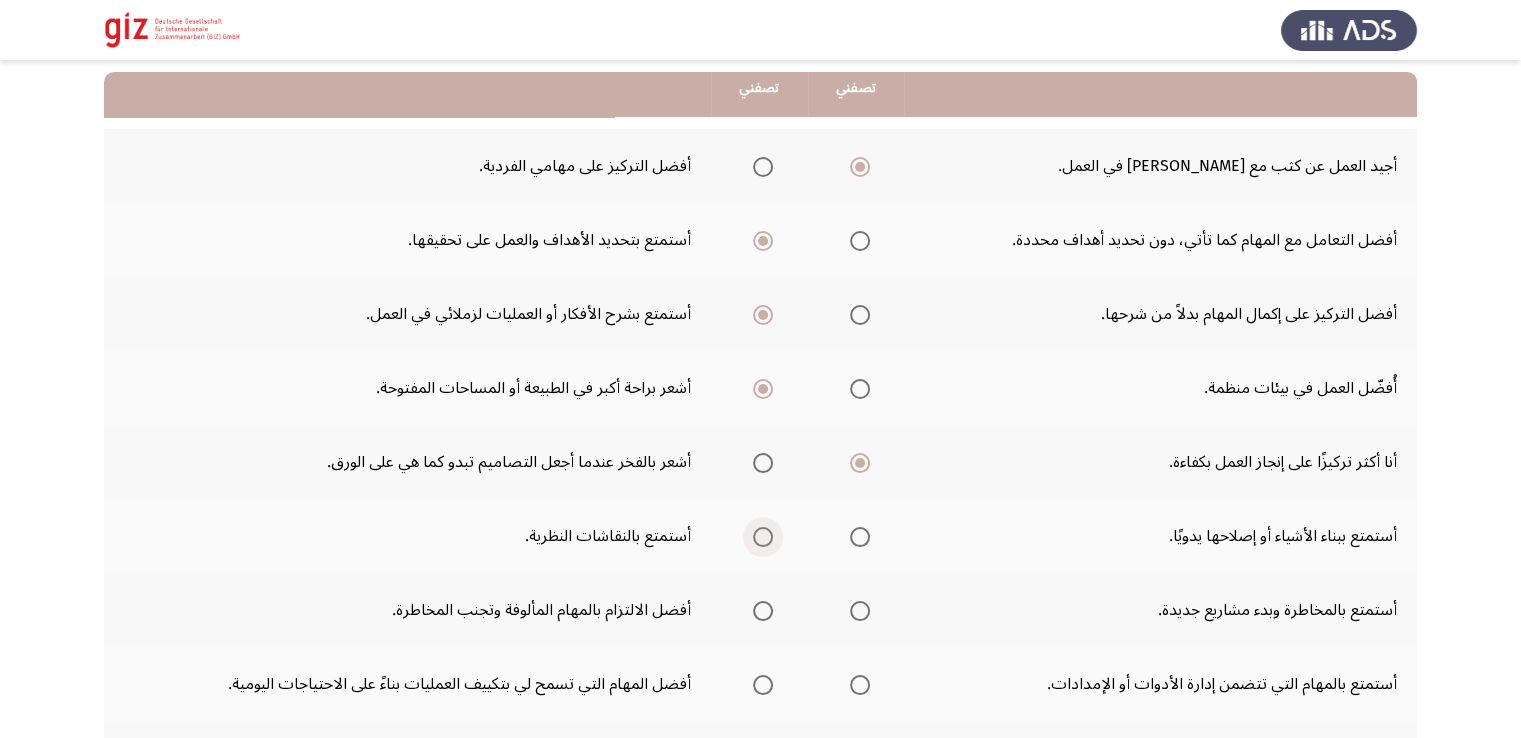 click at bounding box center (763, 537) 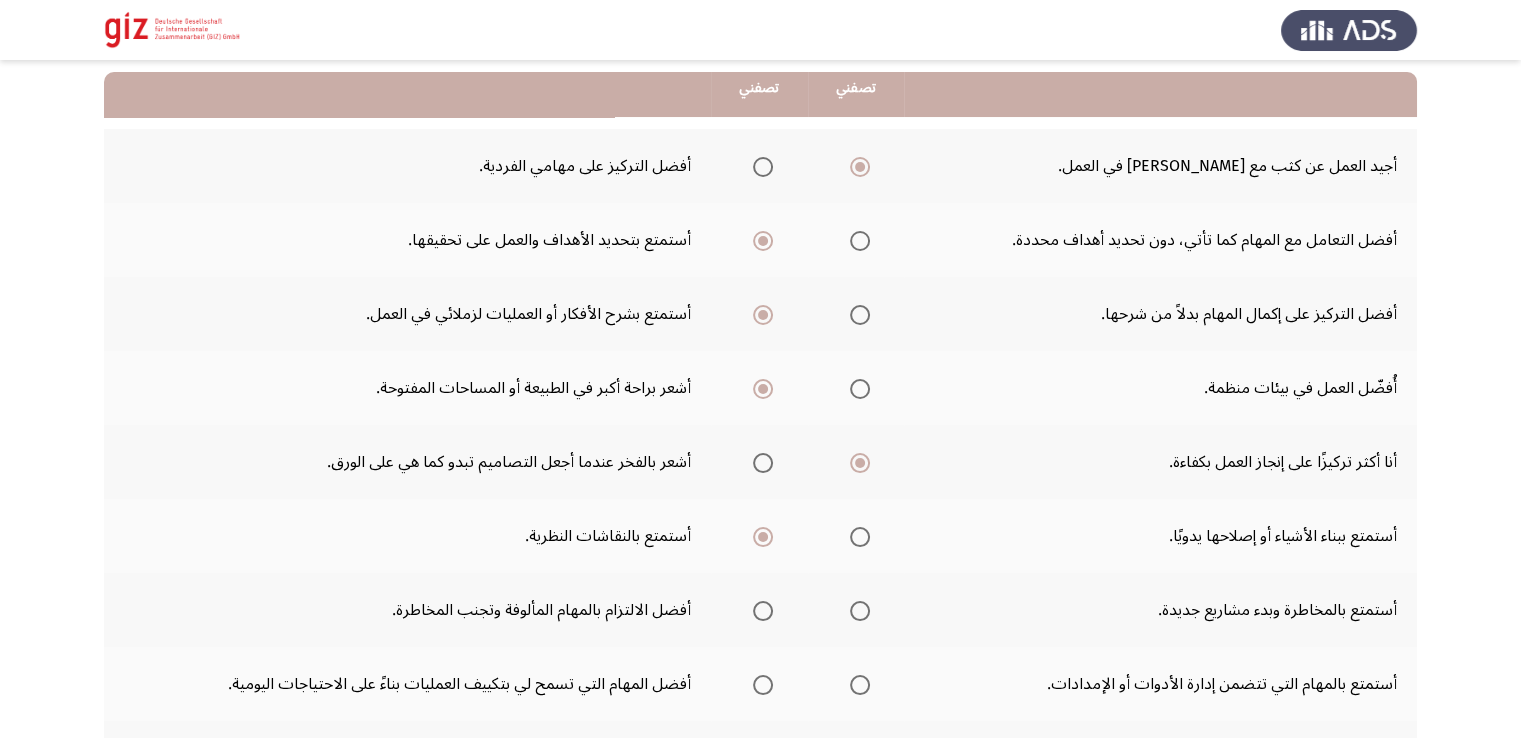 click at bounding box center [860, 611] 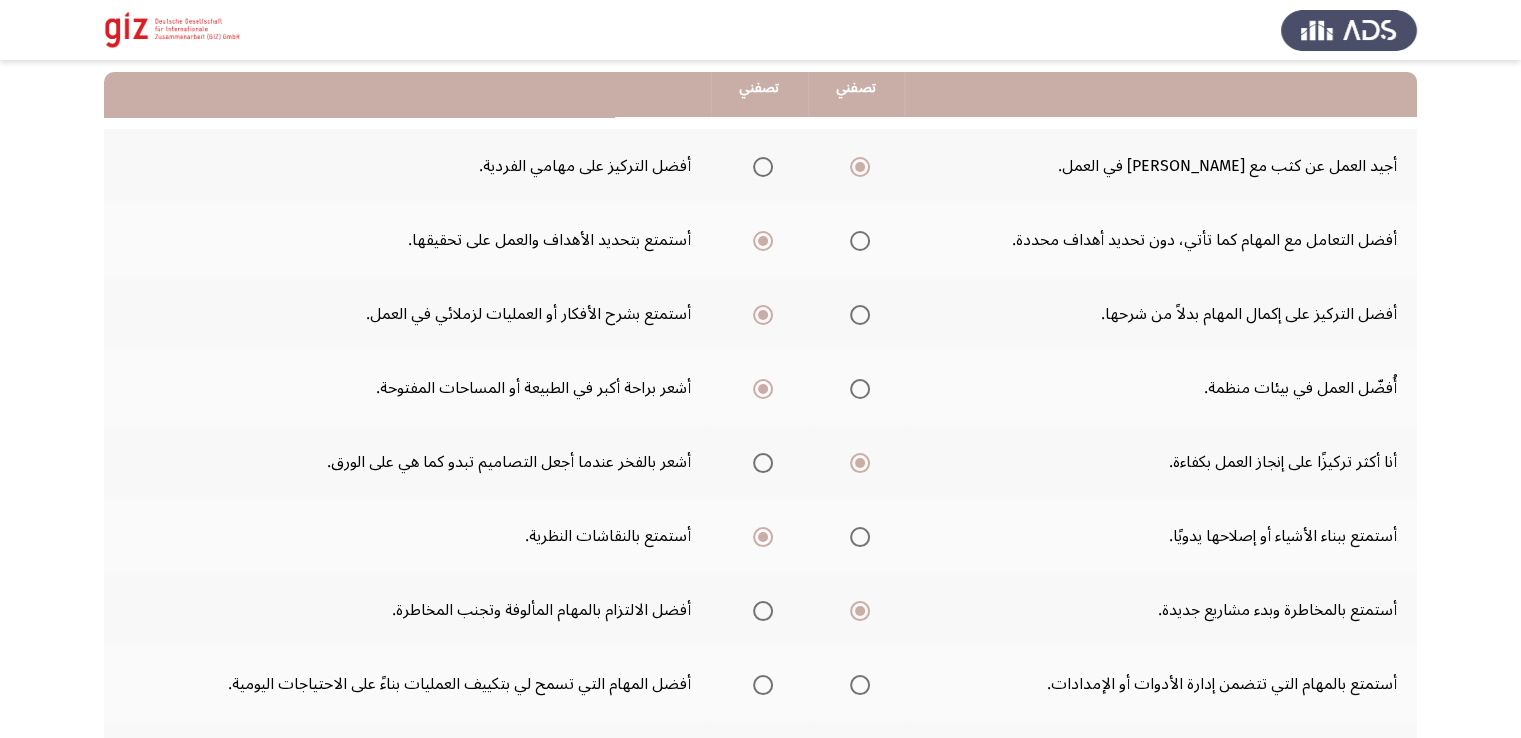 click at bounding box center (860, 685) 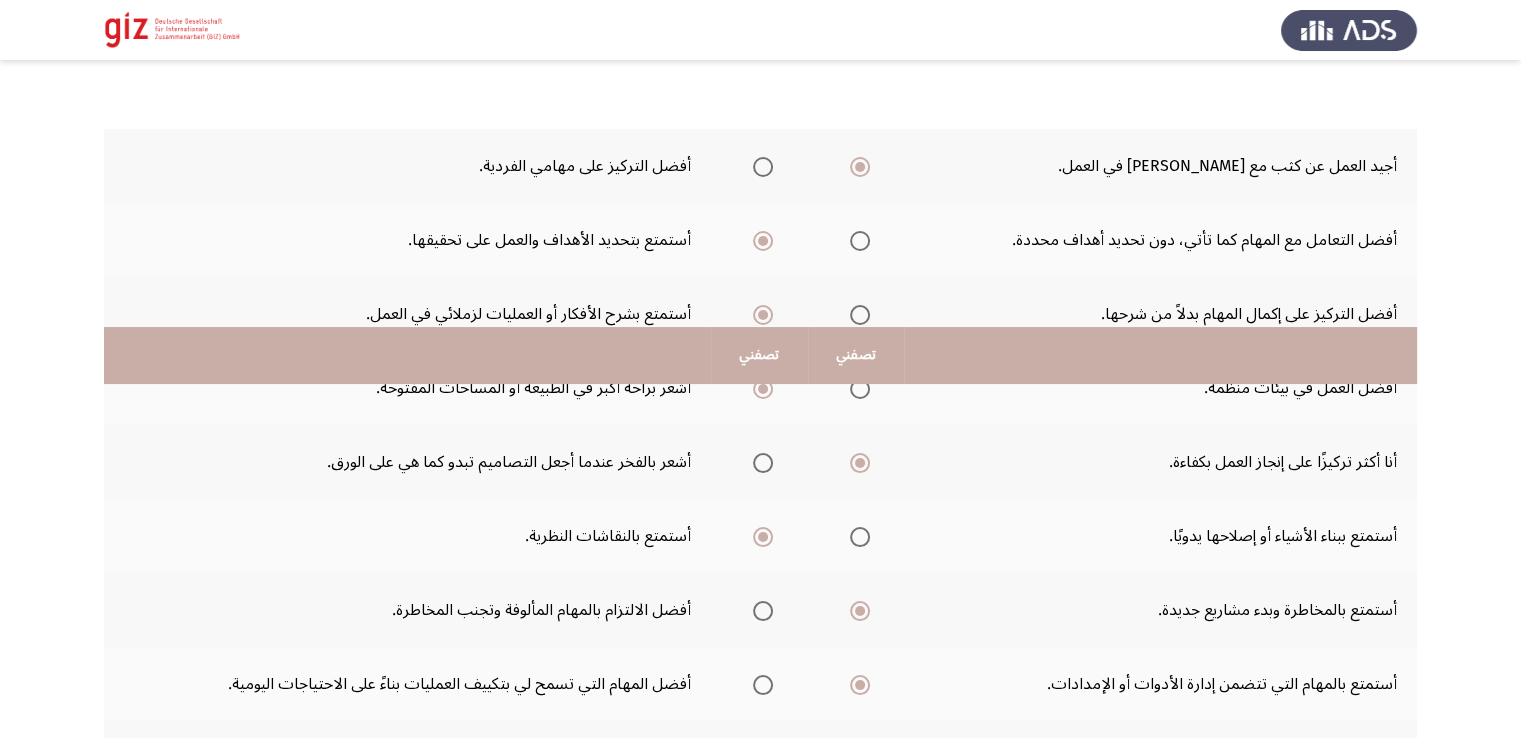 scroll, scrollTop: 467, scrollLeft: 0, axis: vertical 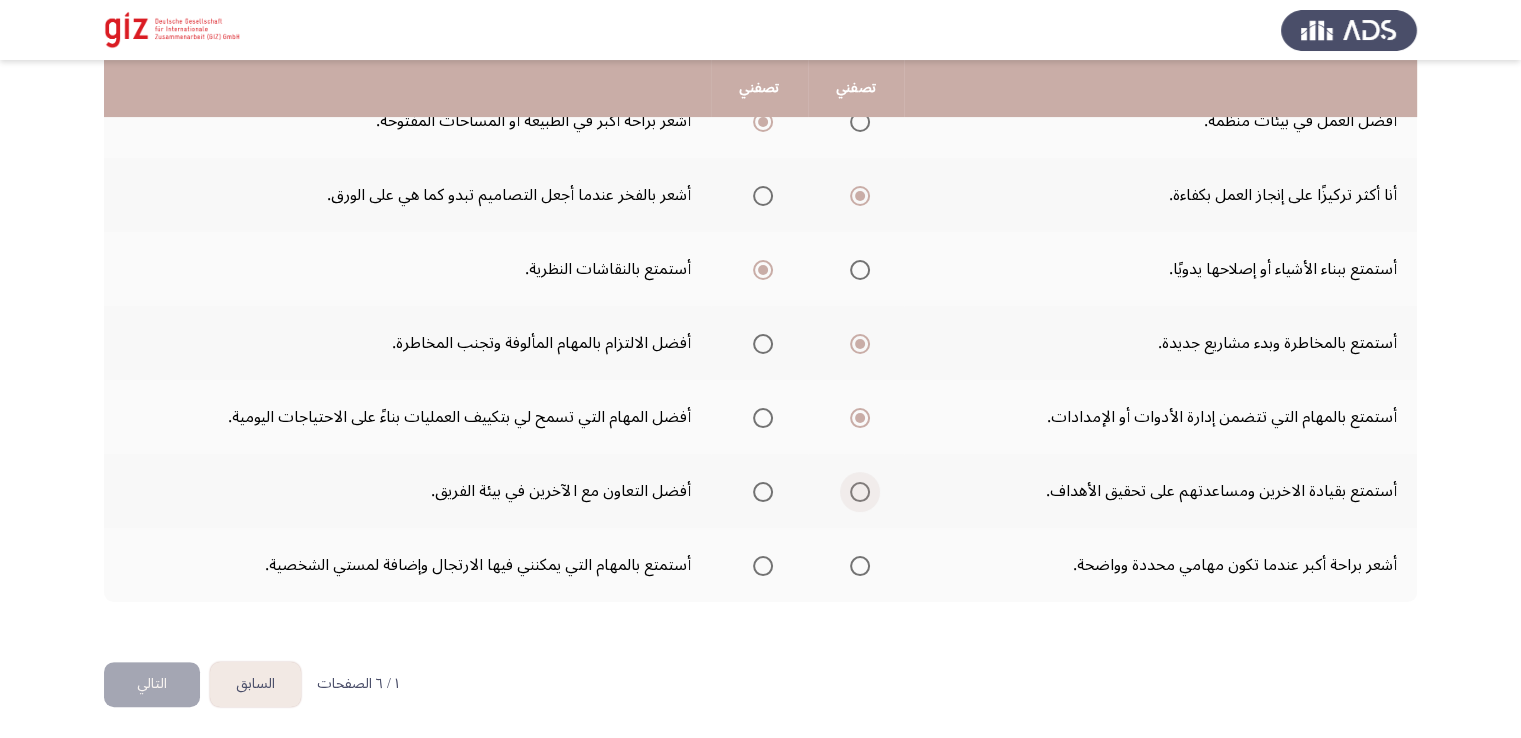 click at bounding box center (860, 492) 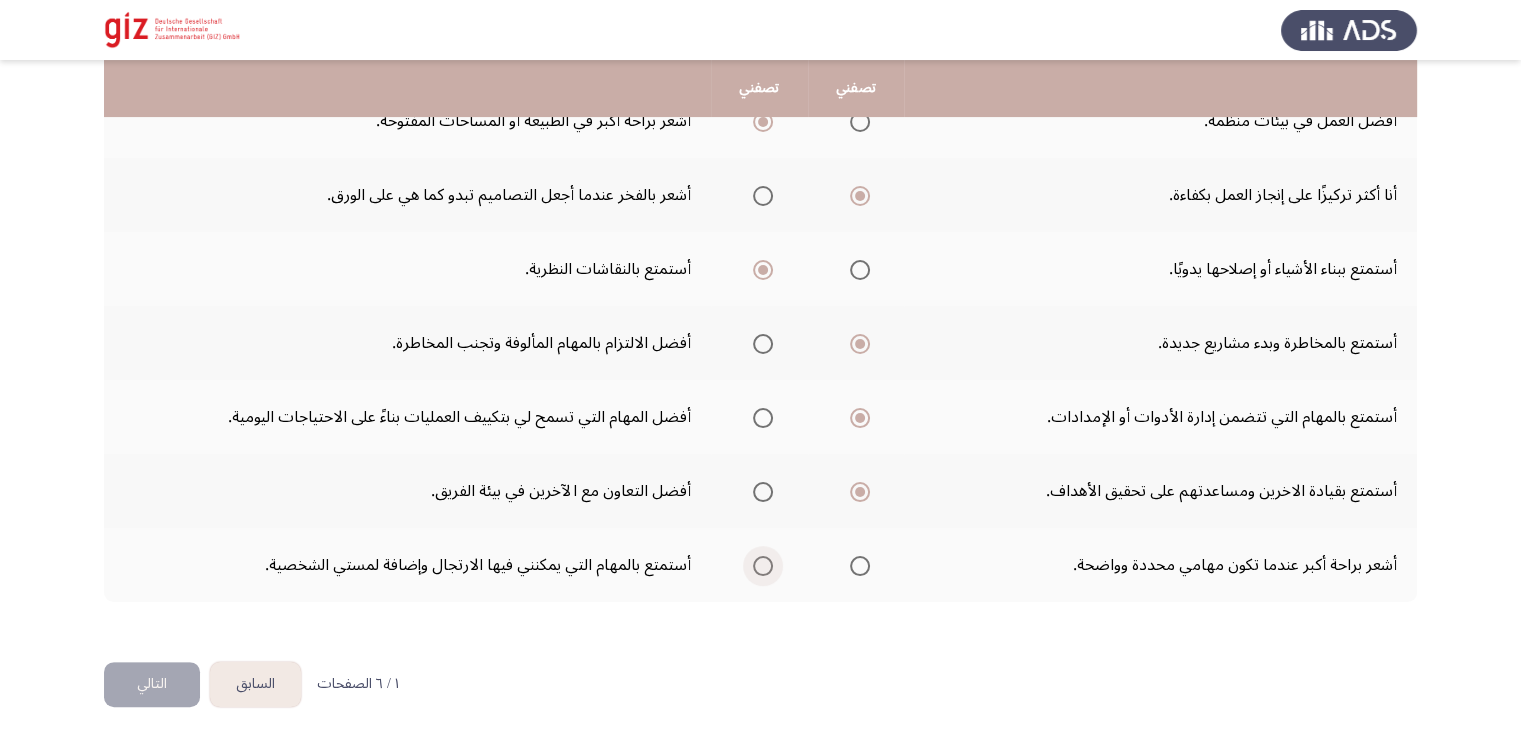 click at bounding box center (763, 566) 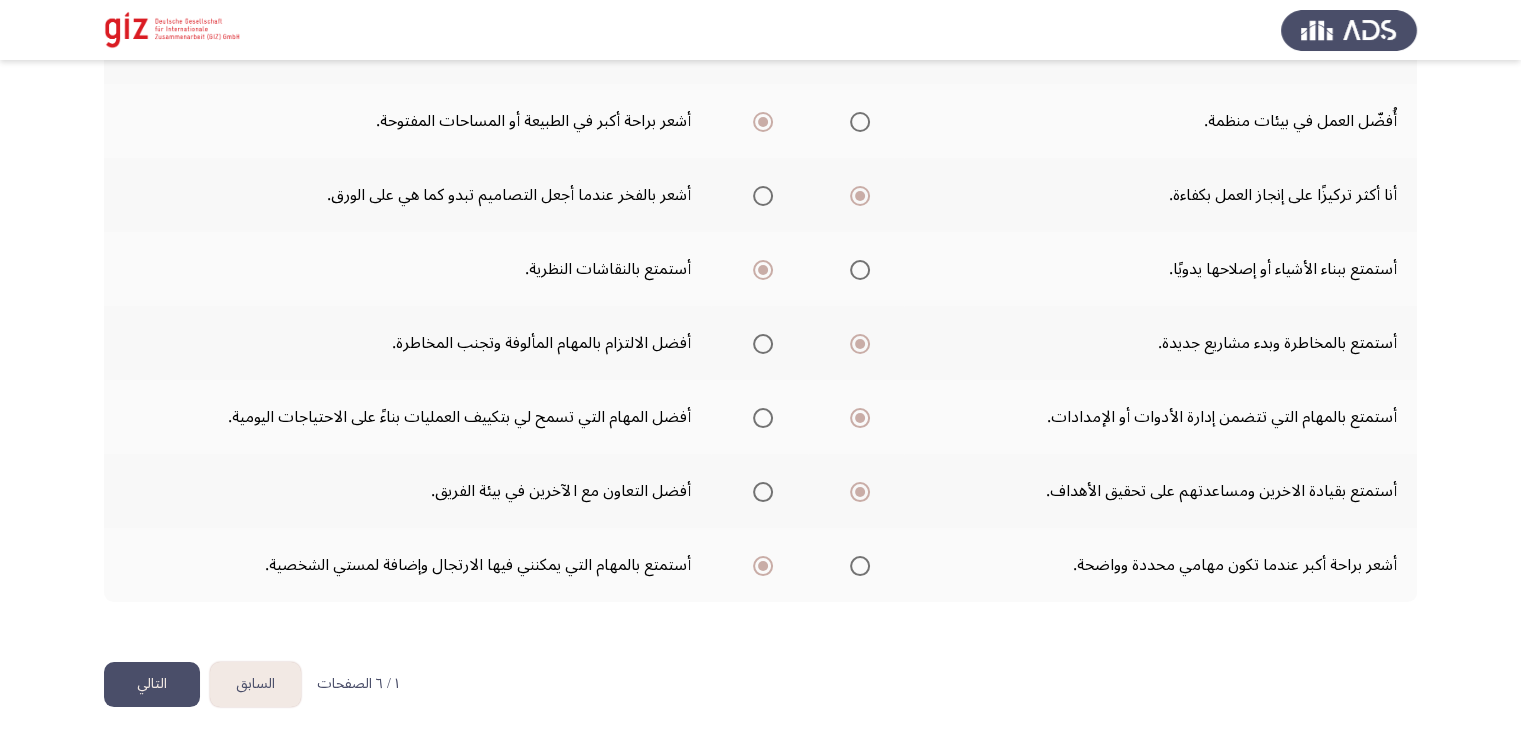 scroll, scrollTop: 67, scrollLeft: 0, axis: vertical 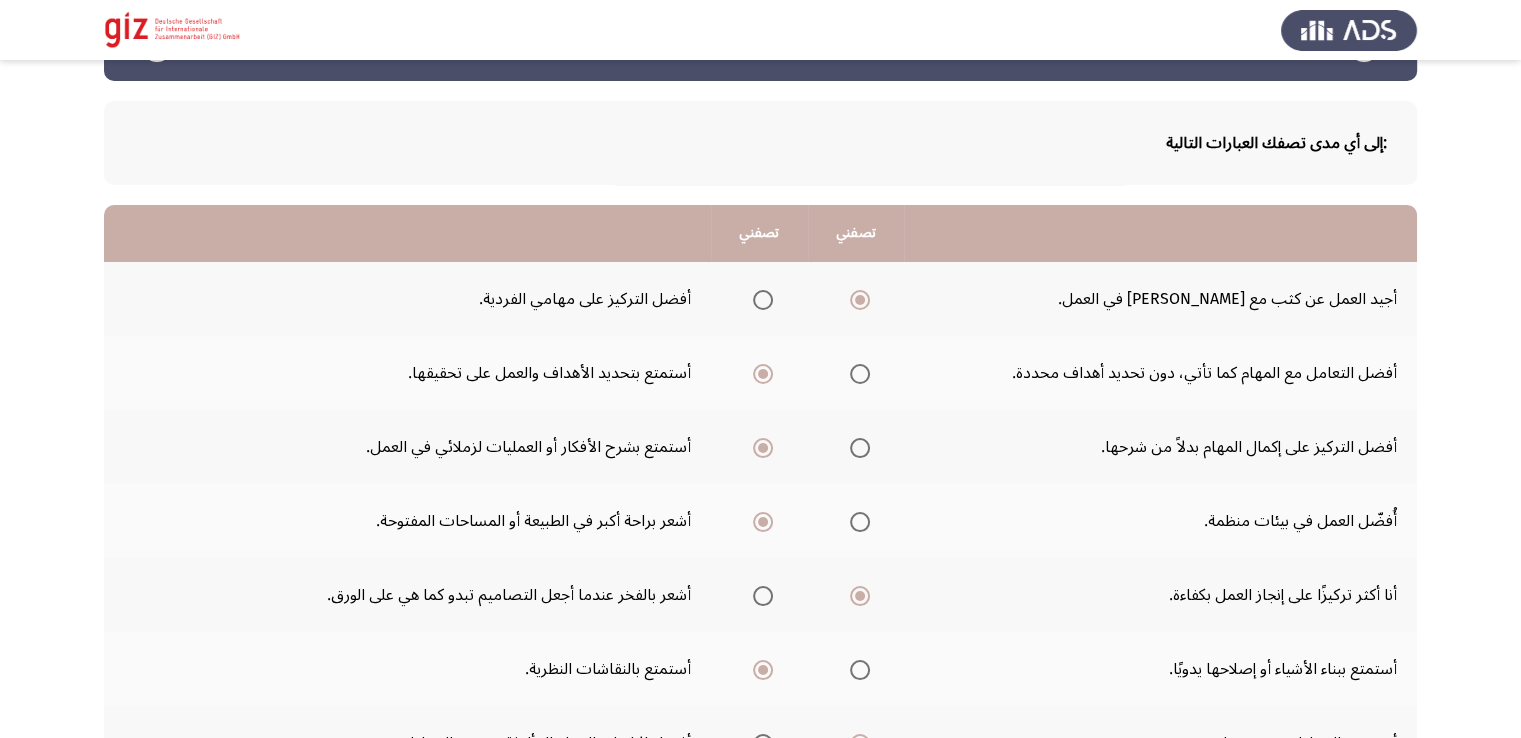 click at bounding box center (860, 374) 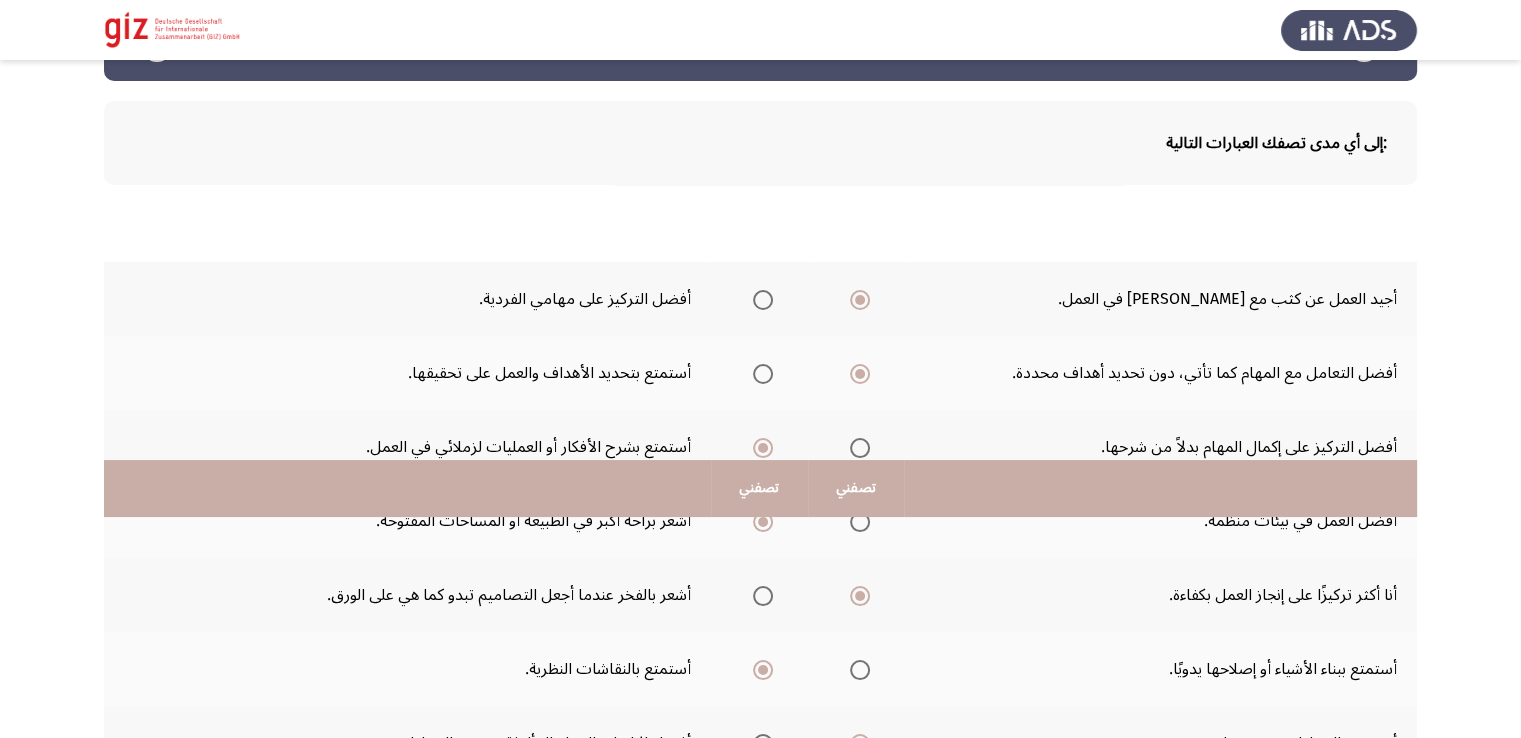 scroll, scrollTop: 467, scrollLeft: 0, axis: vertical 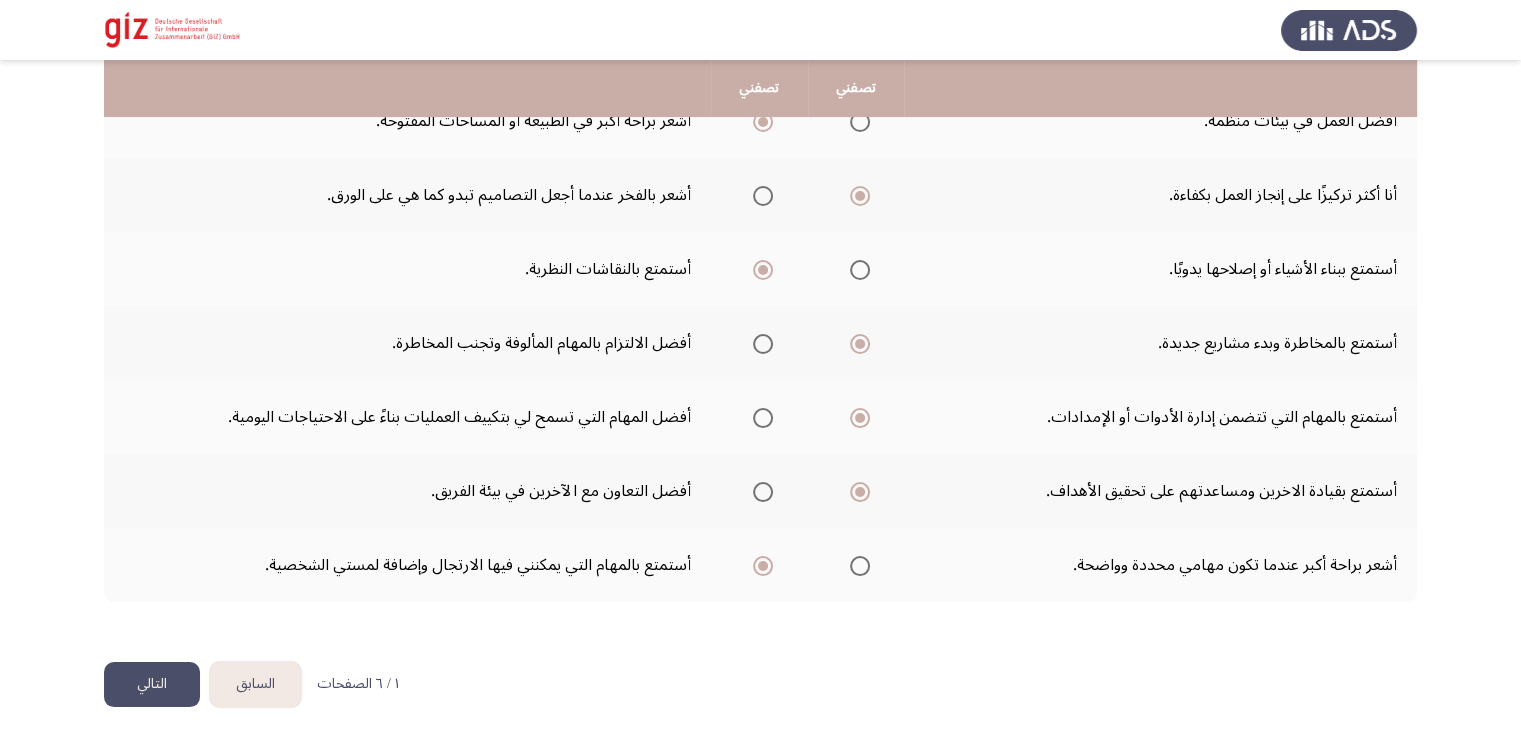 click on "التالي" 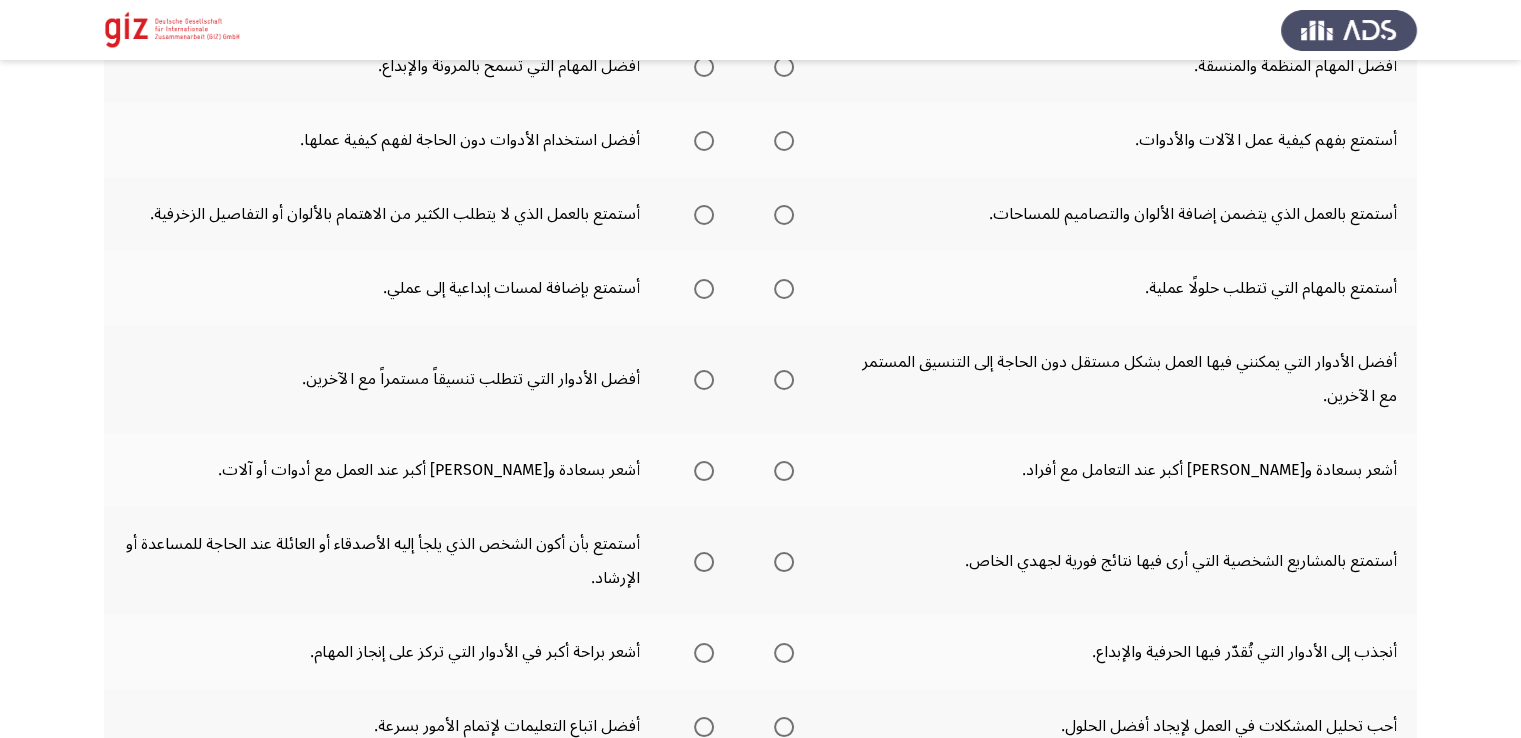 scroll, scrollTop: 0, scrollLeft: 0, axis: both 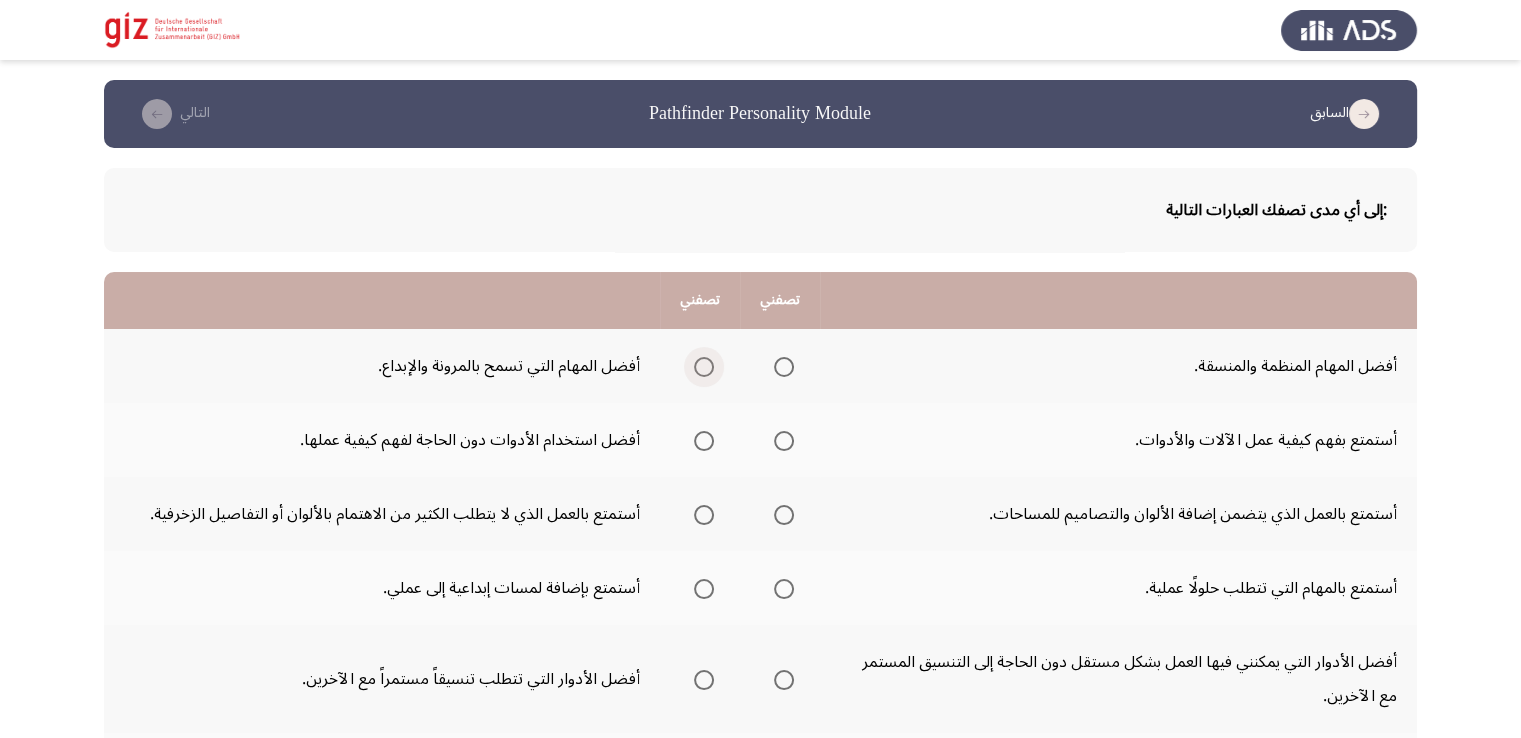 click at bounding box center [704, 367] 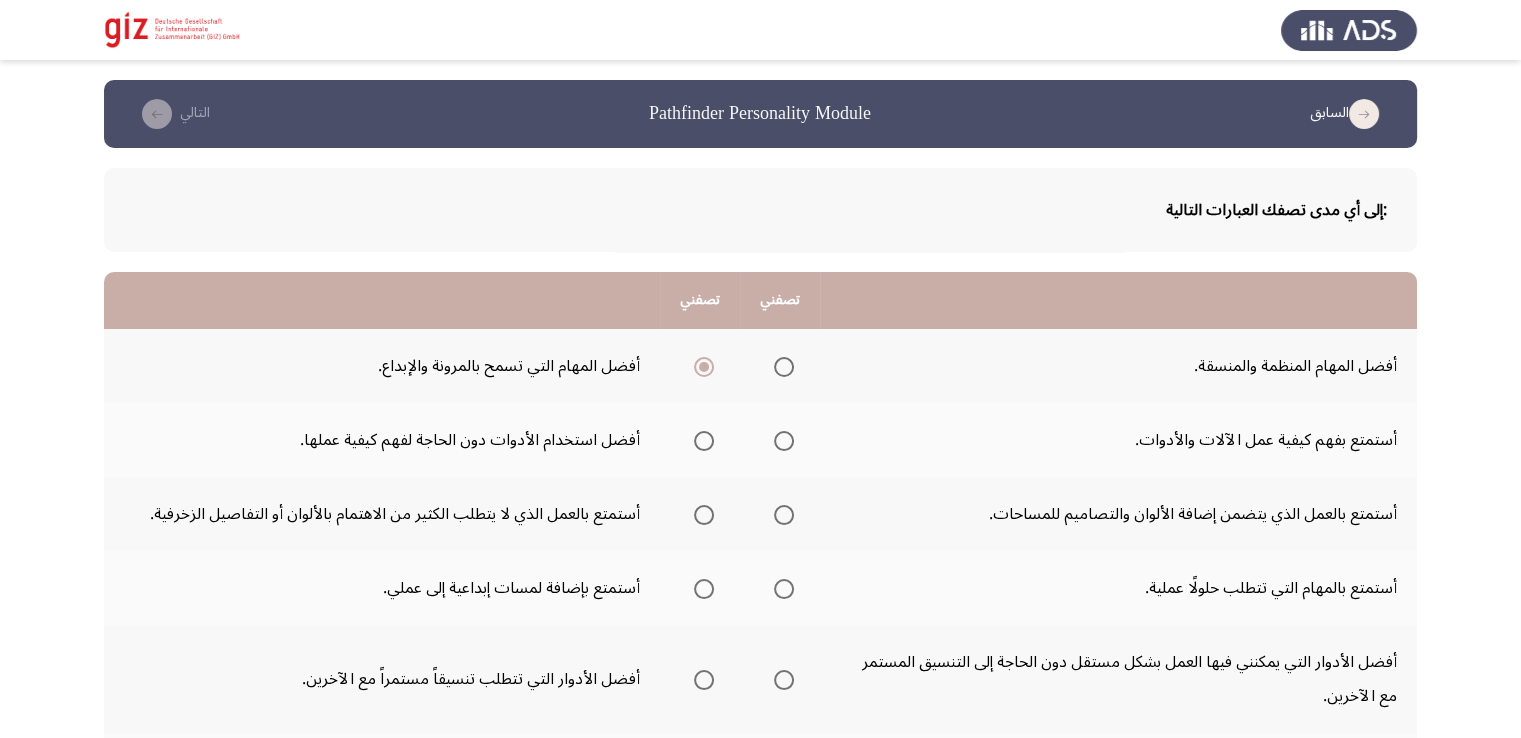click at bounding box center [784, 441] 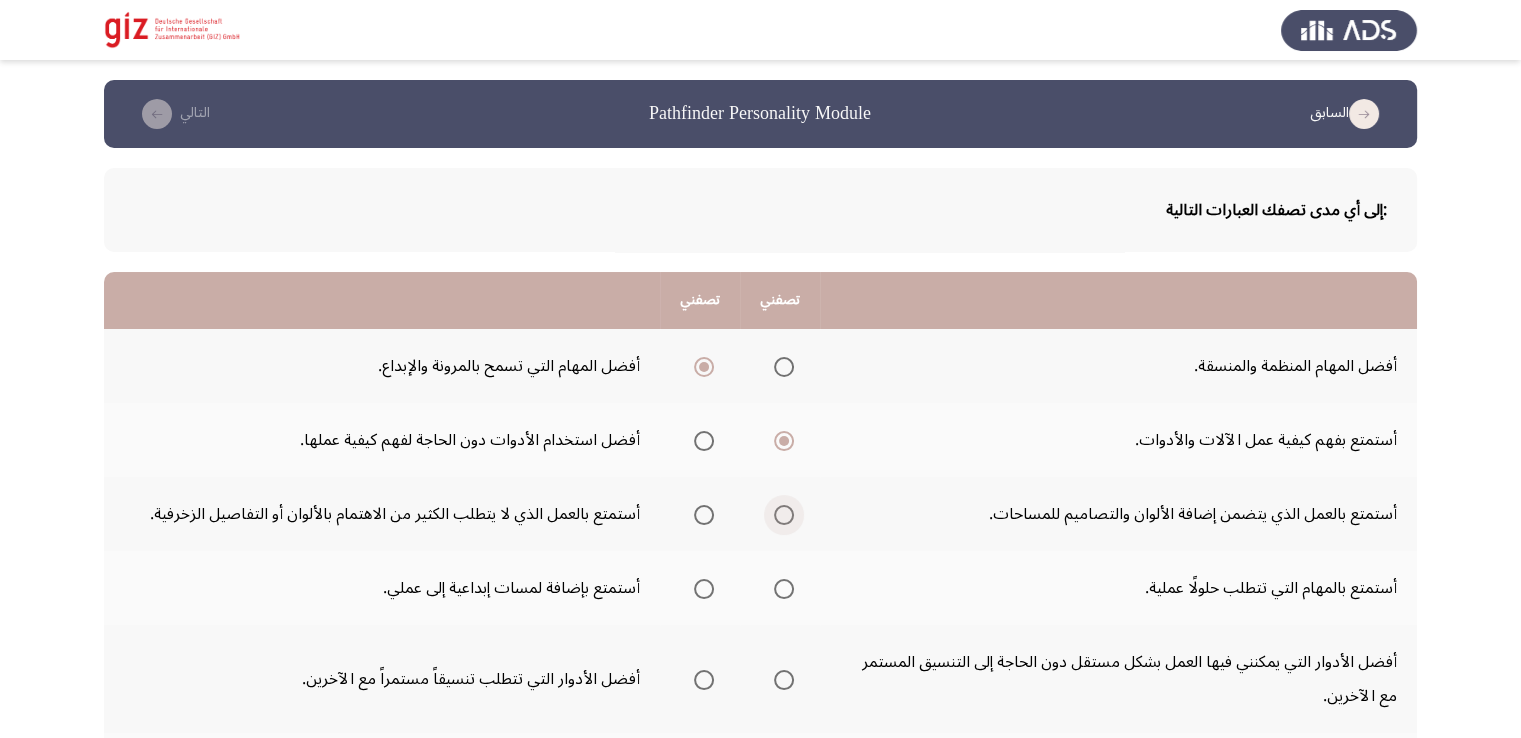 click at bounding box center [784, 515] 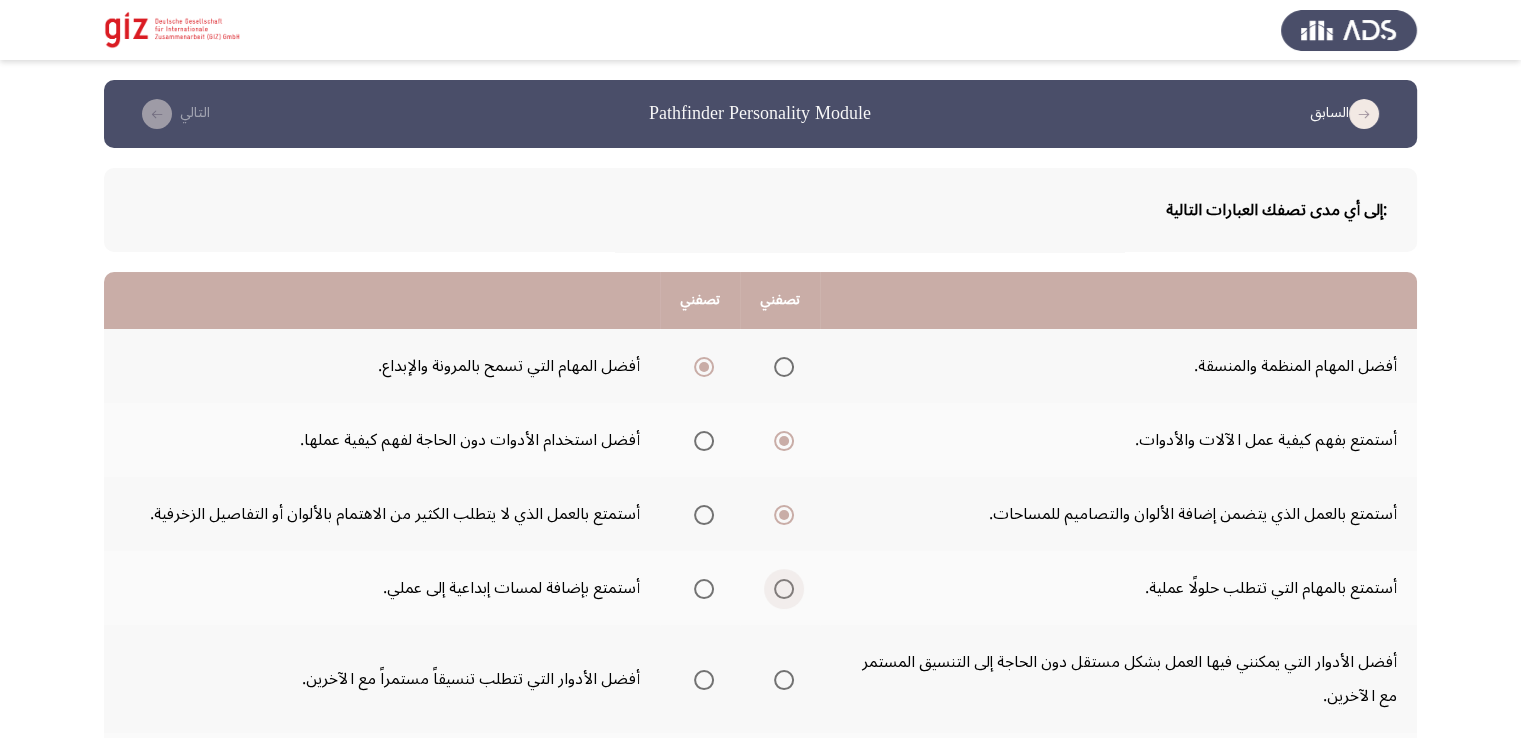 click at bounding box center (784, 589) 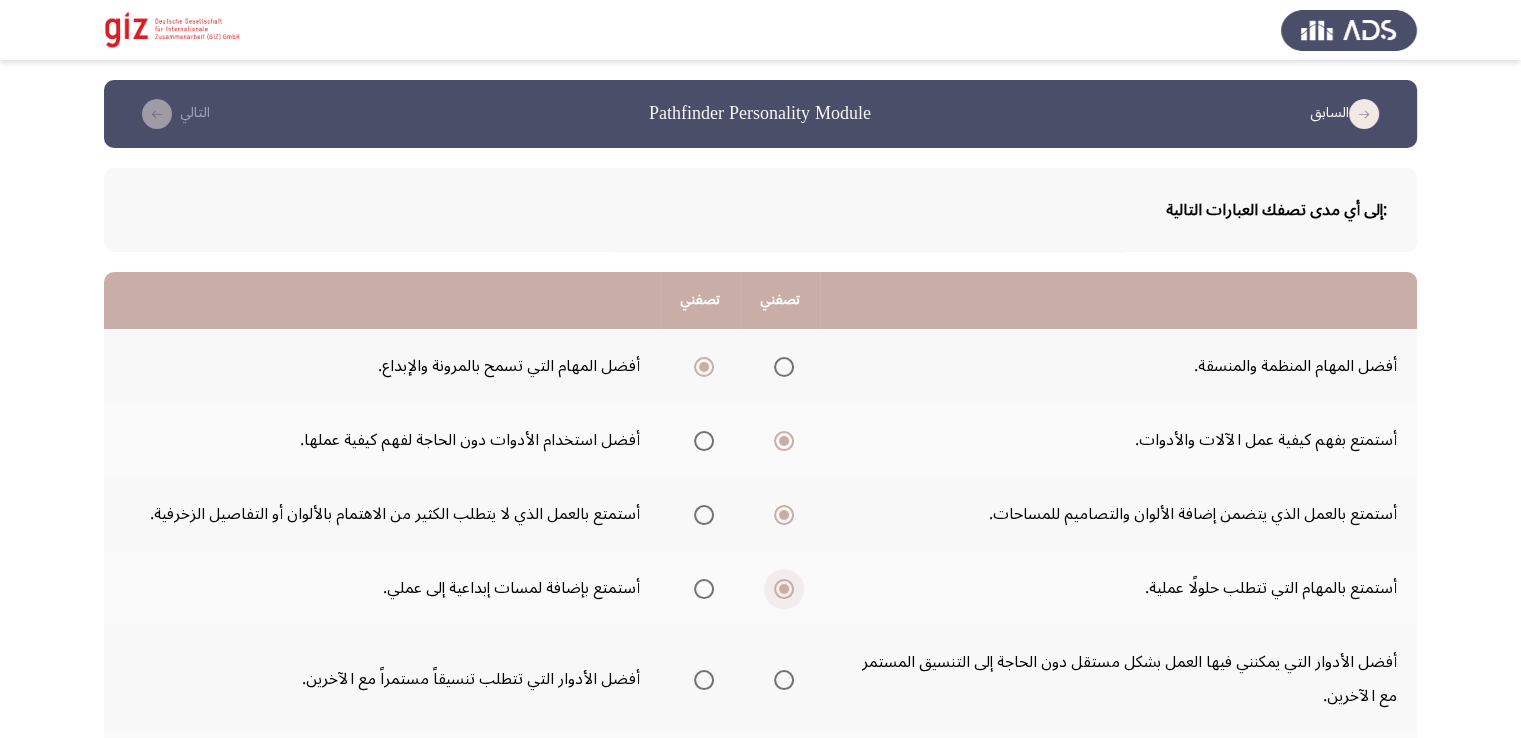 click at bounding box center [784, 589] 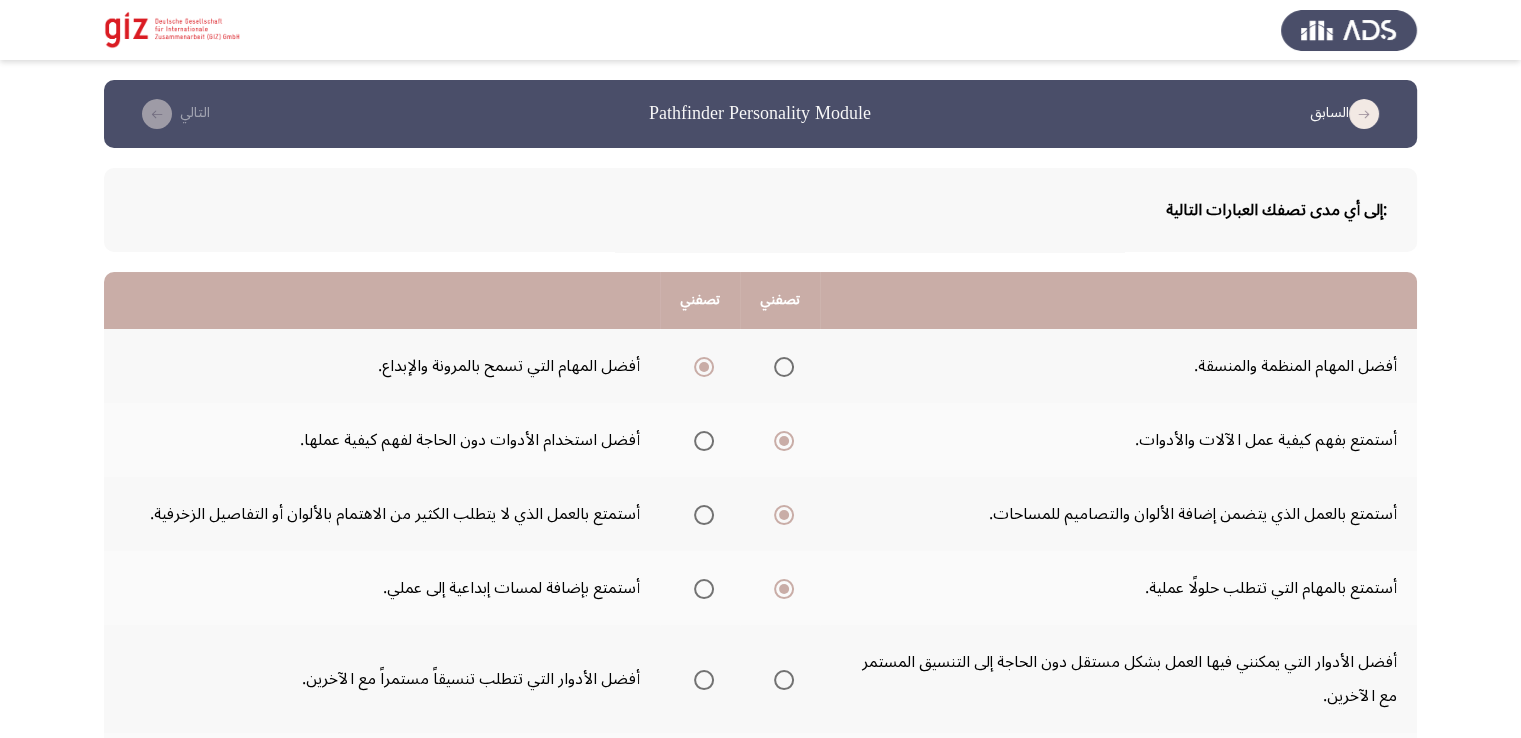 scroll, scrollTop: 300, scrollLeft: 0, axis: vertical 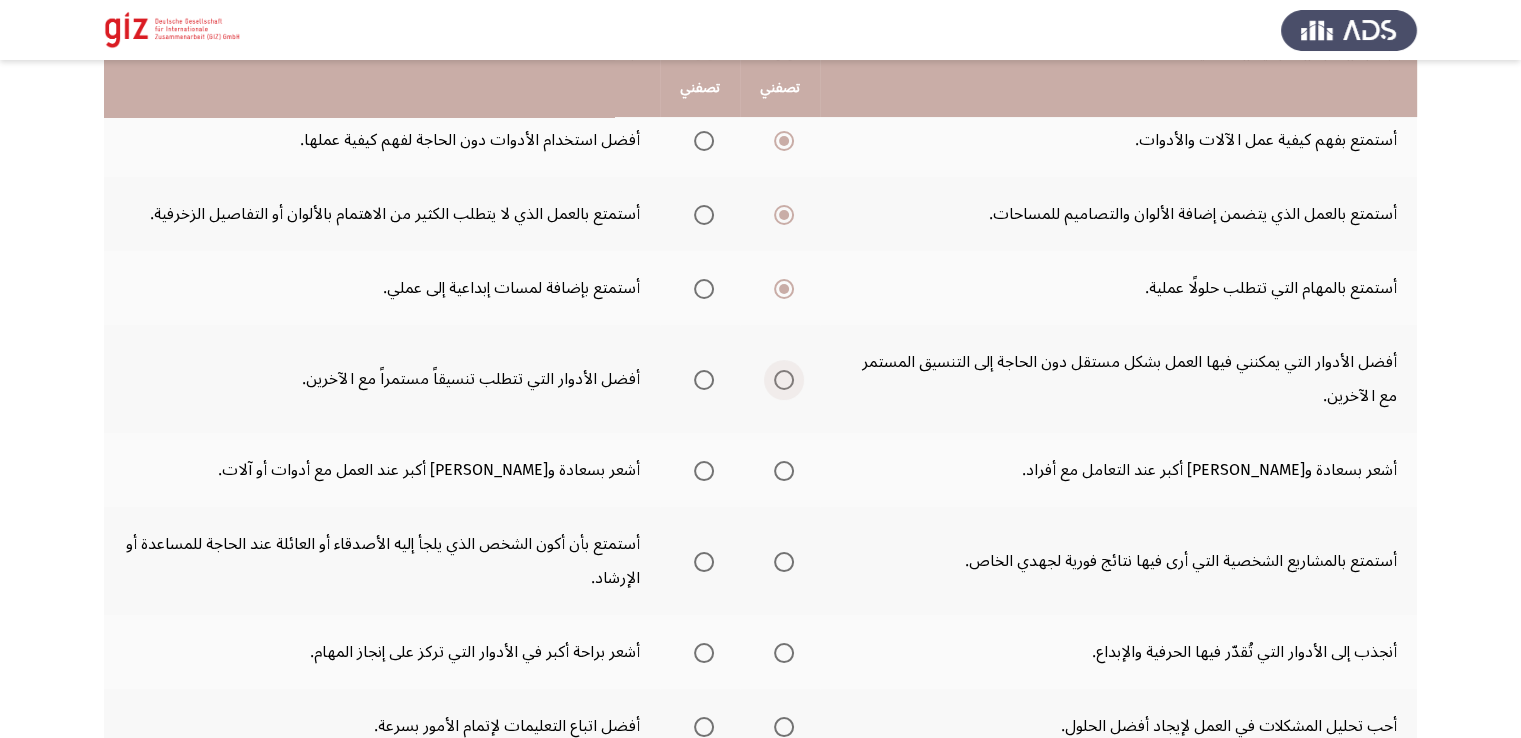 click at bounding box center [784, 380] 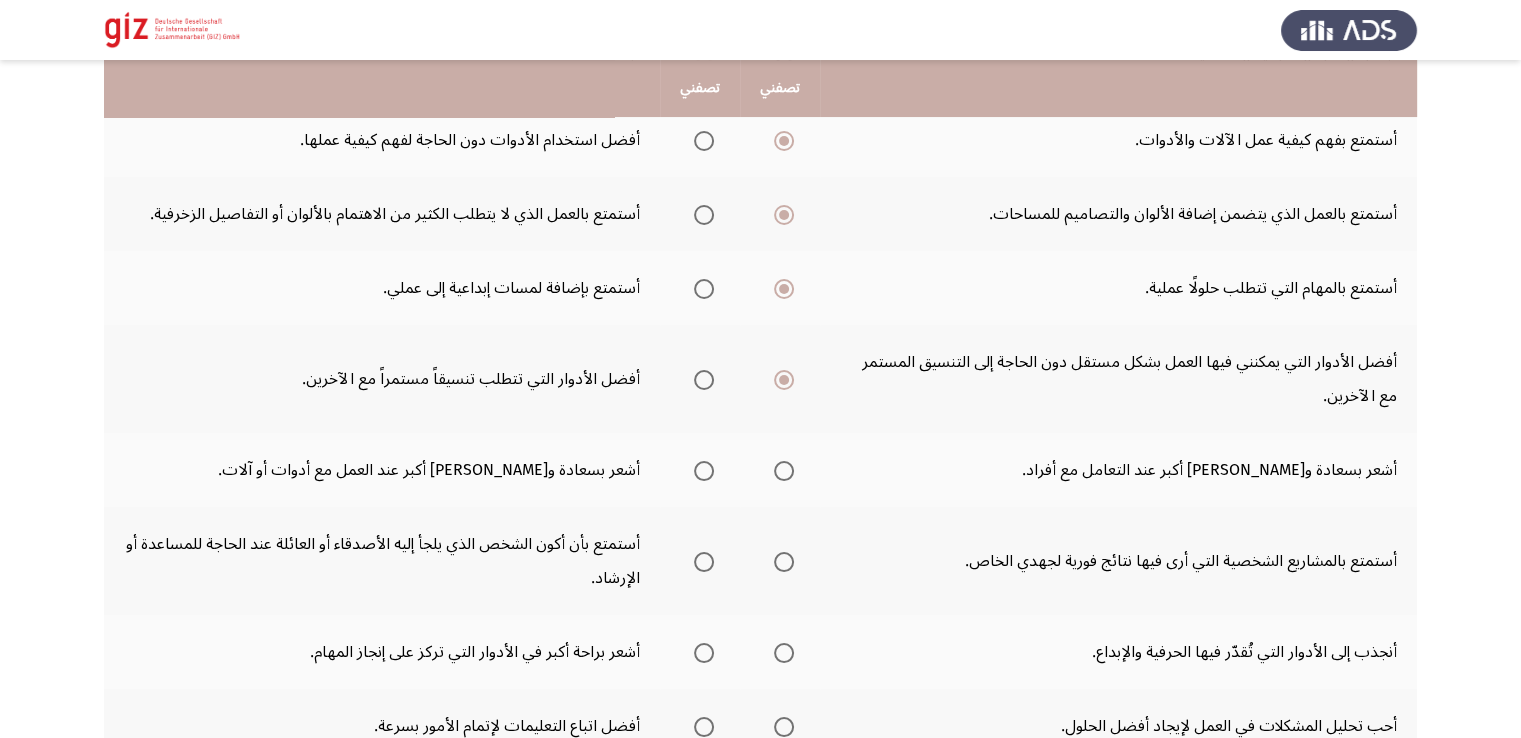 click 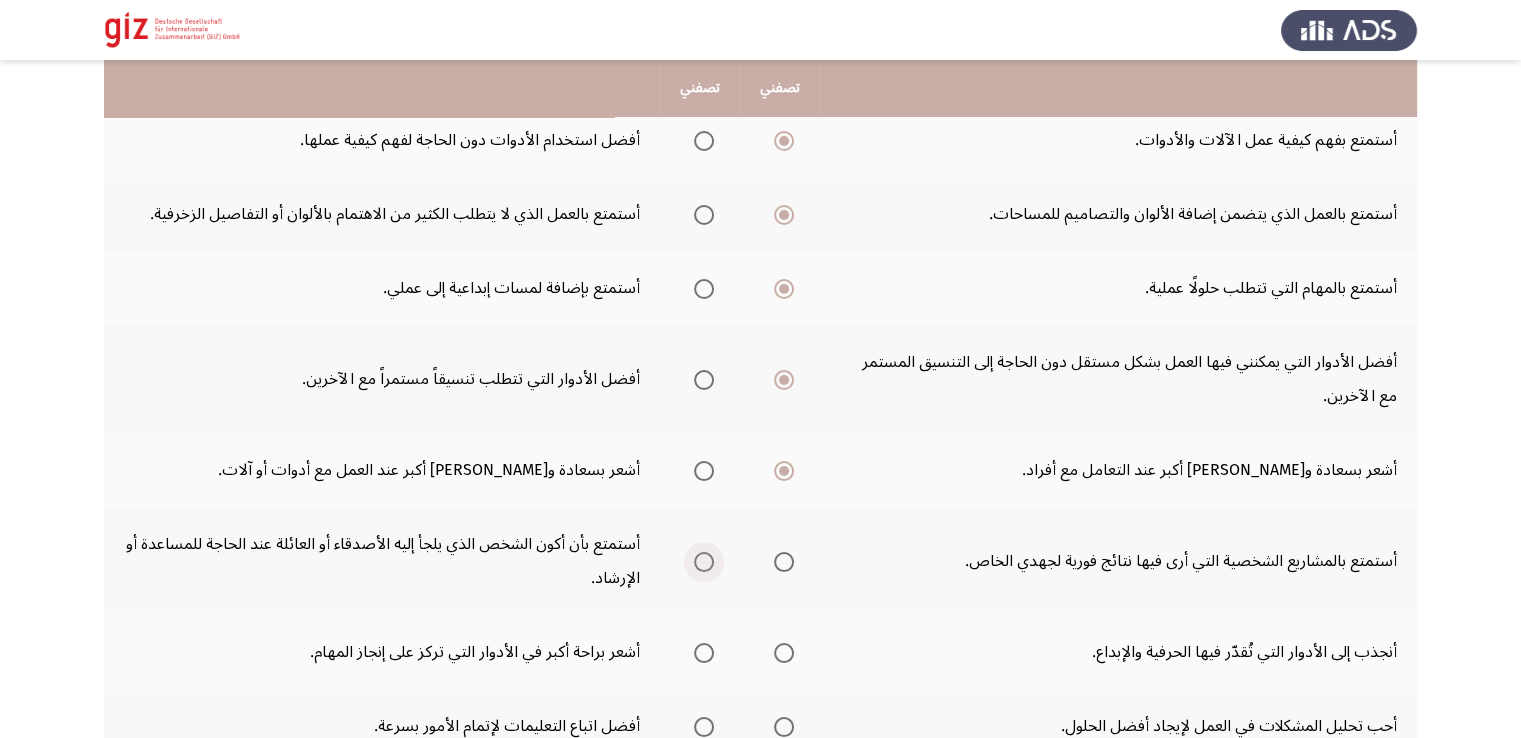 click at bounding box center [704, 562] 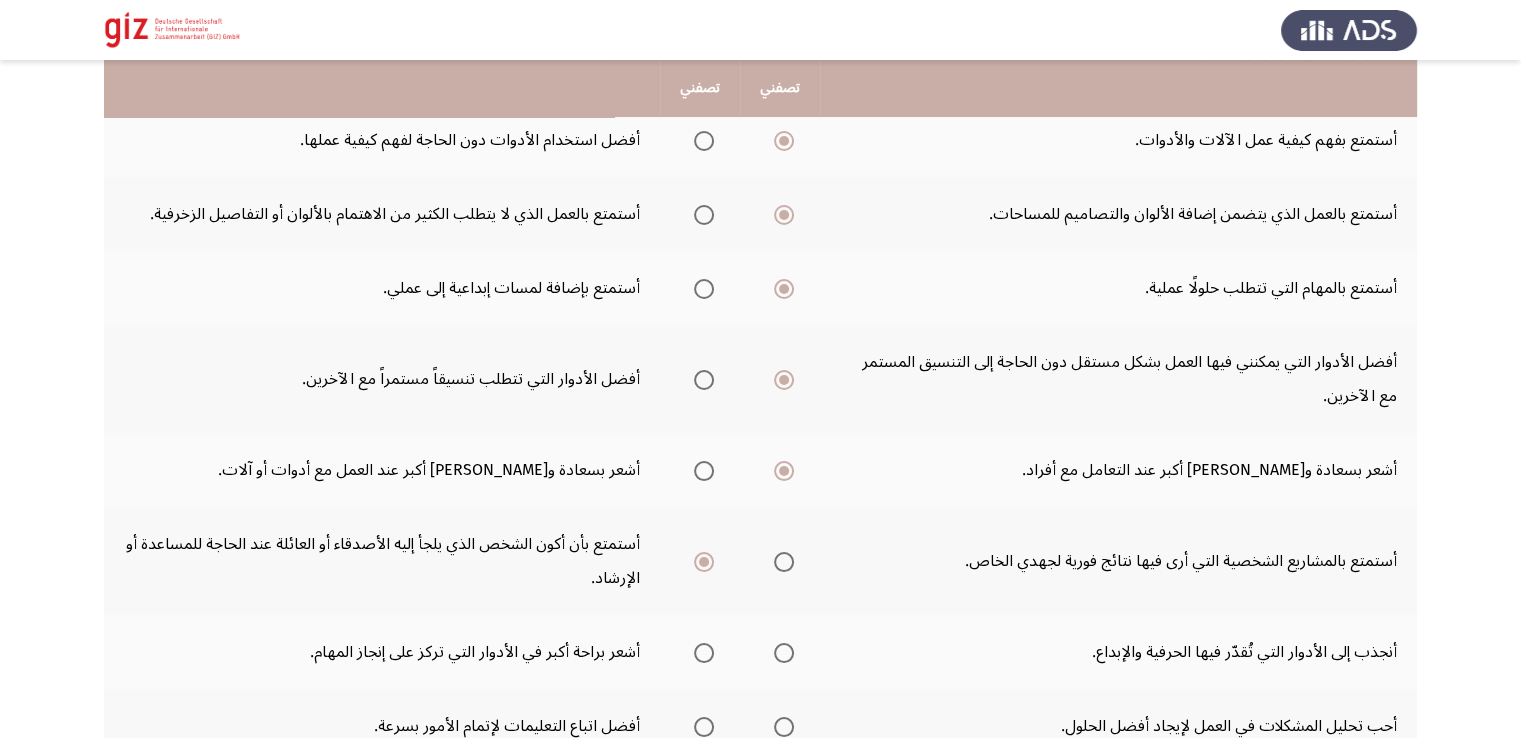 click at bounding box center [784, 562] 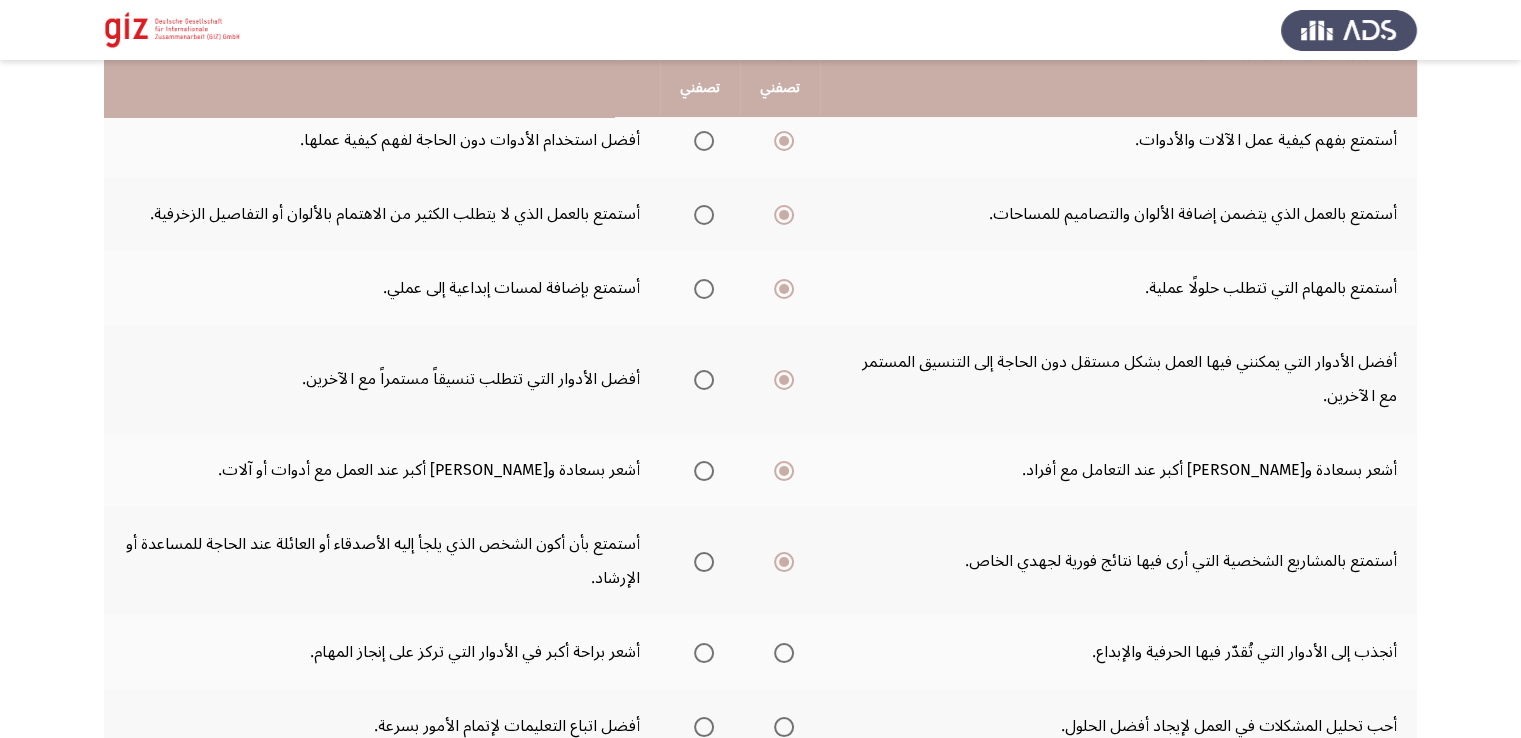 click at bounding box center (704, 653) 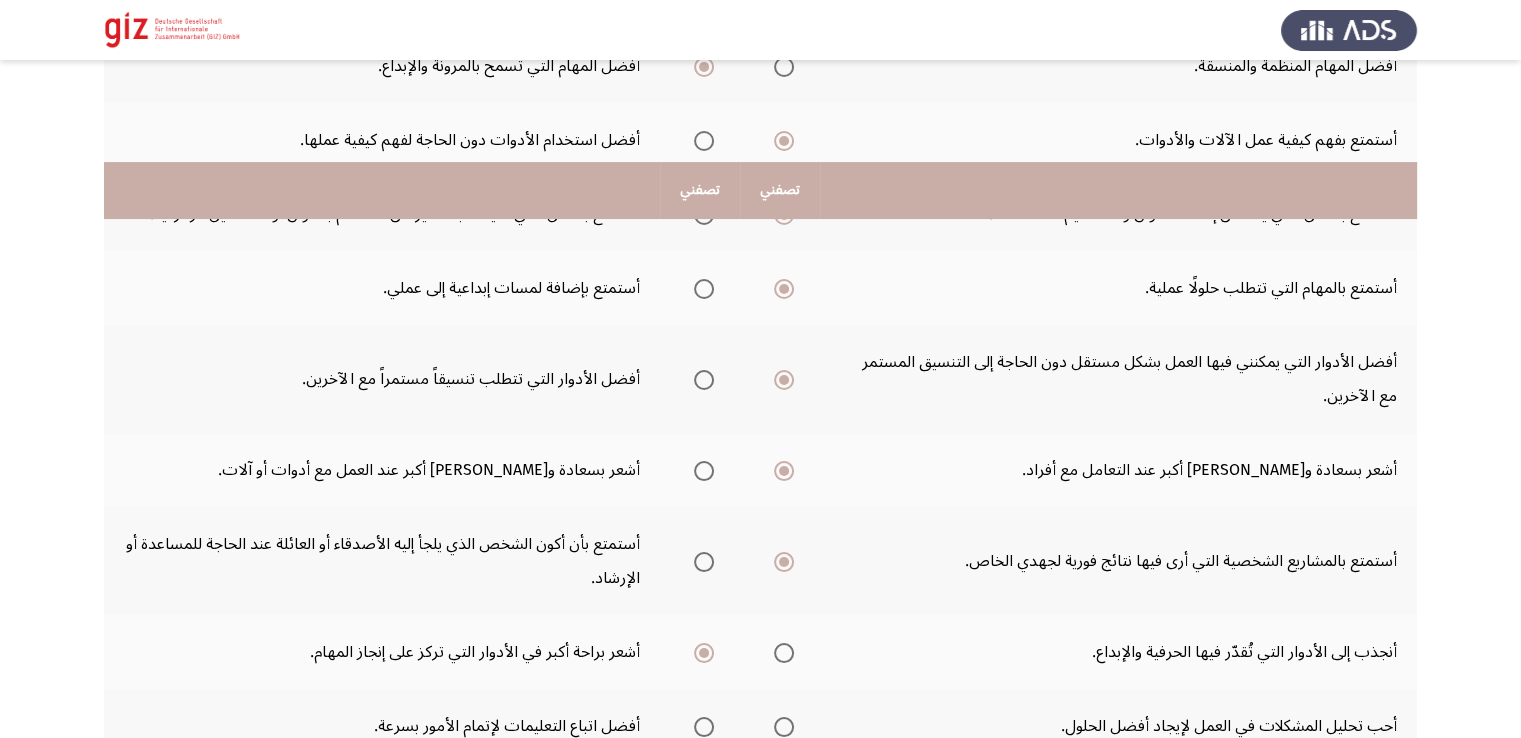scroll, scrollTop: 534, scrollLeft: 0, axis: vertical 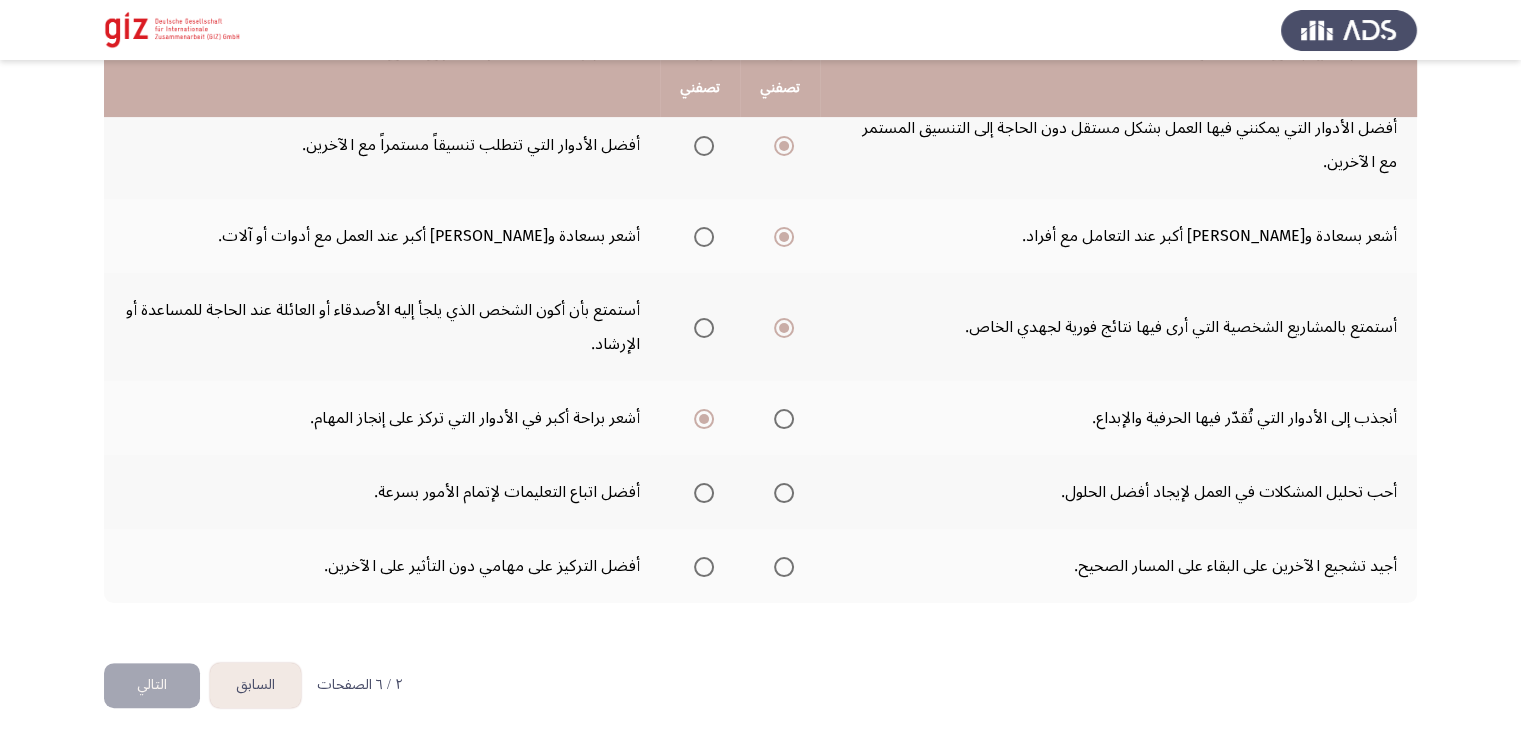click 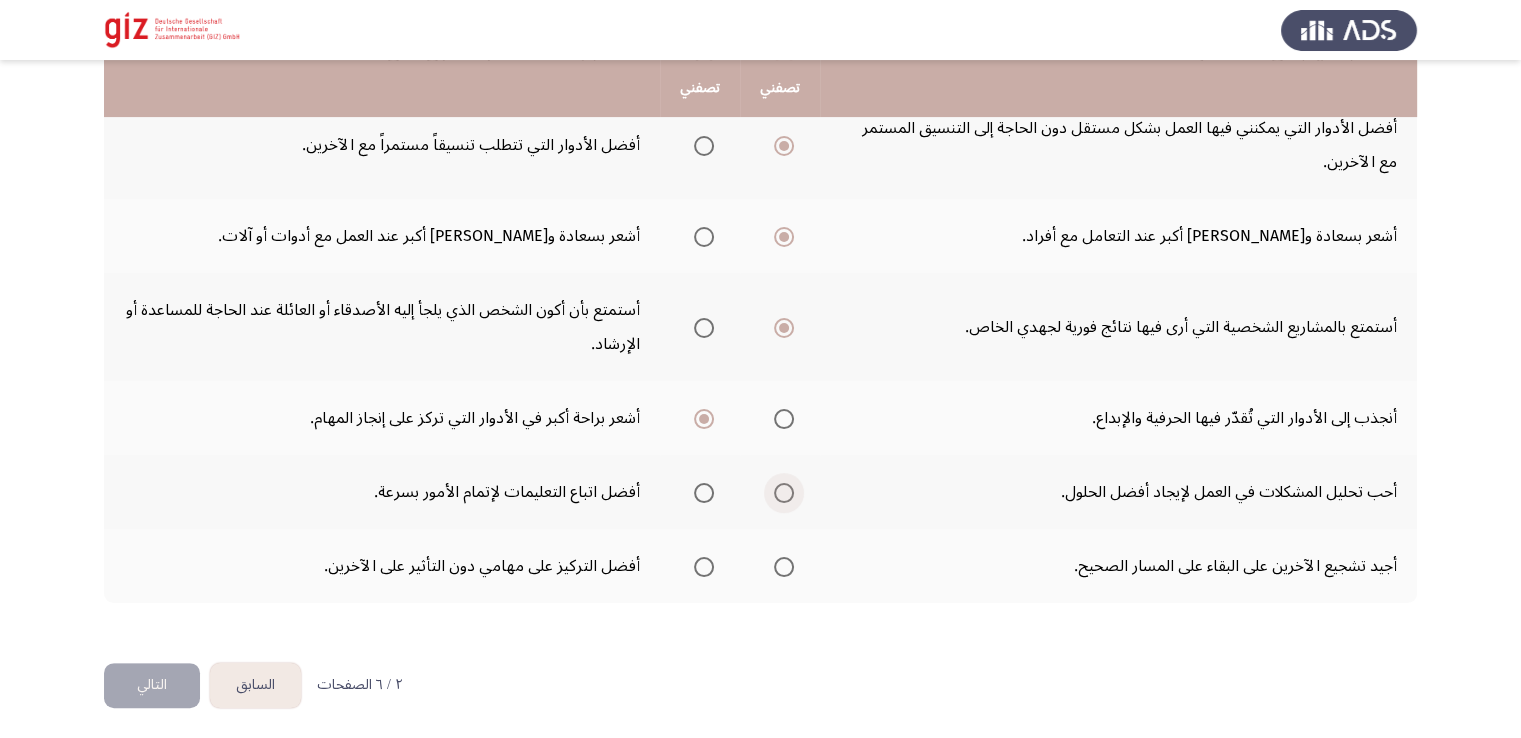 click at bounding box center (784, 493) 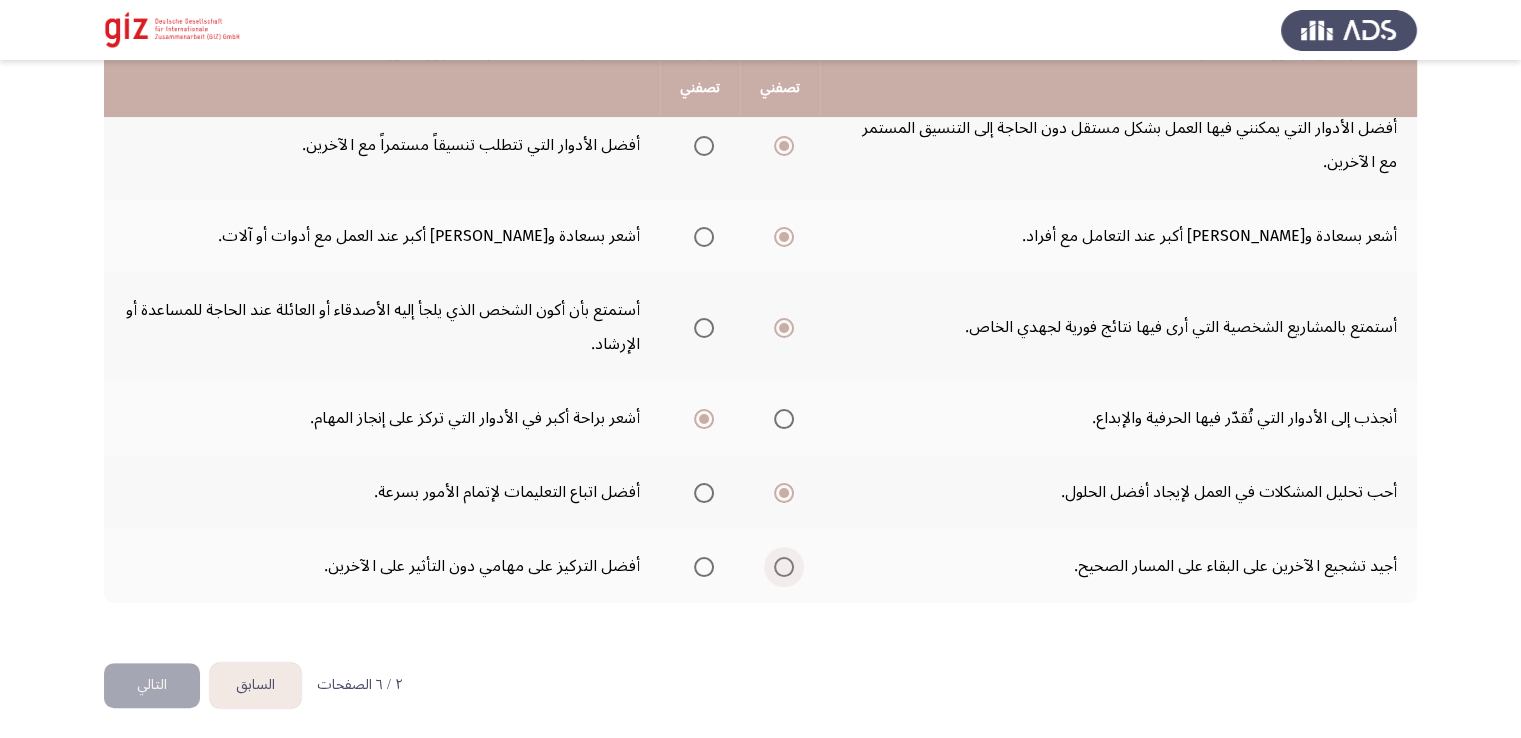click at bounding box center [784, 567] 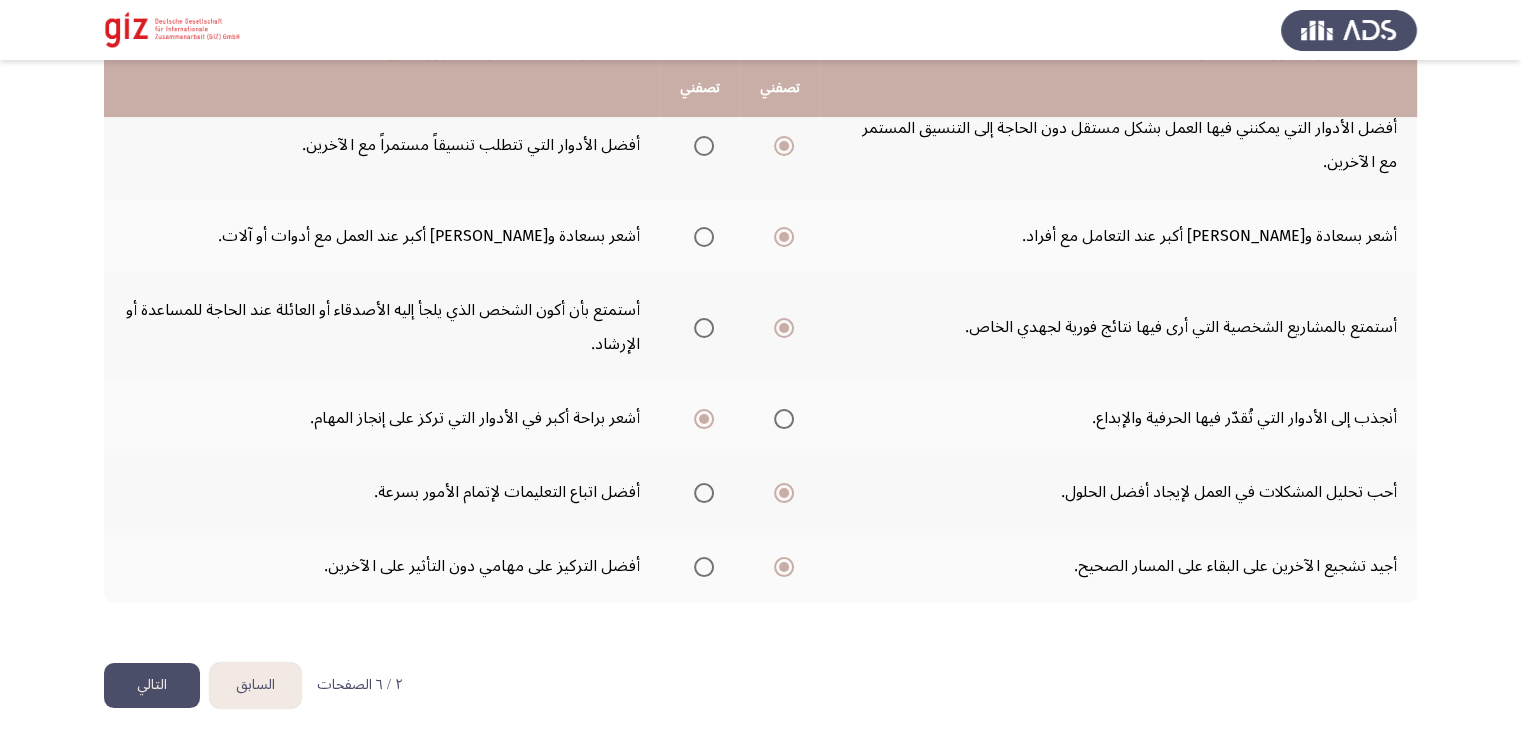 click on "التالي" 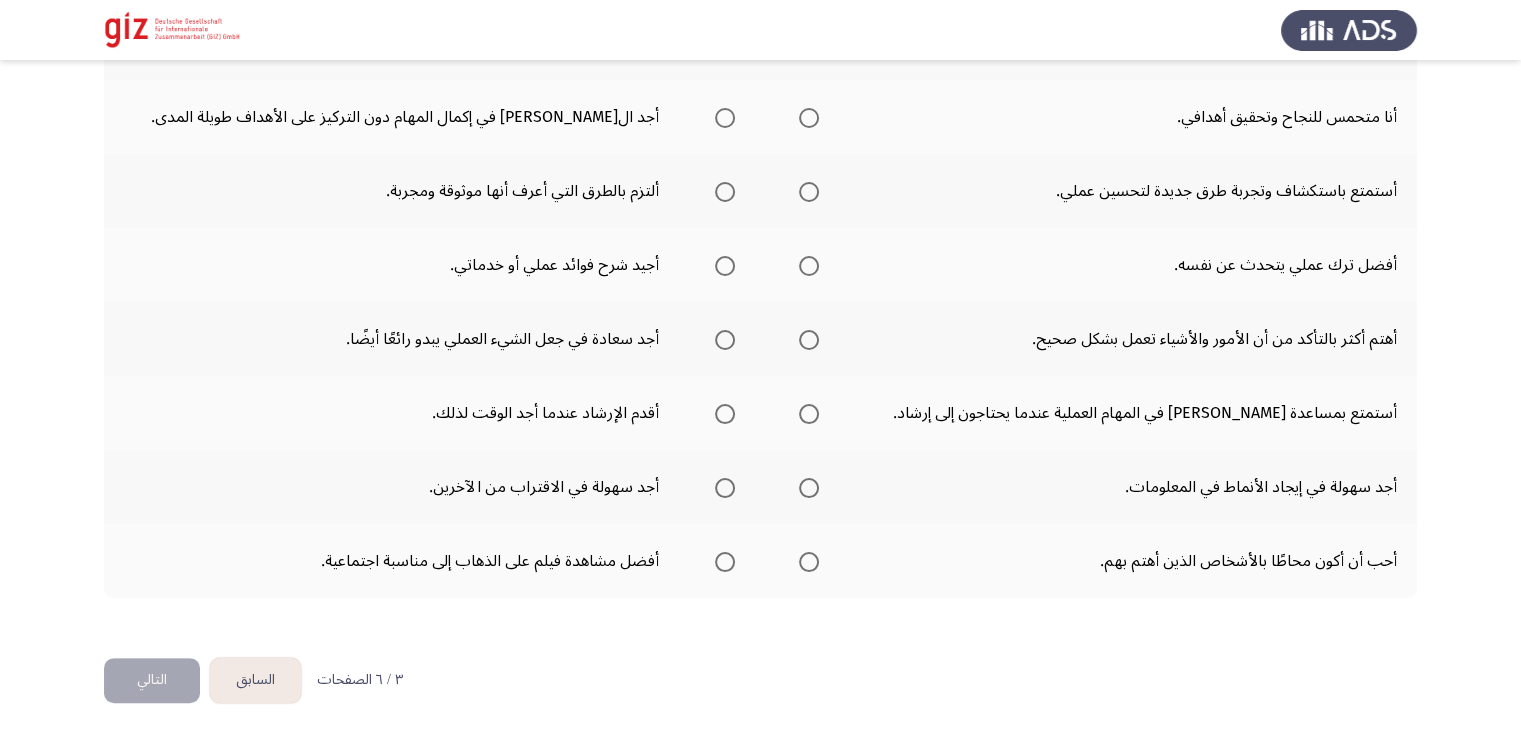scroll, scrollTop: 0, scrollLeft: 0, axis: both 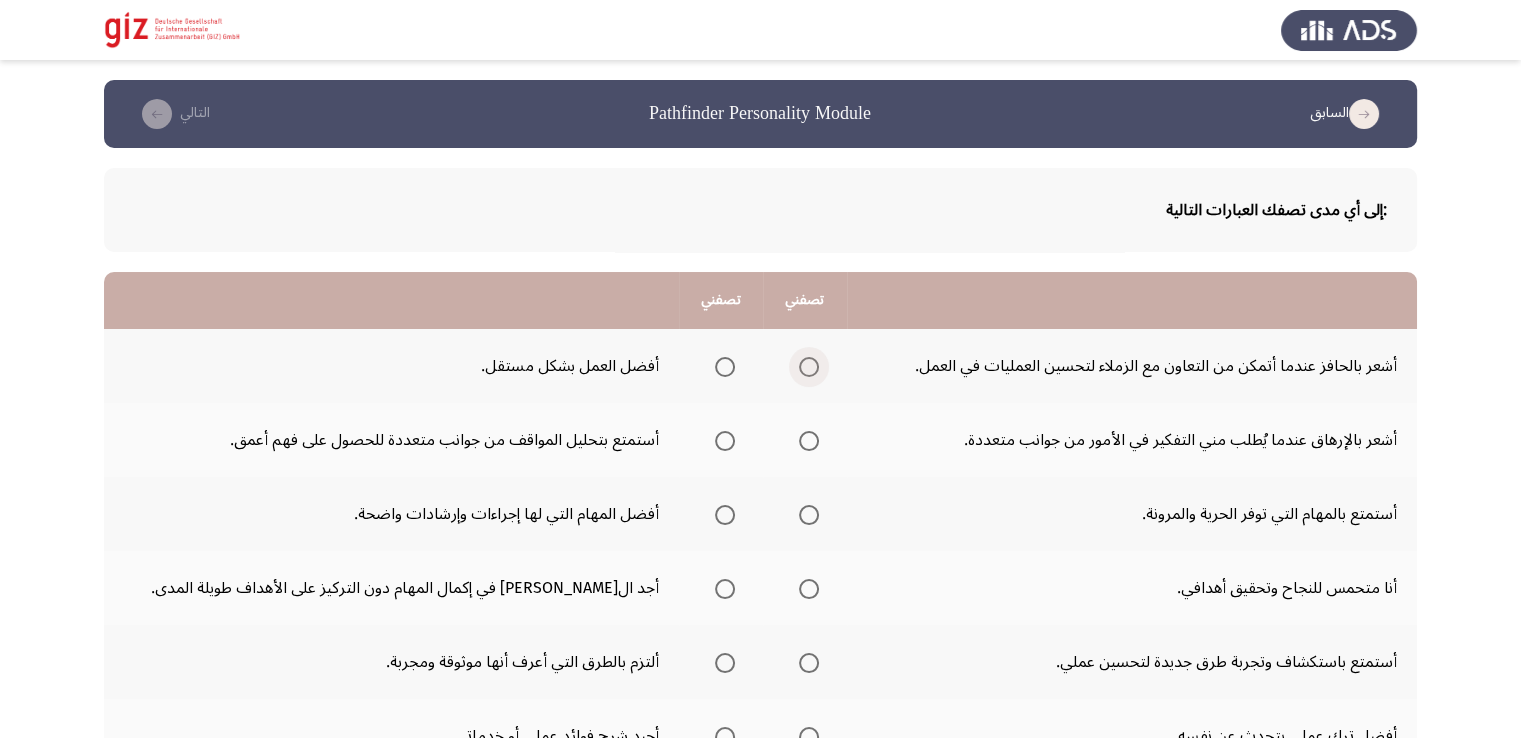 click at bounding box center [809, 367] 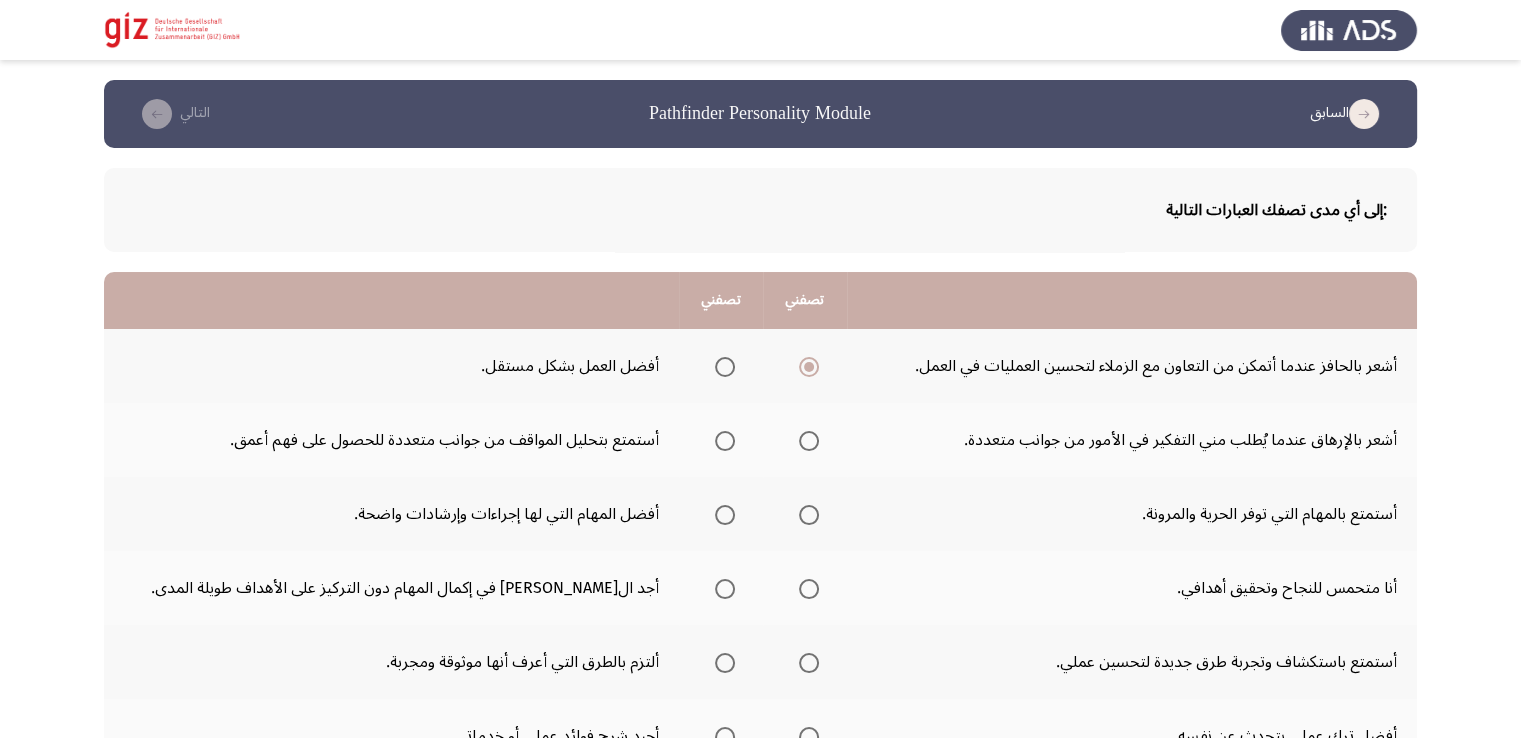 click at bounding box center (725, 441) 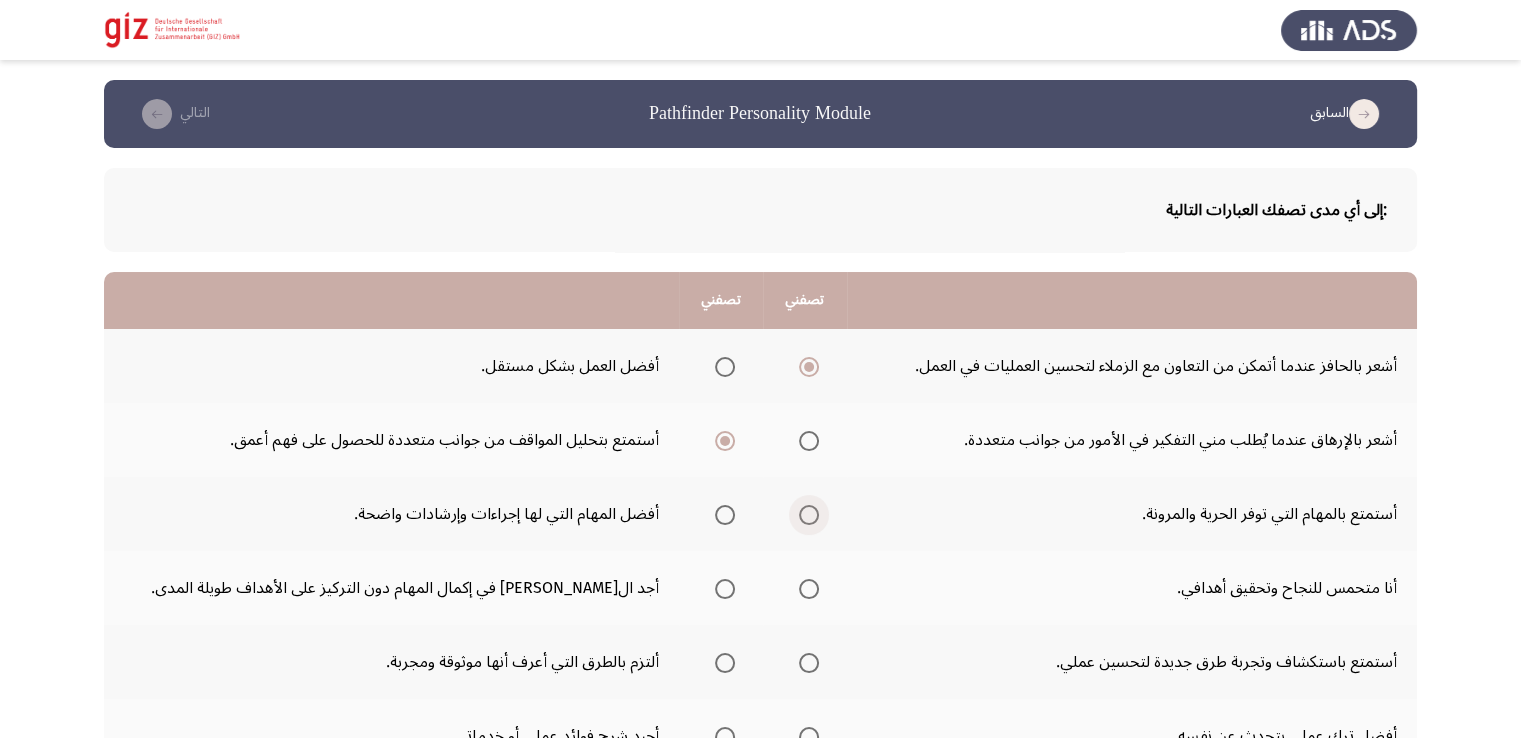 click at bounding box center [809, 515] 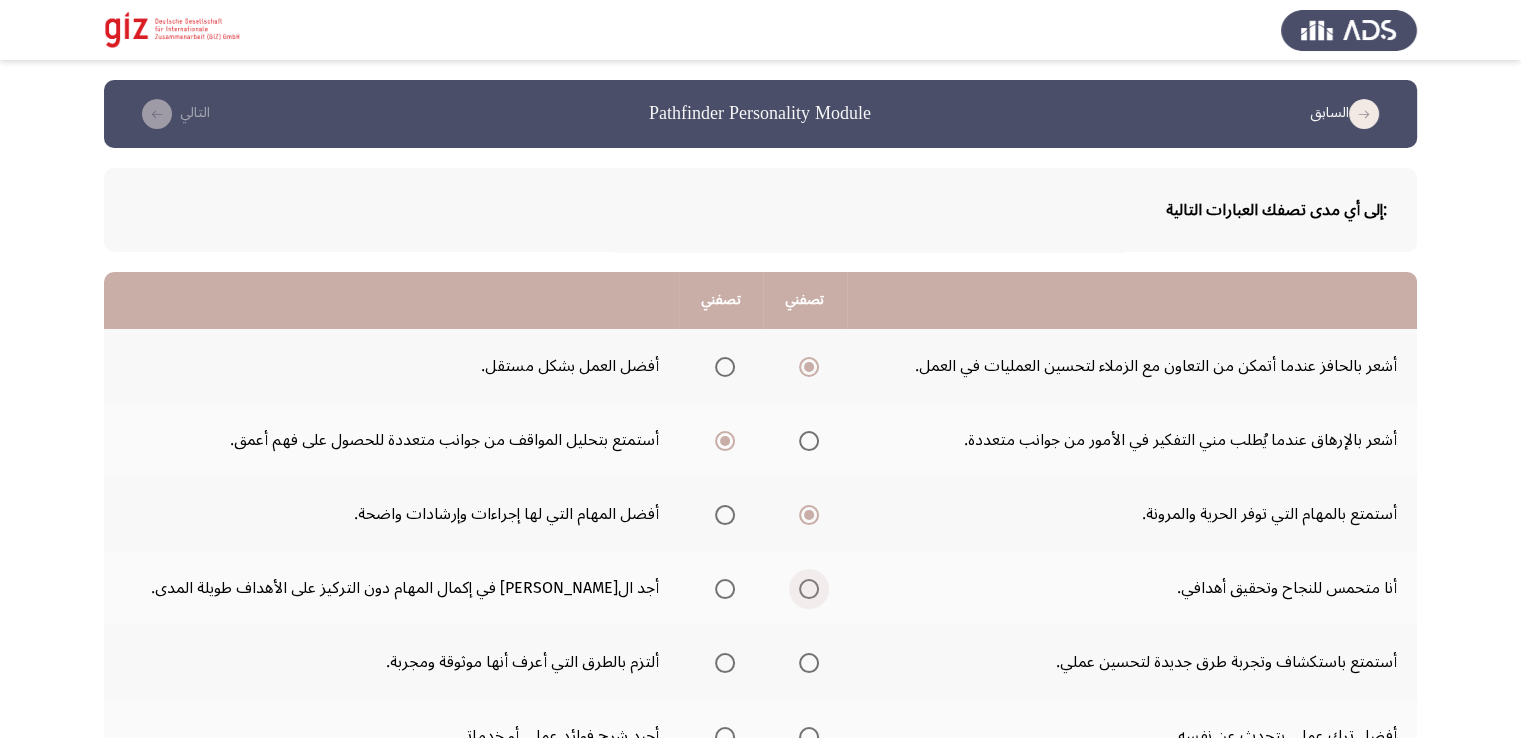 click at bounding box center [809, 589] 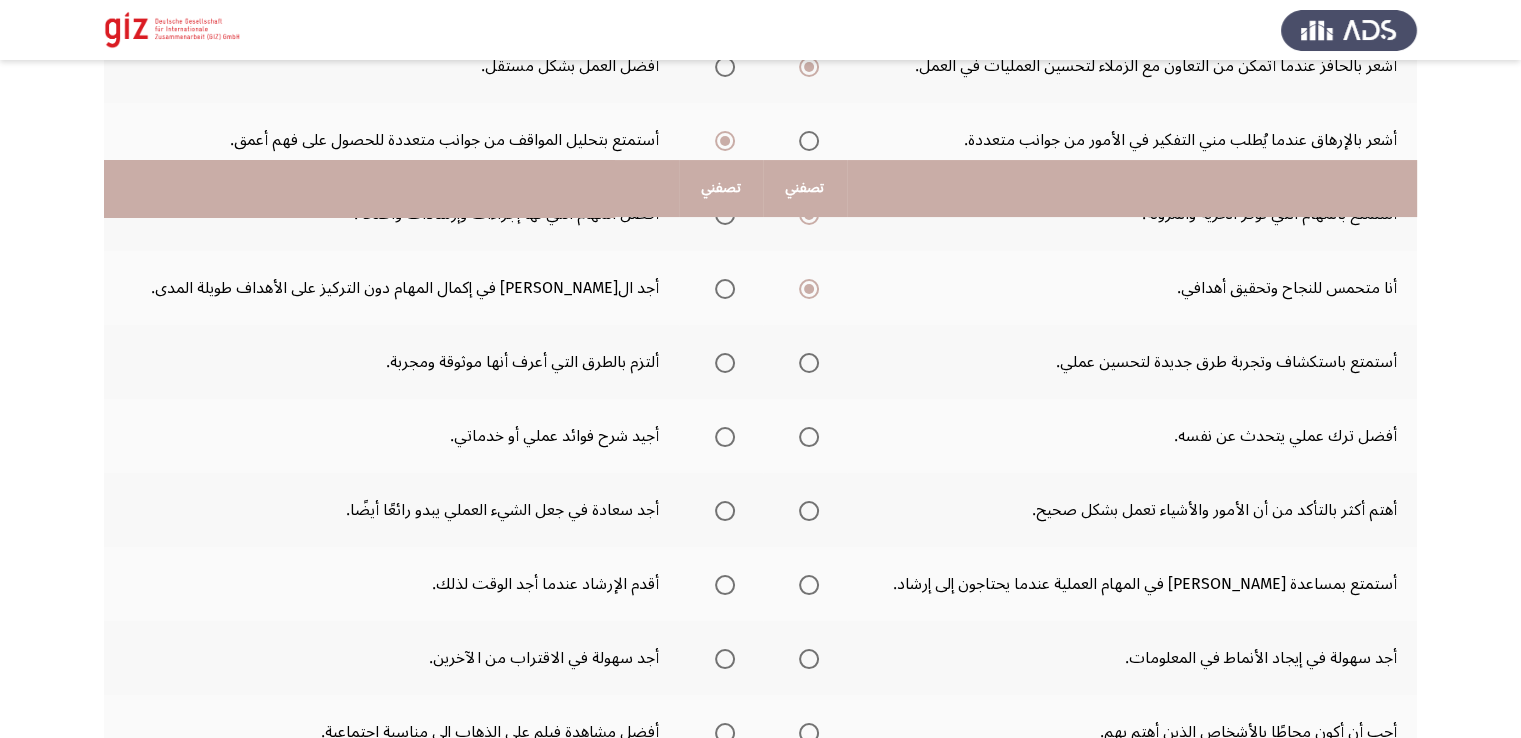 scroll, scrollTop: 400, scrollLeft: 0, axis: vertical 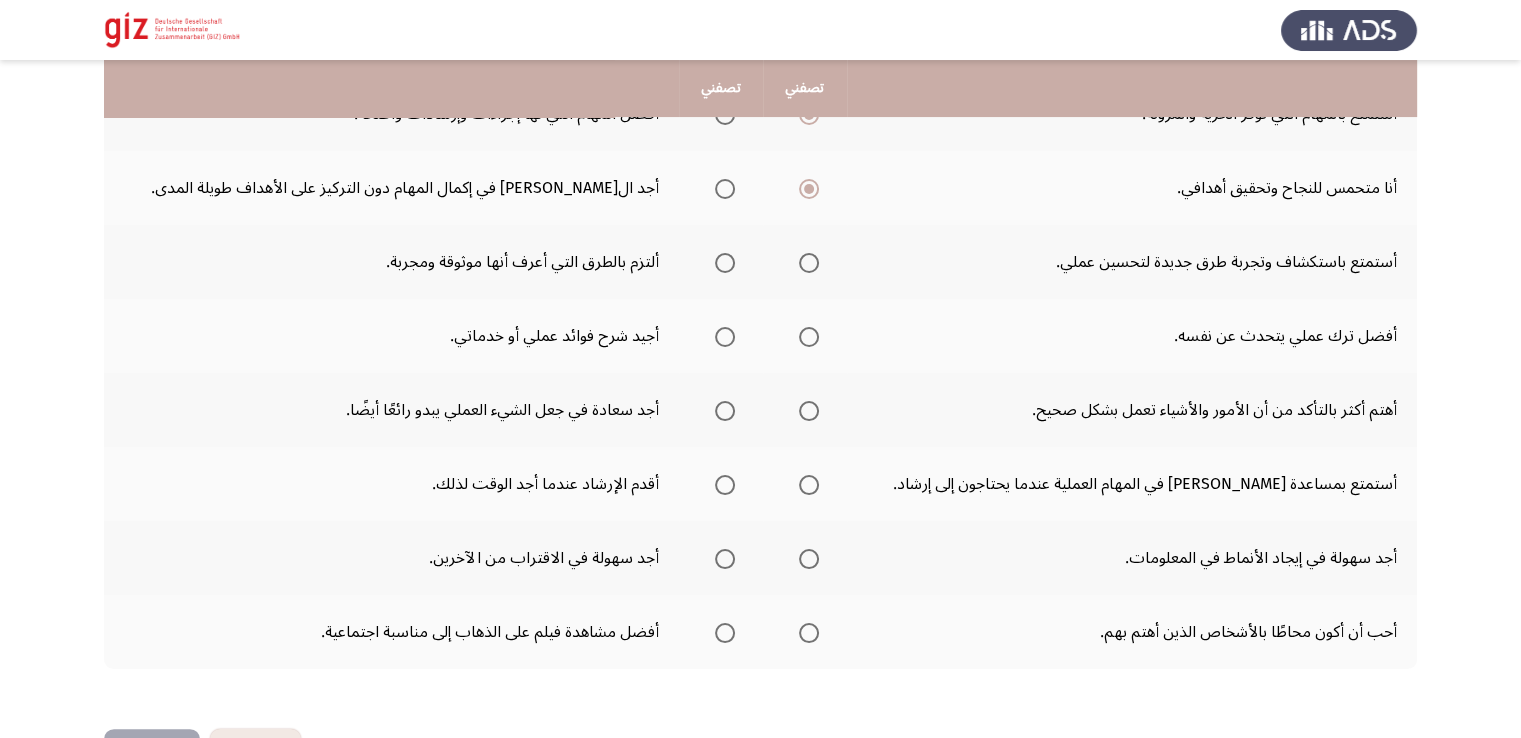 click at bounding box center (809, 263) 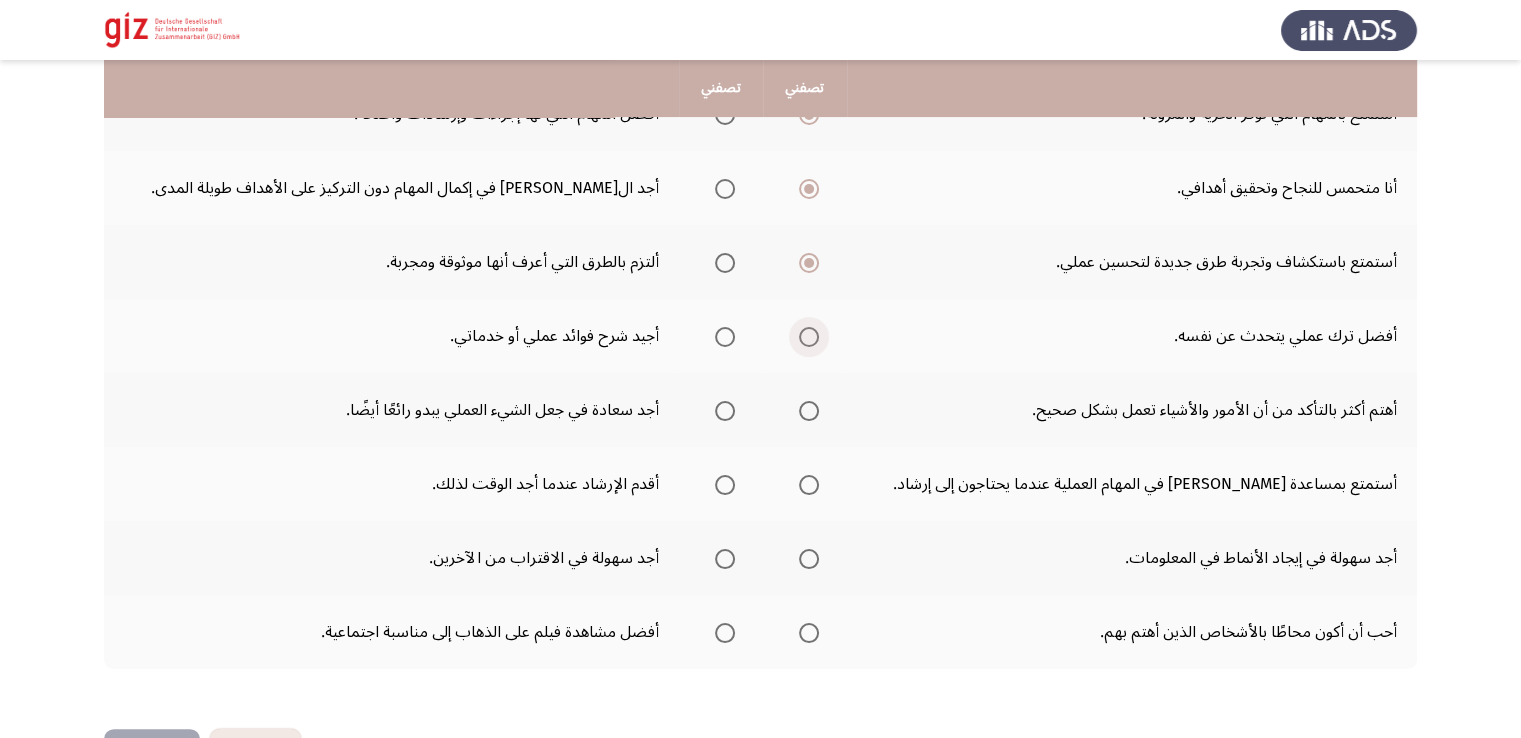 click at bounding box center (809, 337) 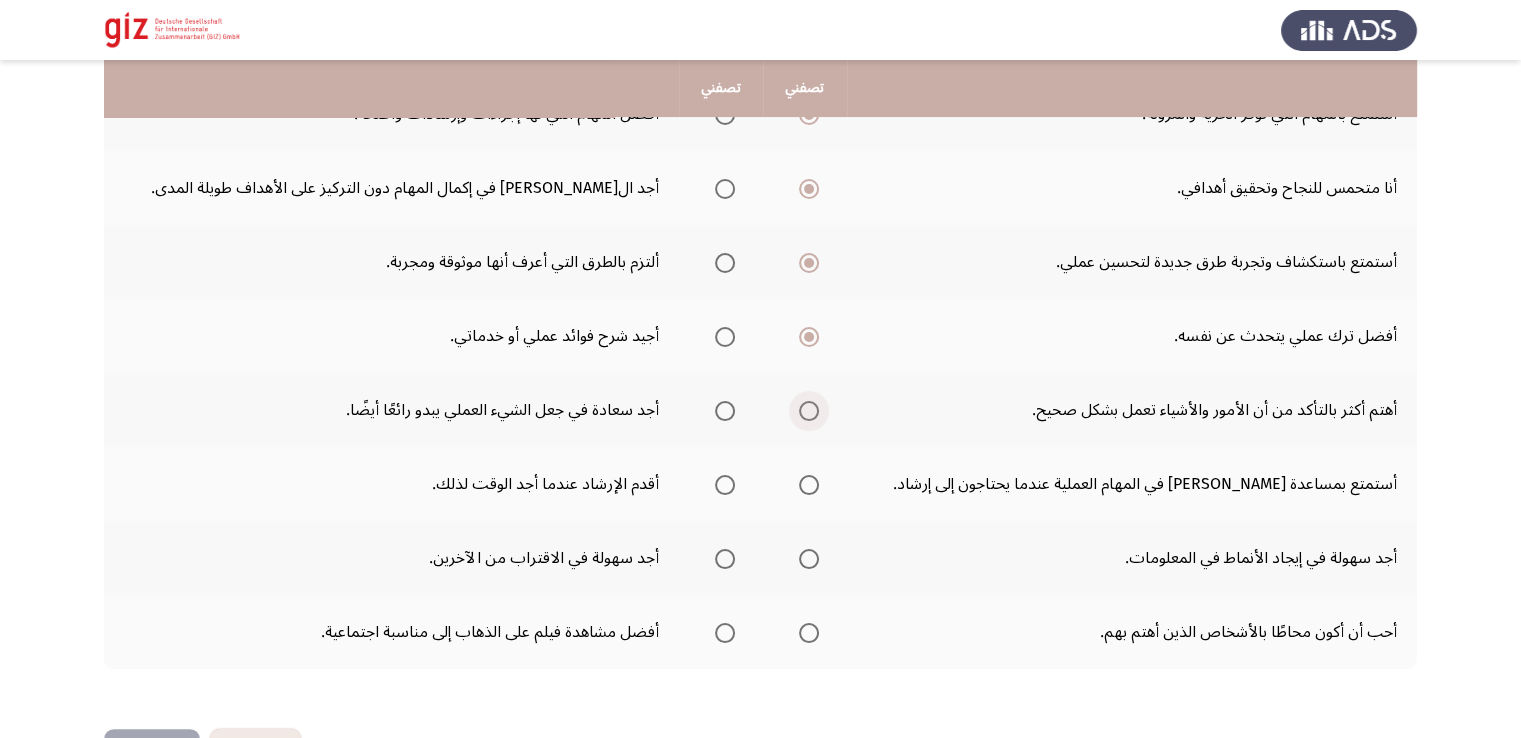 click at bounding box center (809, 411) 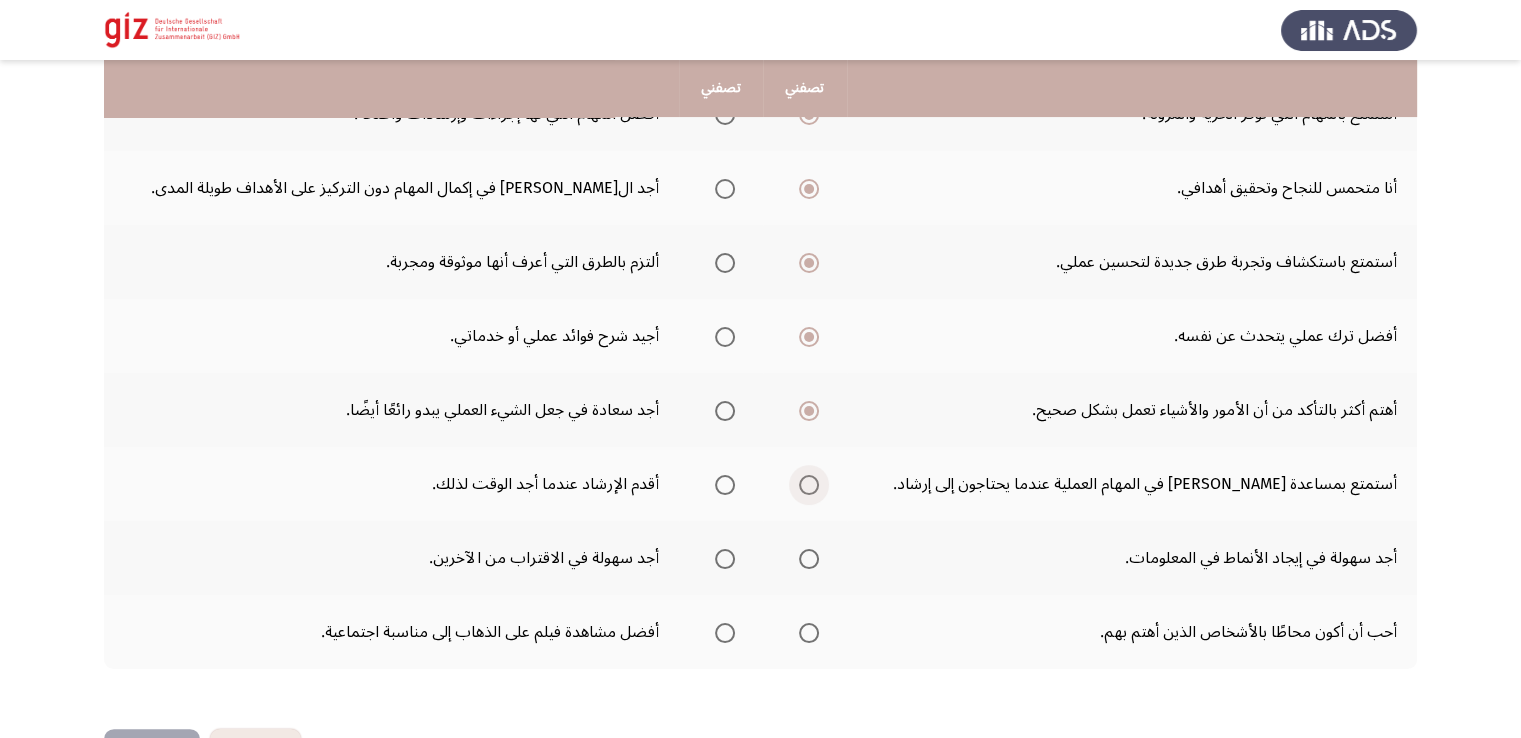 click at bounding box center (809, 485) 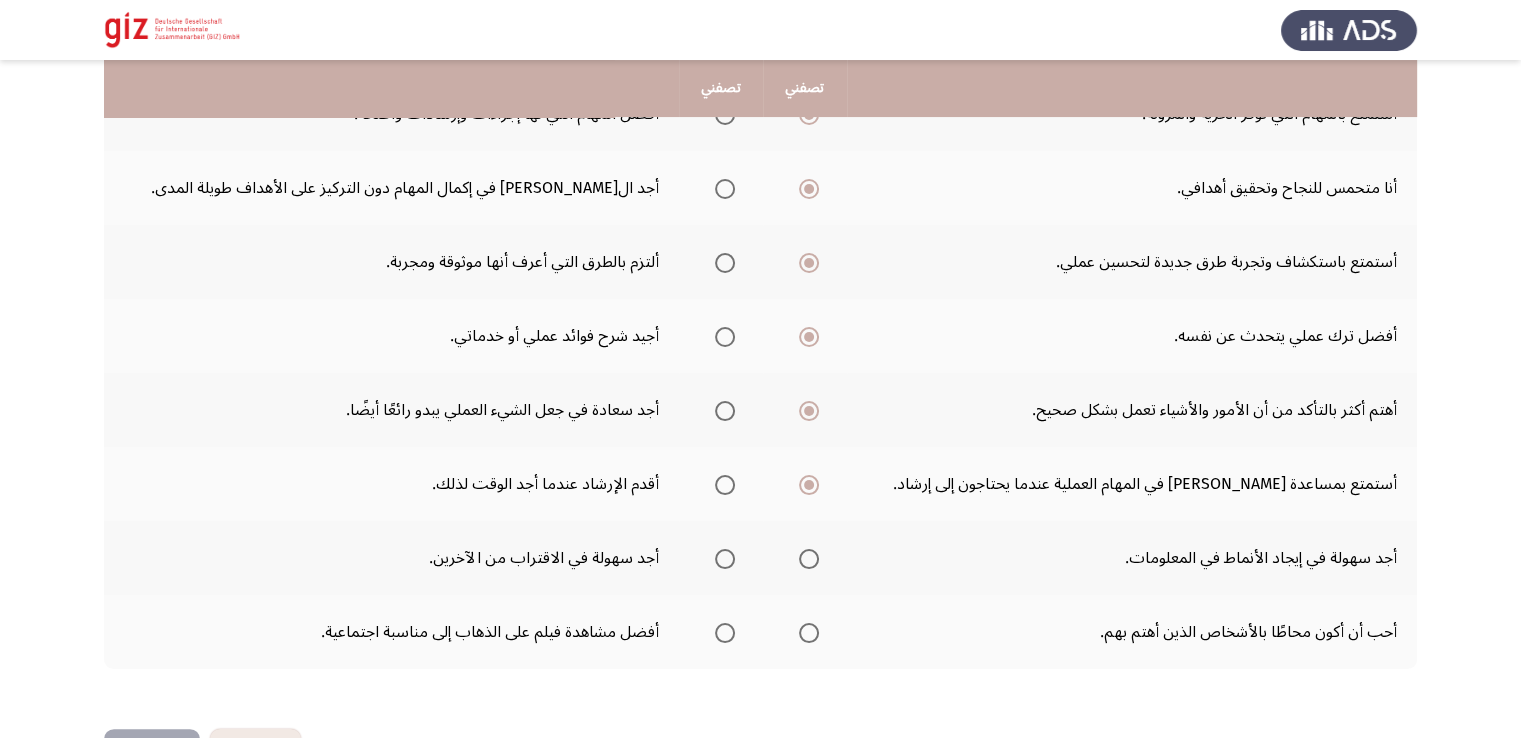 click at bounding box center (725, 559) 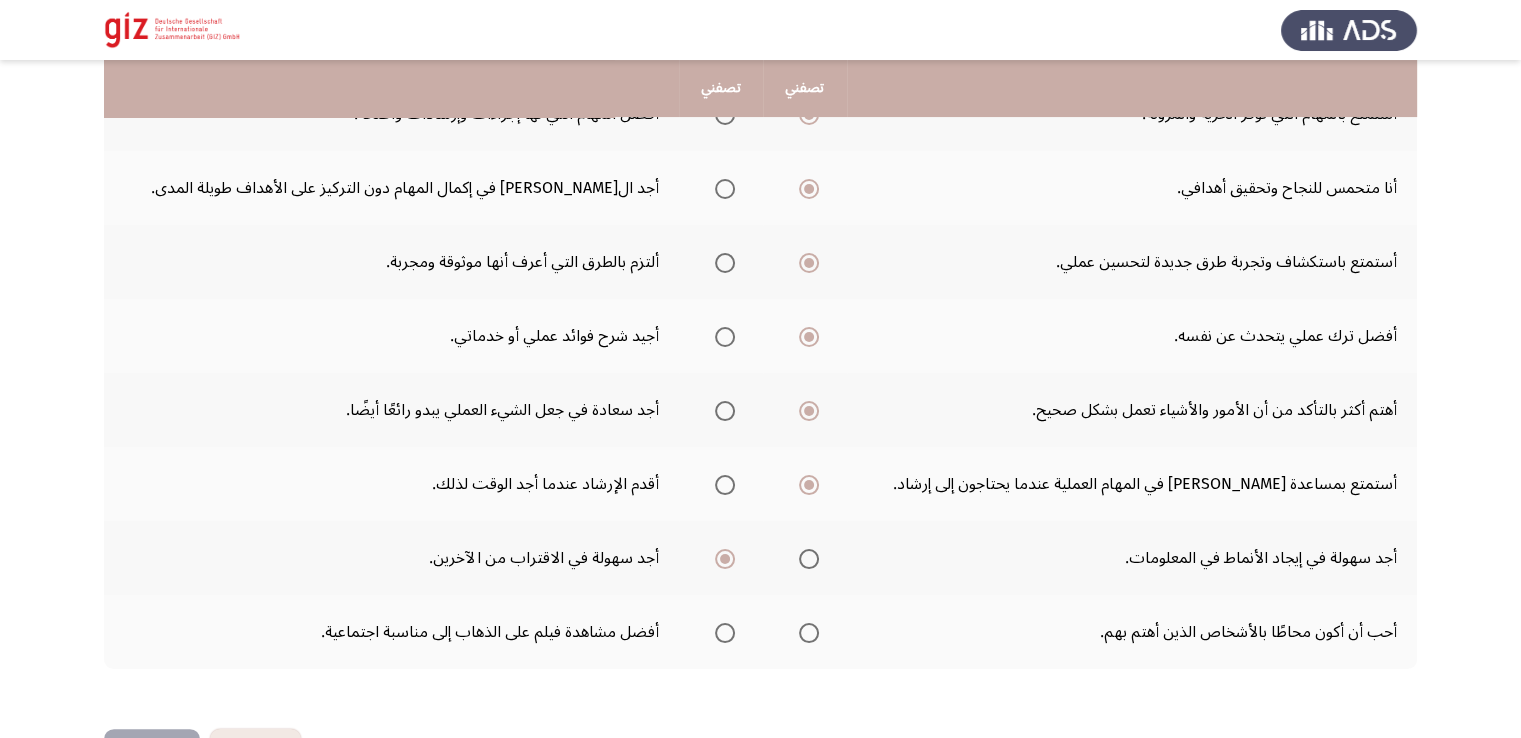 click at bounding box center [809, 633] 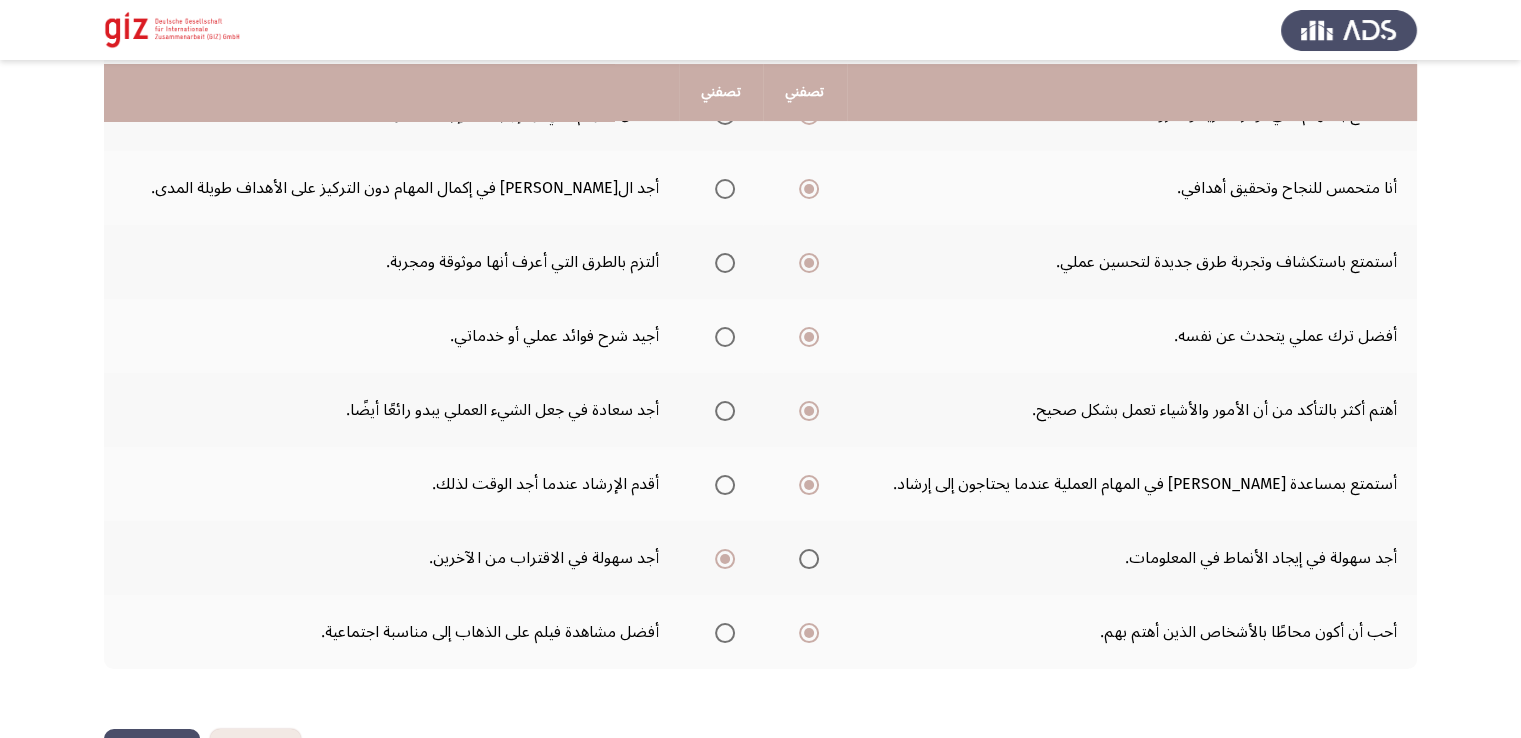 scroll, scrollTop: 467, scrollLeft: 0, axis: vertical 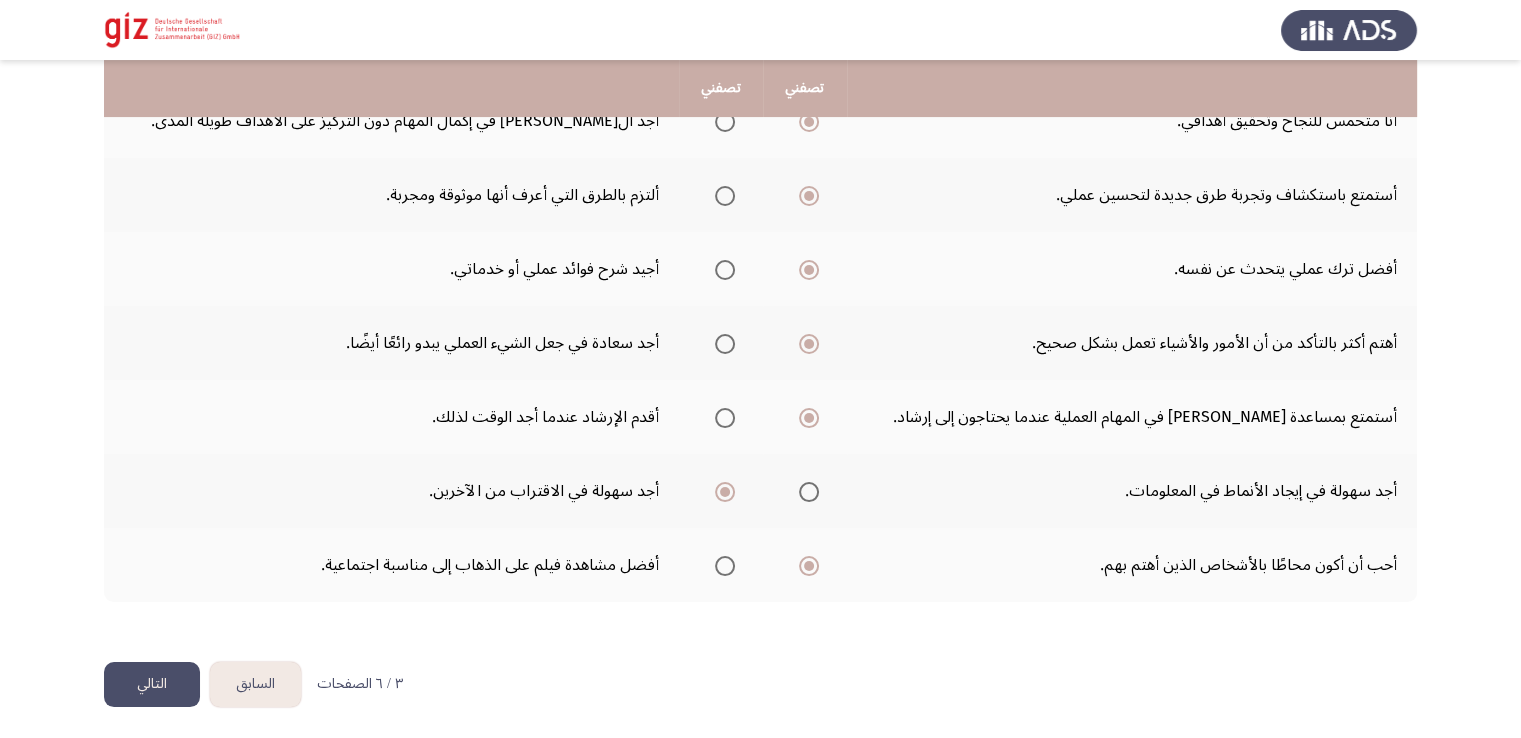 click on "التالي" 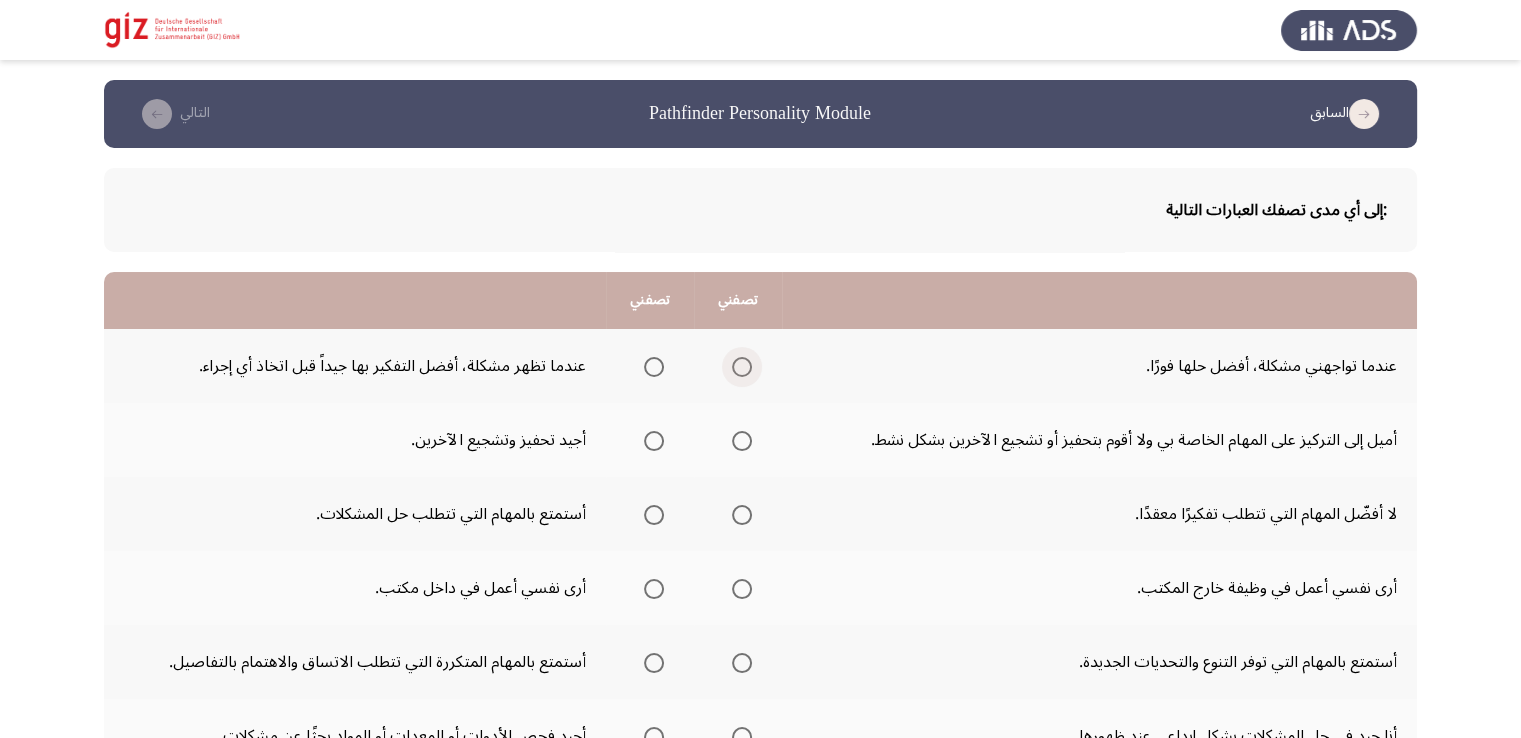 click at bounding box center (742, 367) 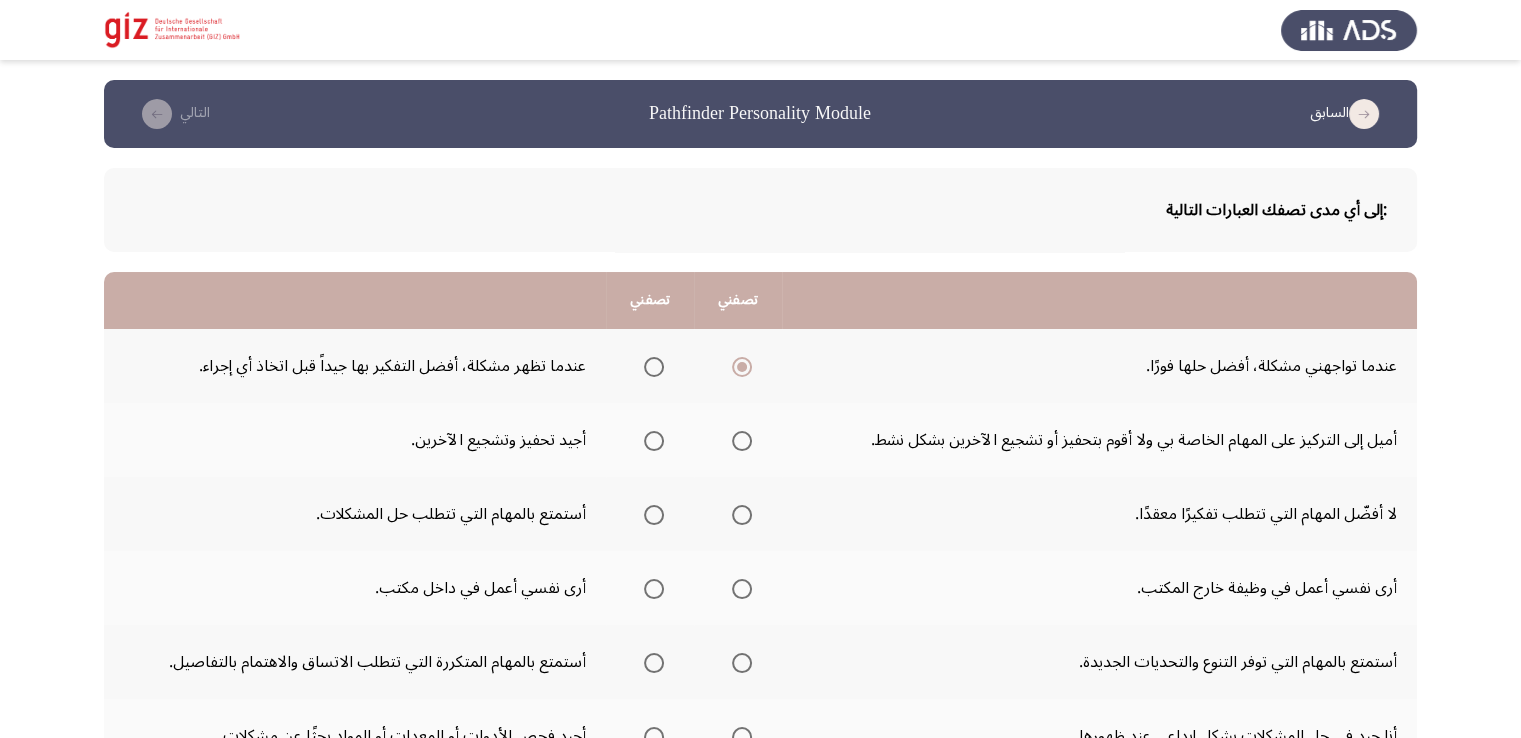click 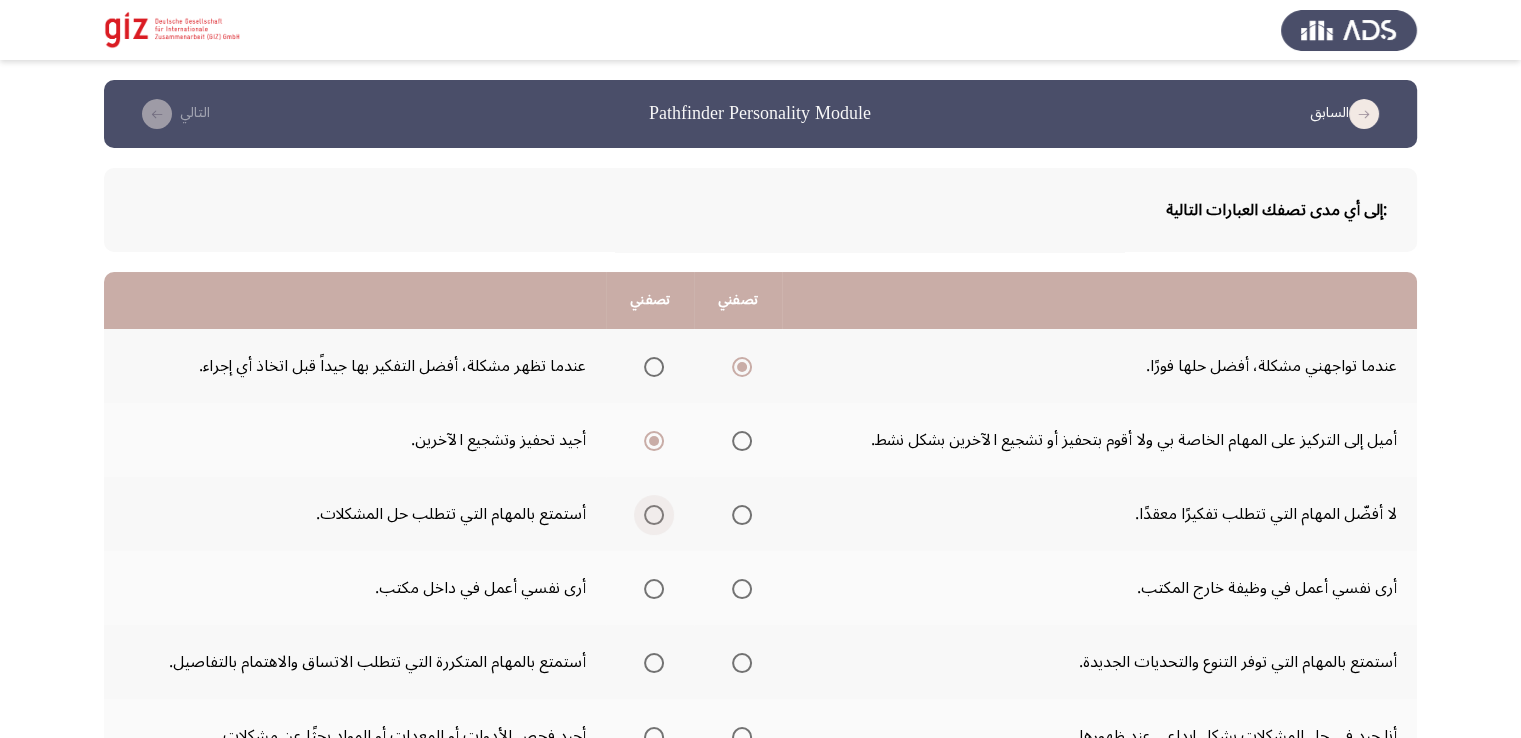 click at bounding box center (654, 515) 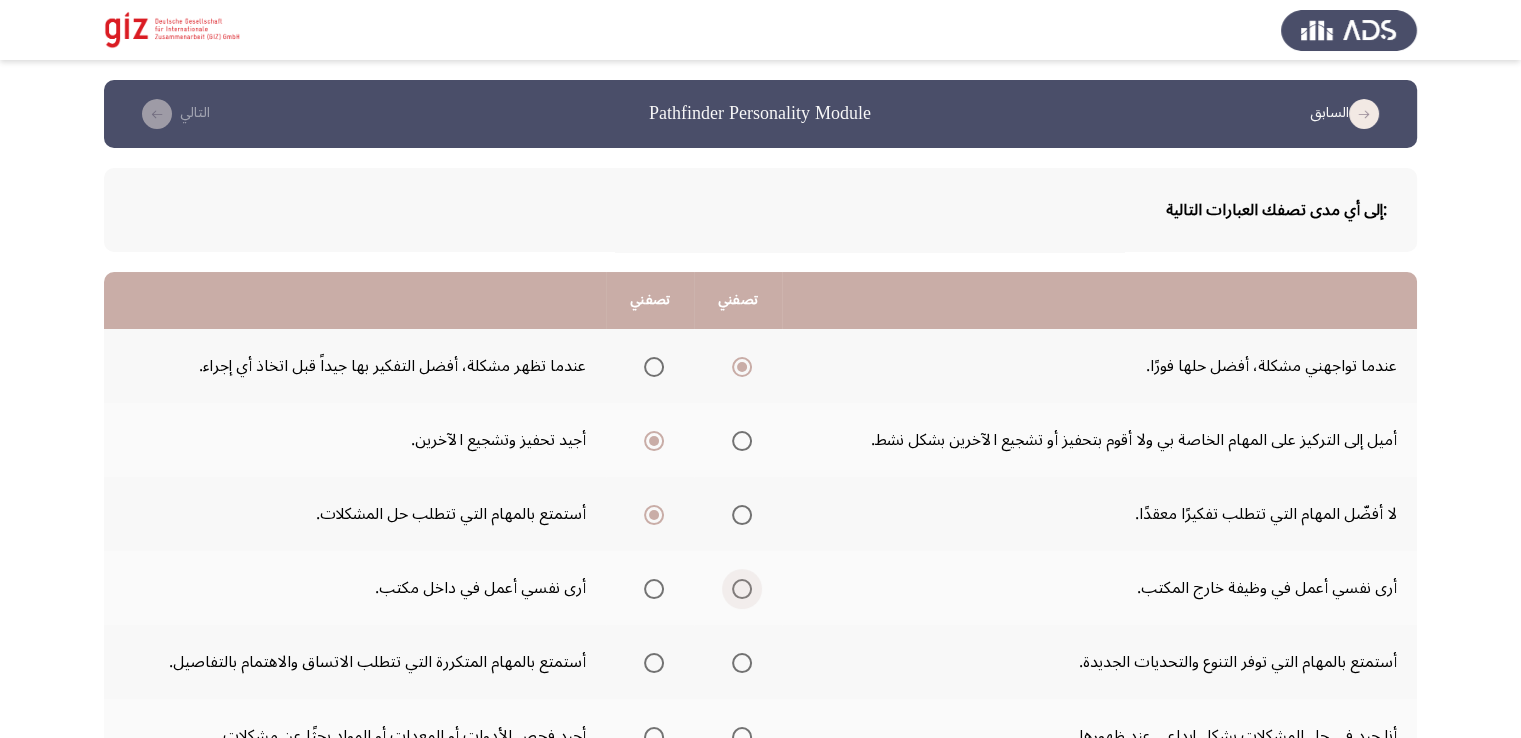 click at bounding box center (742, 589) 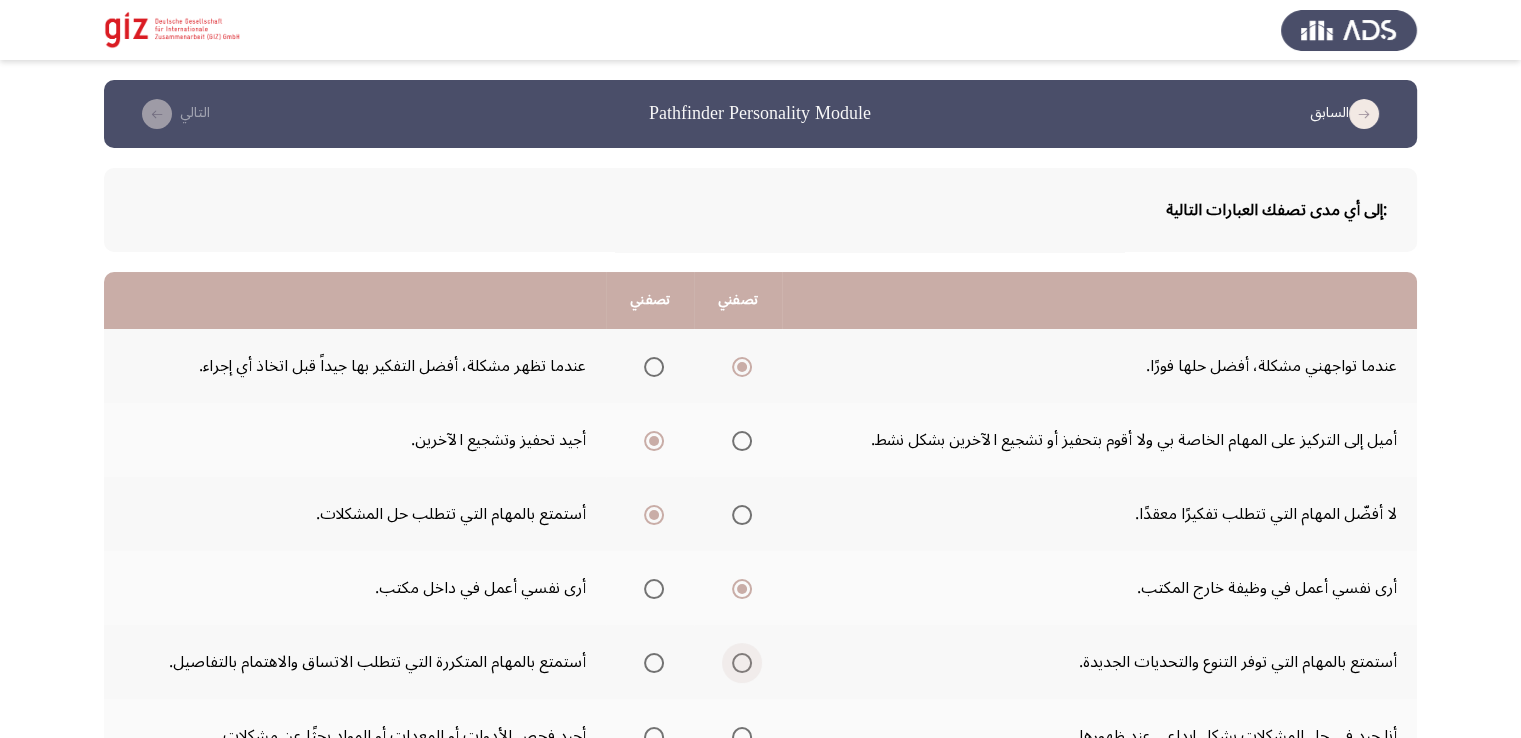 click at bounding box center [742, 663] 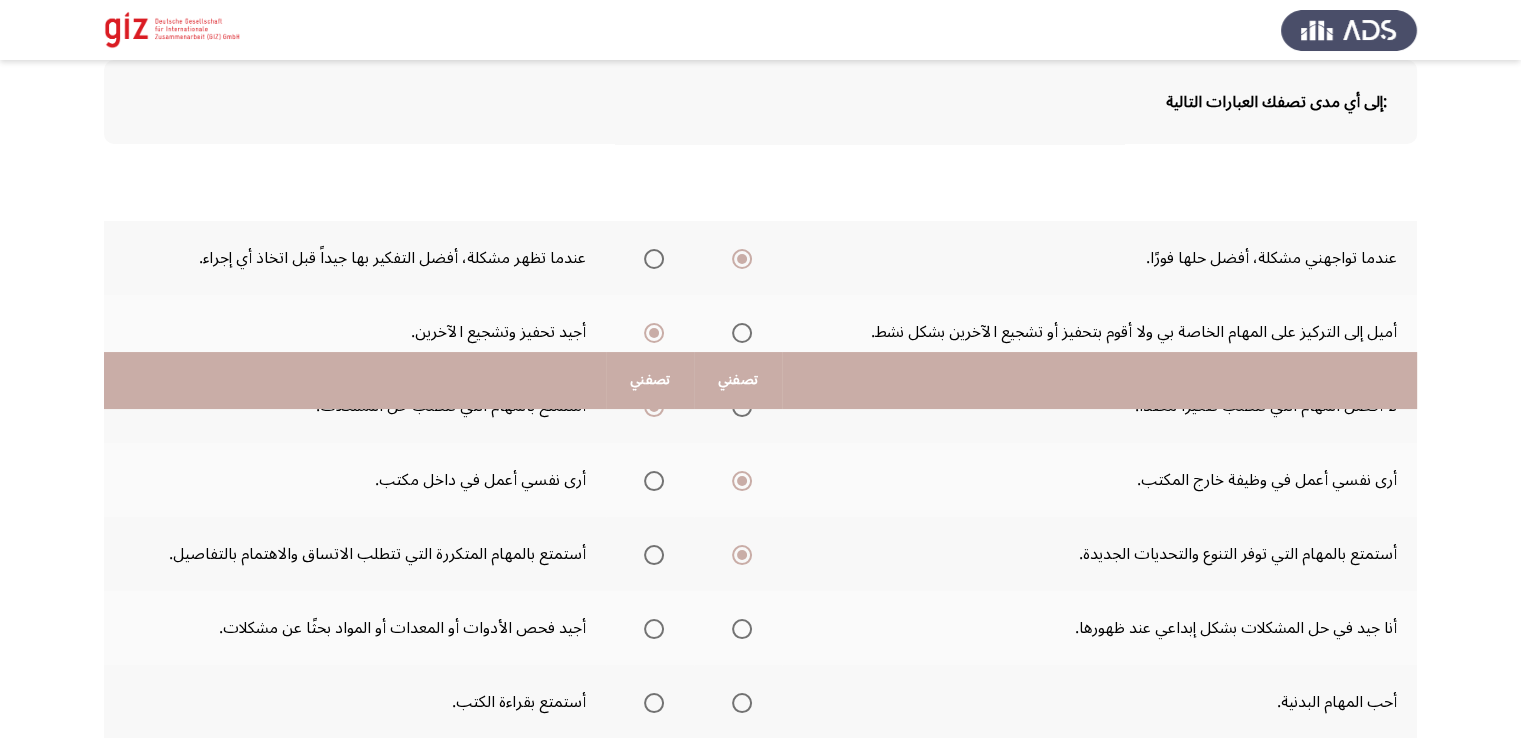 scroll, scrollTop: 400, scrollLeft: 0, axis: vertical 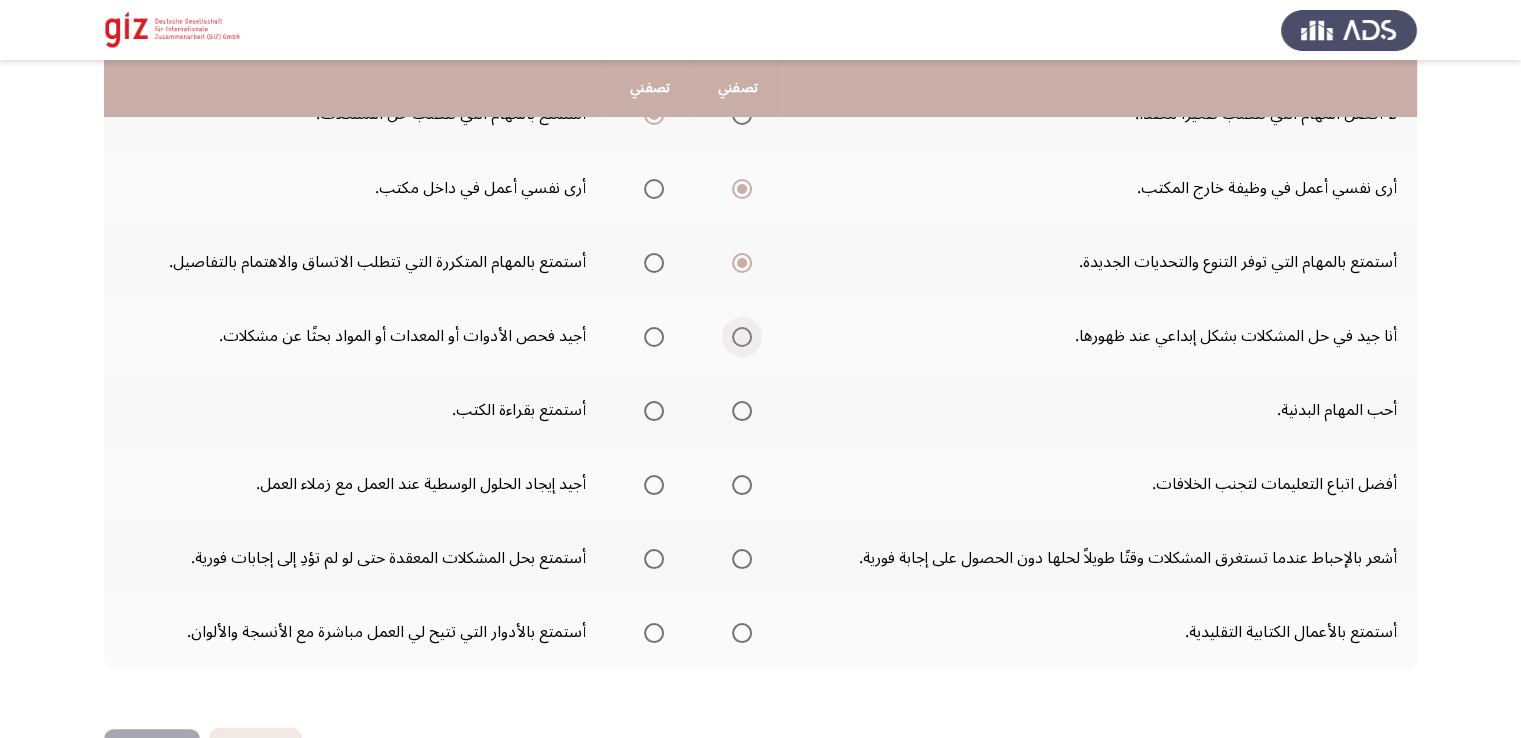 click at bounding box center [742, 337] 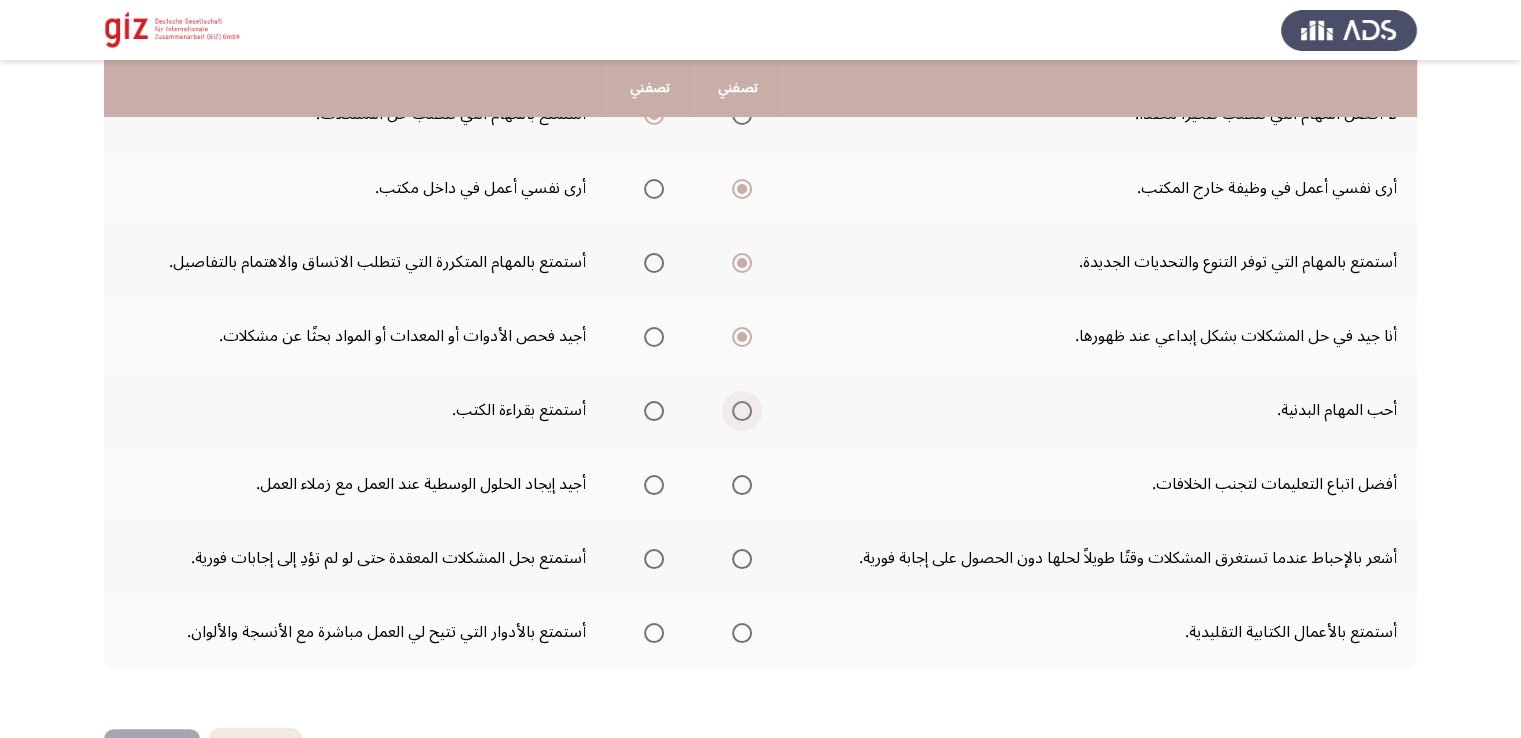click at bounding box center [742, 411] 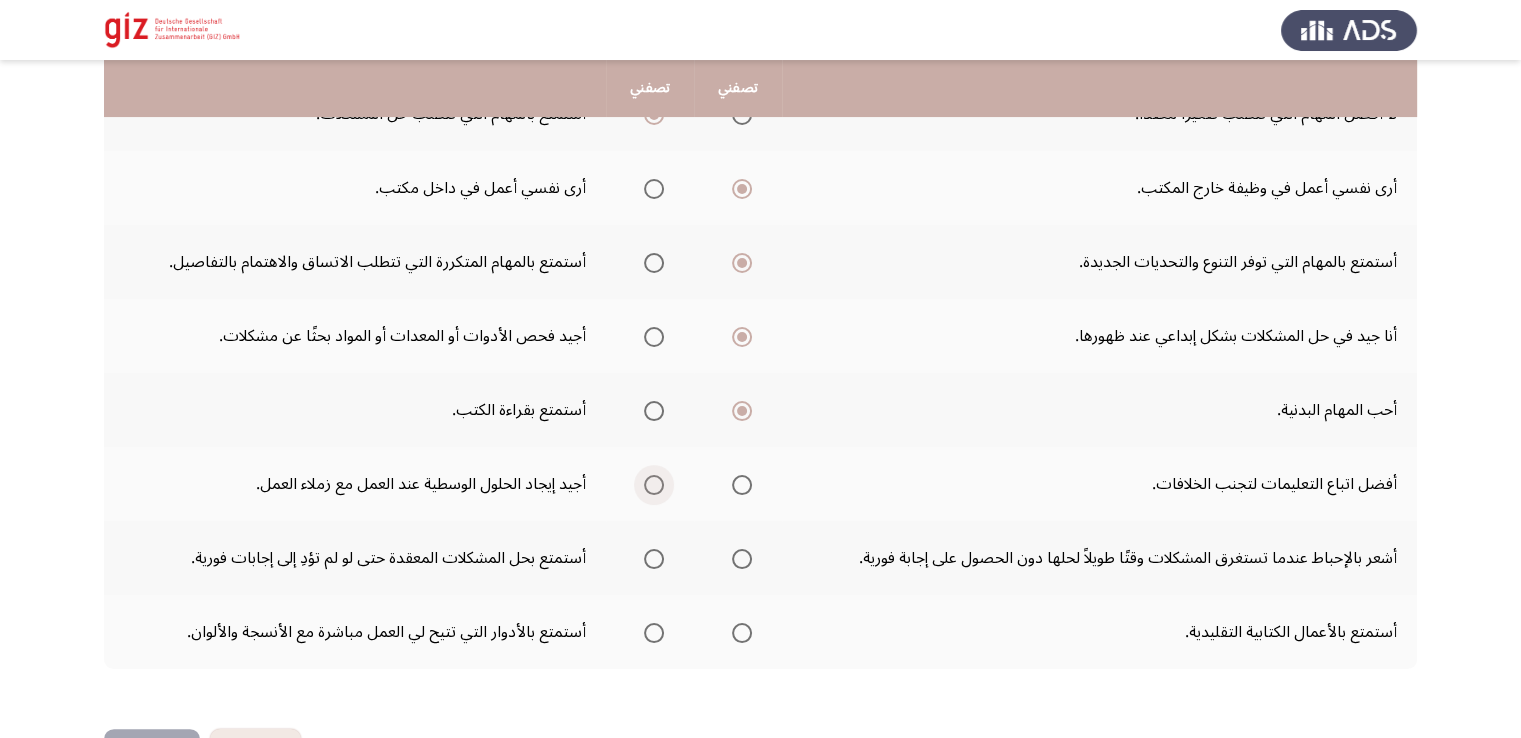 click at bounding box center [654, 485] 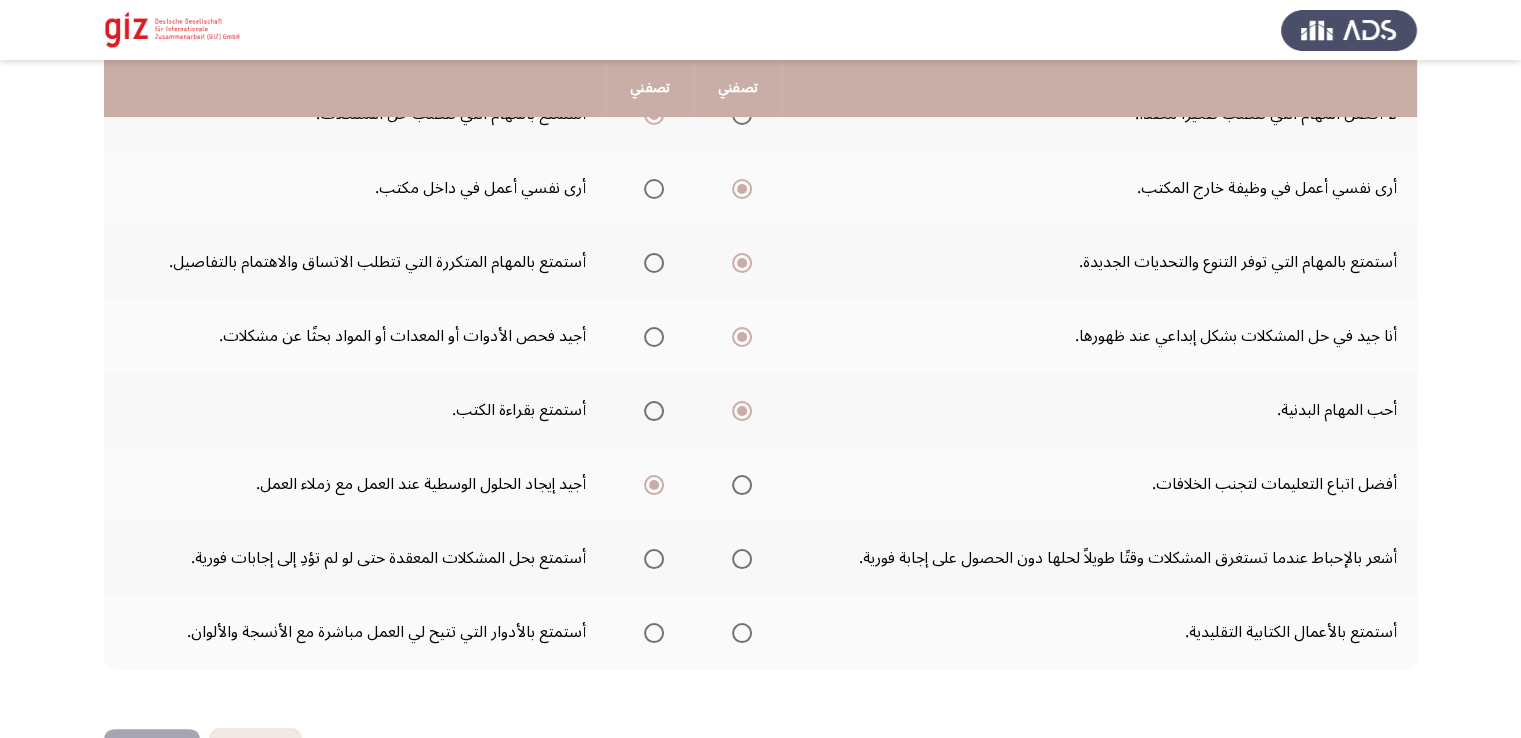 click at bounding box center [654, 559] 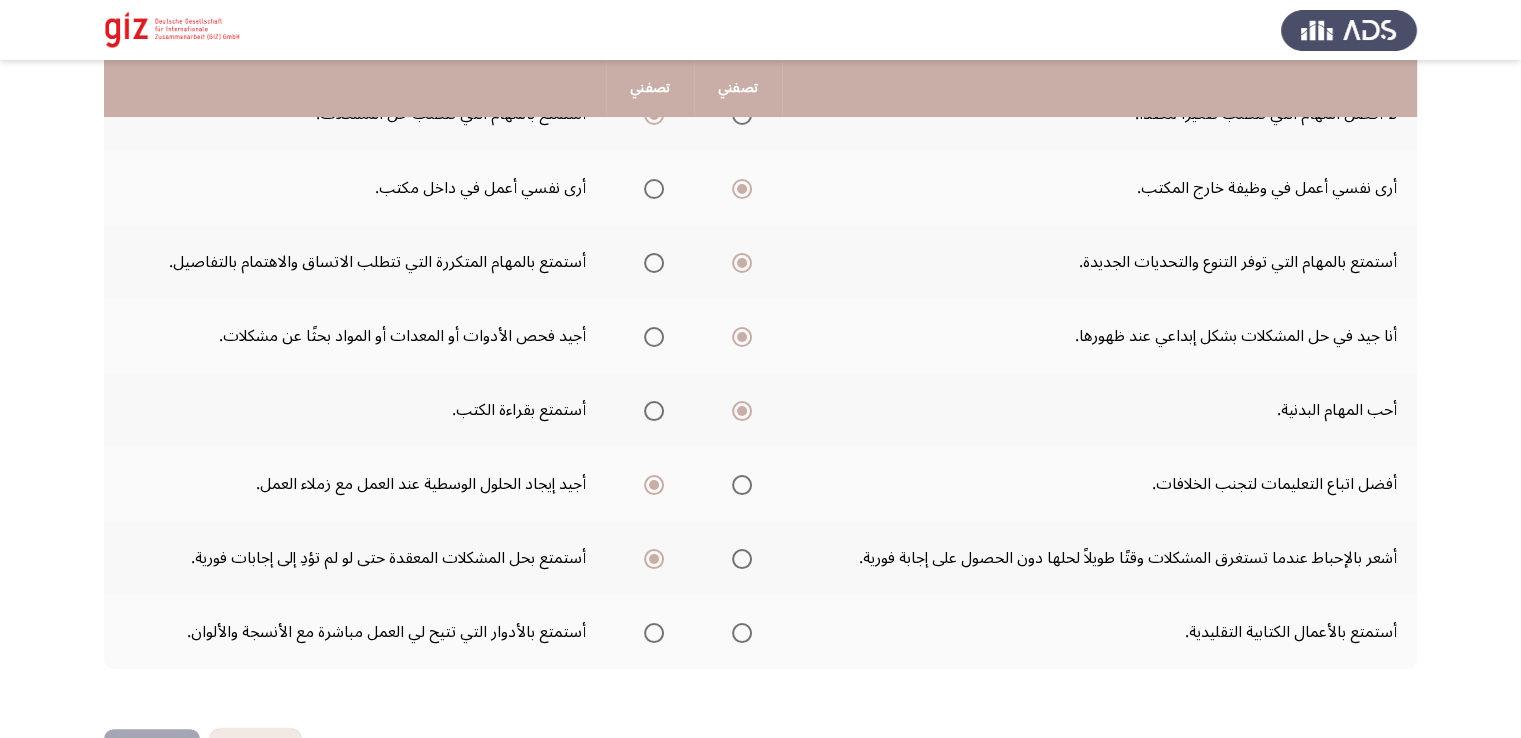 click at bounding box center [654, 633] 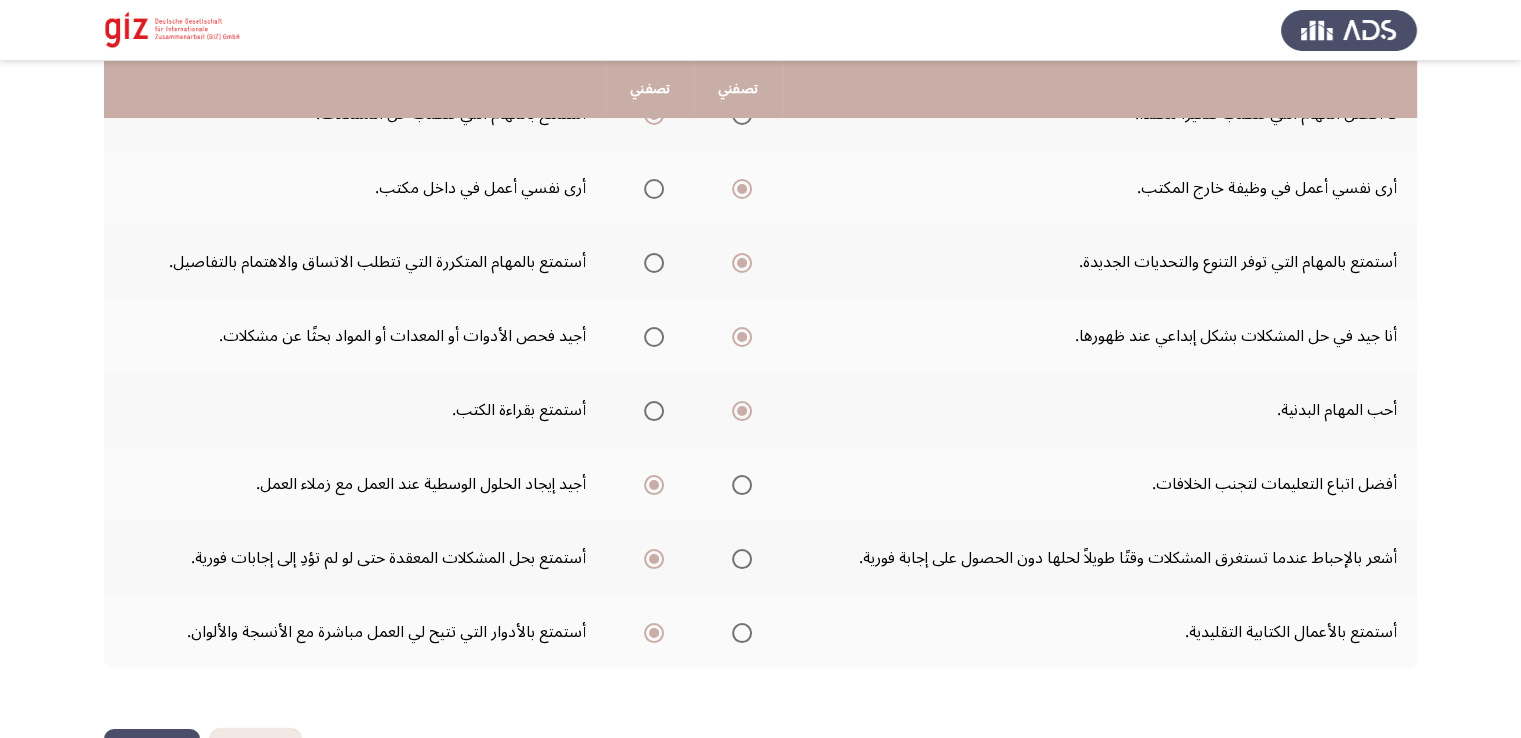 scroll, scrollTop: 467, scrollLeft: 0, axis: vertical 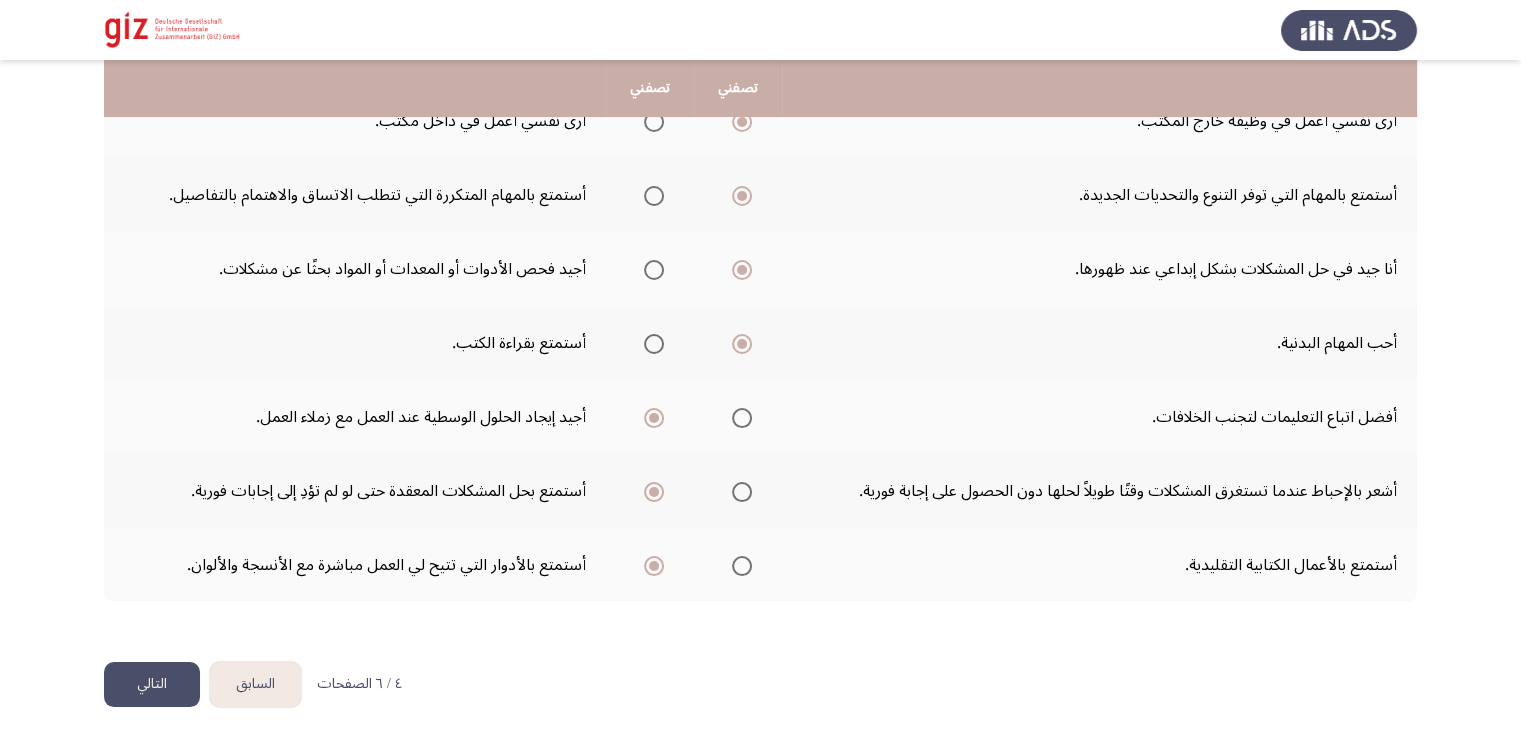 click on "التالي" 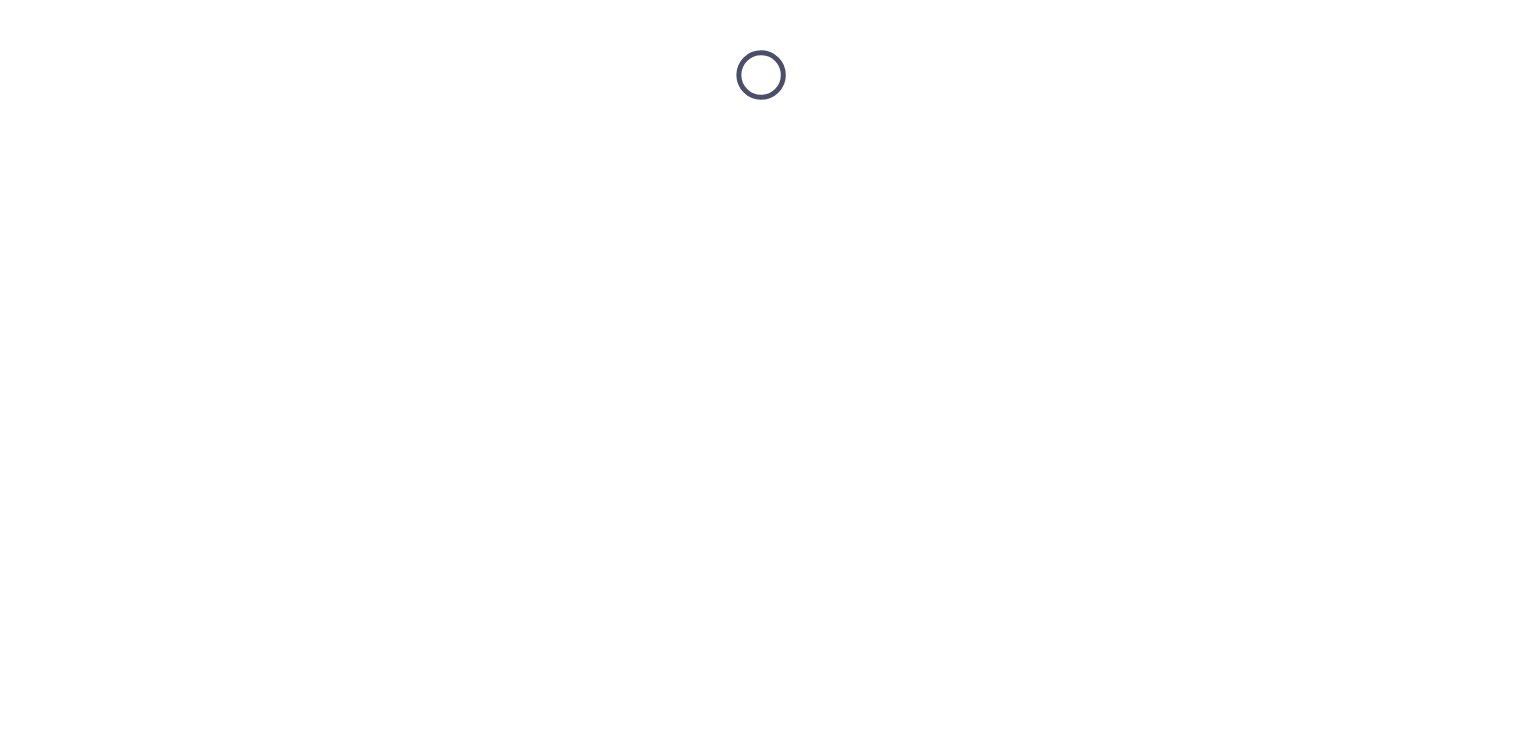 scroll, scrollTop: 0, scrollLeft: 0, axis: both 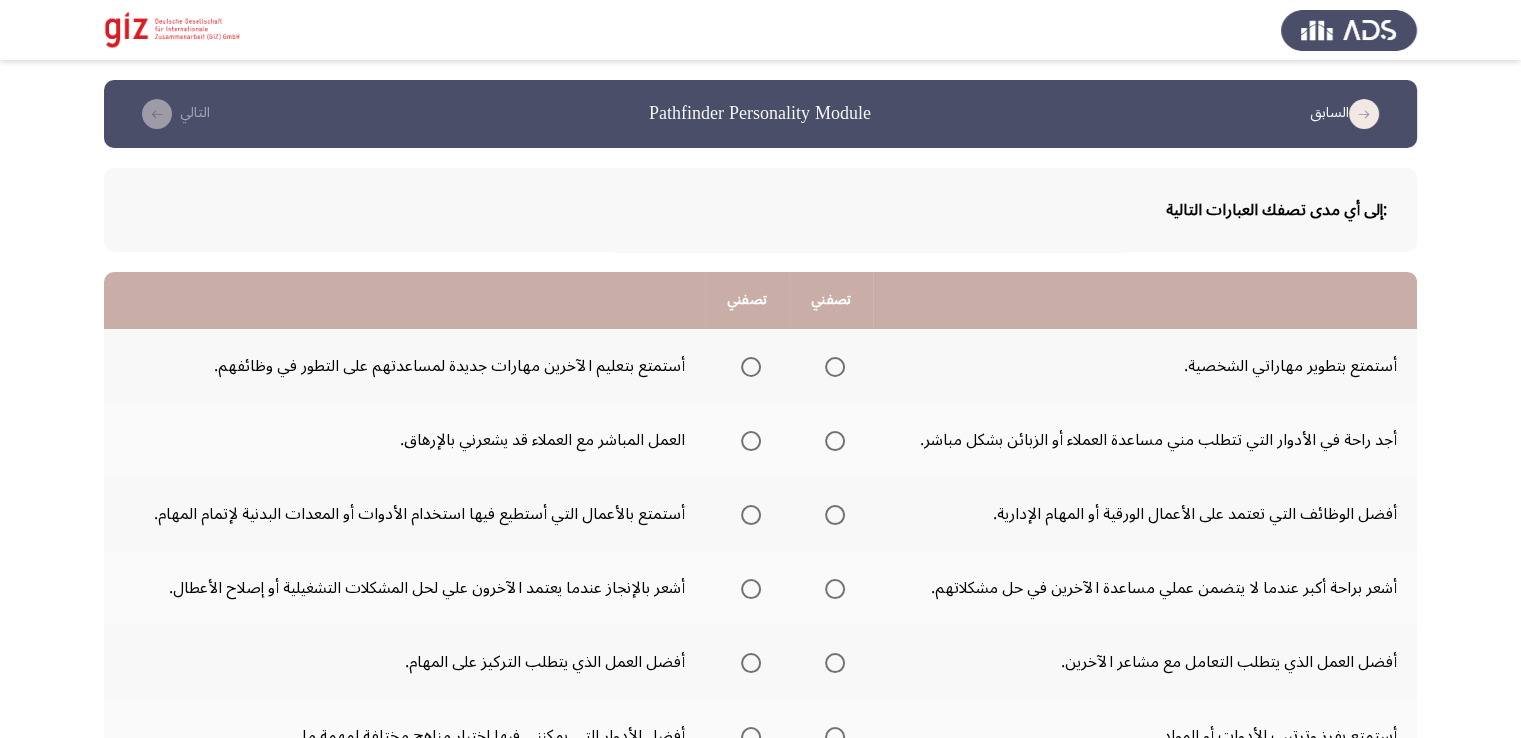 click at bounding box center (835, 367) 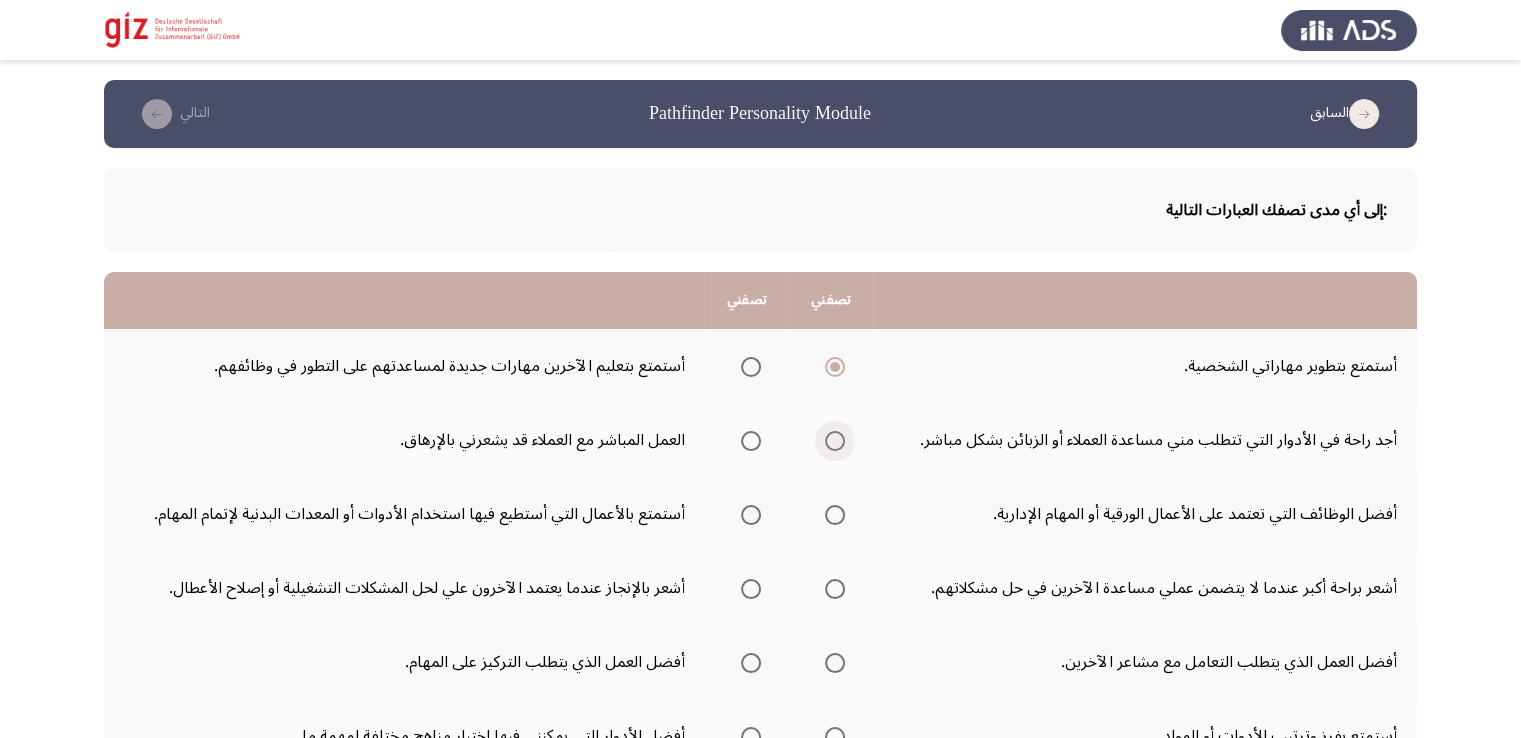 click at bounding box center [835, 441] 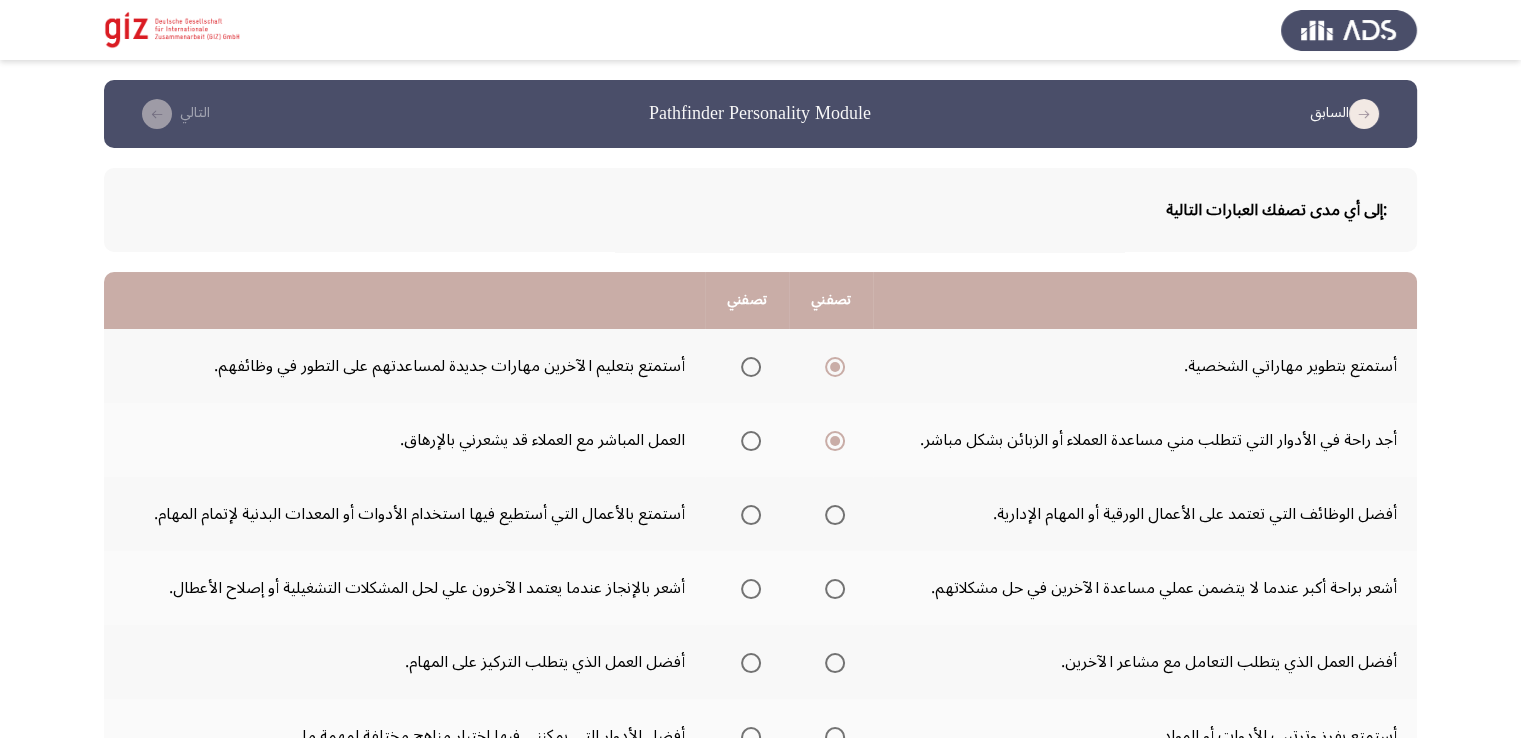click at bounding box center [751, 515] 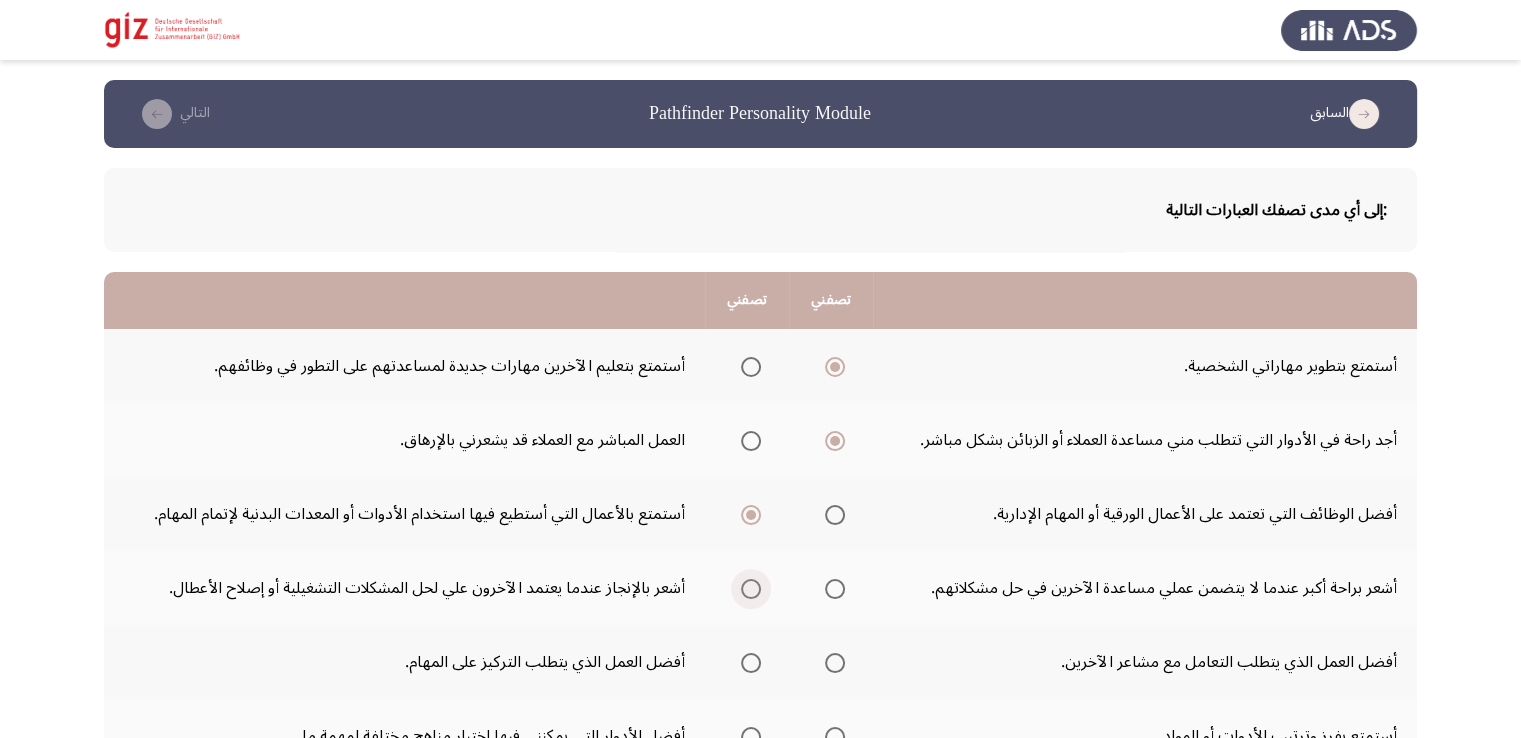 click at bounding box center (751, 589) 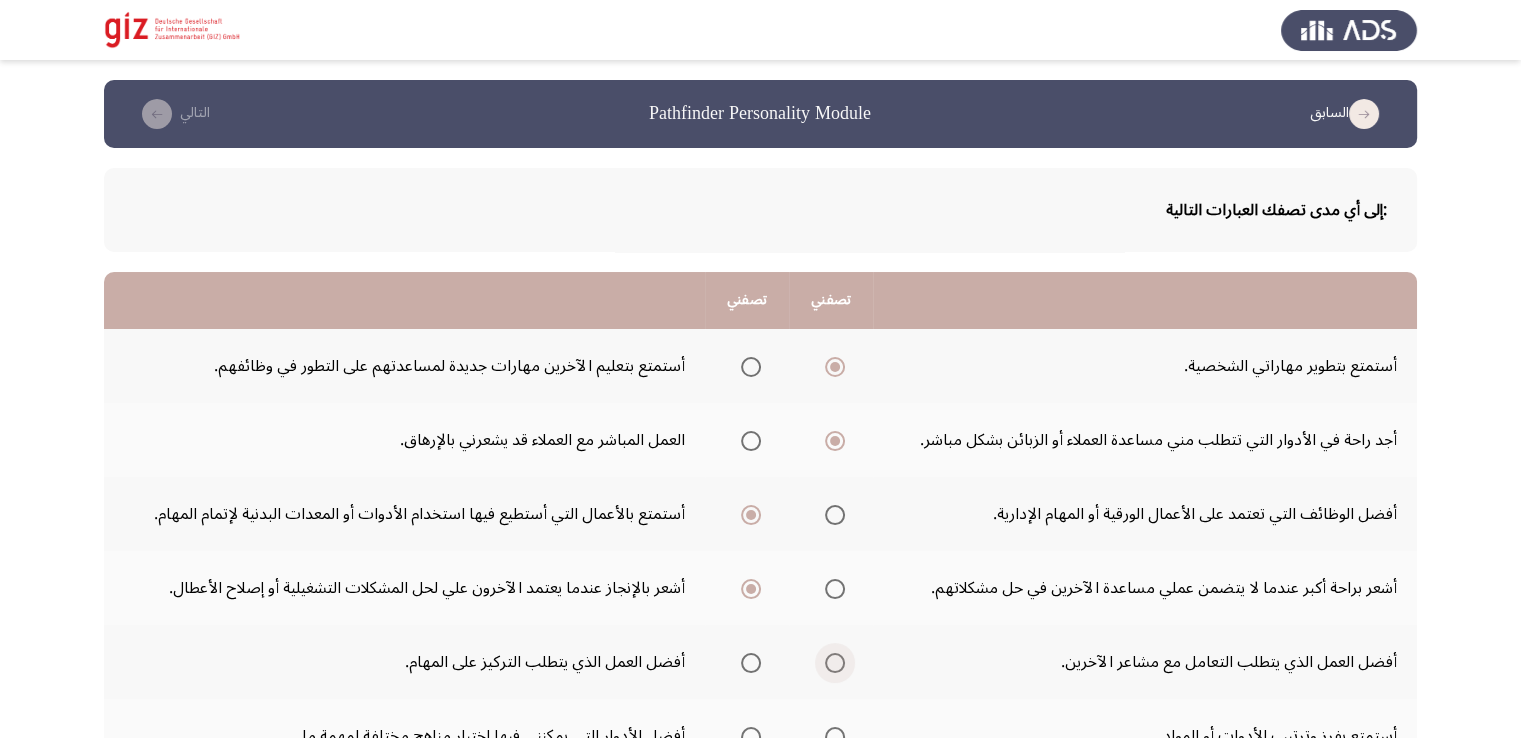 click at bounding box center (835, 663) 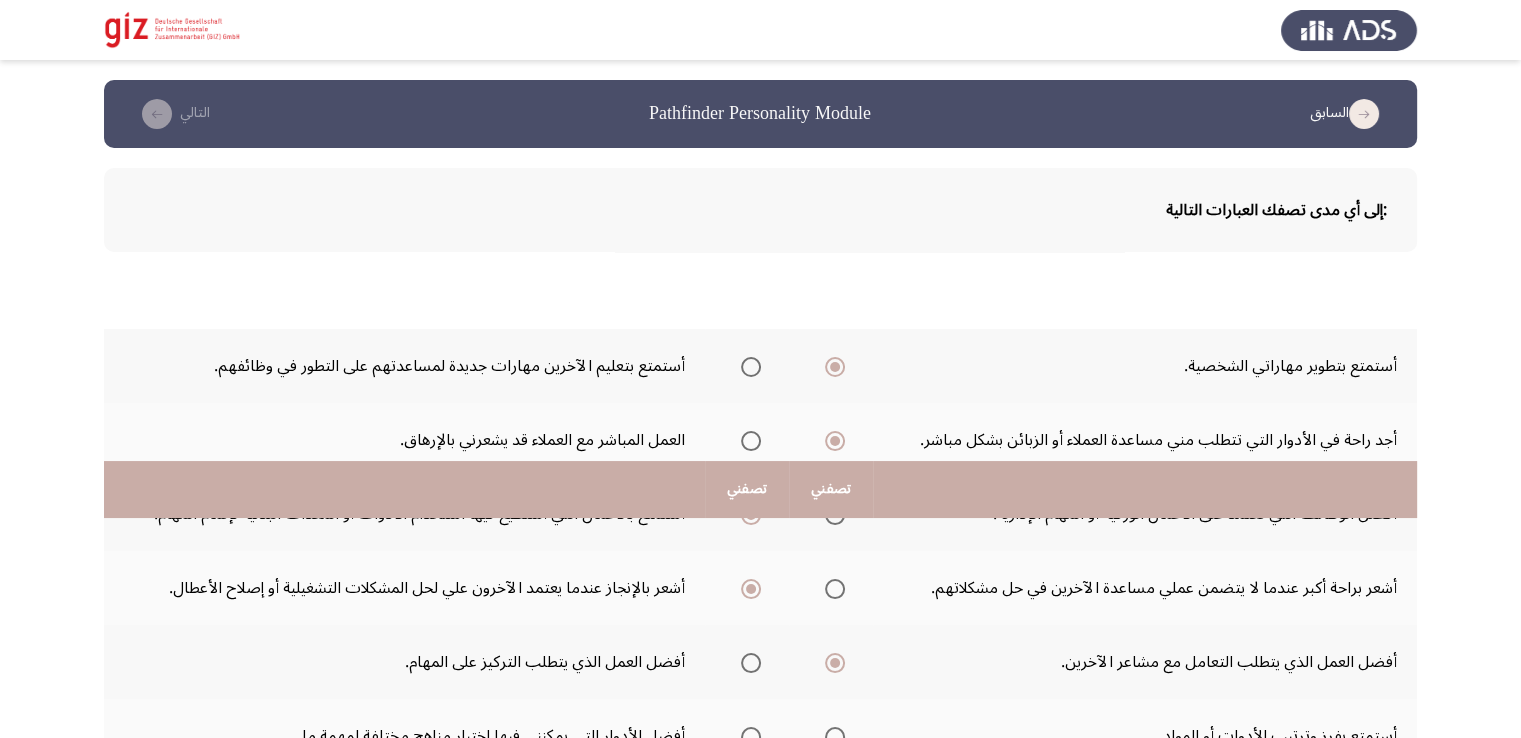 scroll, scrollTop: 467, scrollLeft: 0, axis: vertical 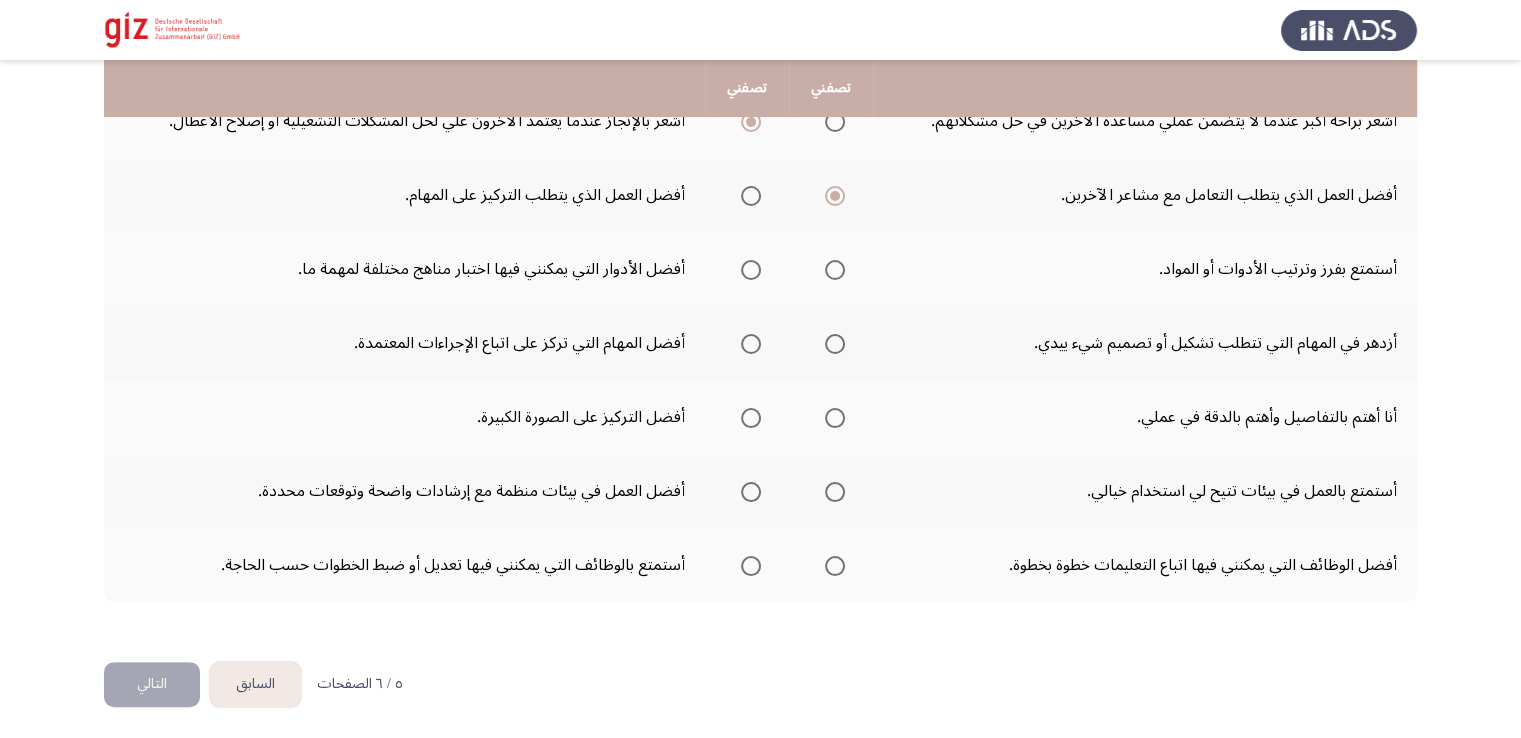 click at bounding box center [751, 270] 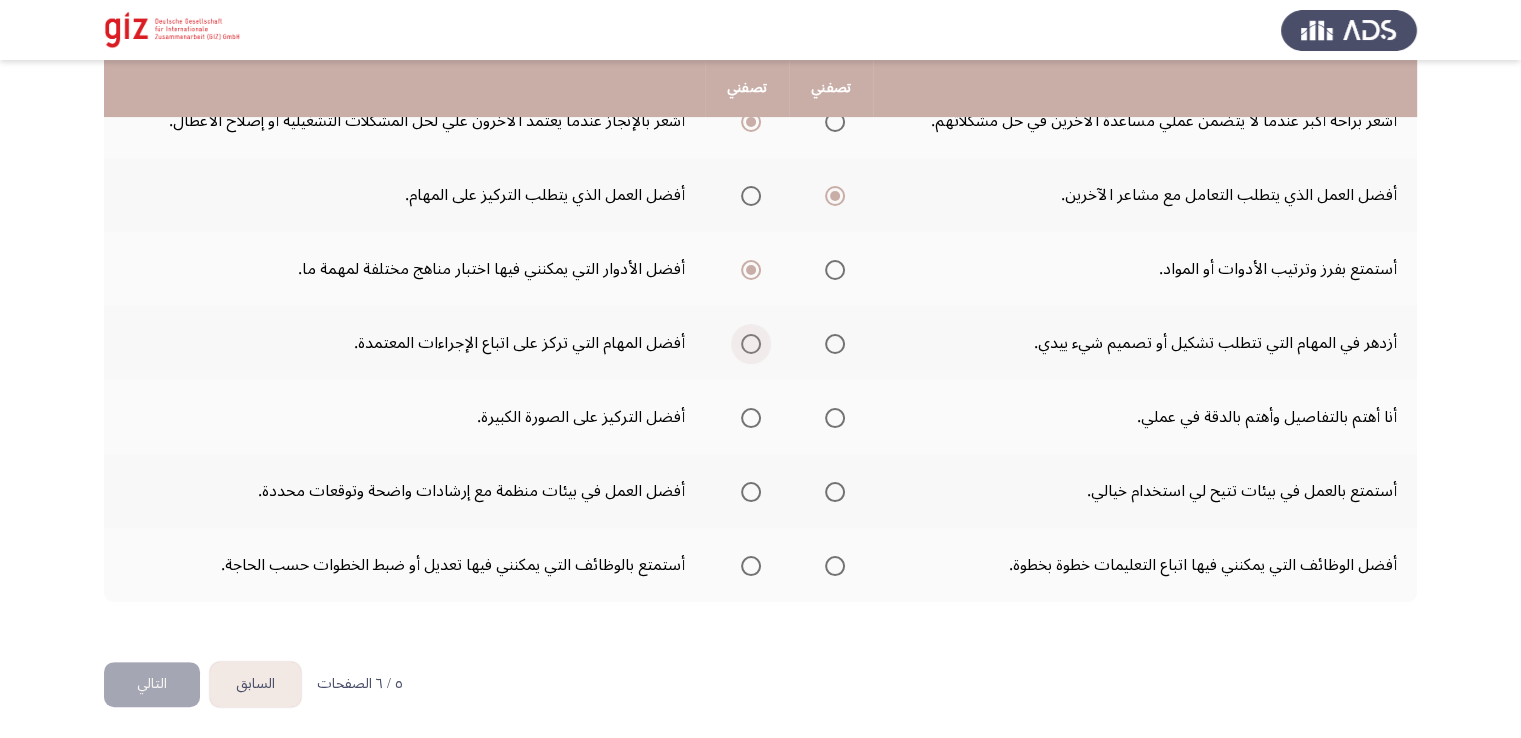click at bounding box center [751, 344] 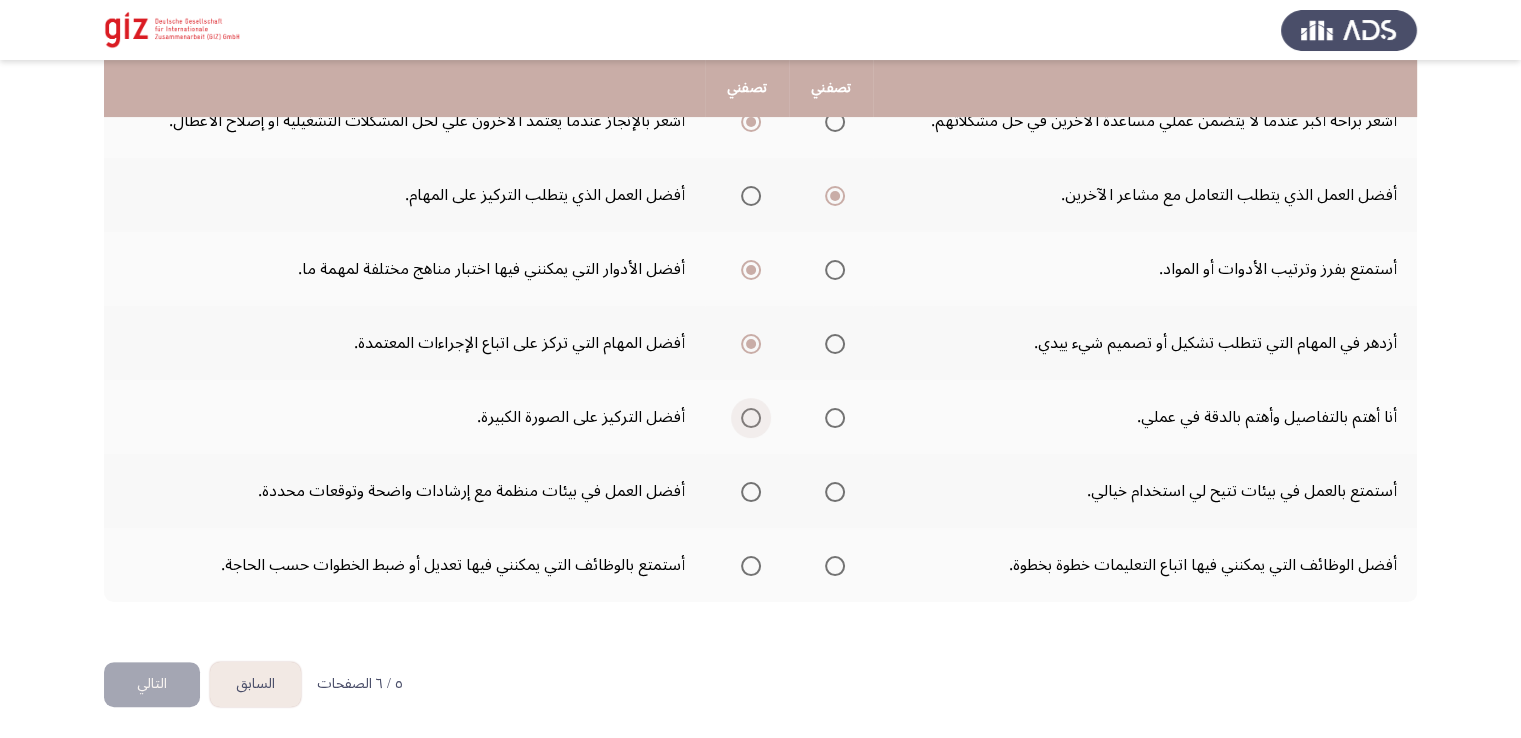 click at bounding box center (751, 418) 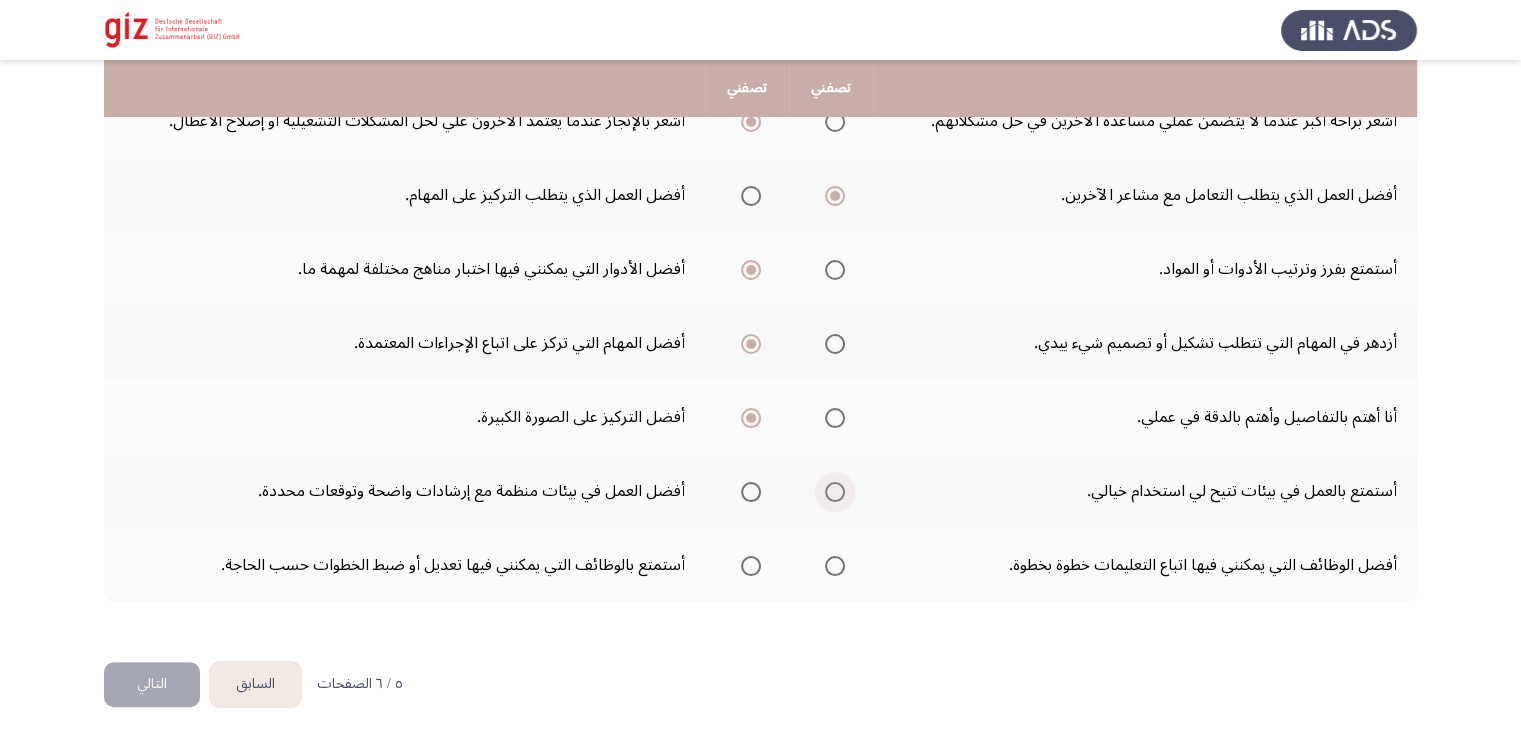 click at bounding box center [835, 492] 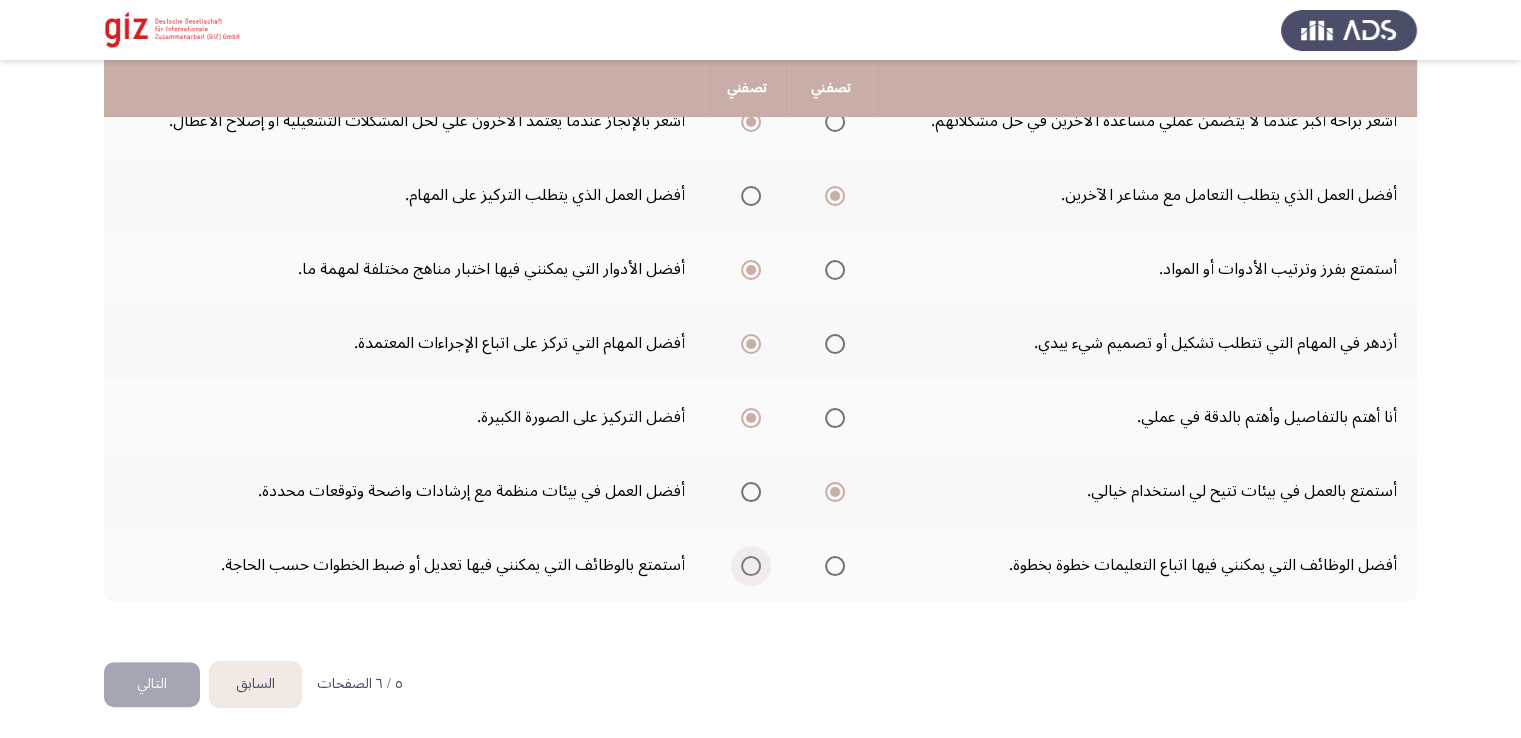 click at bounding box center [751, 566] 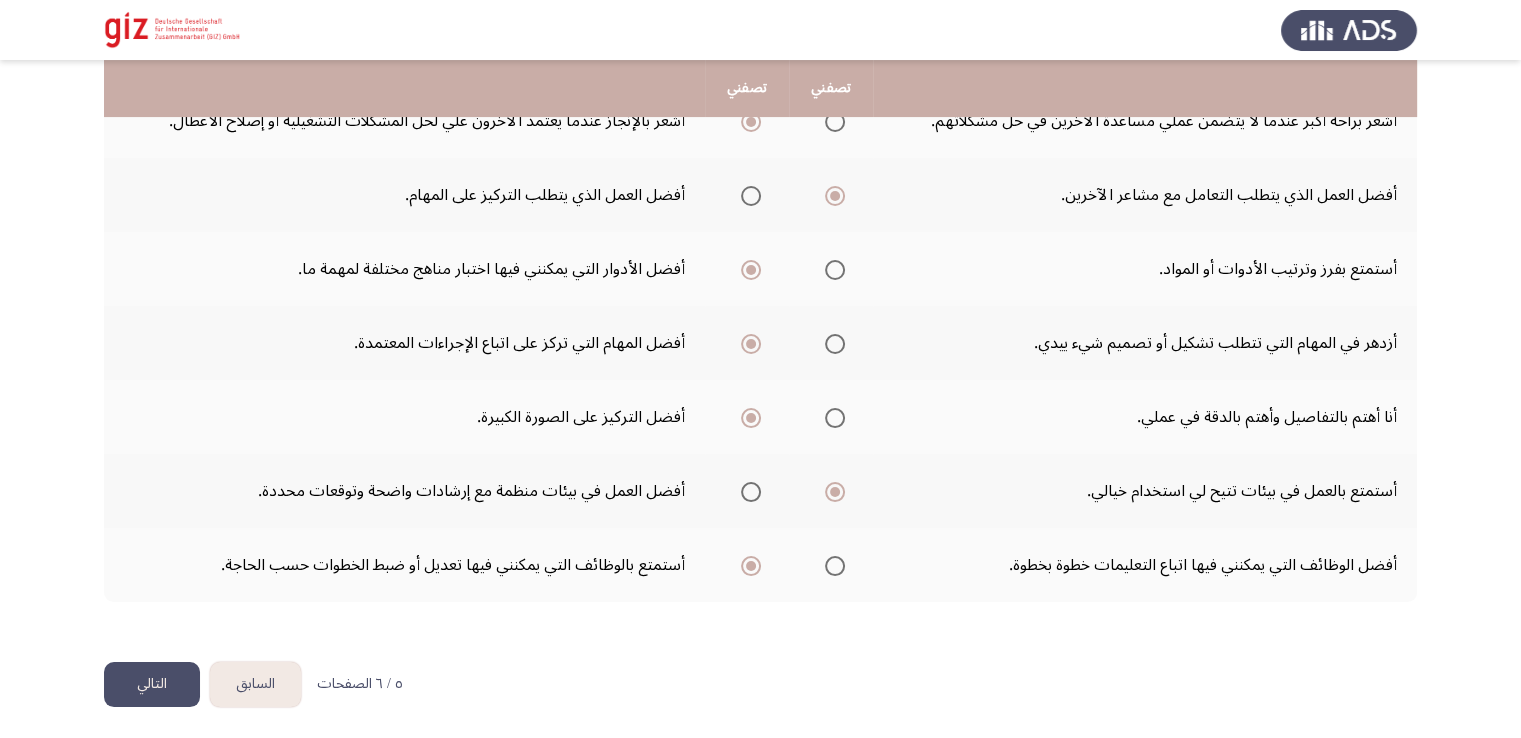 click on "التالي" 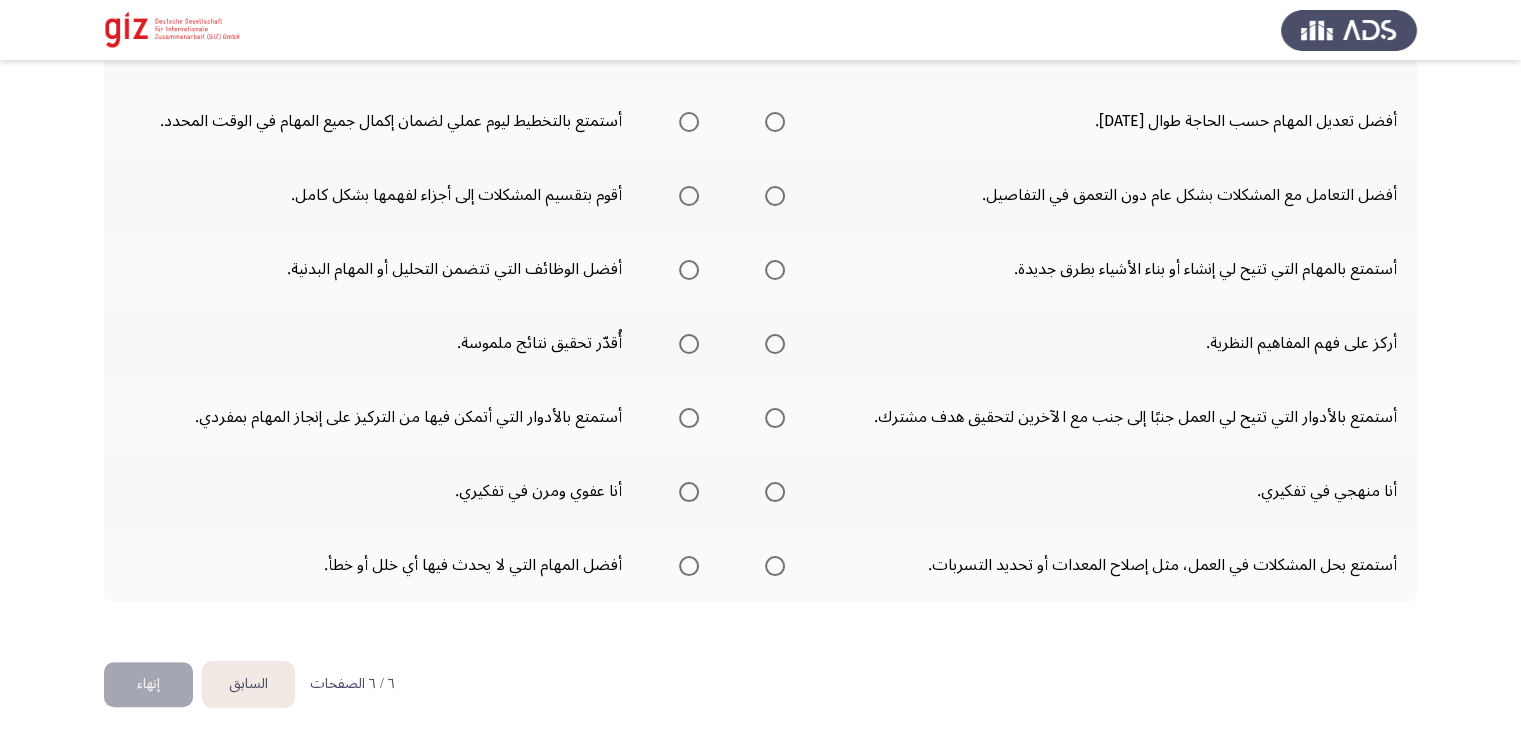 scroll, scrollTop: 0, scrollLeft: 0, axis: both 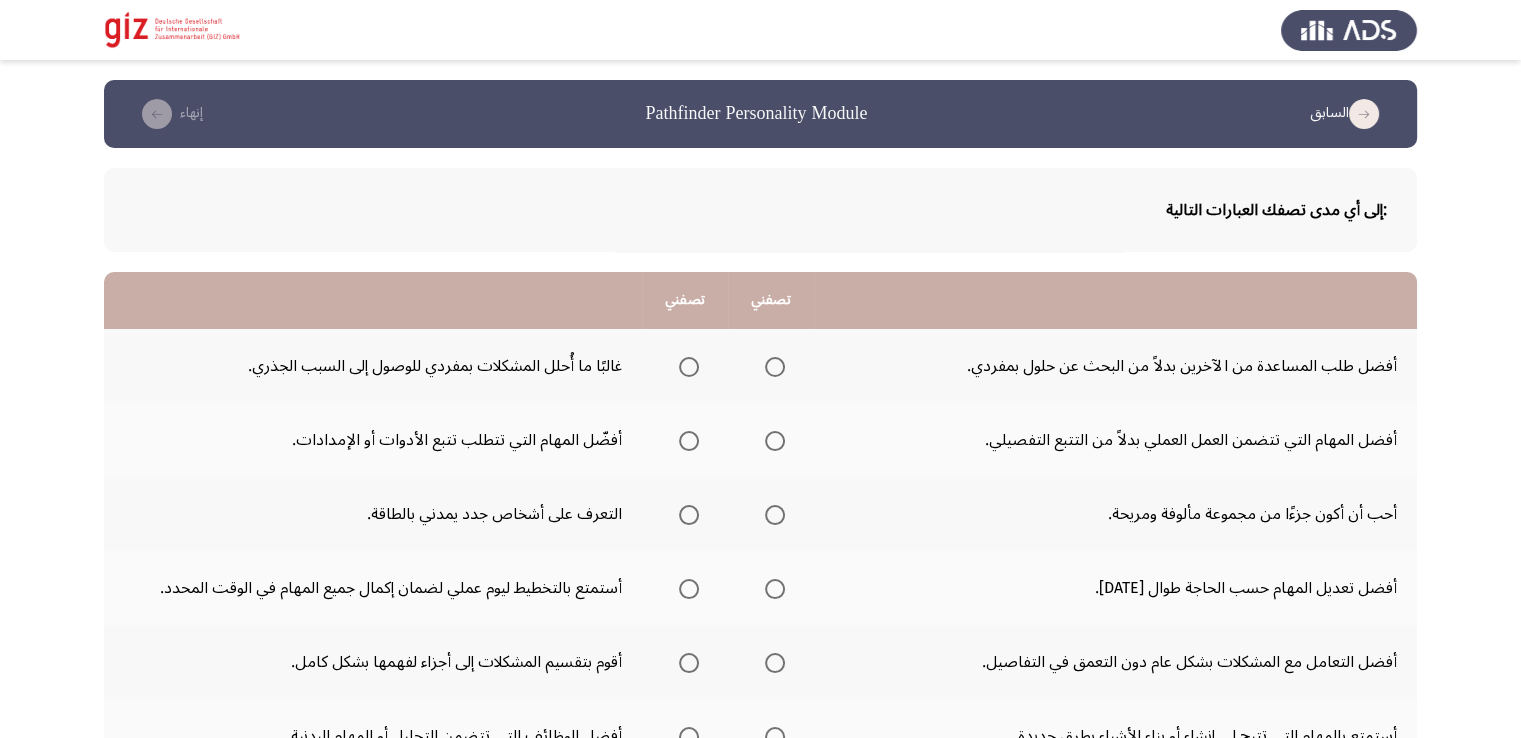 click at bounding box center (689, 367) 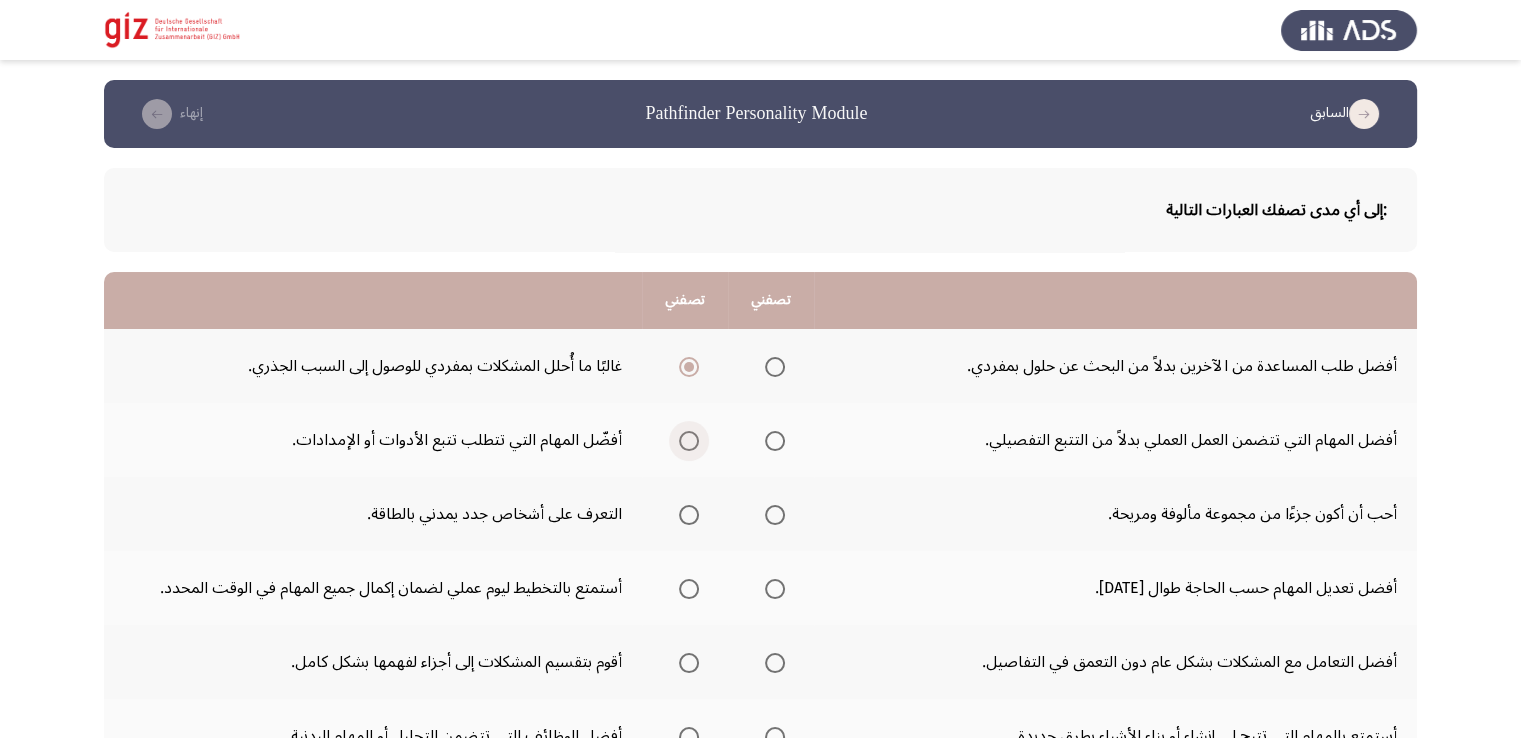 click at bounding box center [689, 441] 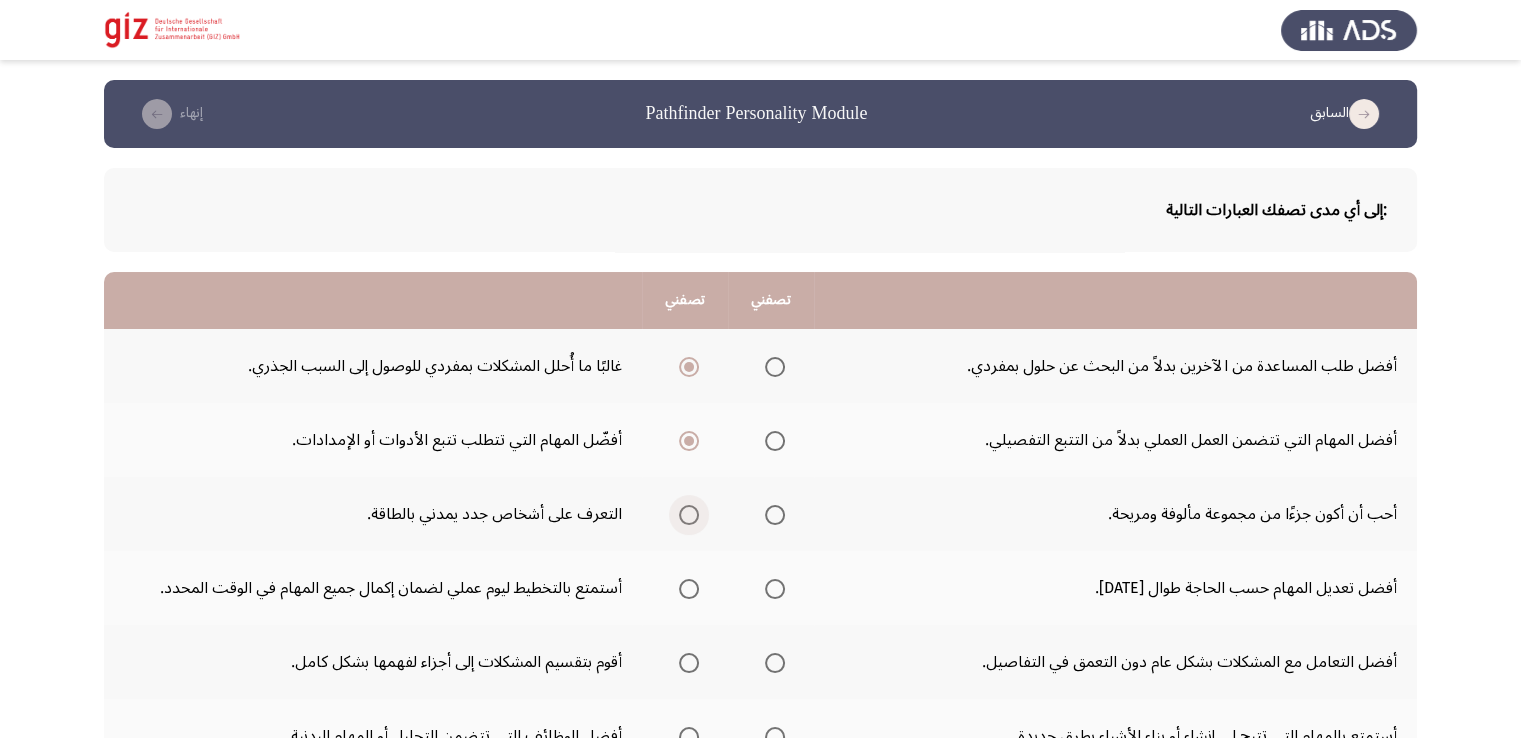 click at bounding box center (689, 515) 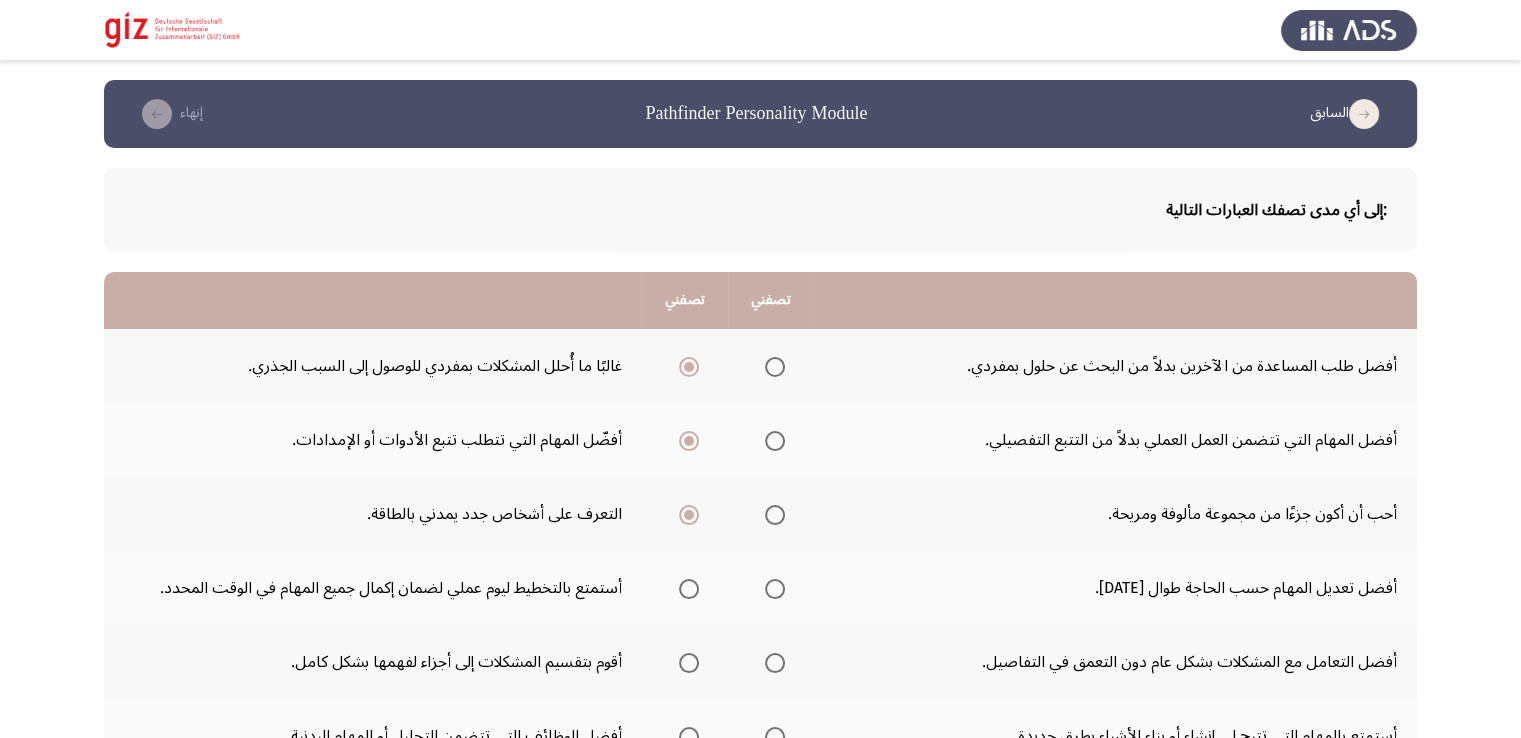 click at bounding box center (775, 589) 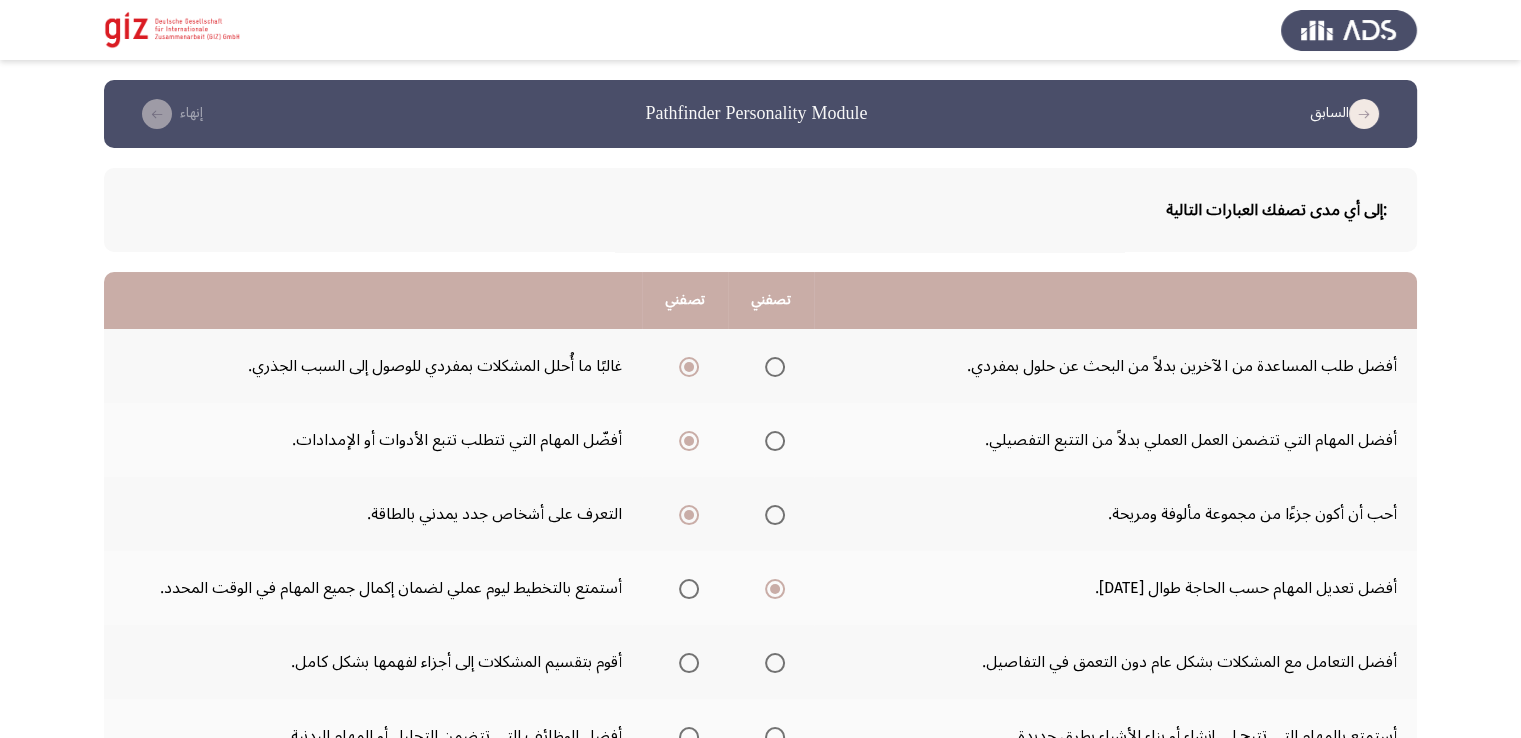 click at bounding box center (689, 663) 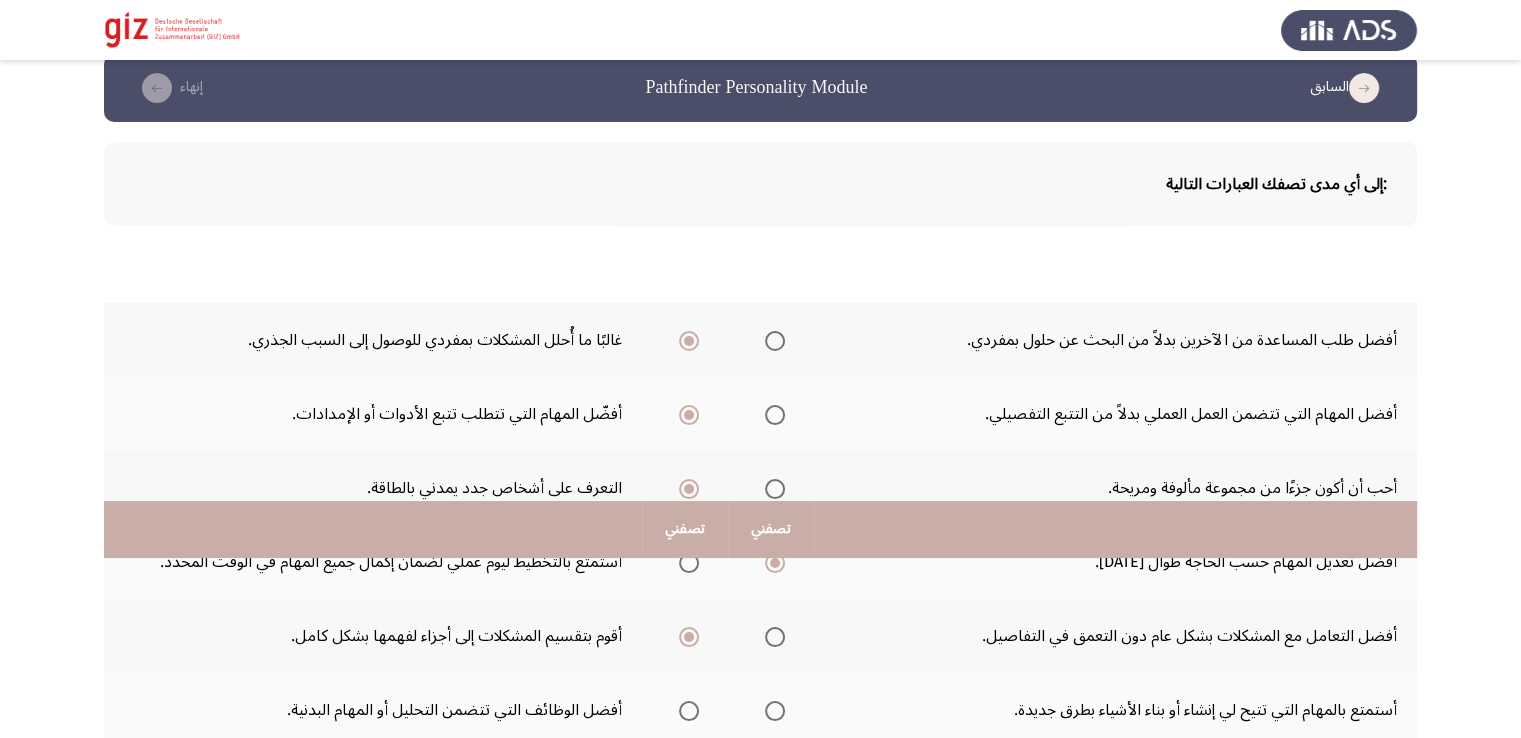 scroll, scrollTop: 467, scrollLeft: 0, axis: vertical 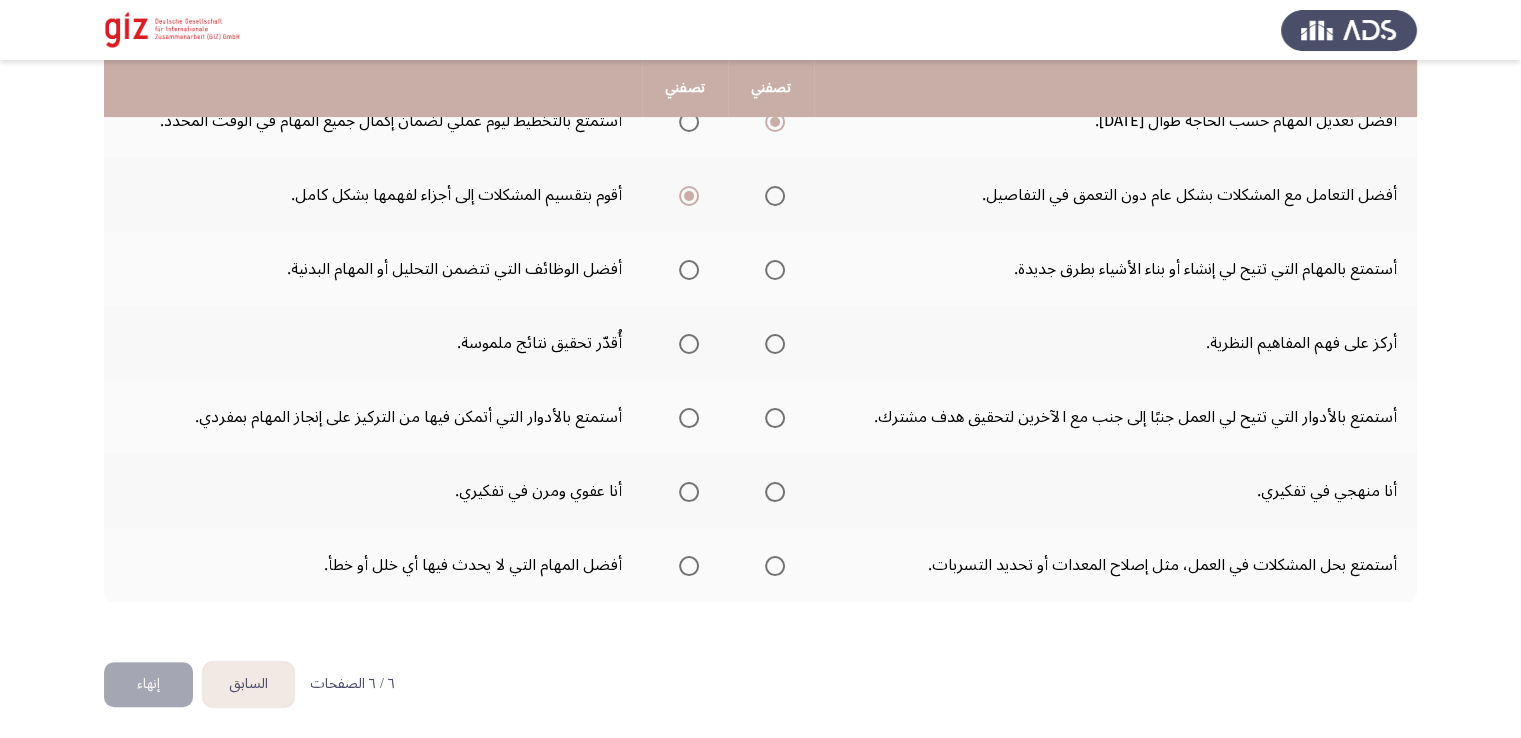 click at bounding box center [775, 270] 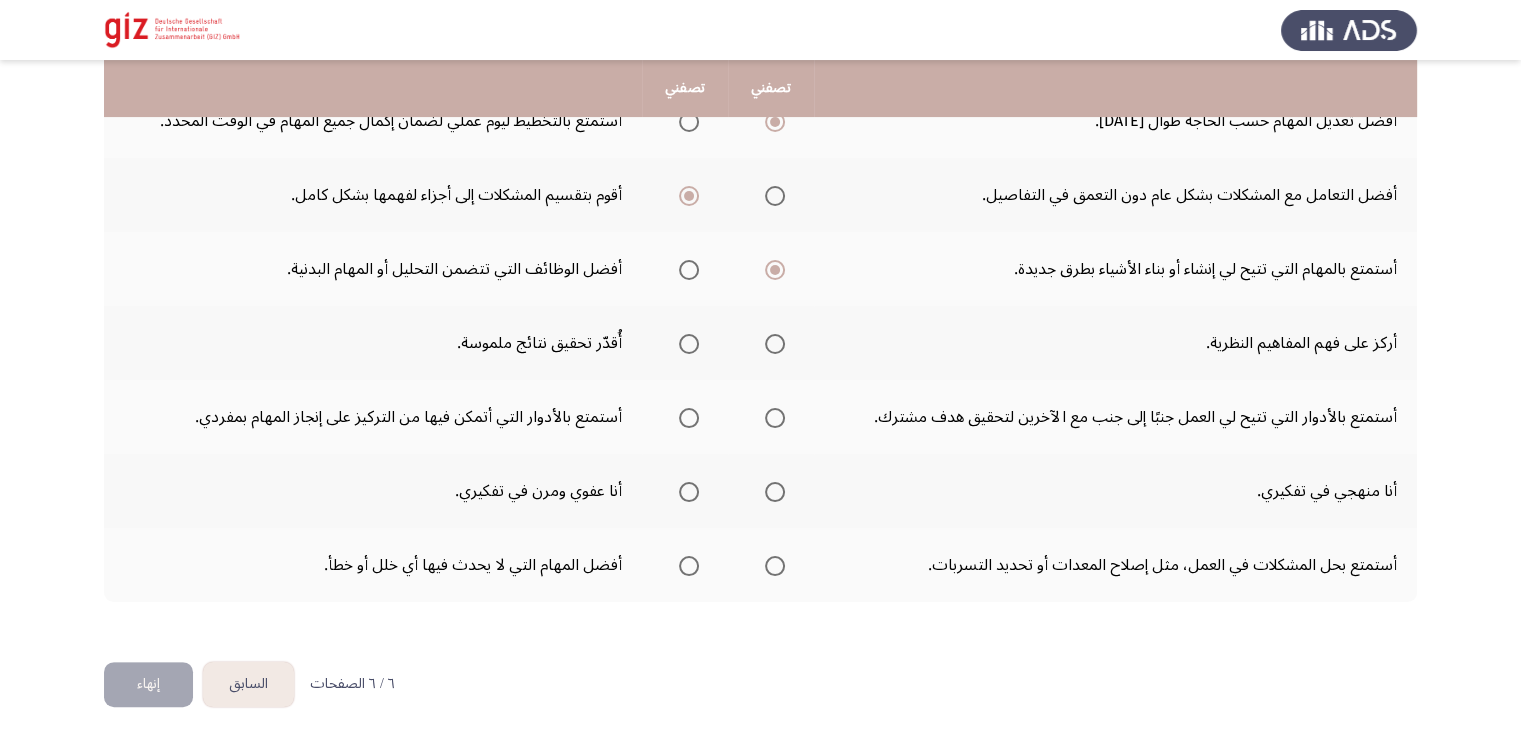 click at bounding box center [689, 344] 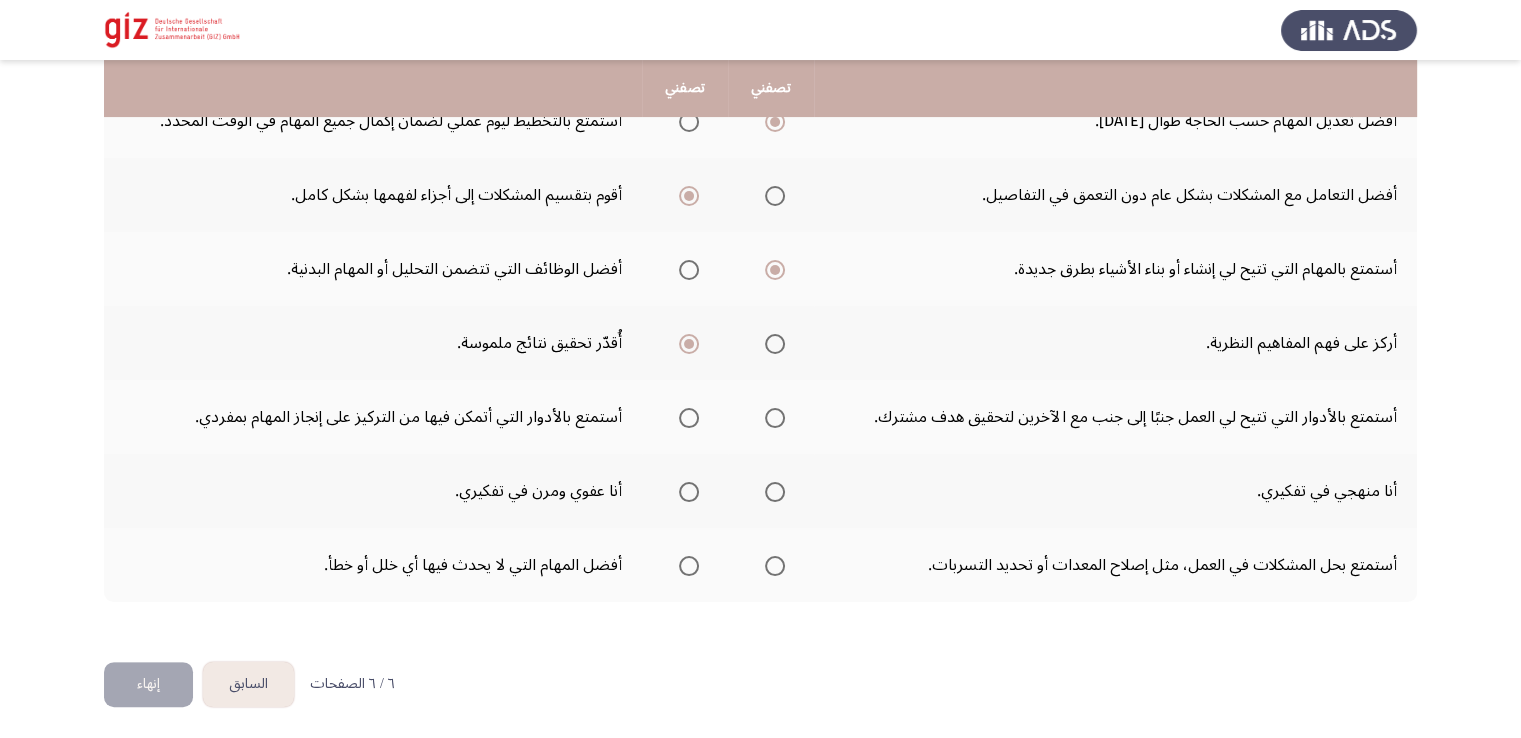 click at bounding box center (775, 418) 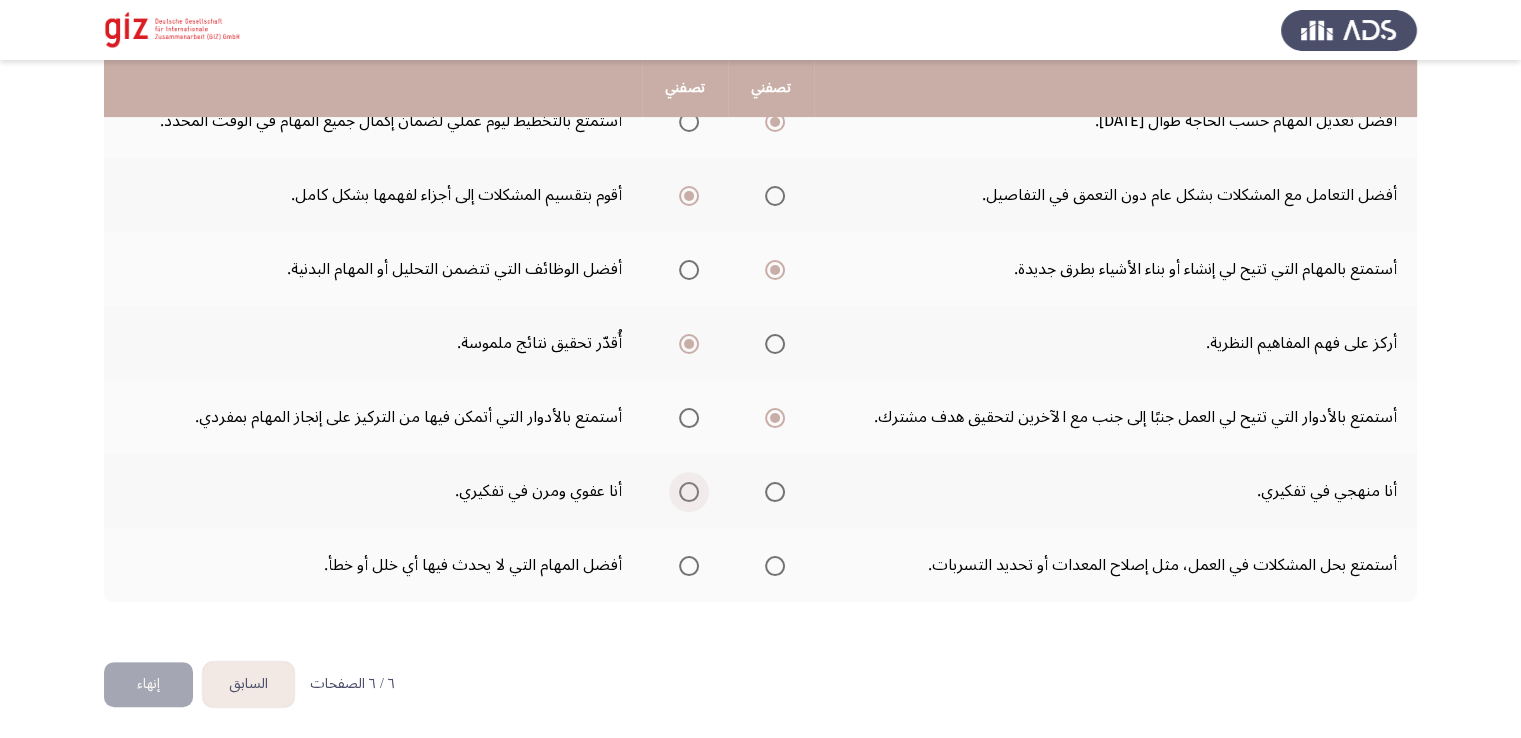 click at bounding box center (689, 492) 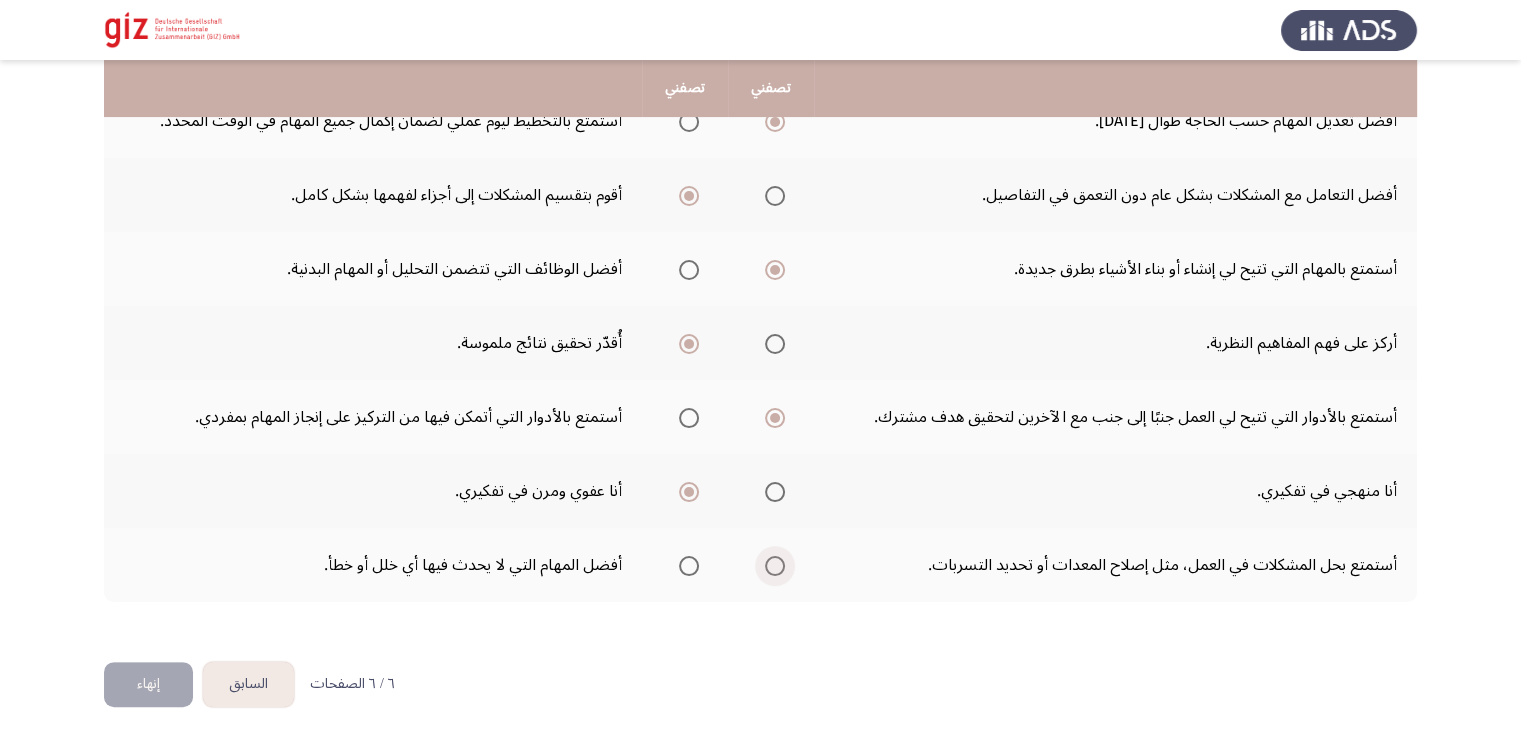 click at bounding box center [775, 566] 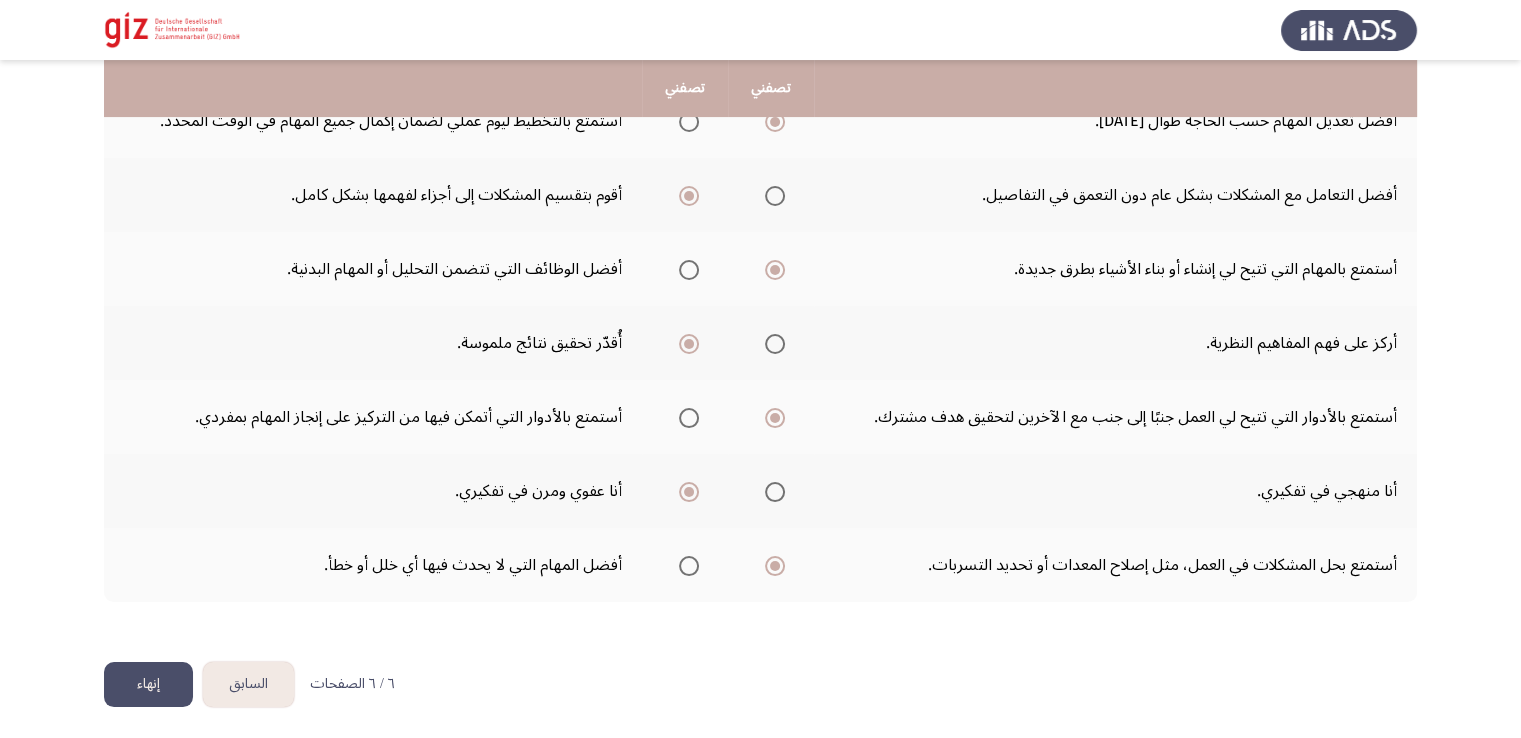 click on "إنهاء" 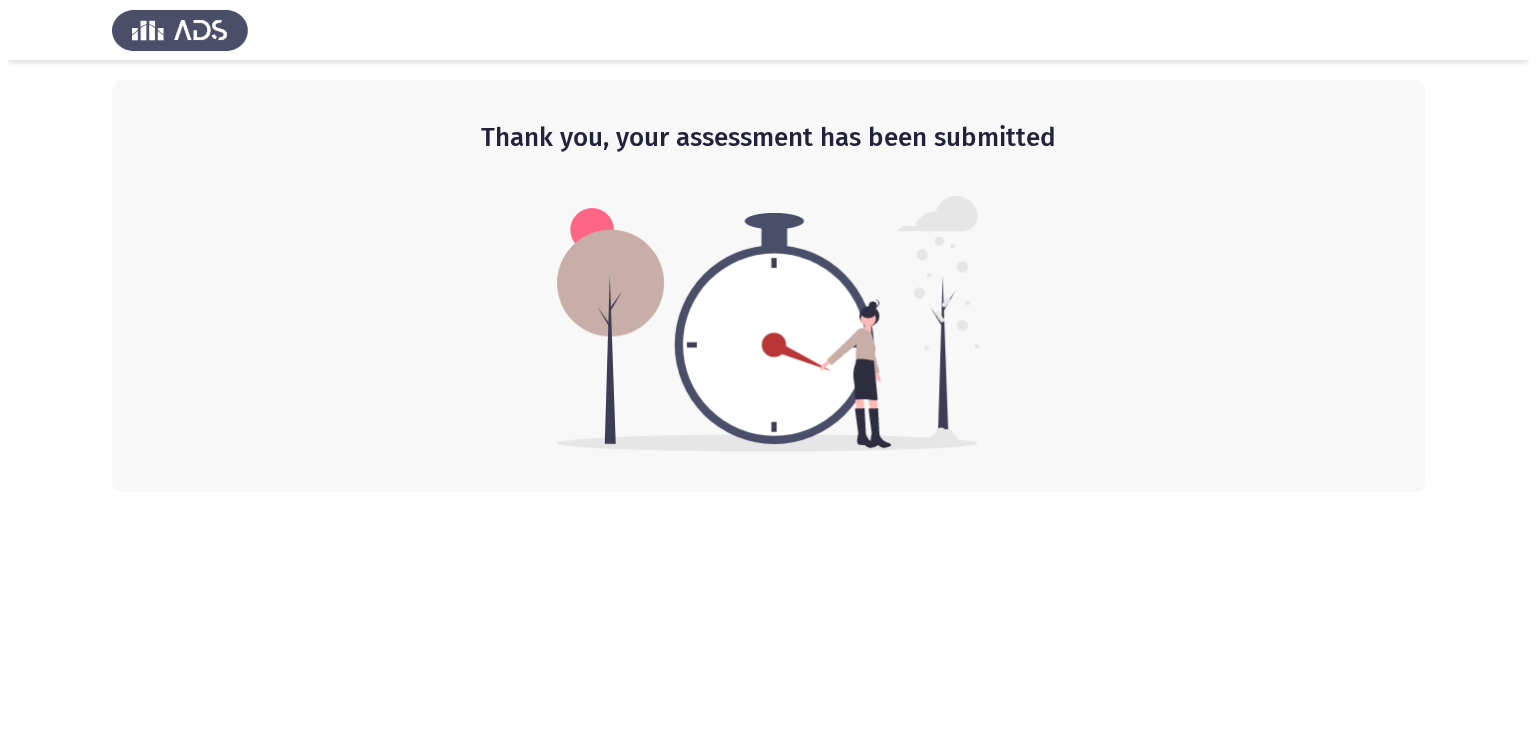 scroll, scrollTop: 0, scrollLeft: 0, axis: both 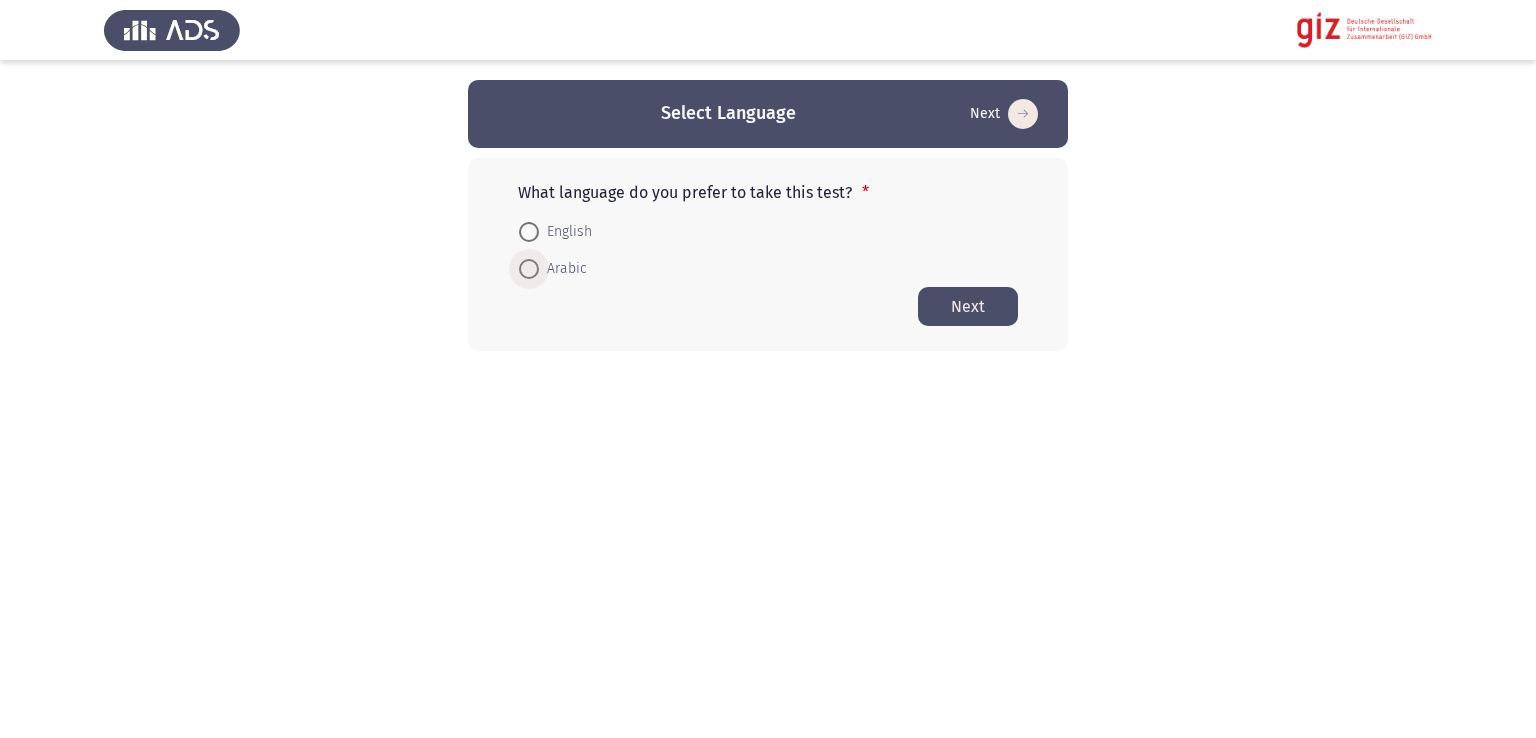 click at bounding box center (529, 269) 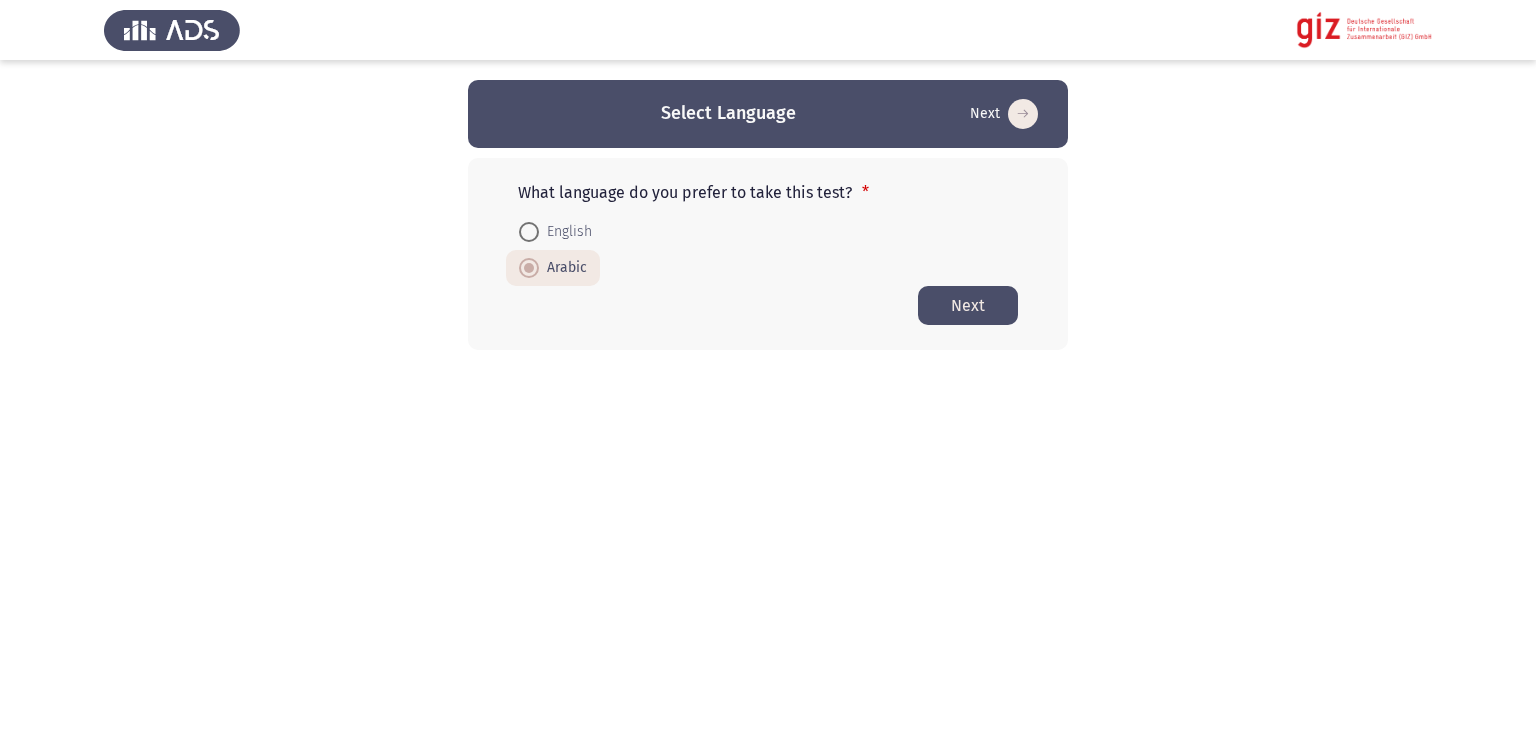 click on "Next" 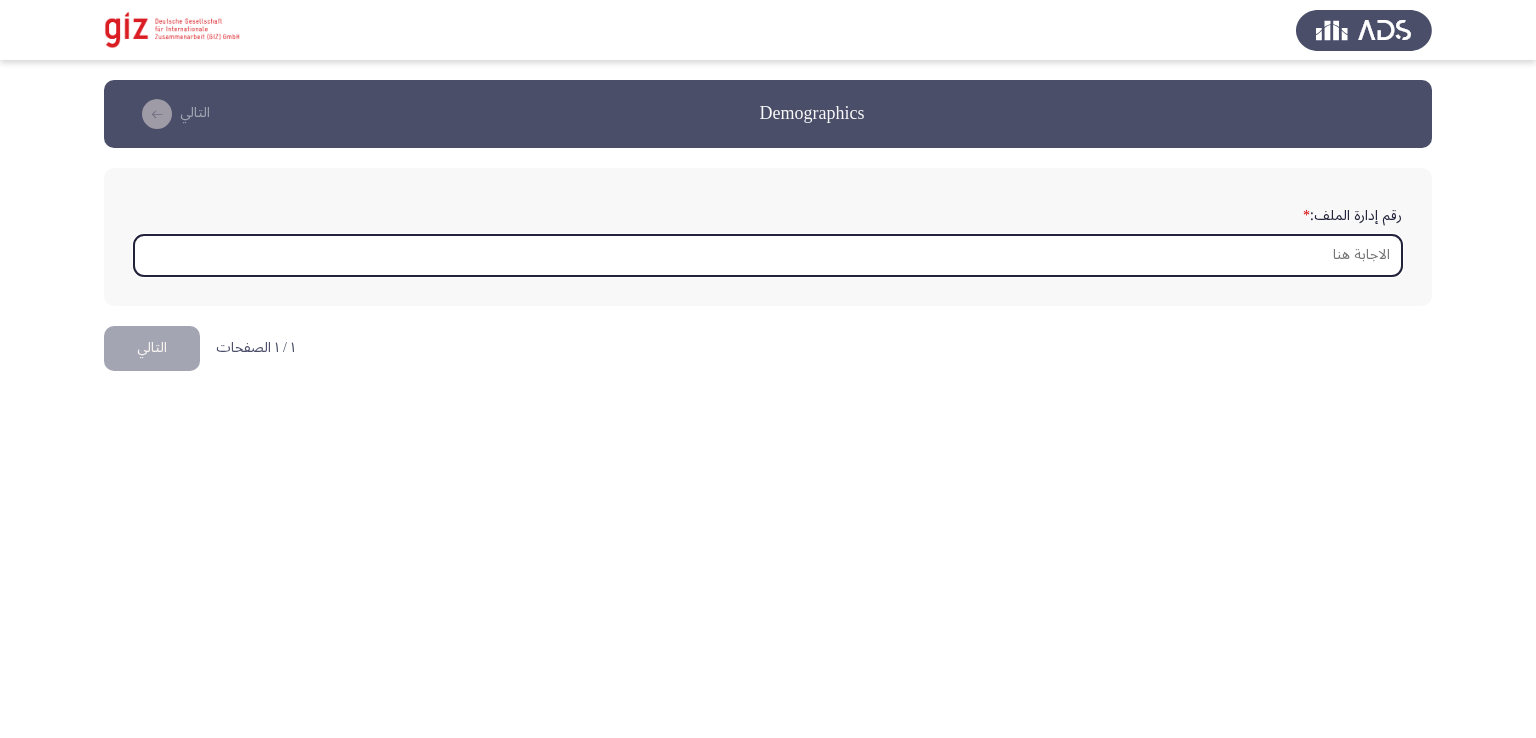 click on "رقم إدارة الملف:    *" at bounding box center [768, 255] 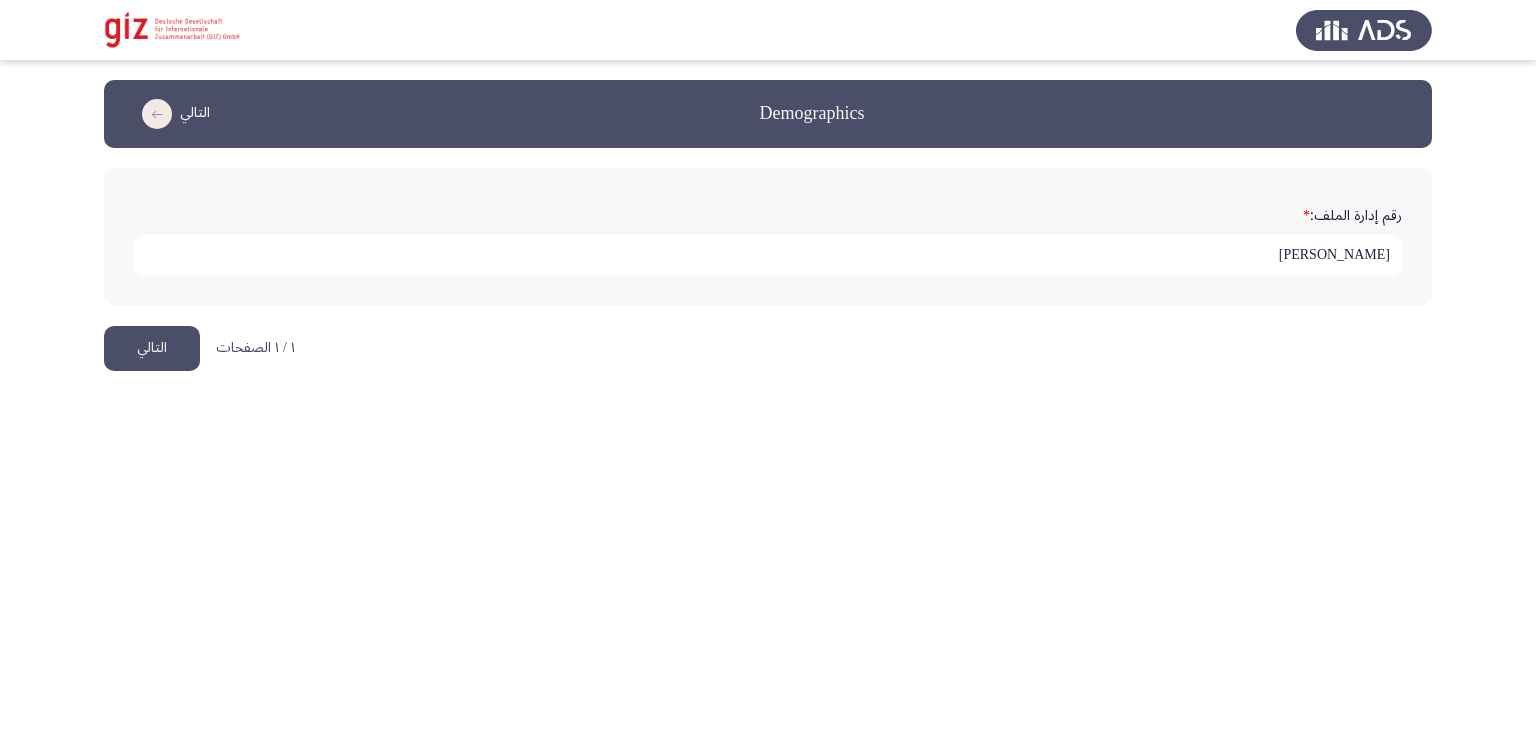type on "محمد جمال 9" 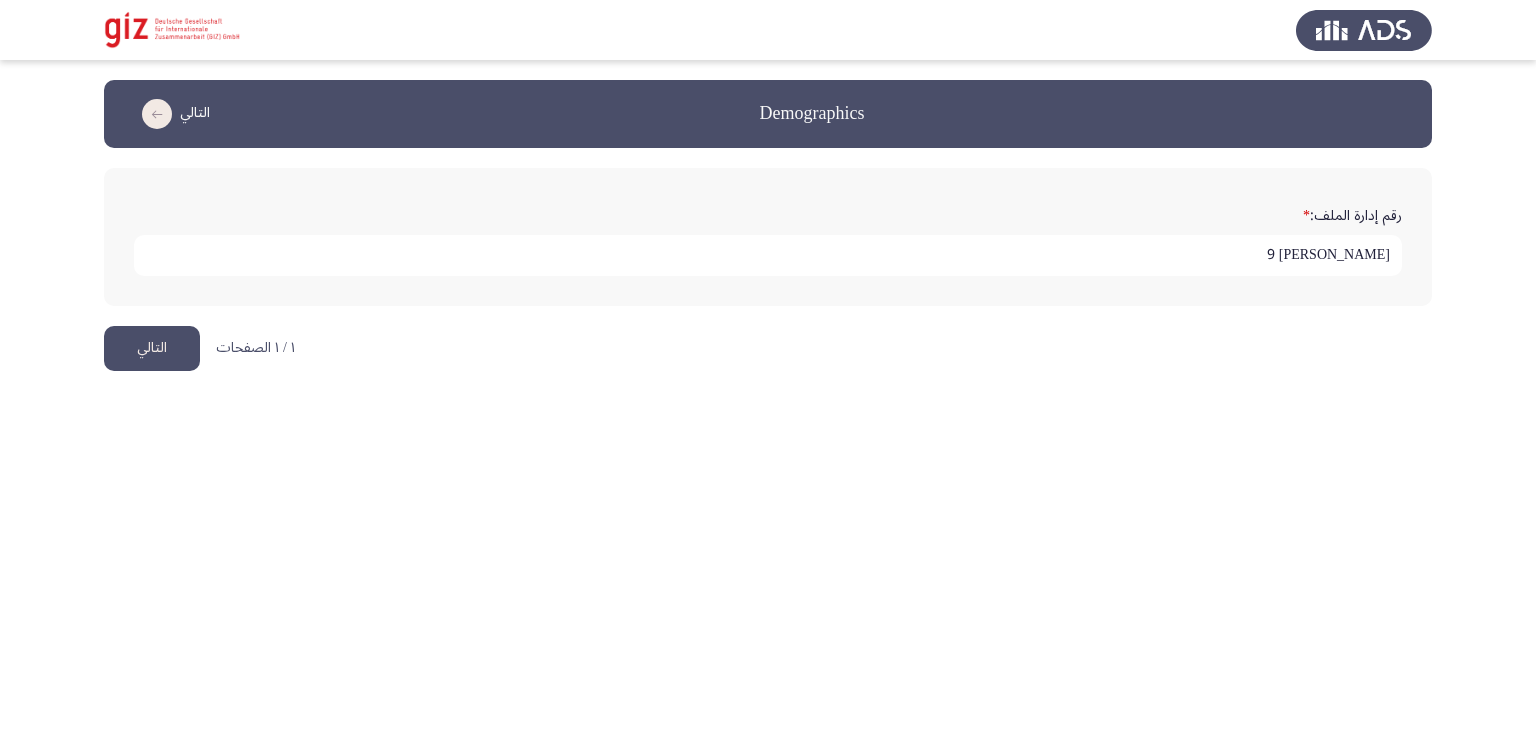 click on "التالي" 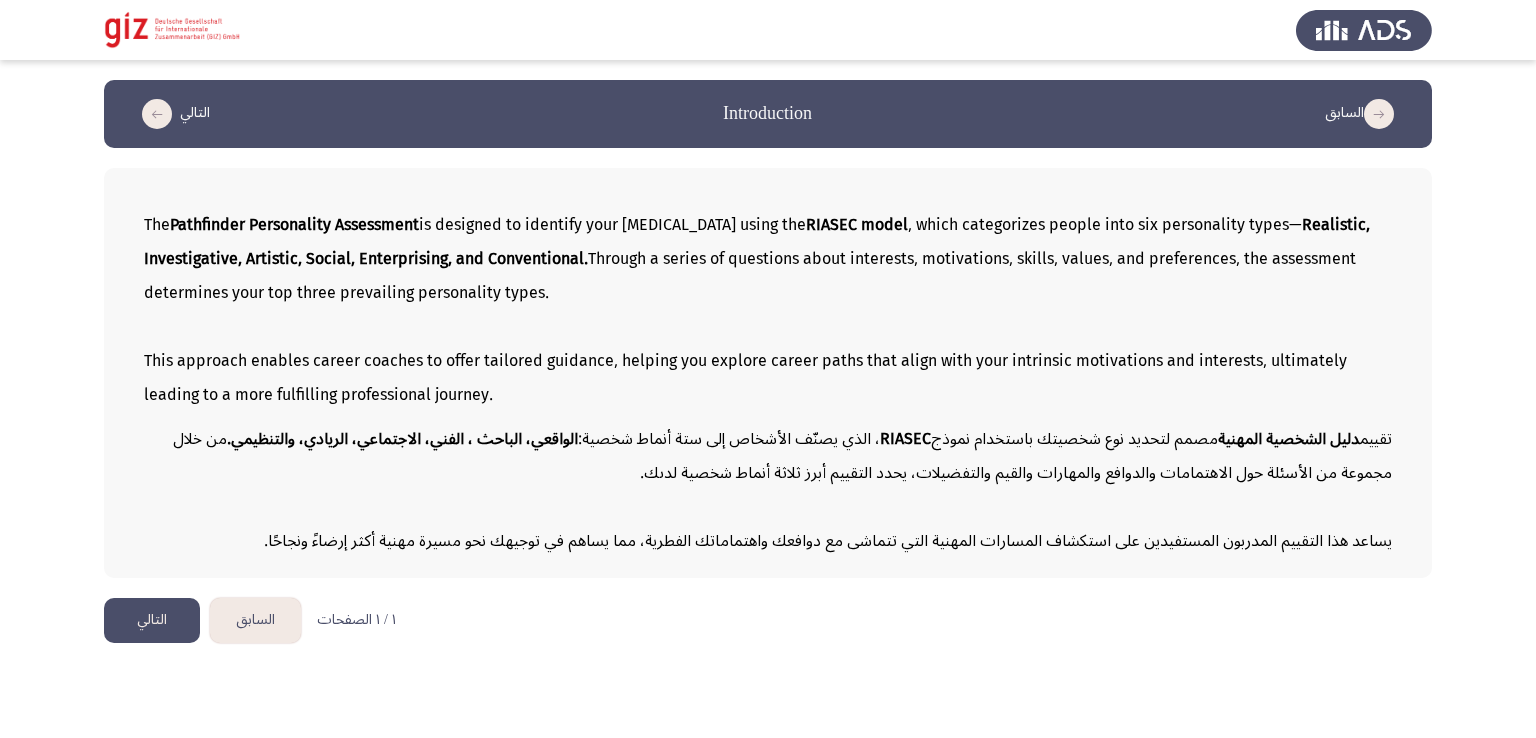 click on "التالي" 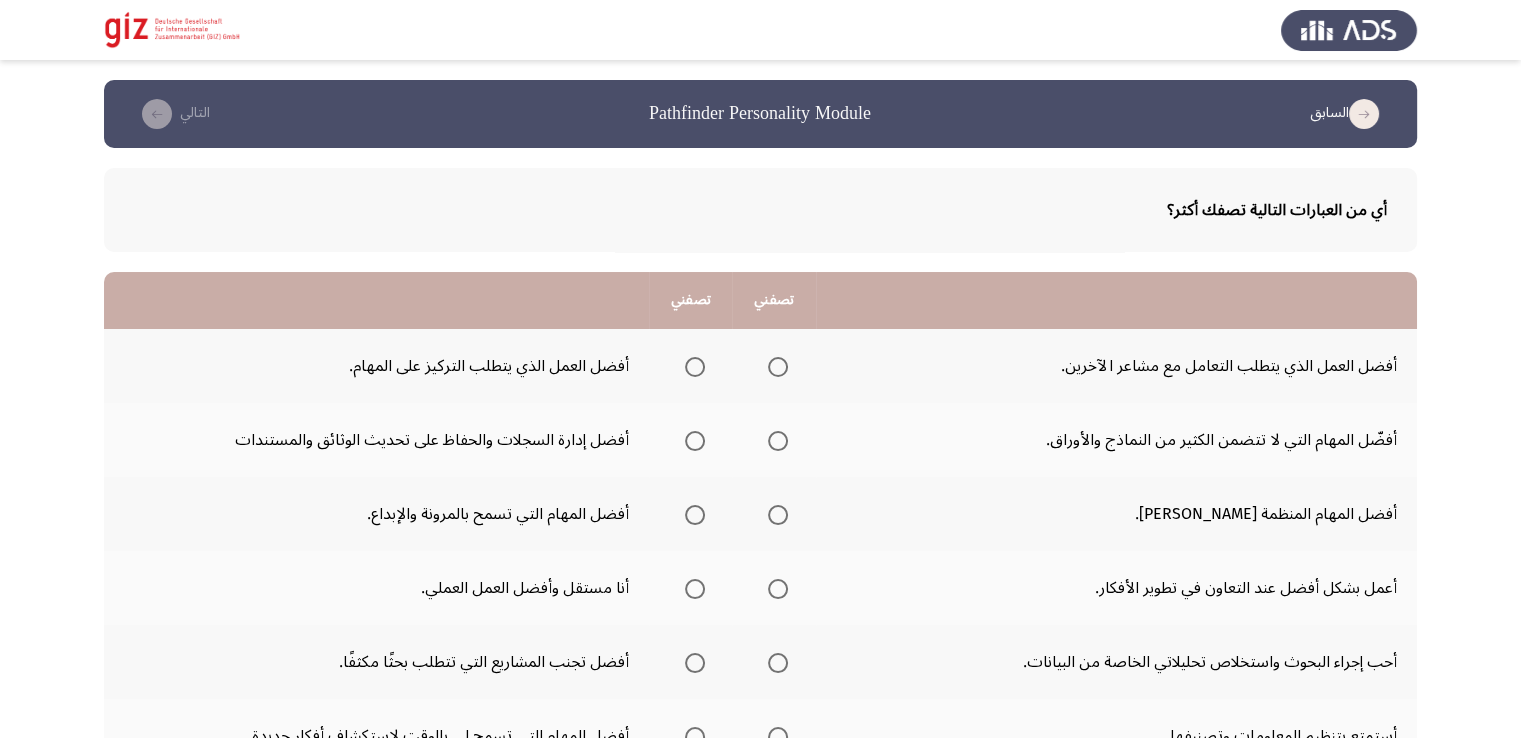 click at bounding box center (695, 367) 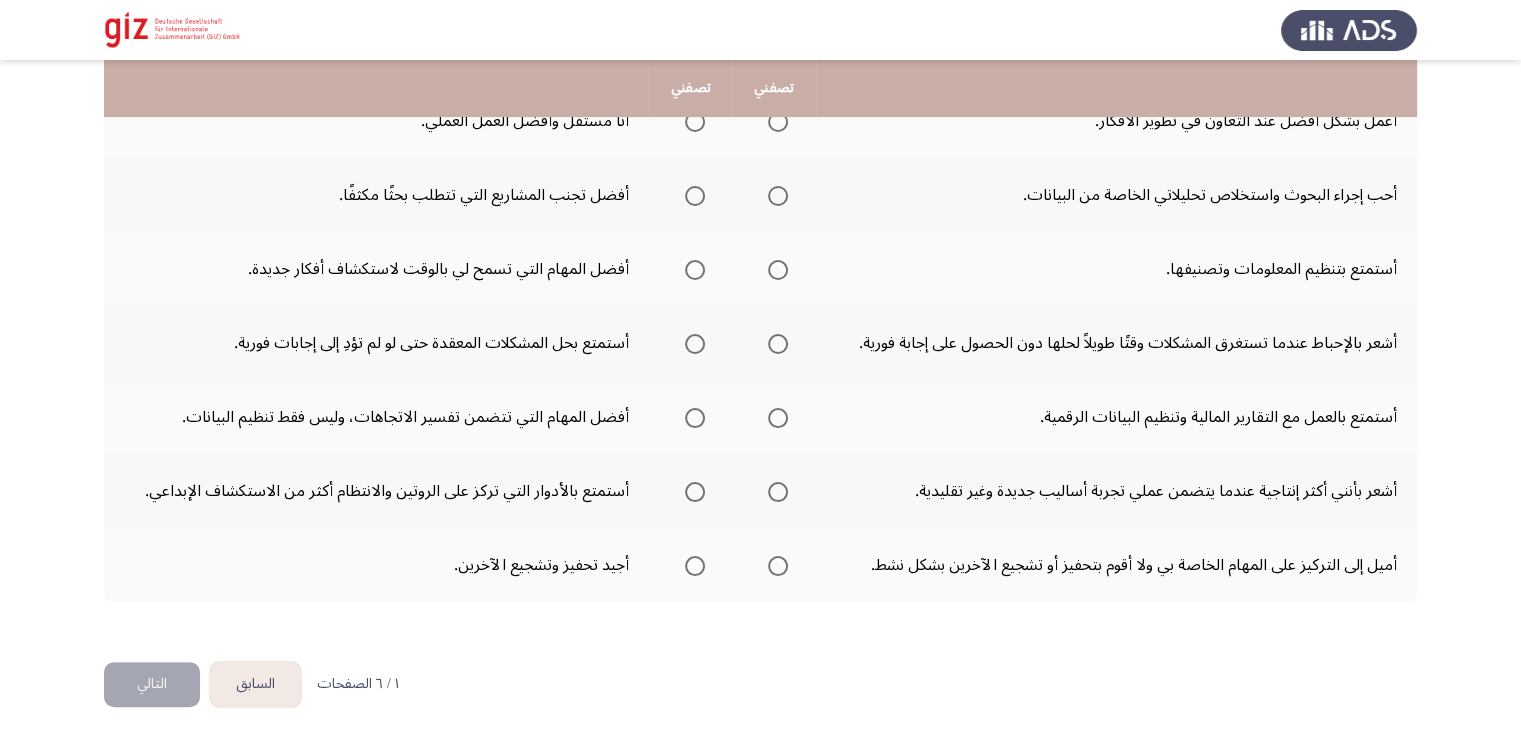 scroll, scrollTop: 440, scrollLeft: 0, axis: vertical 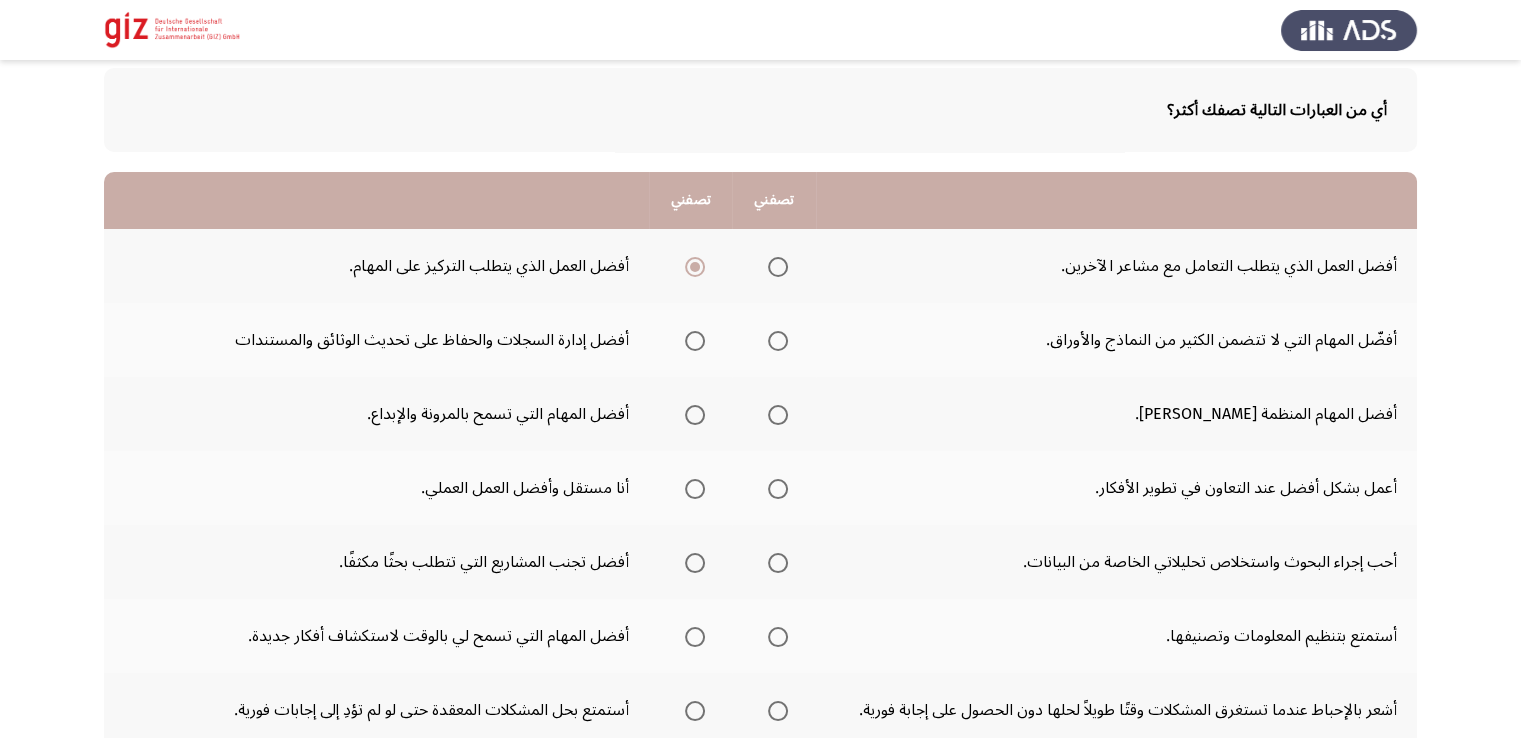 click at bounding box center (778, 267) 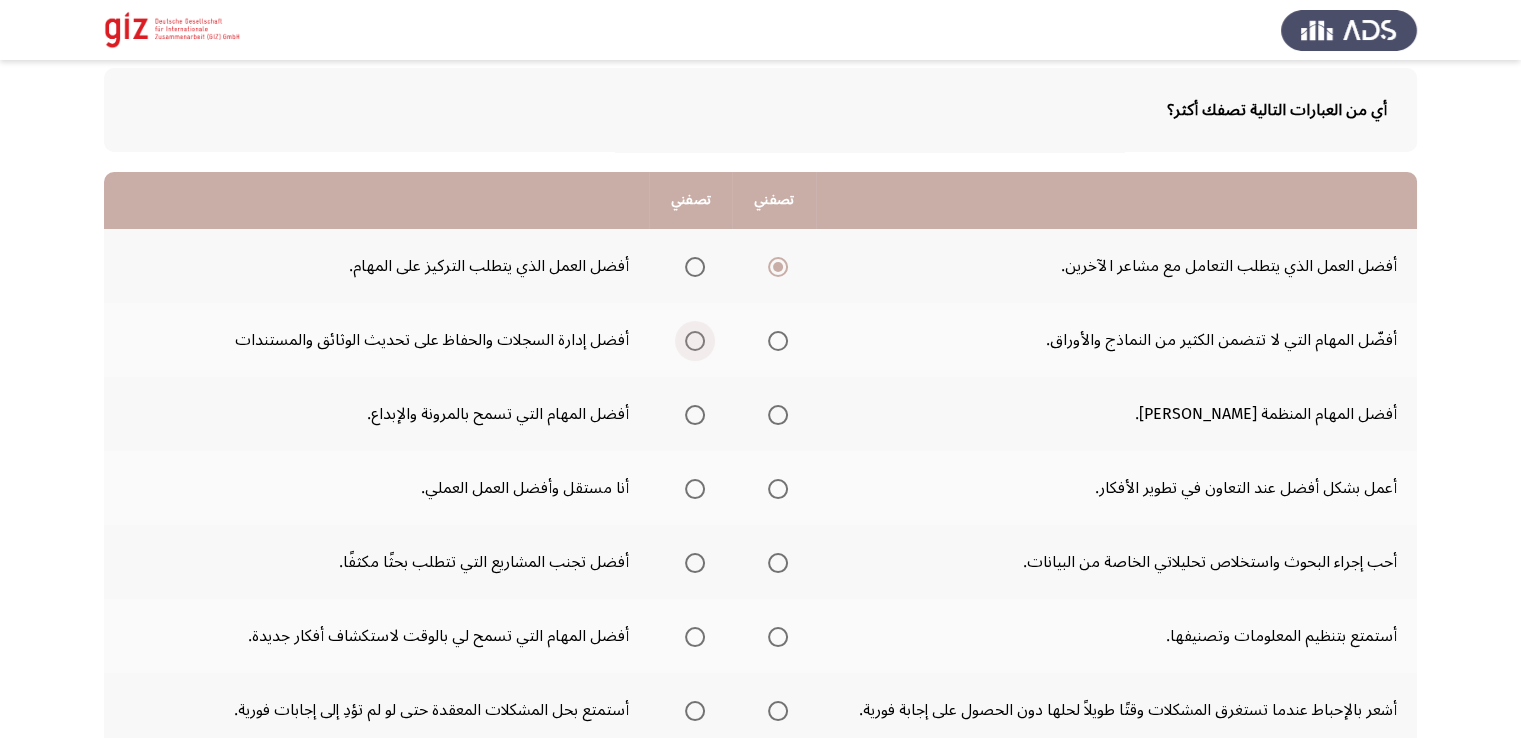 click at bounding box center (695, 341) 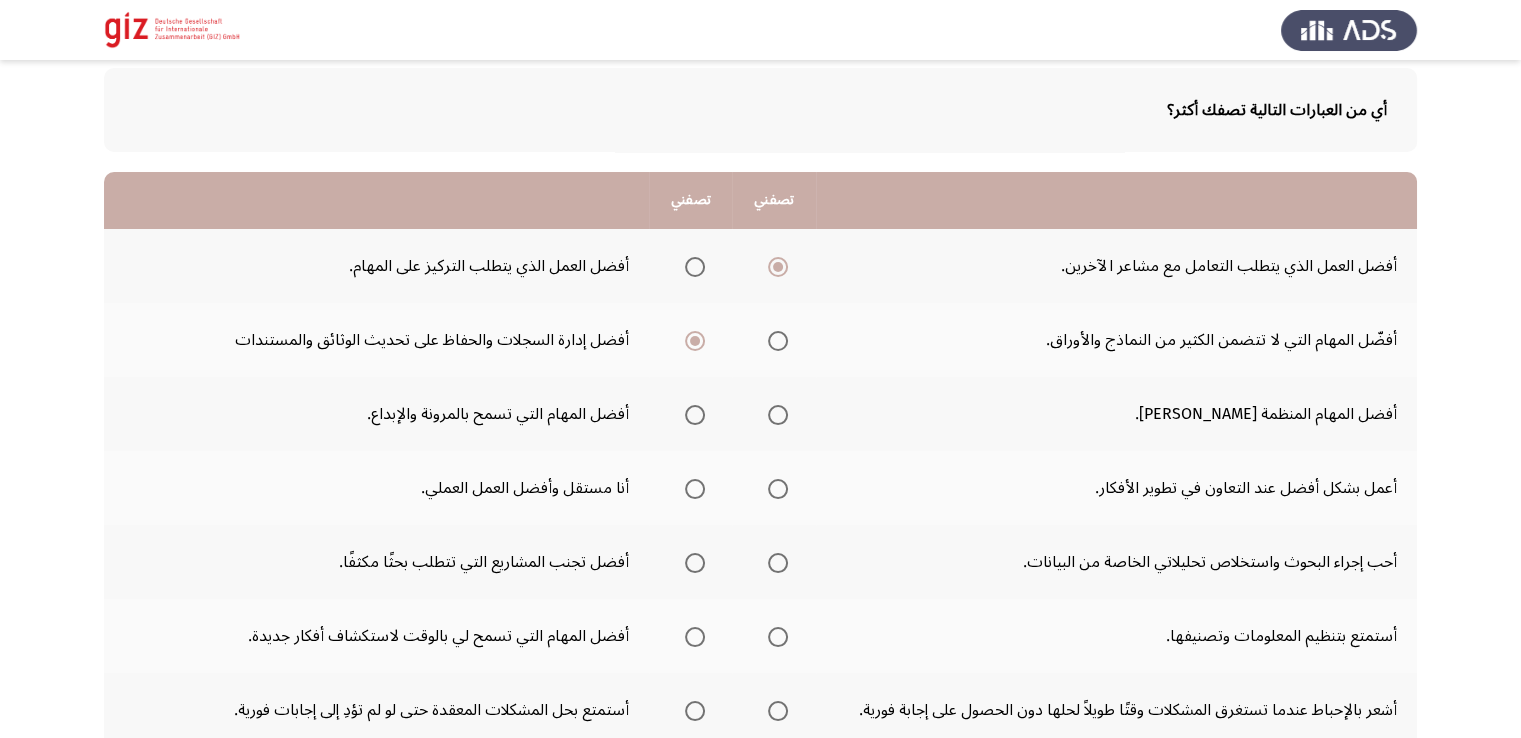 click at bounding box center [695, 415] 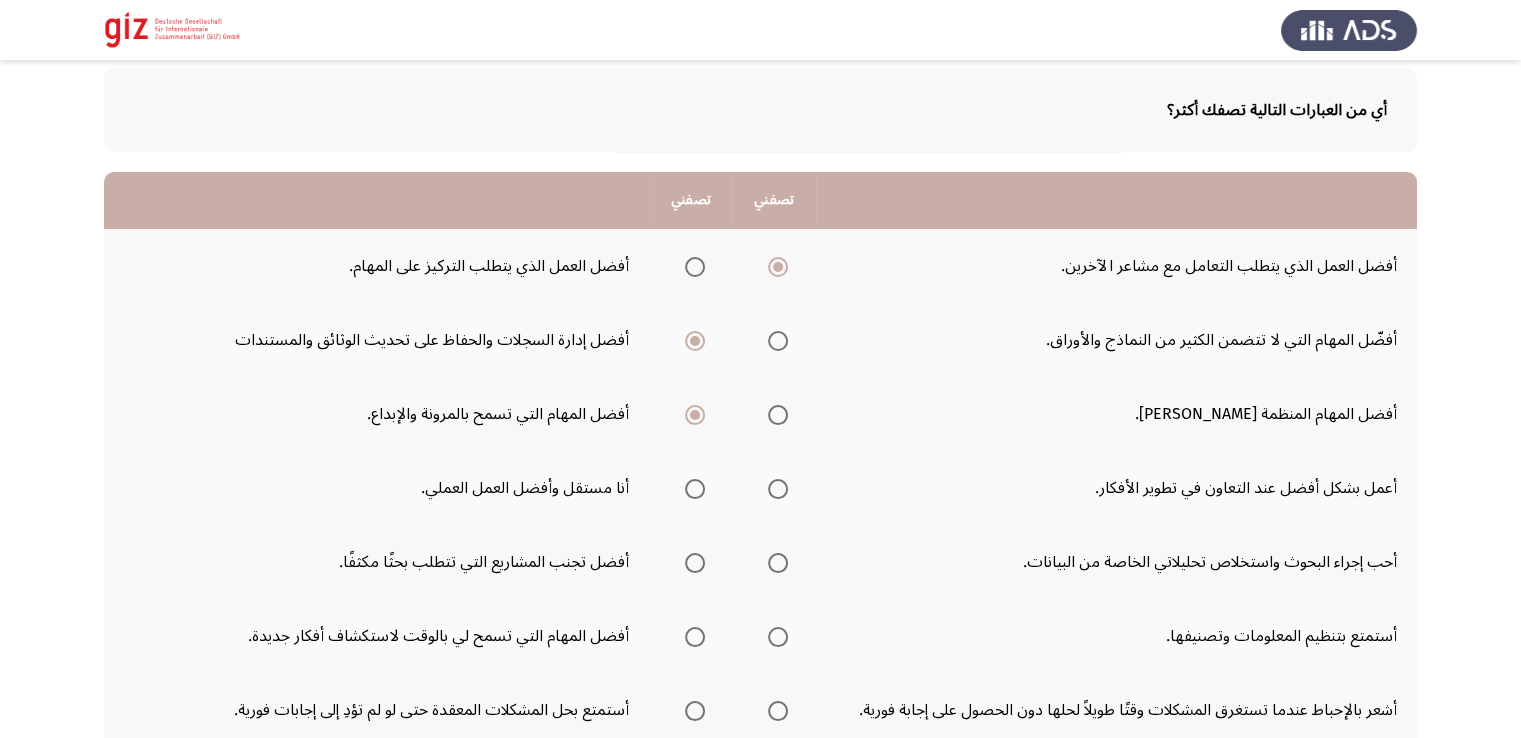 click at bounding box center [695, 489] 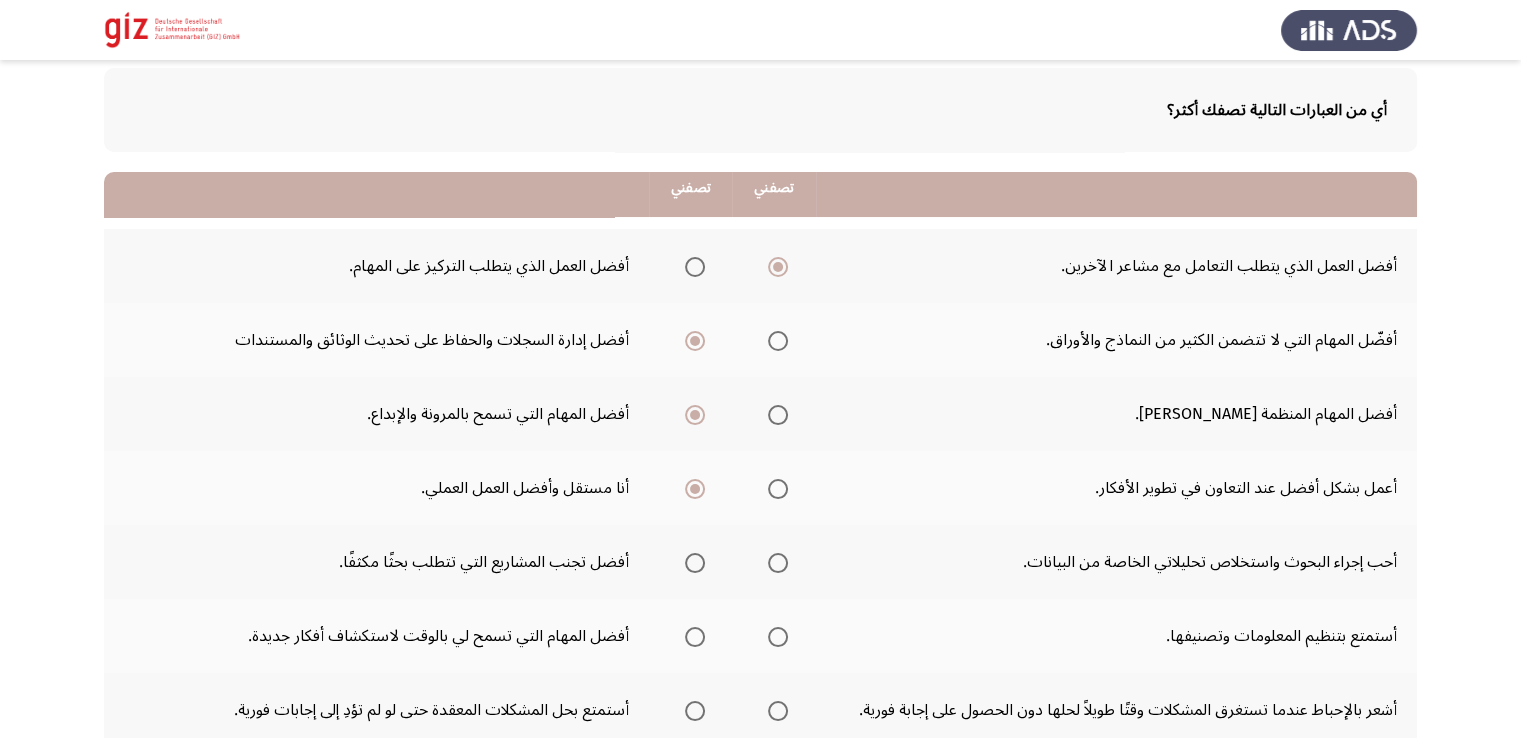 scroll, scrollTop: 200, scrollLeft: 0, axis: vertical 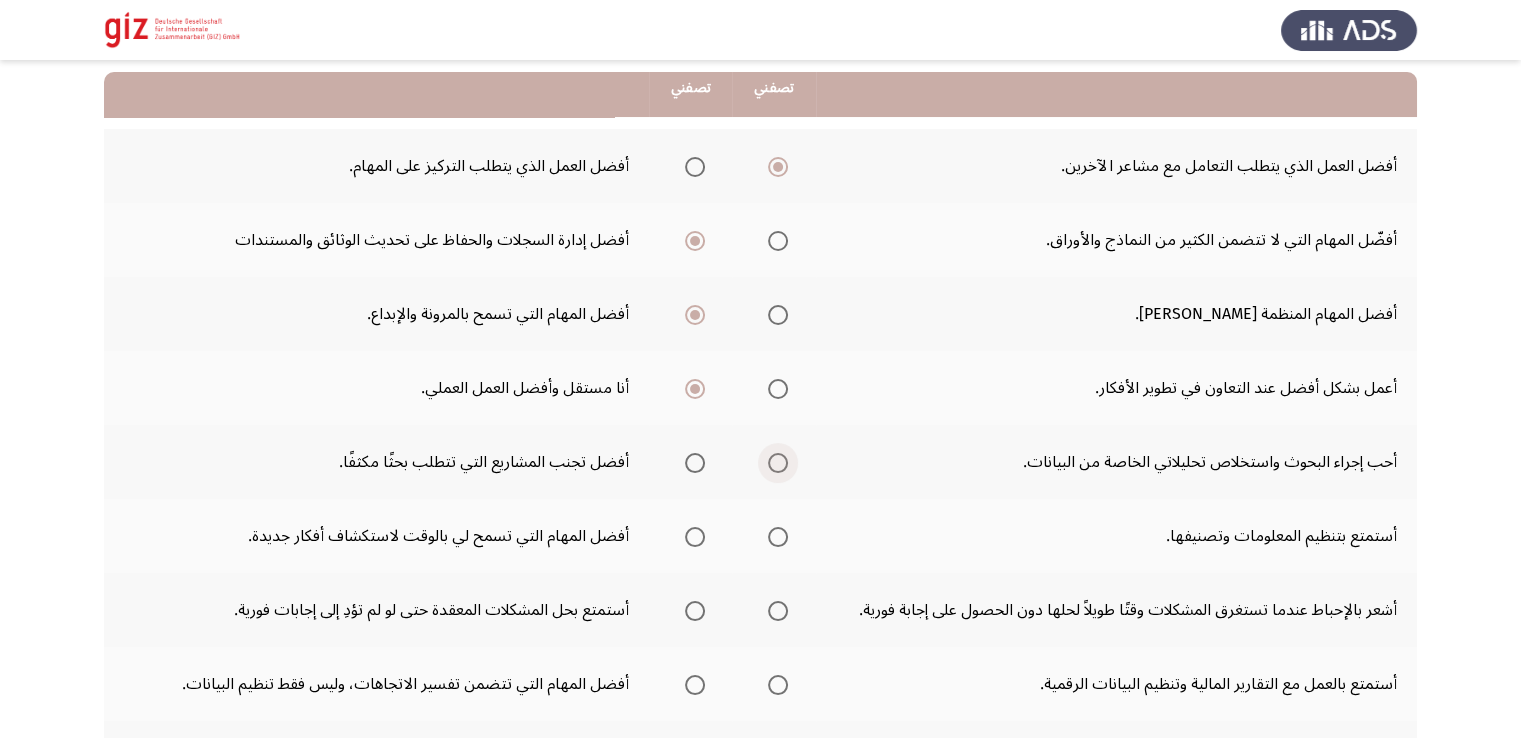 click at bounding box center [778, 463] 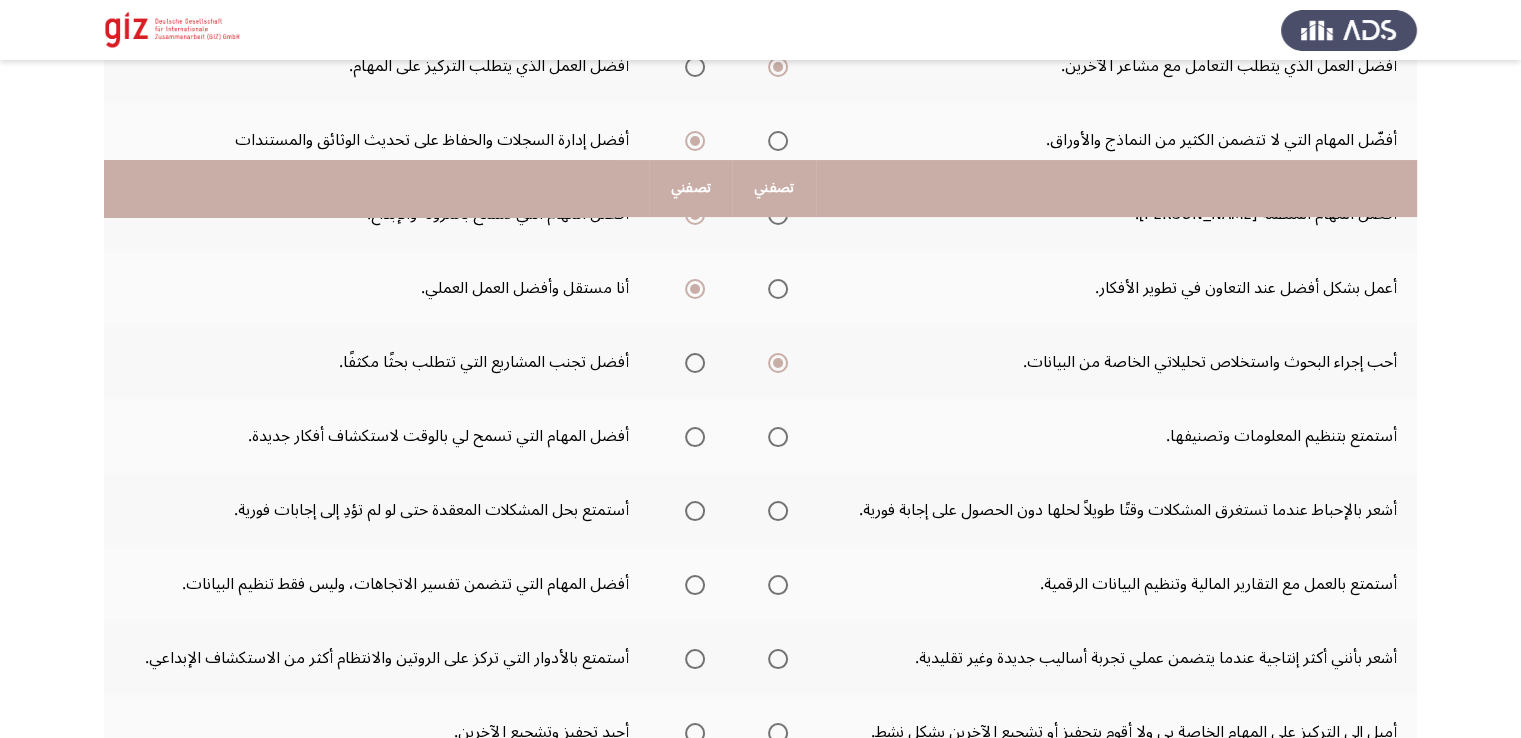 scroll, scrollTop: 400, scrollLeft: 0, axis: vertical 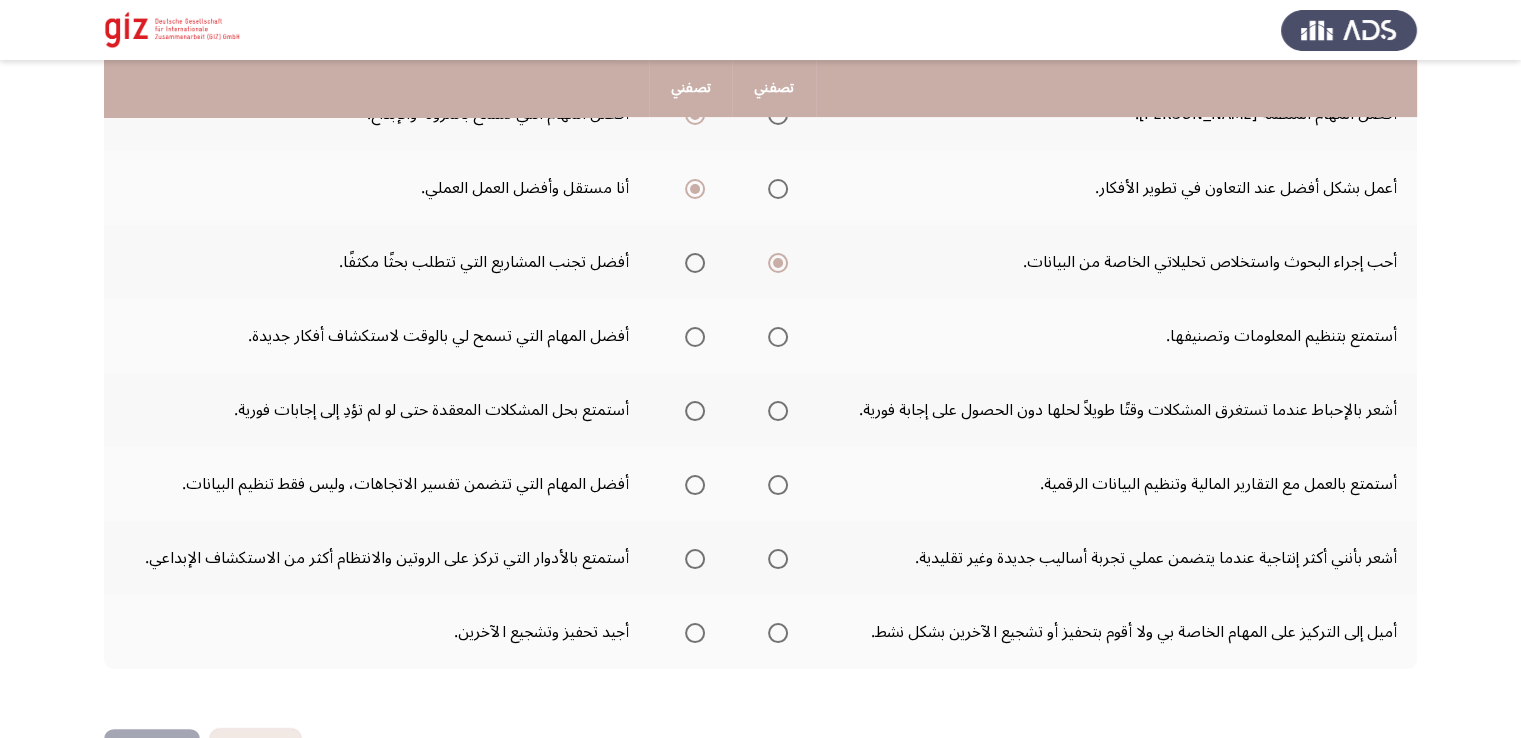 click at bounding box center [778, 337] 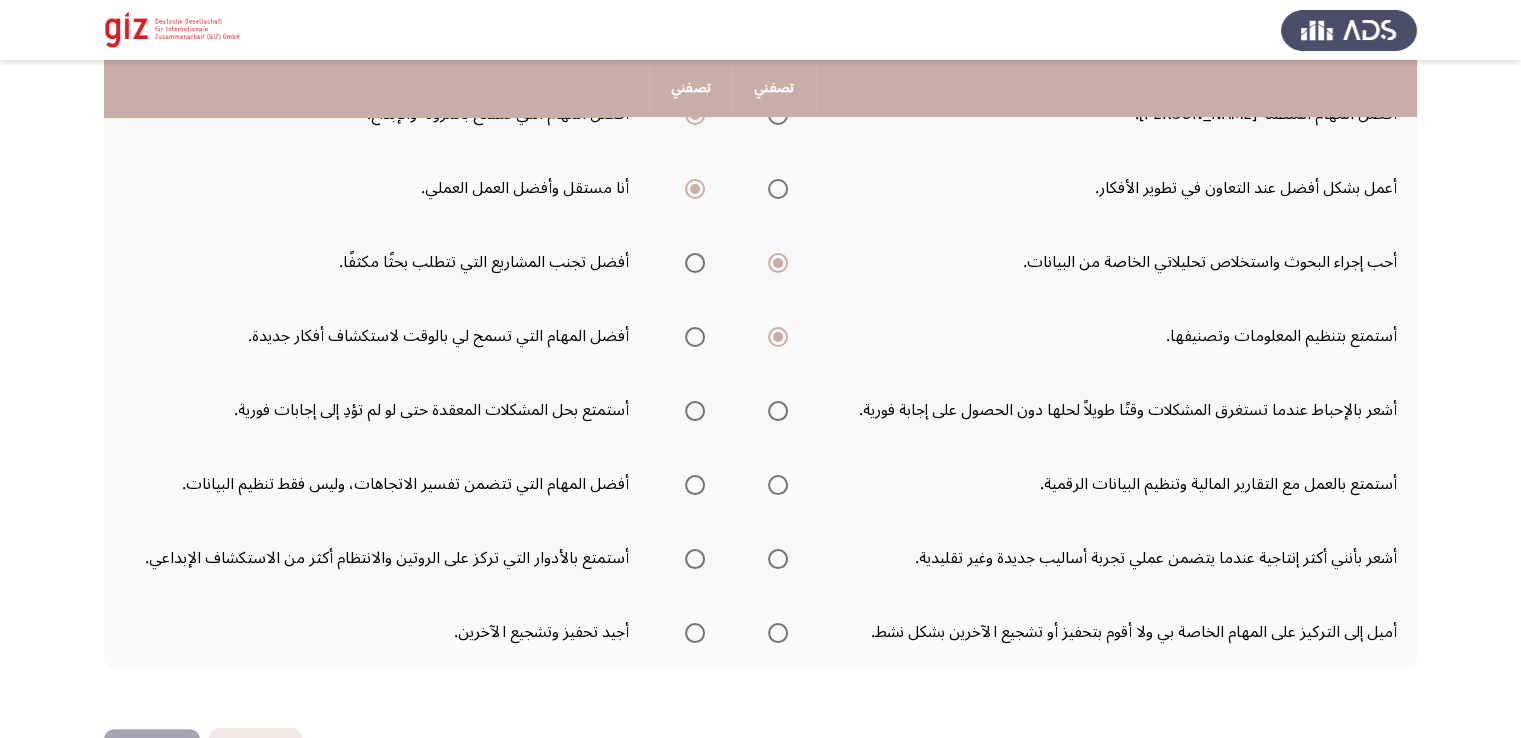 click at bounding box center (695, 411) 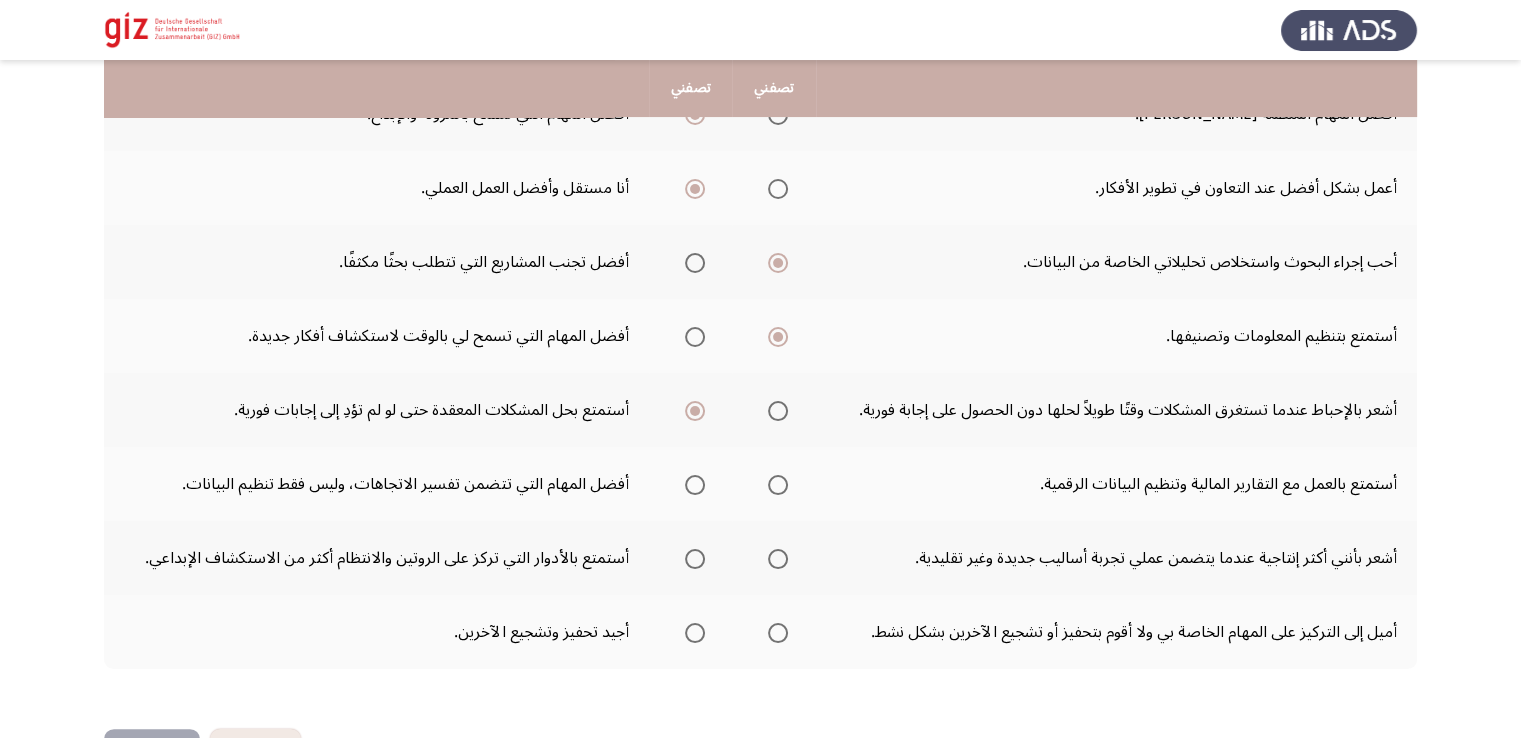 click at bounding box center (778, 485) 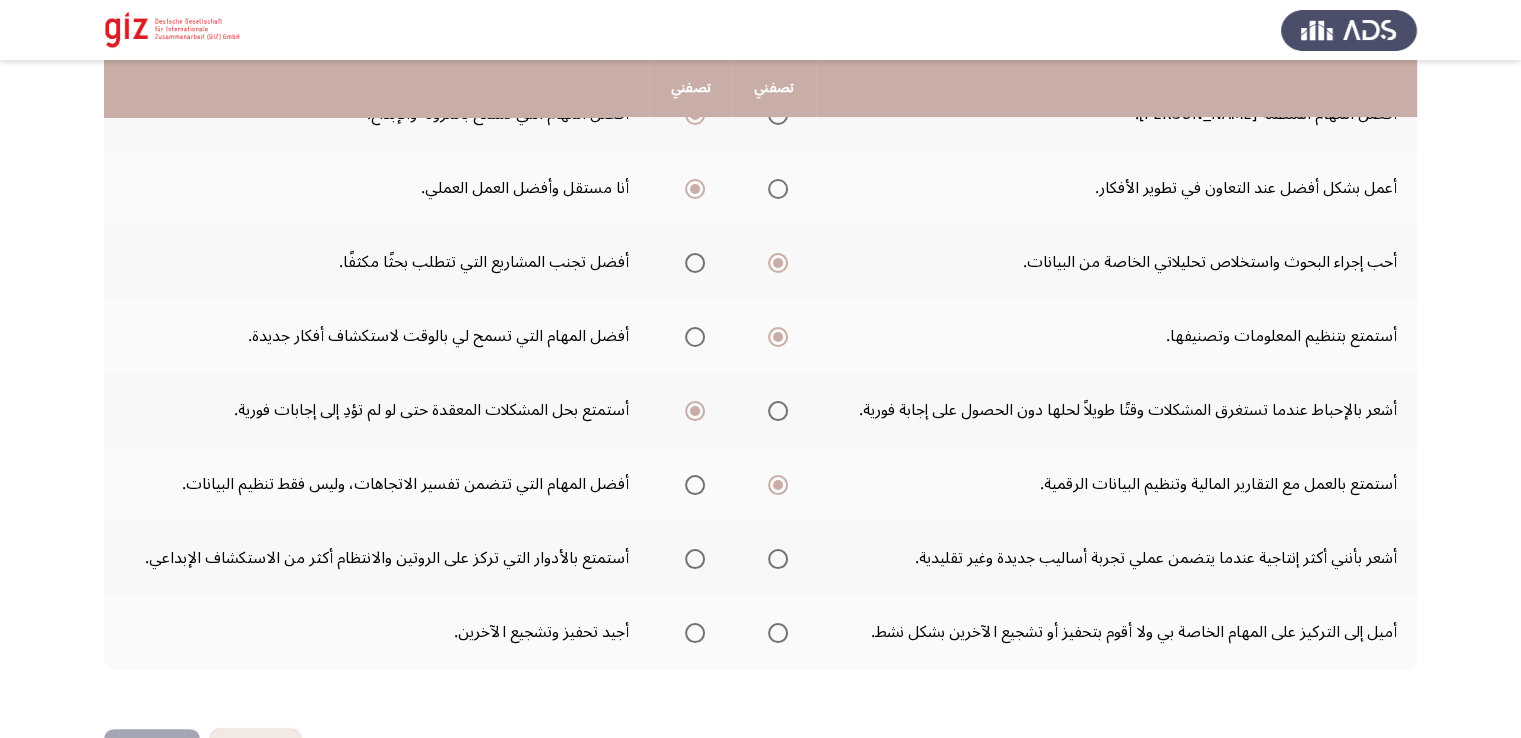 click at bounding box center (778, 559) 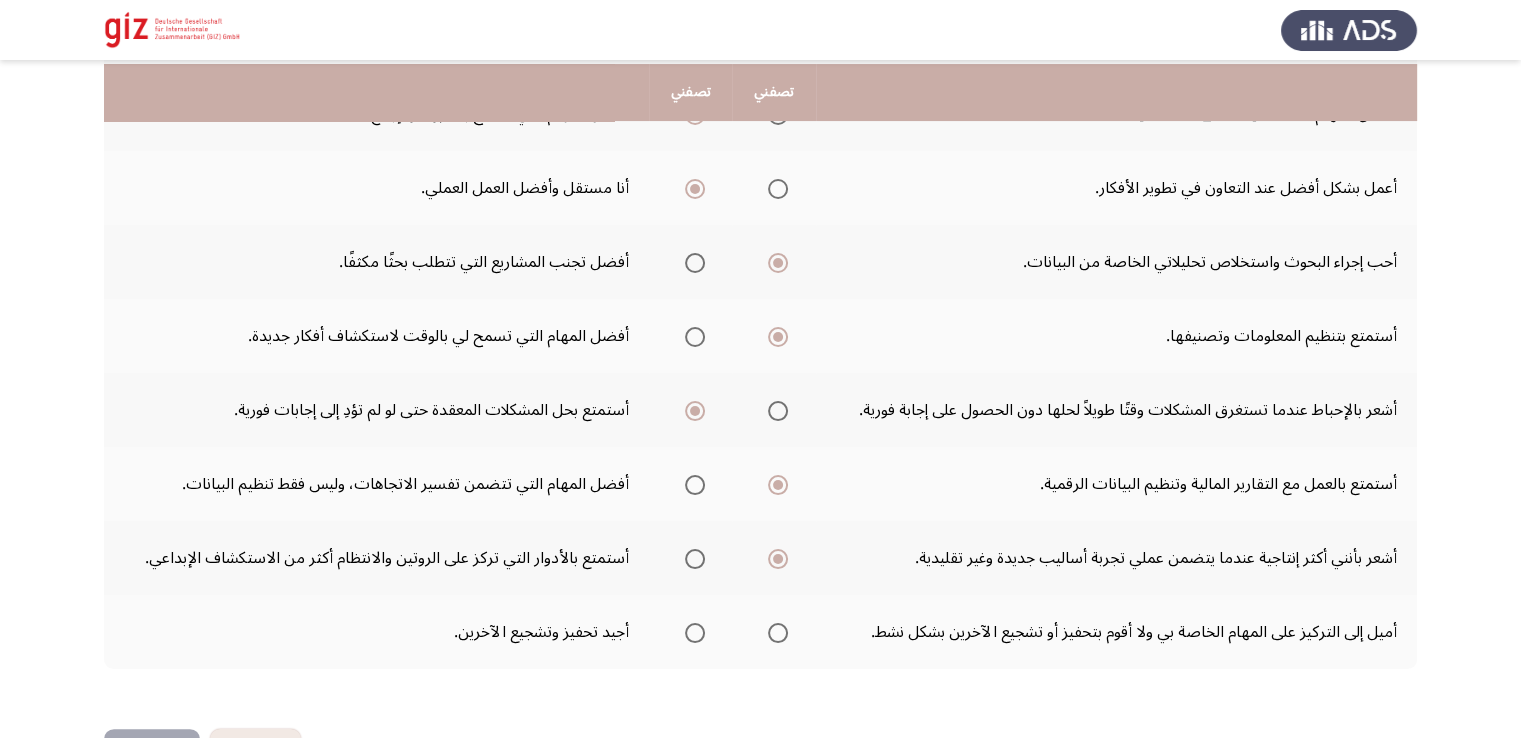 scroll, scrollTop: 467, scrollLeft: 0, axis: vertical 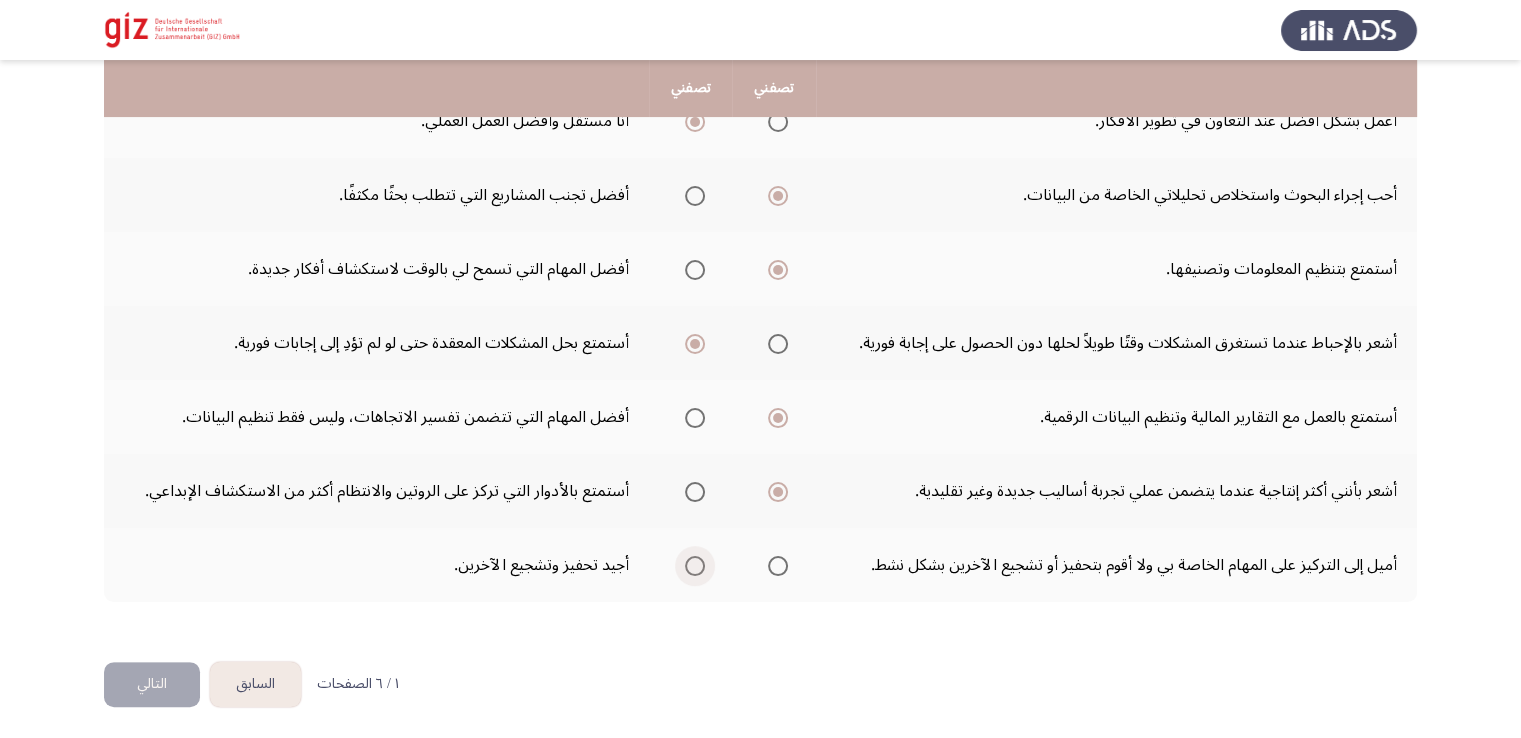 click at bounding box center (695, 566) 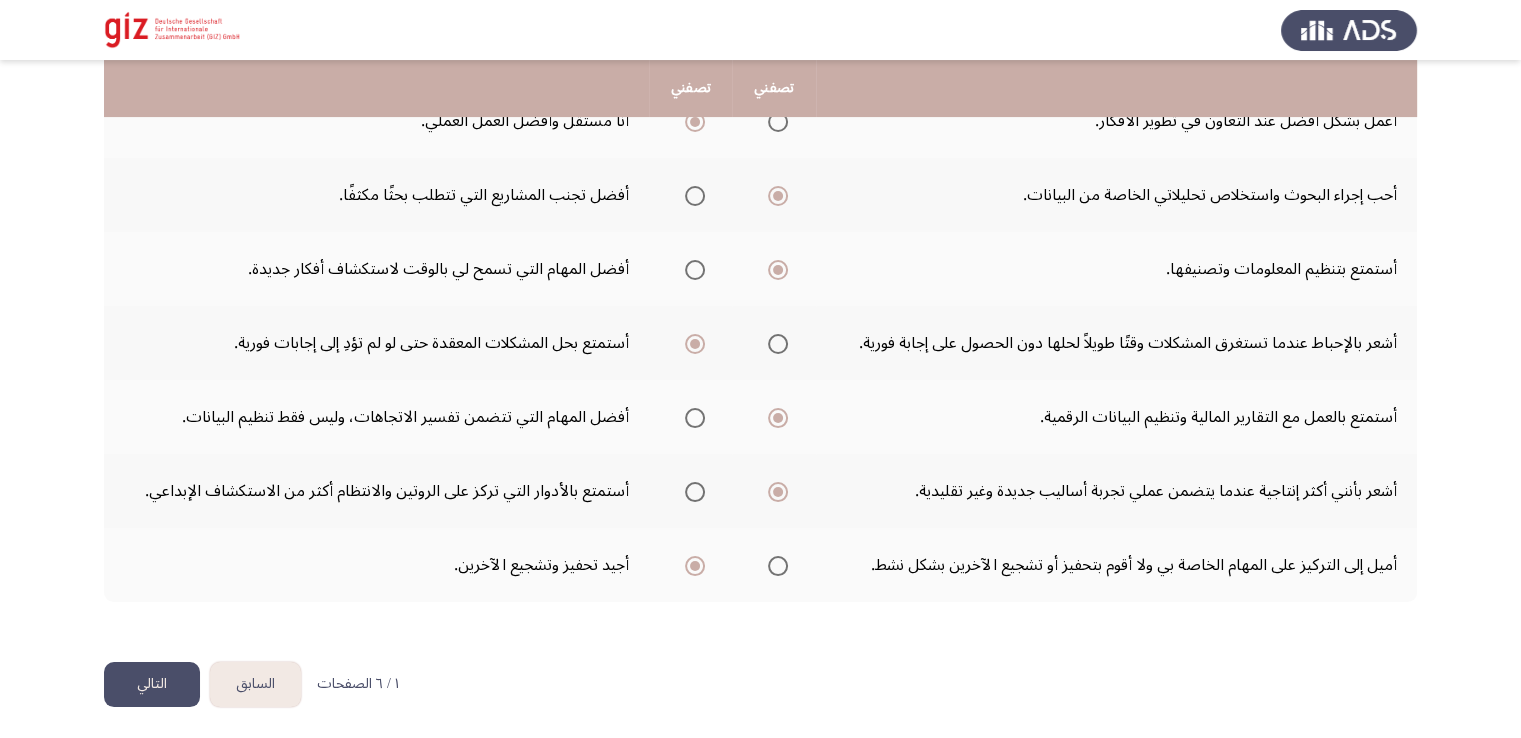 click on "التالي" 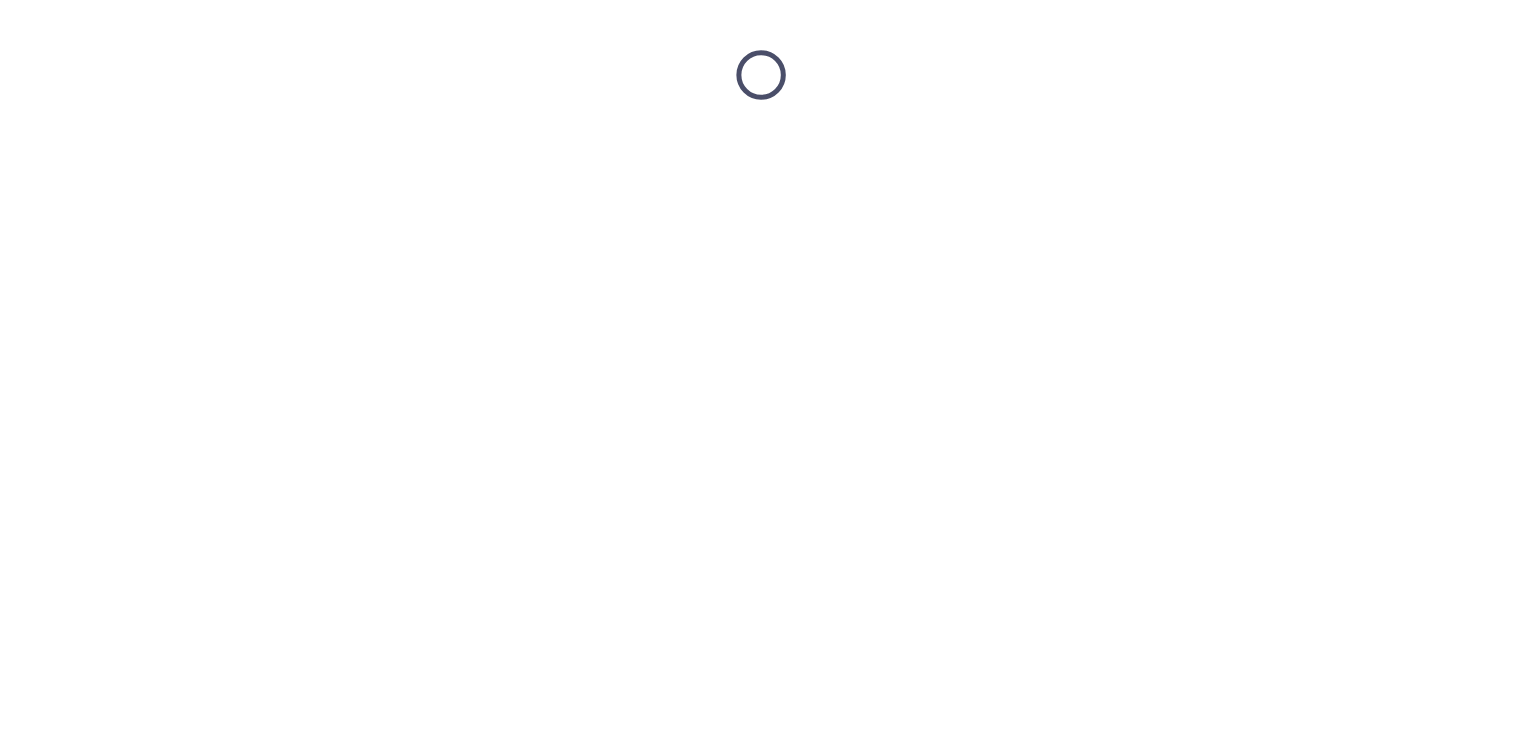 scroll, scrollTop: 0, scrollLeft: 0, axis: both 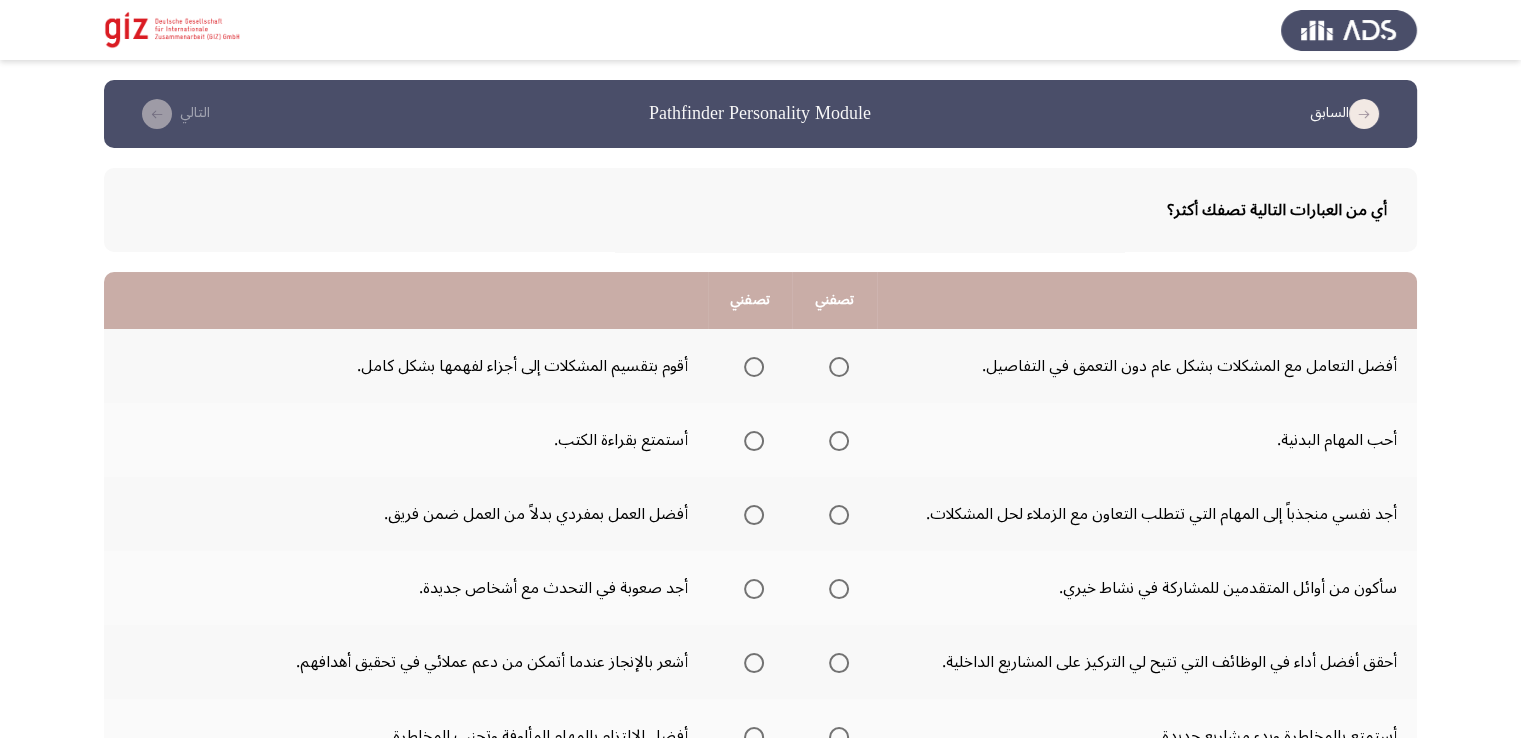 click at bounding box center [754, 367] 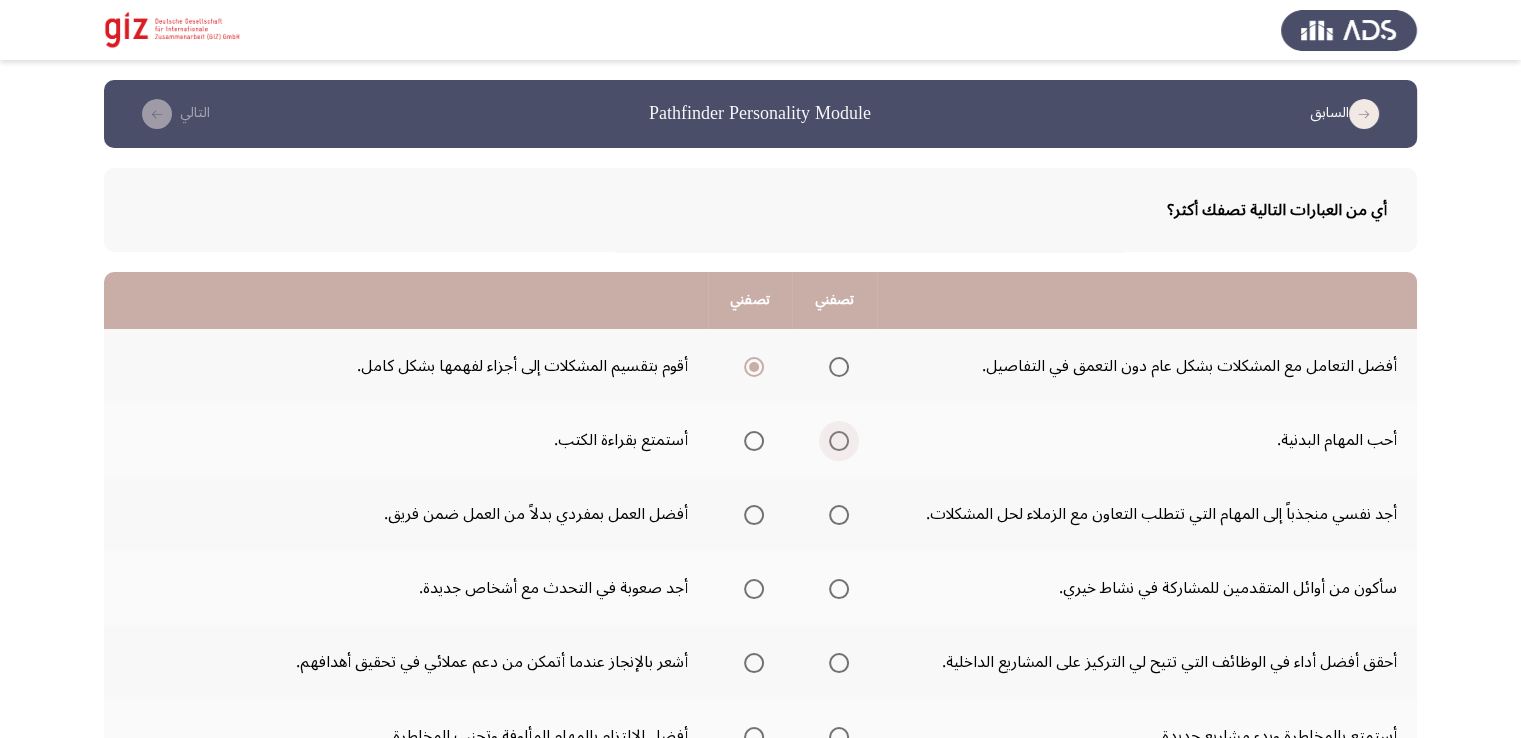 click at bounding box center (839, 441) 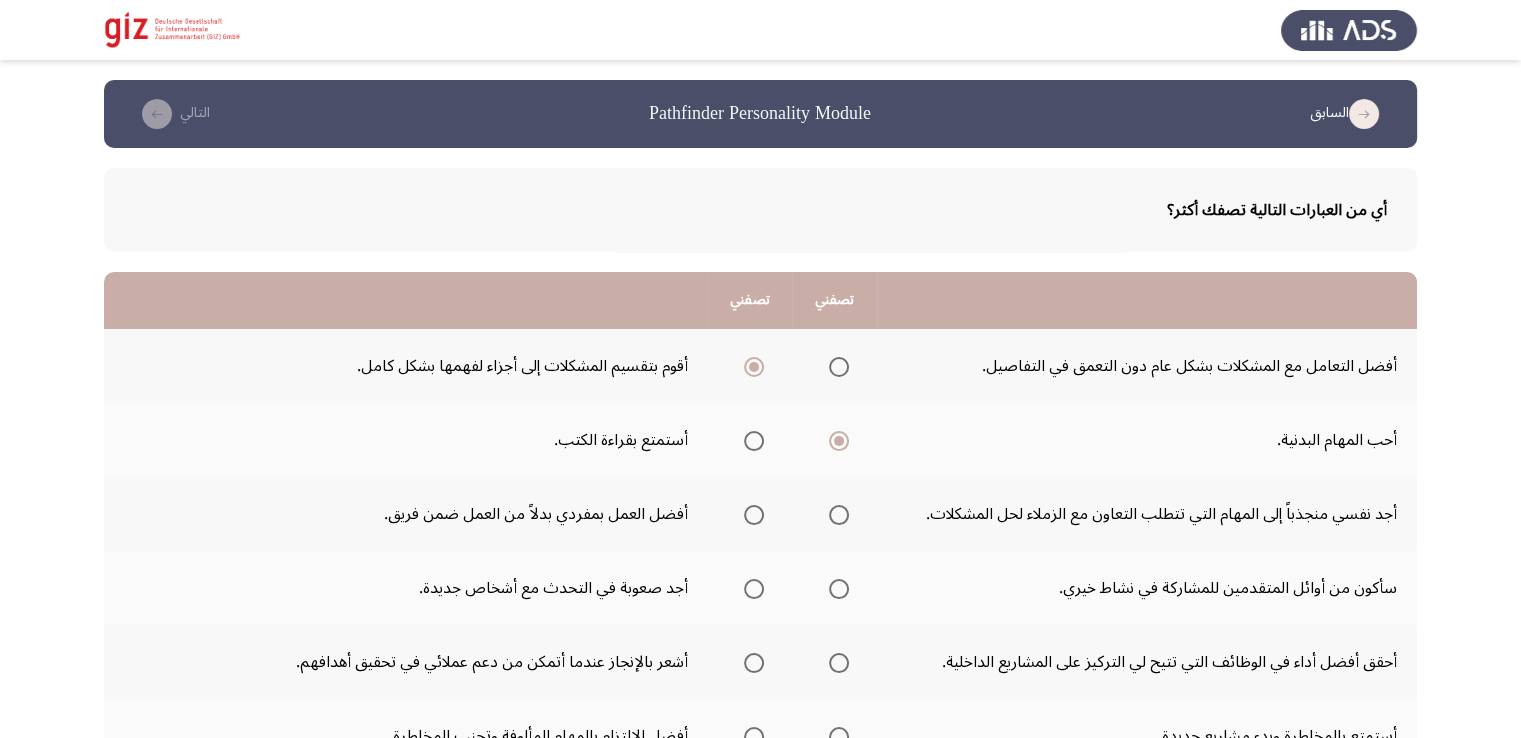 click at bounding box center [754, 441] 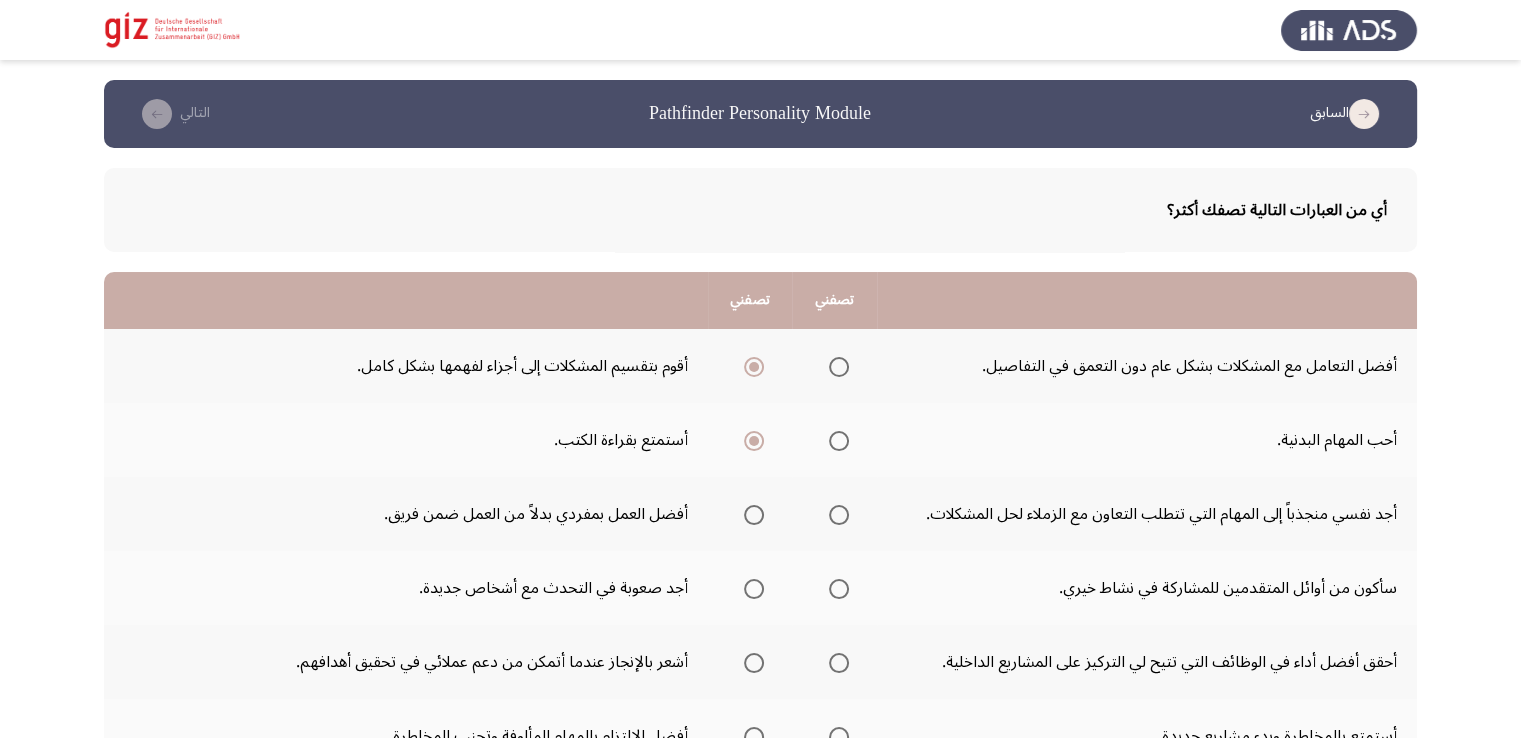 click at bounding box center (839, 515) 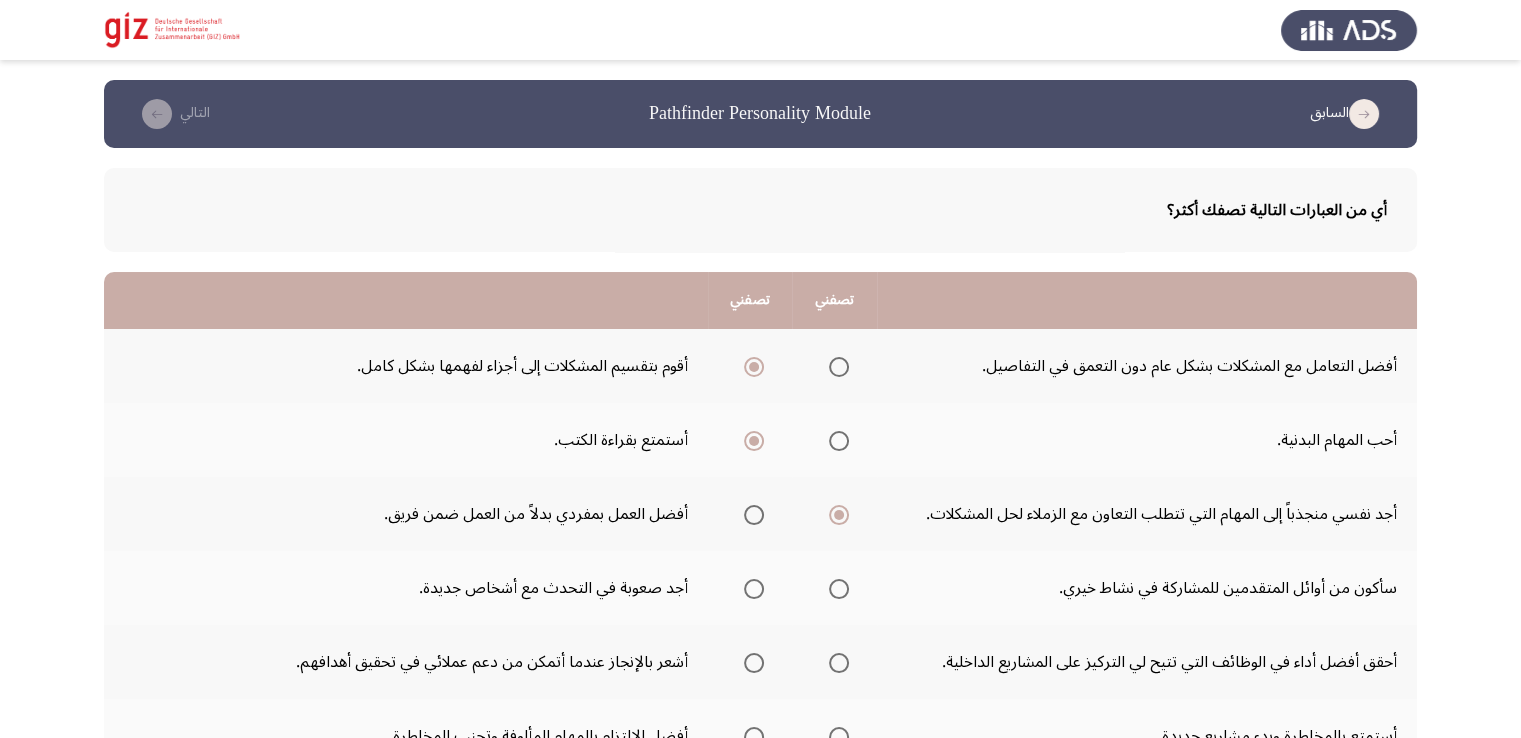 scroll, scrollTop: 100, scrollLeft: 0, axis: vertical 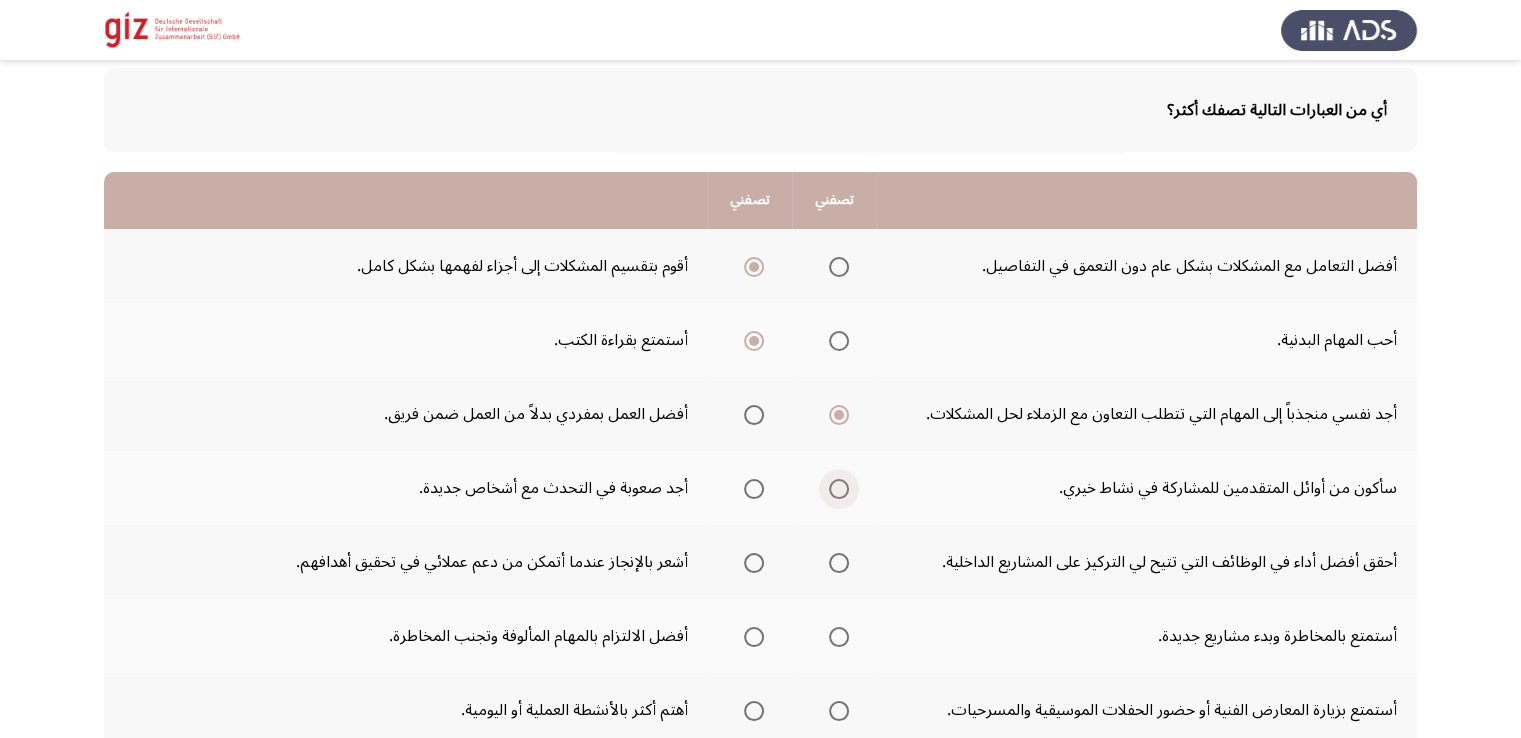 click at bounding box center [839, 489] 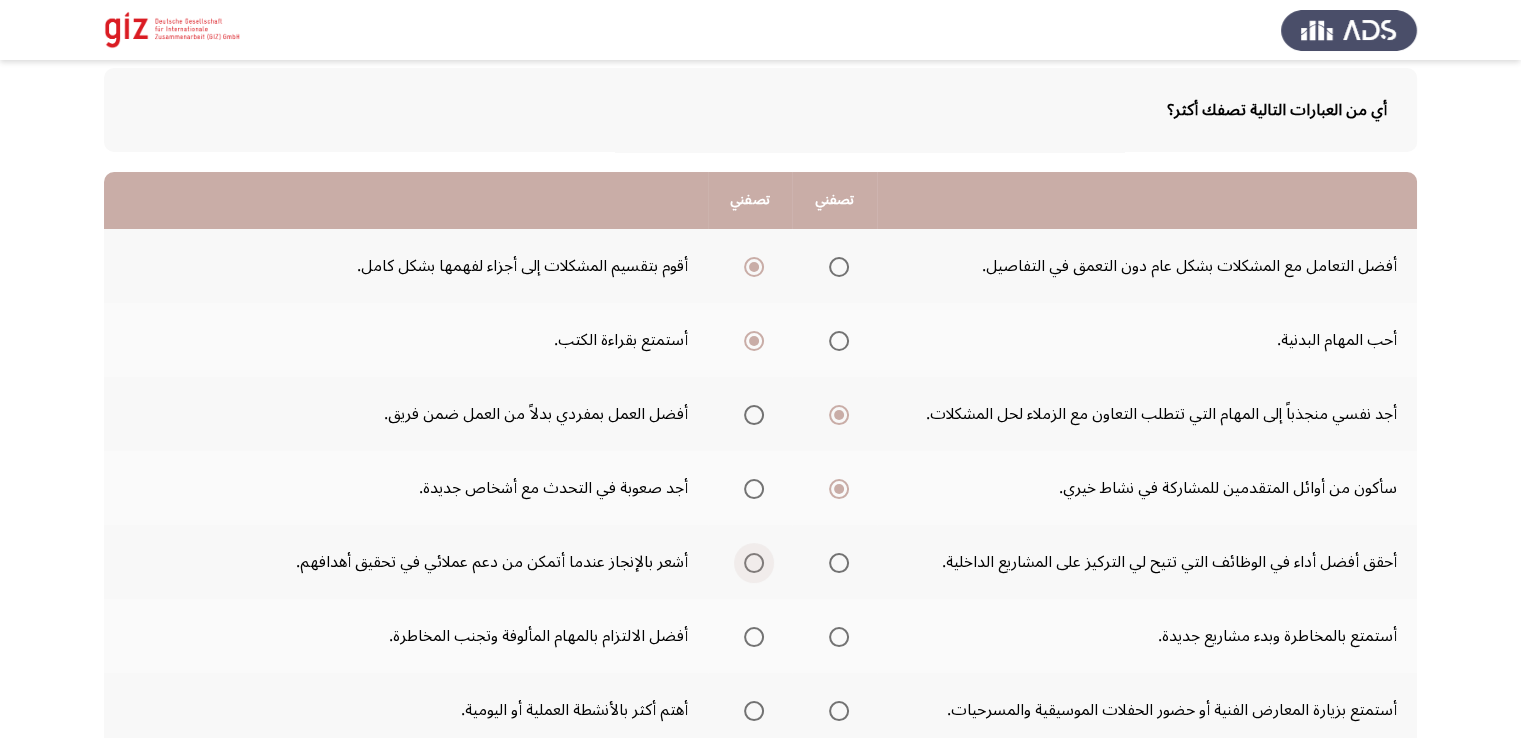 click at bounding box center [754, 563] 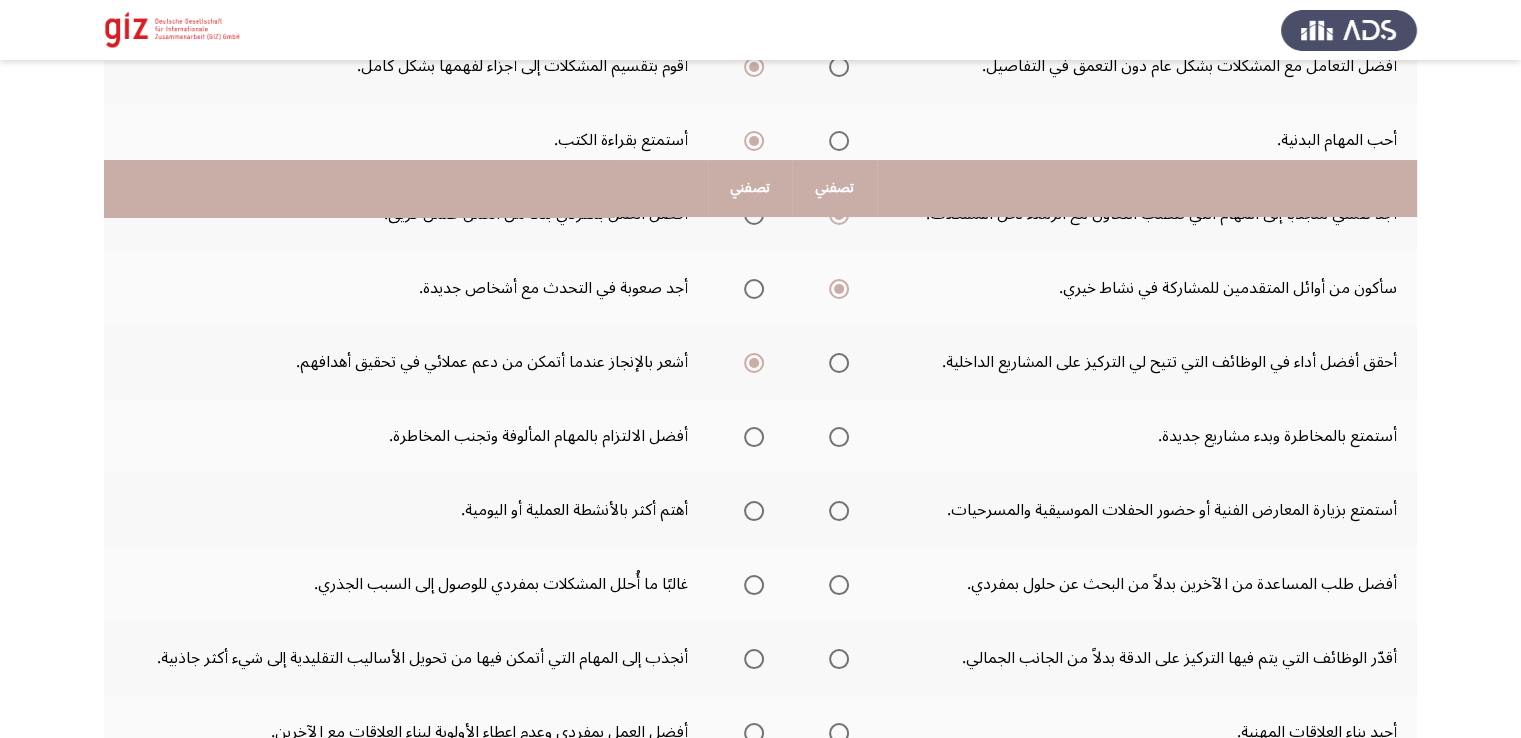 scroll, scrollTop: 400, scrollLeft: 0, axis: vertical 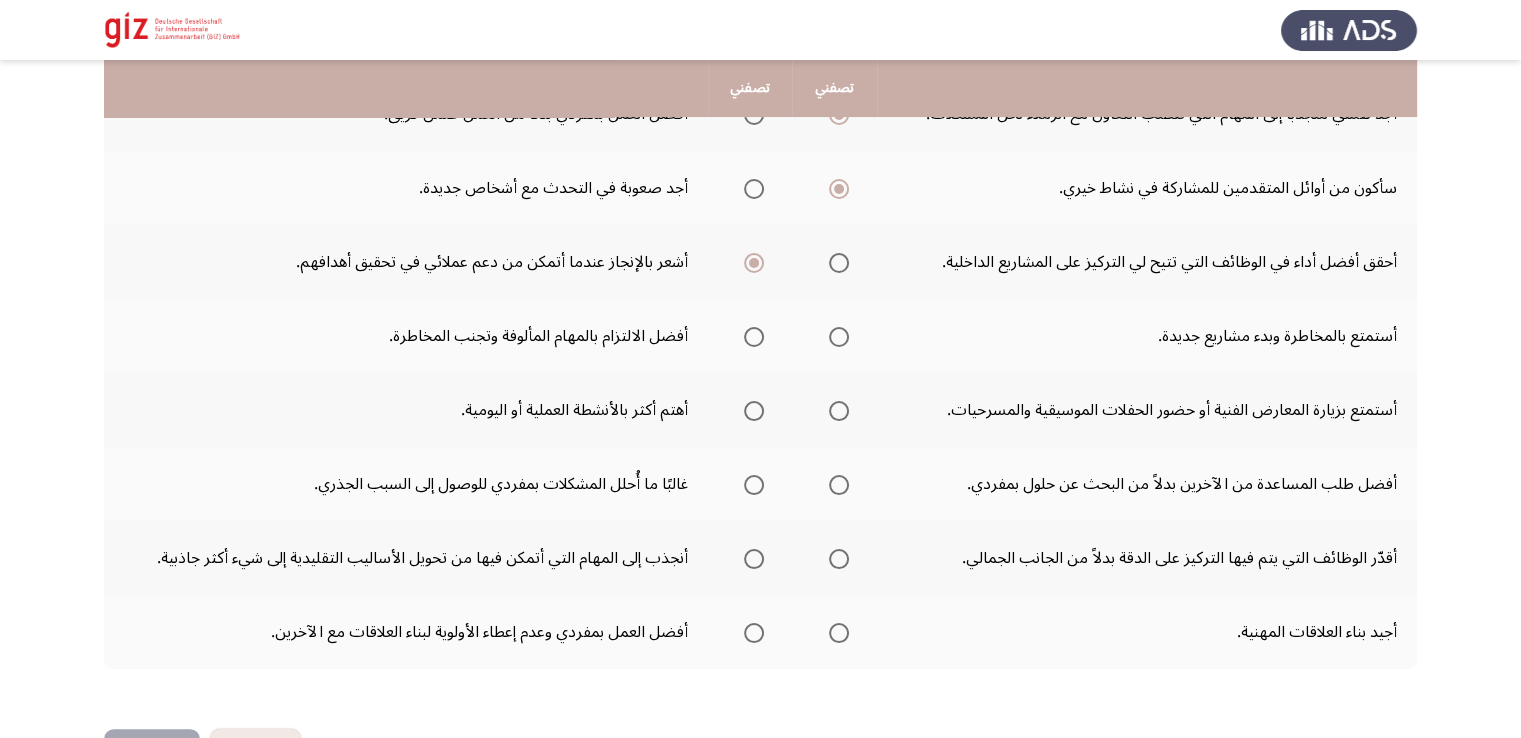 click at bounding box center (839, 337) 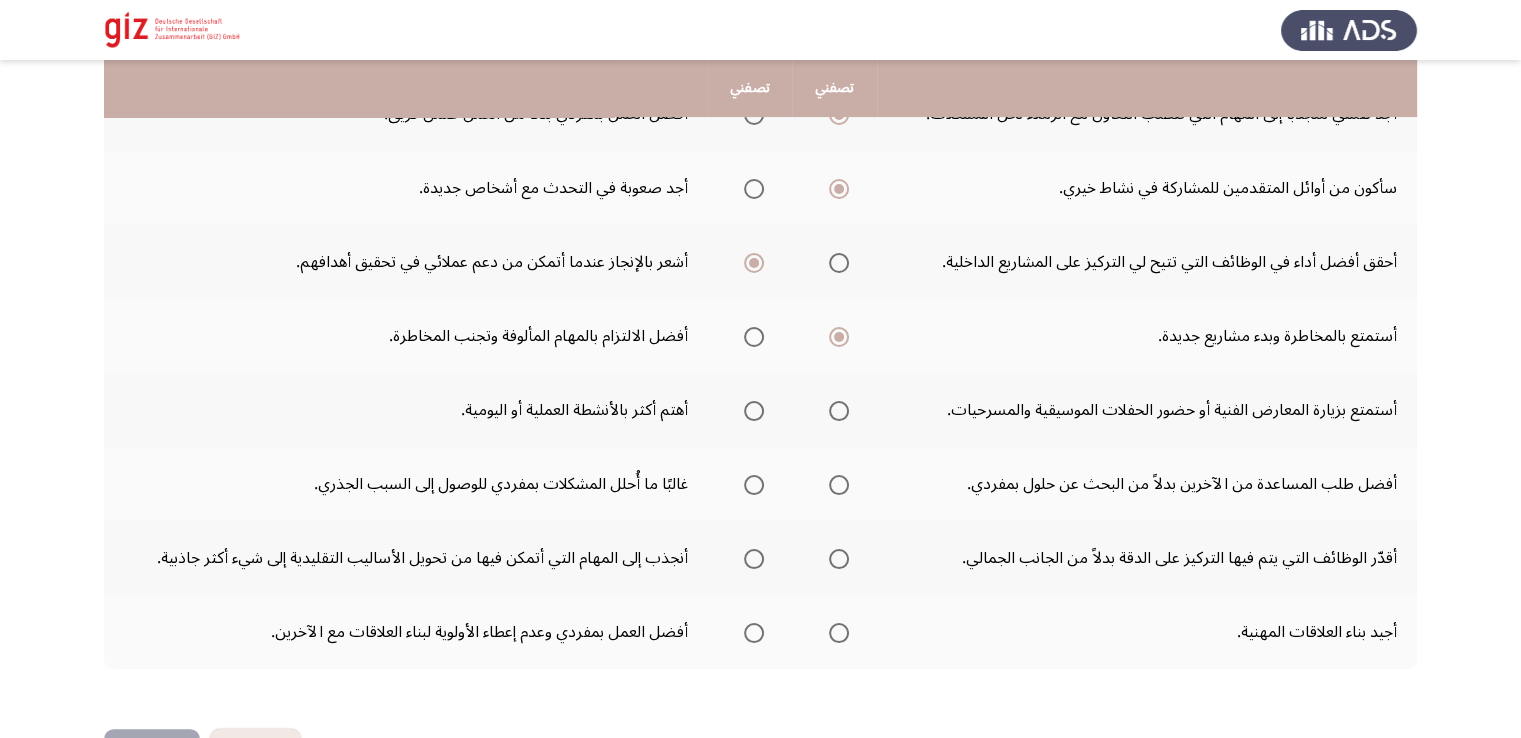 click at bounding box center [754, 411] 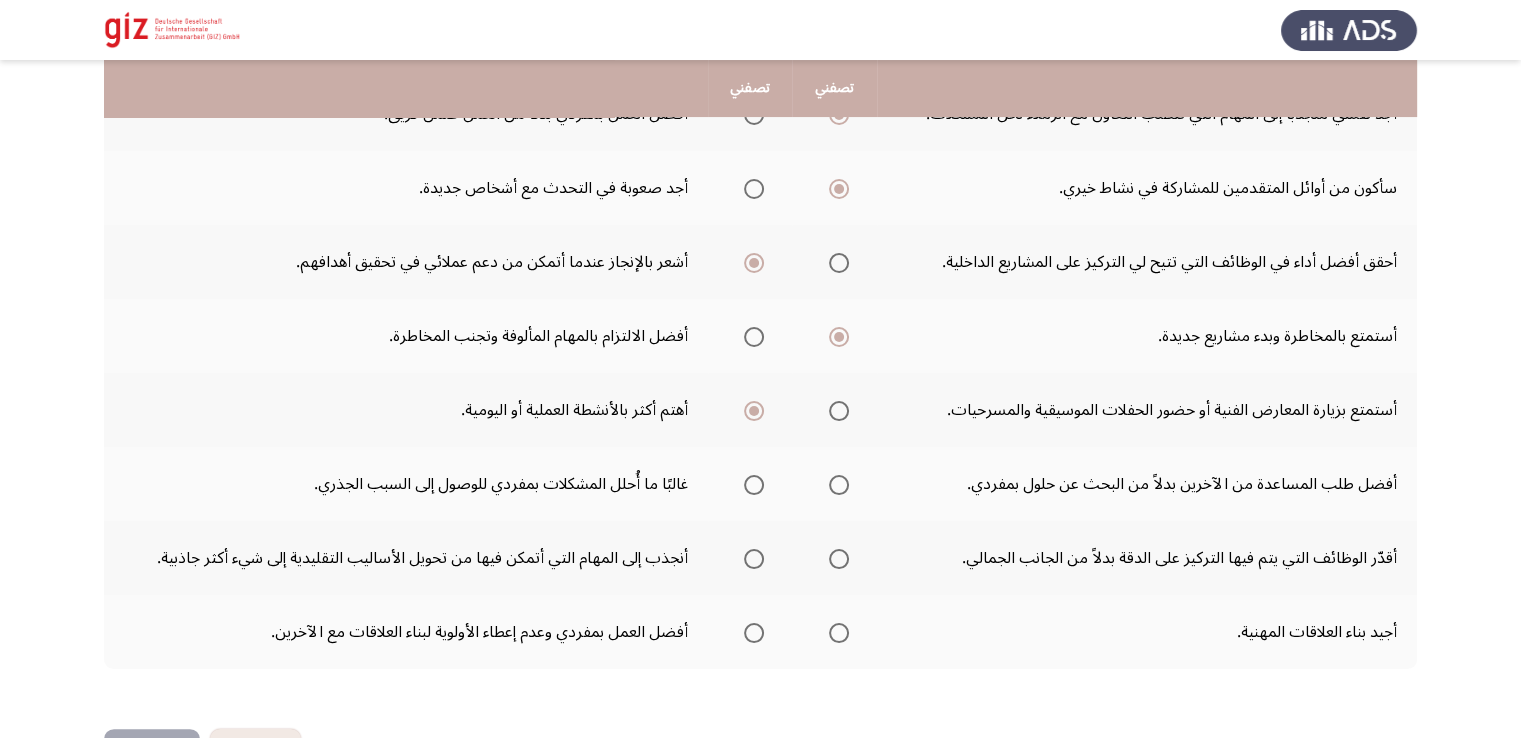 click at bounding box center (754, 485) 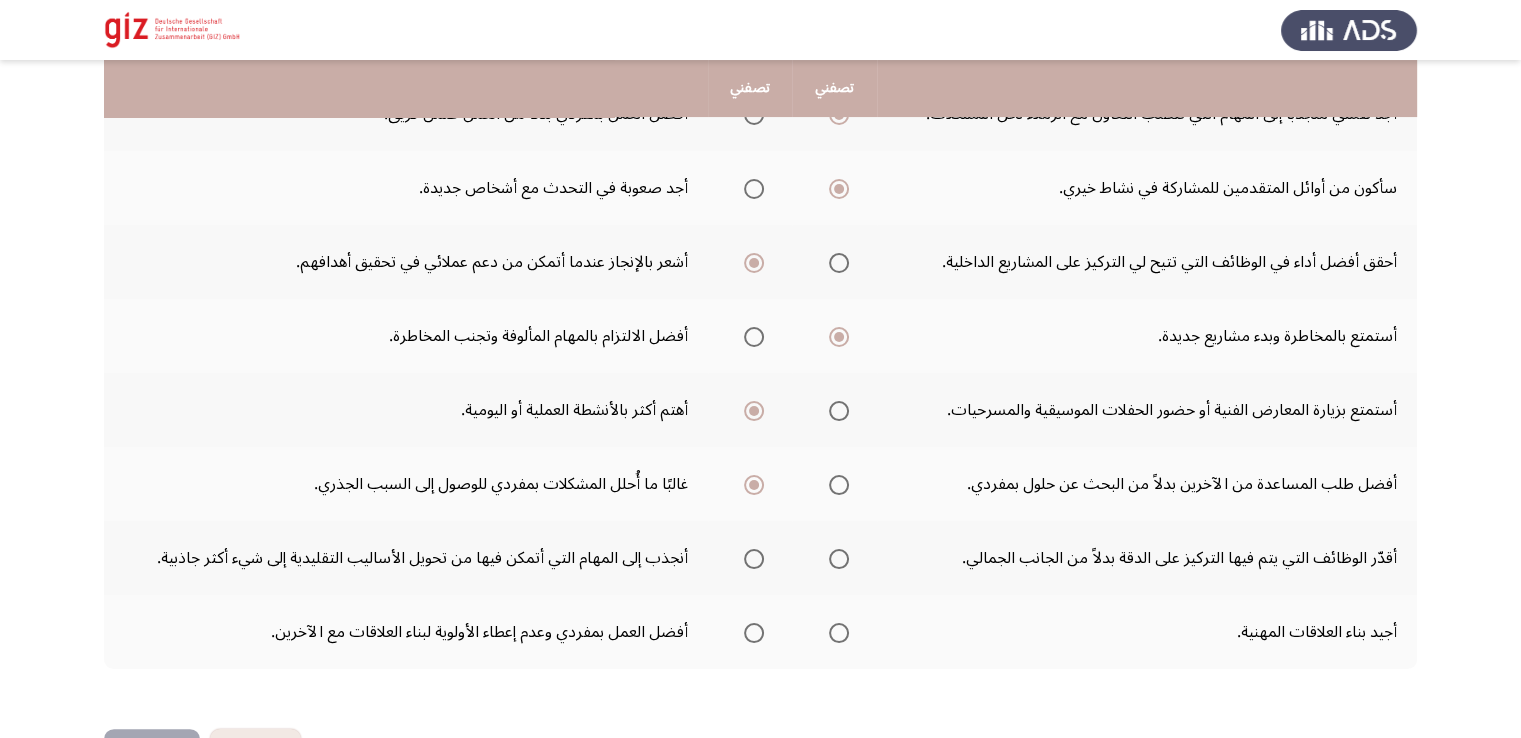 click at bounding box center [839, 559] 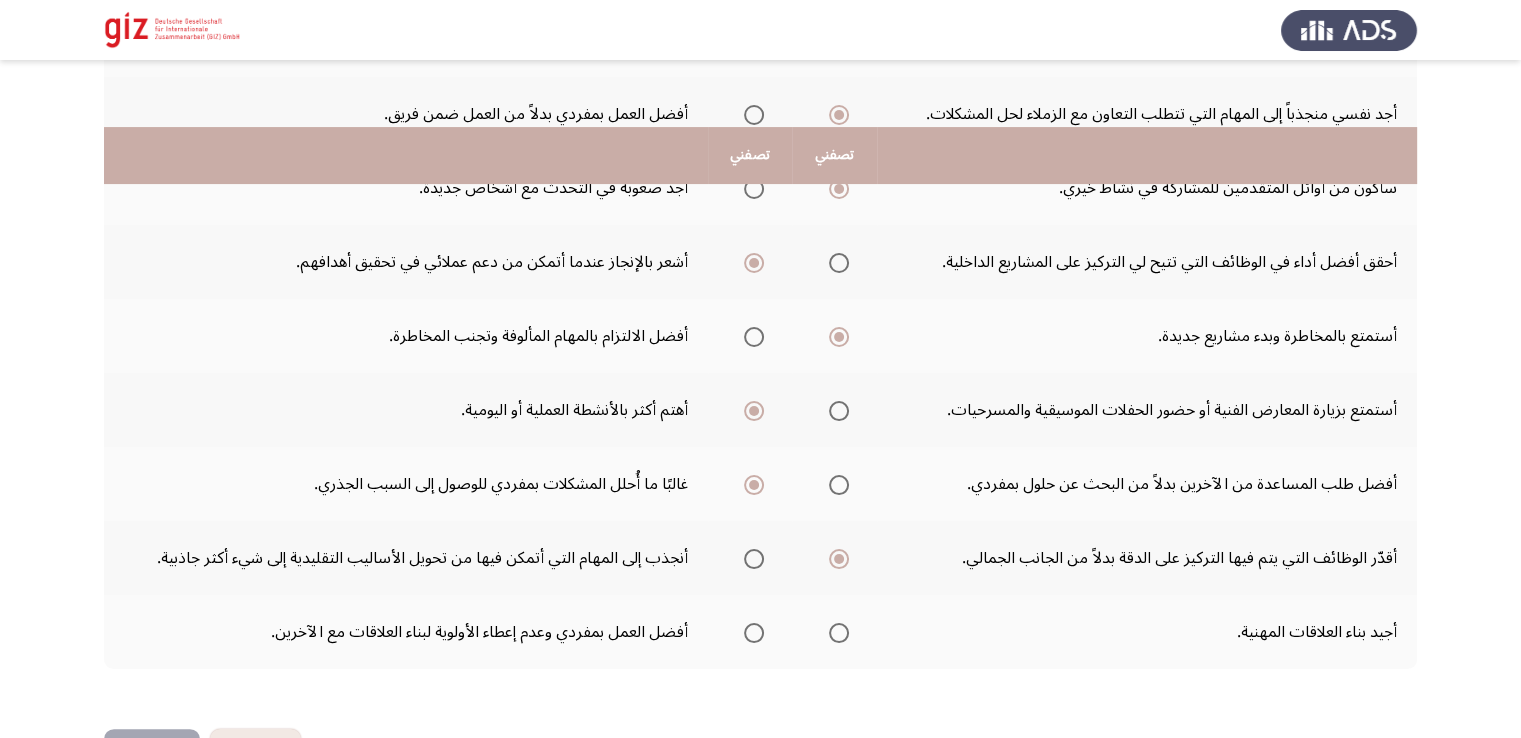 scroll, scrollTop: 467, scrollLeft: 0, axis: vertical 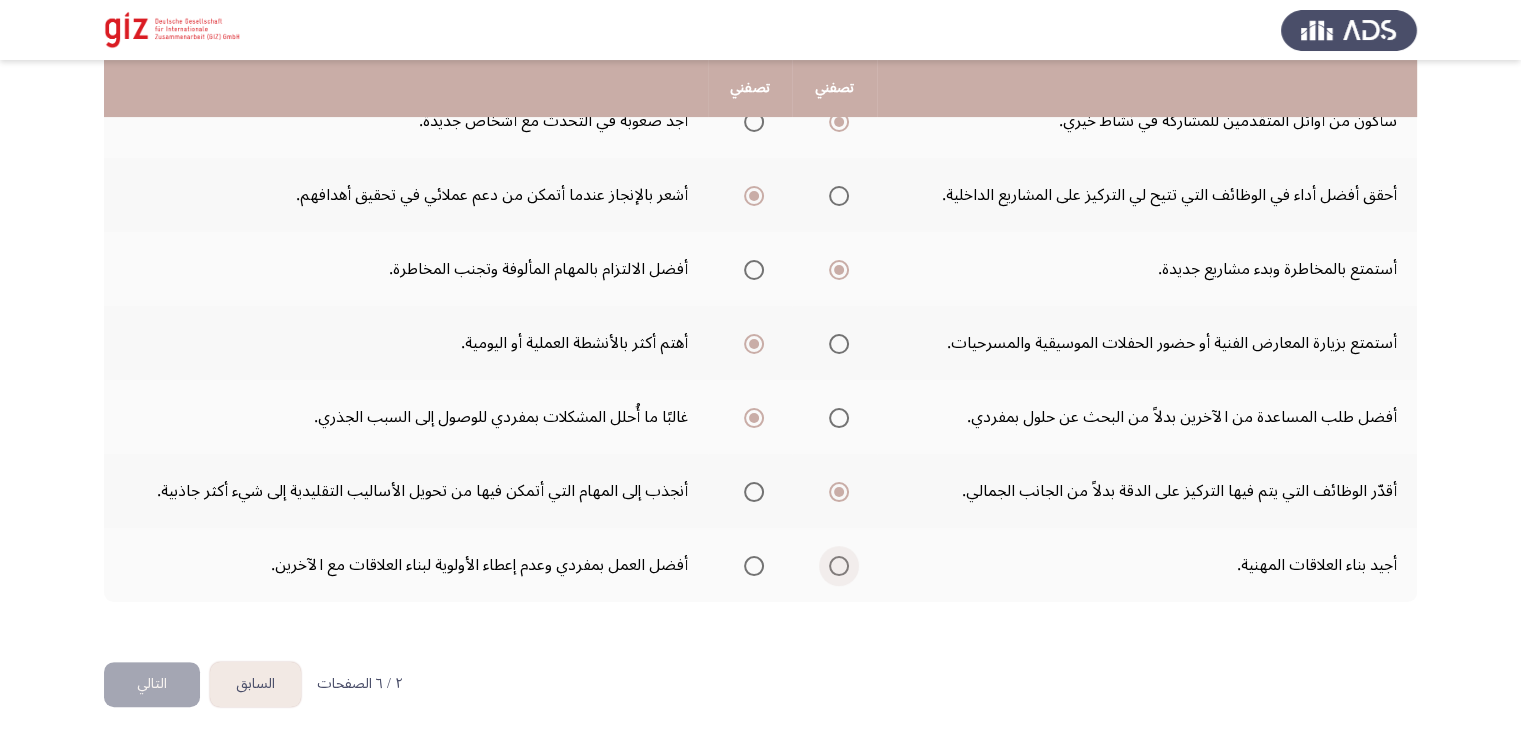 click at bounding box center (839, 566) 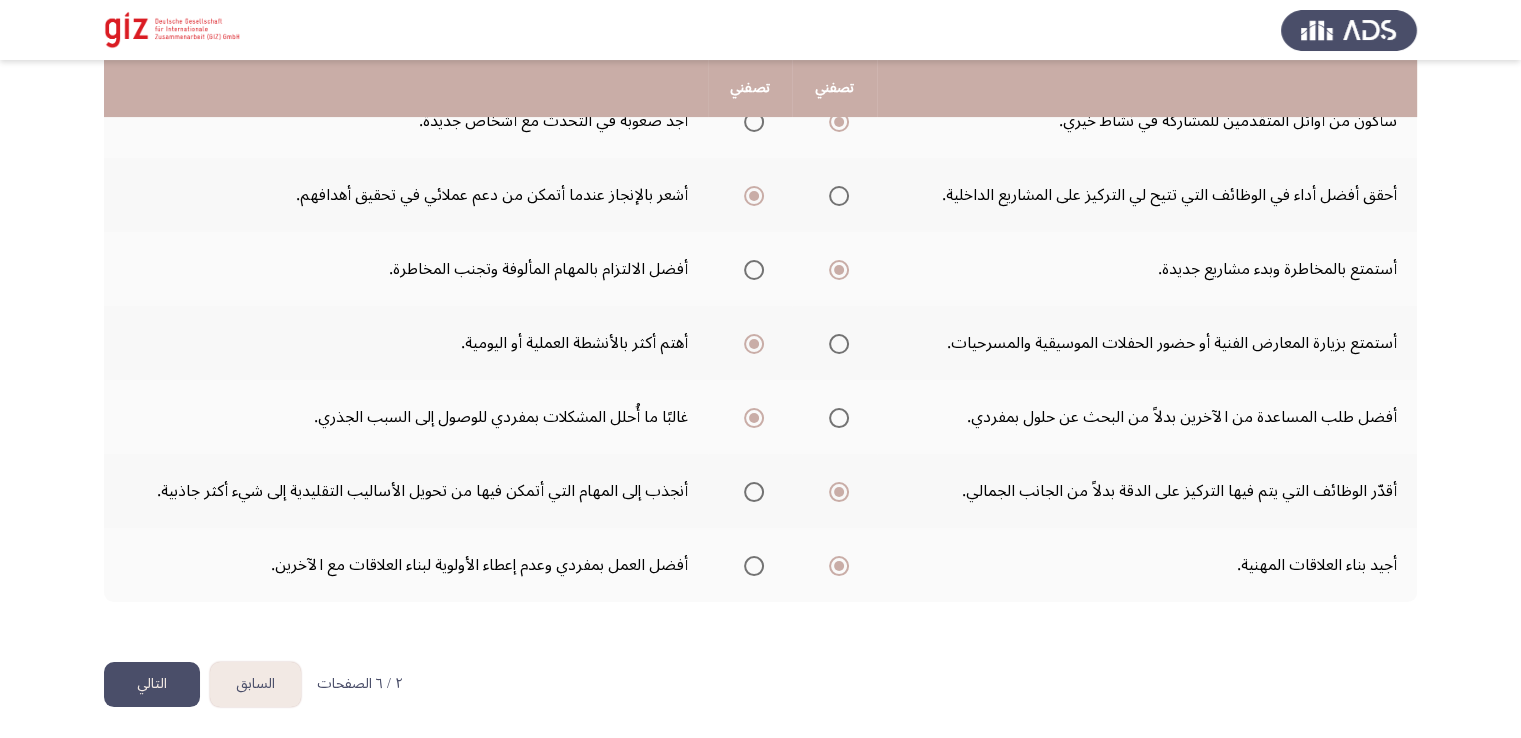 click on "التالي" 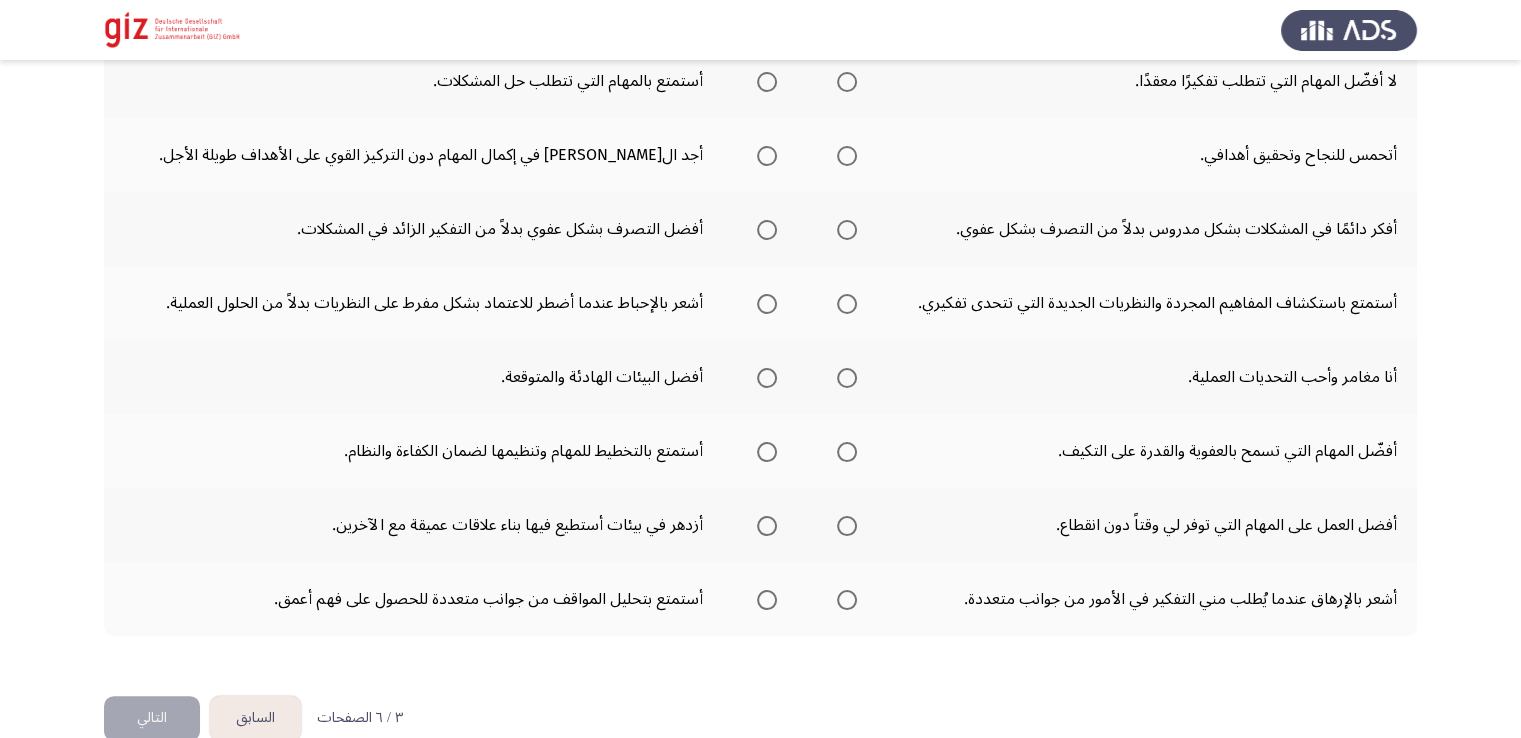 scroll, scrollTop: 0, scrollLeft: 0, axis: both 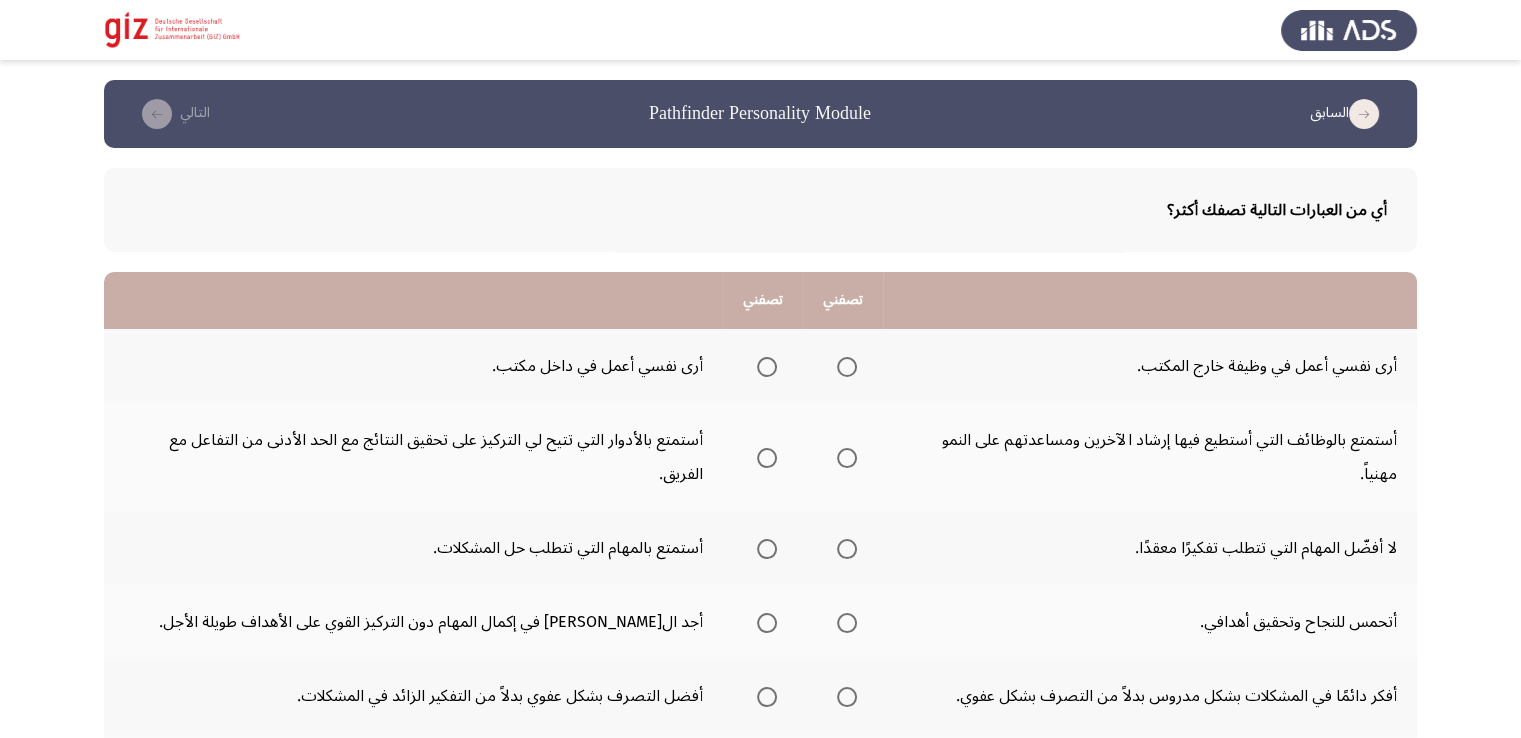 click at bounding box center (847, 367) 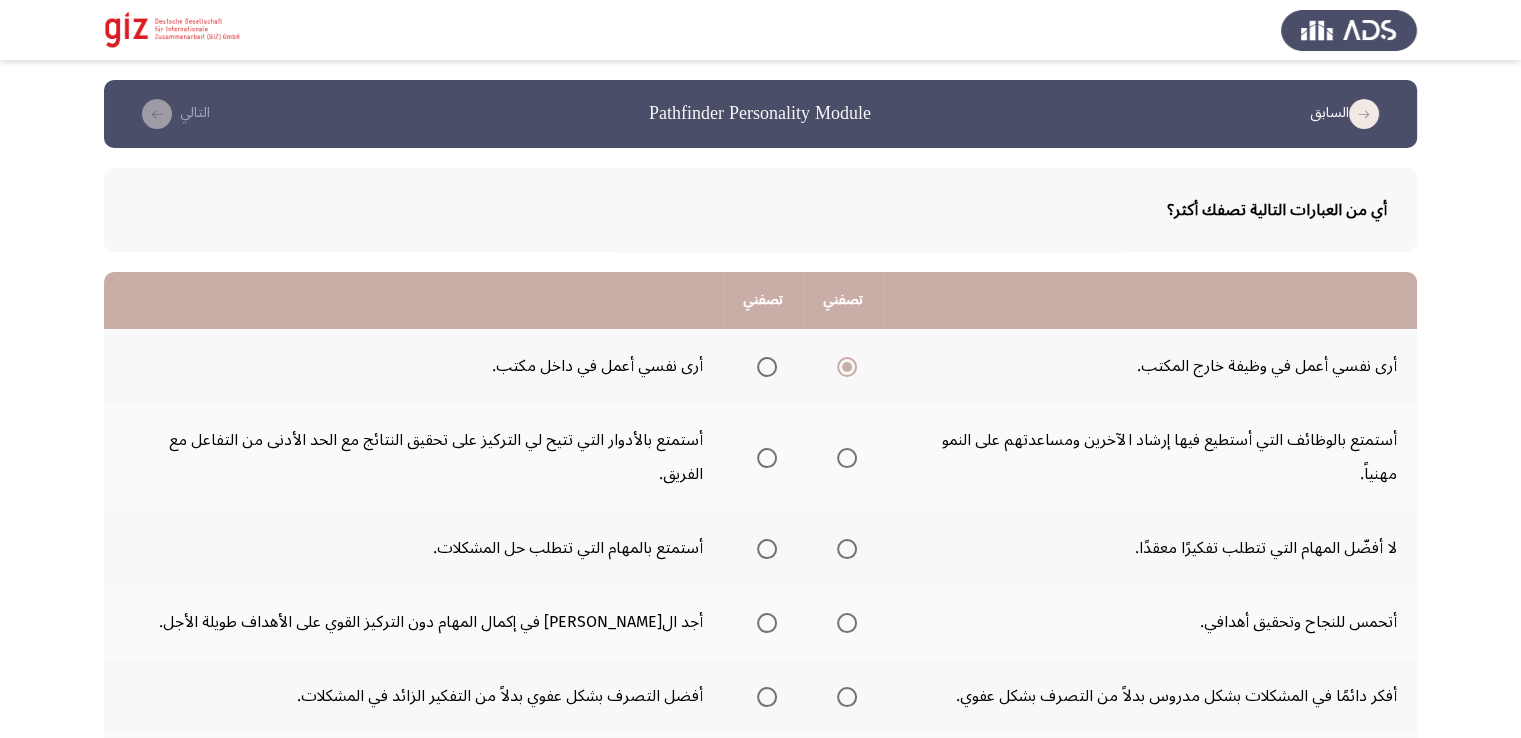 click at bounding box center [847, 458] 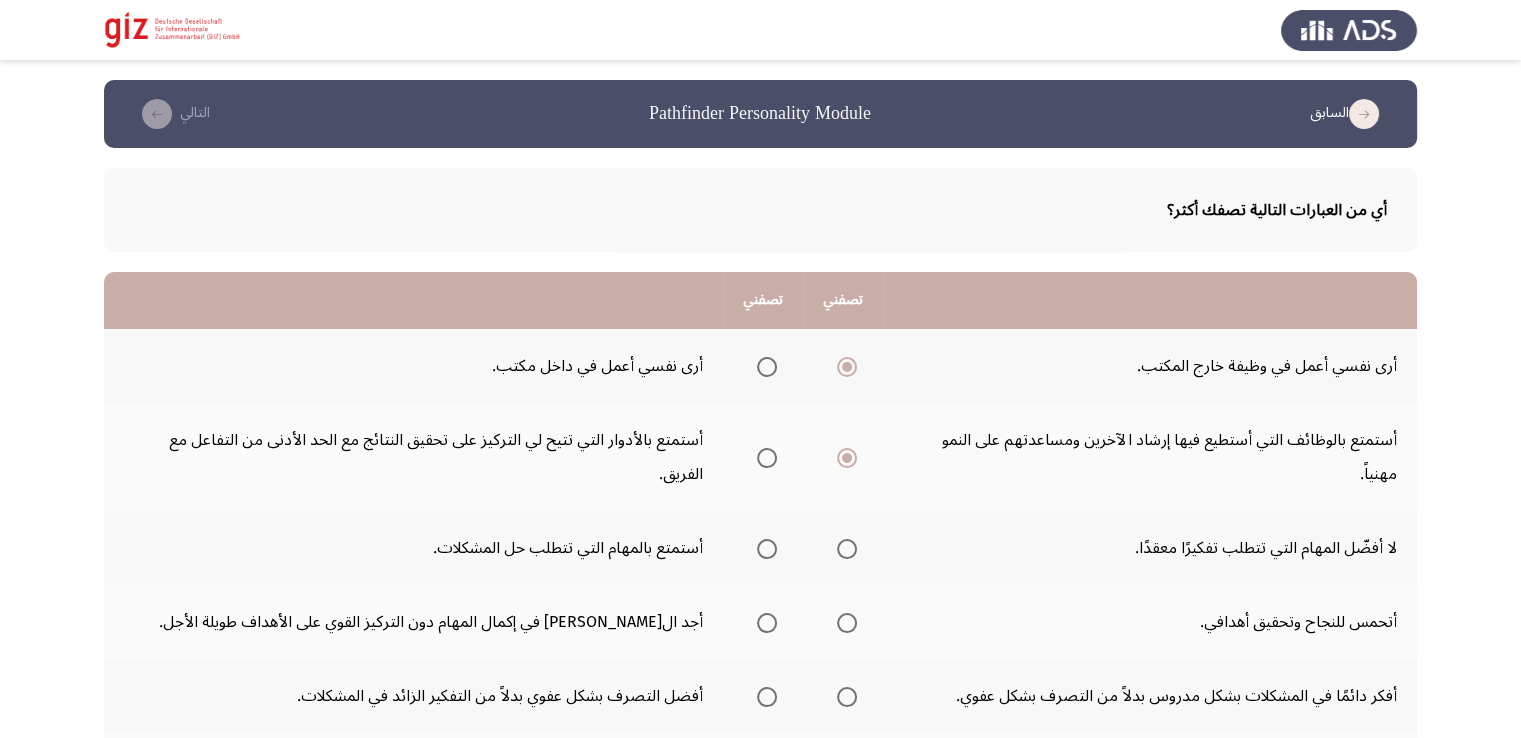 click at bounding box center [767, 549] 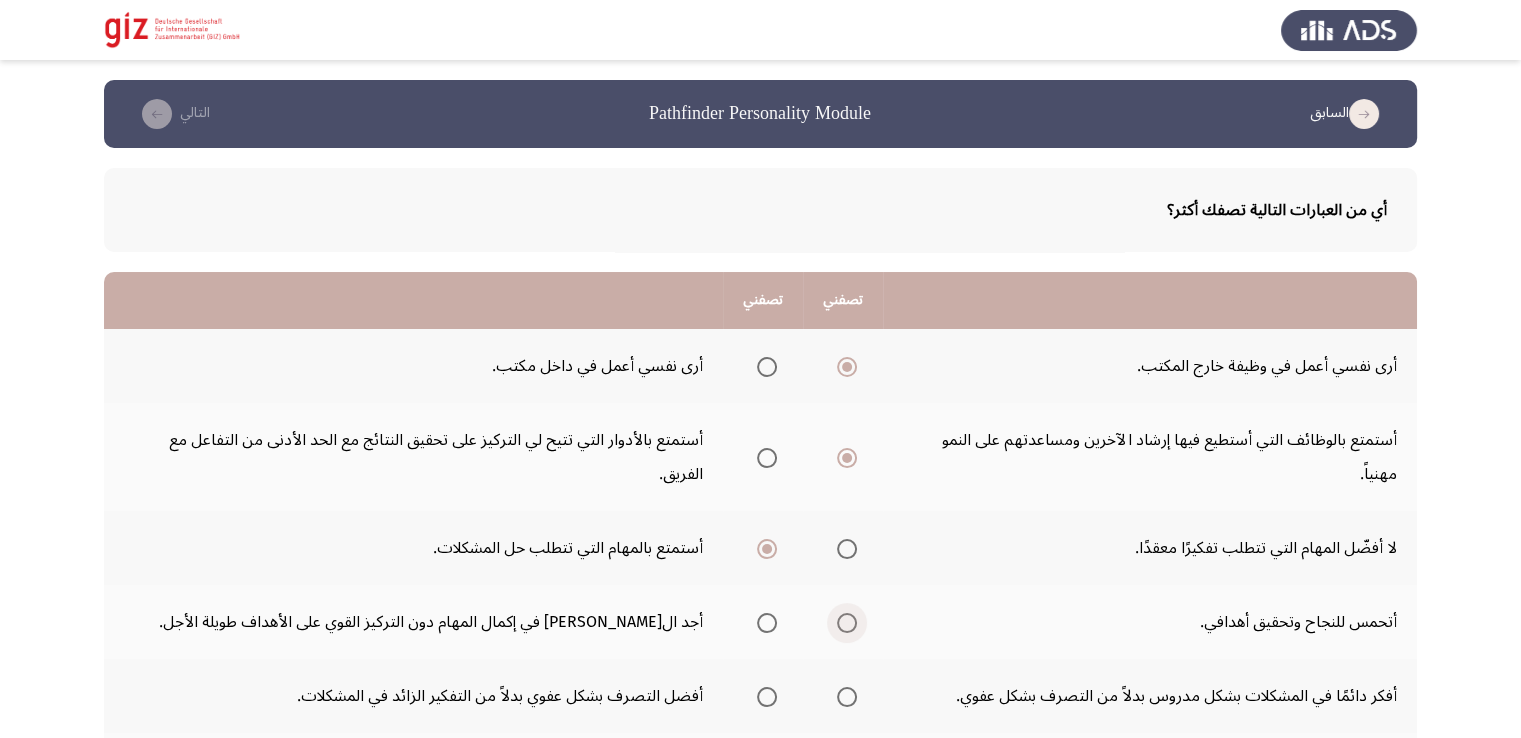 click at bounding box center [847, 623] 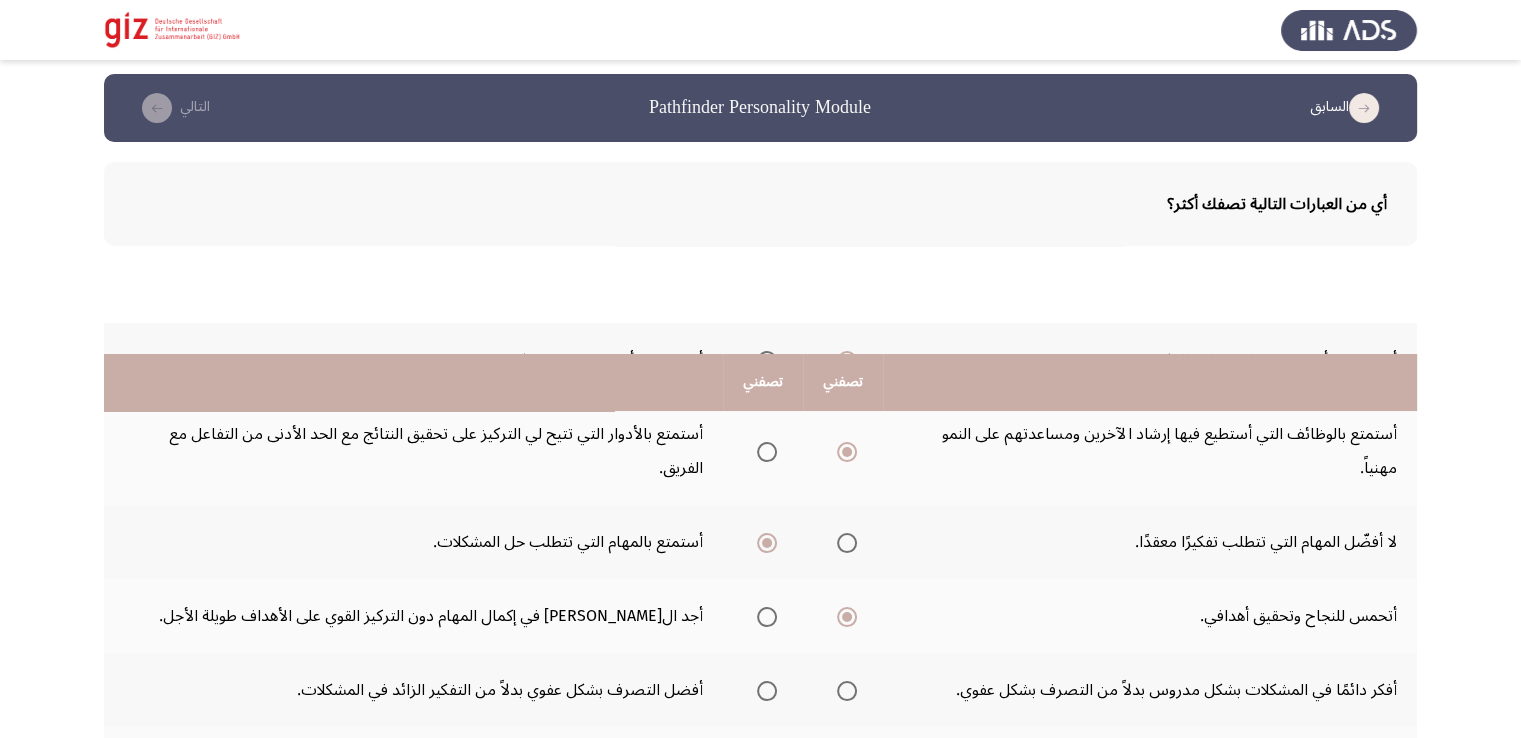 scroll, scrollTop: 300, scrollLeft: 0, axis: vertical 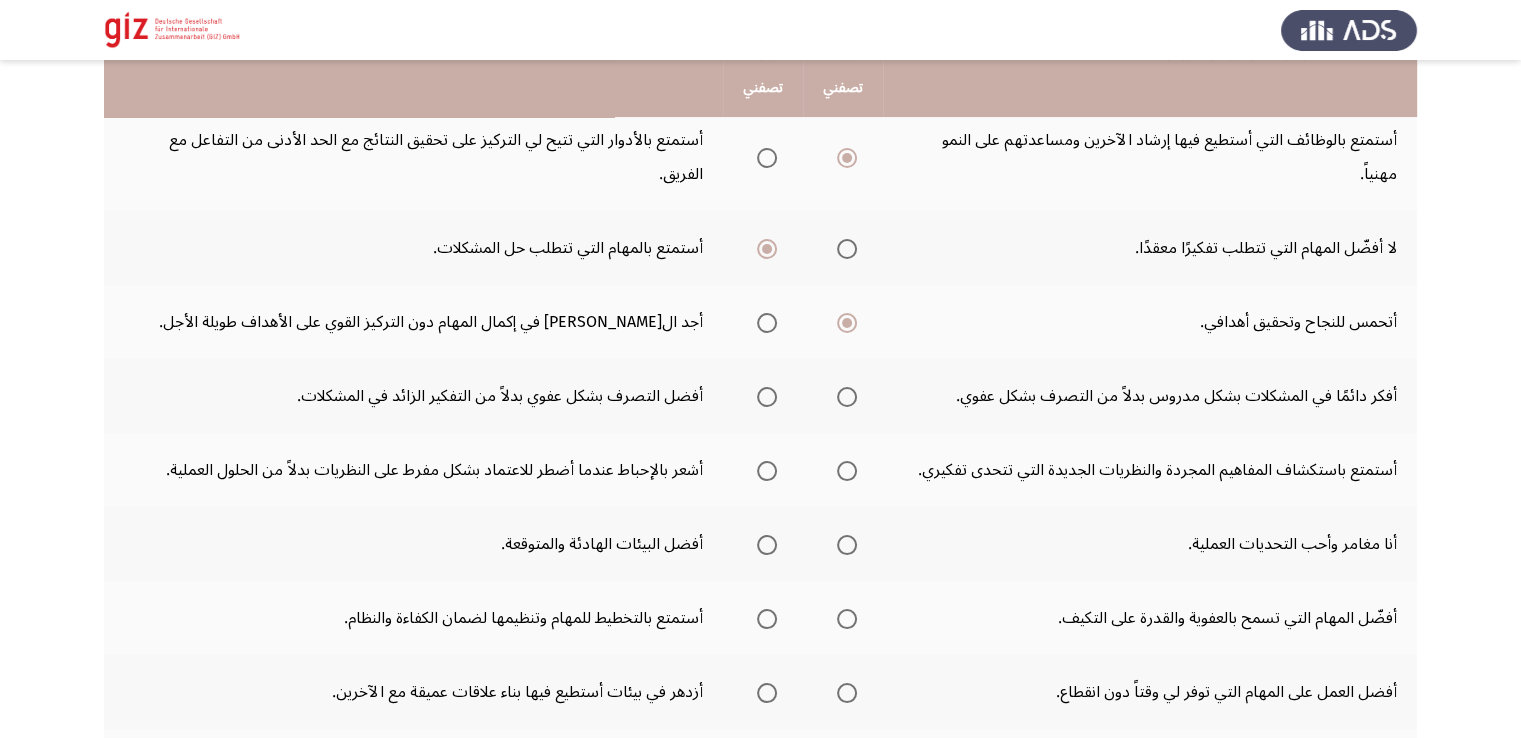 click at bounding box center [847, 397] 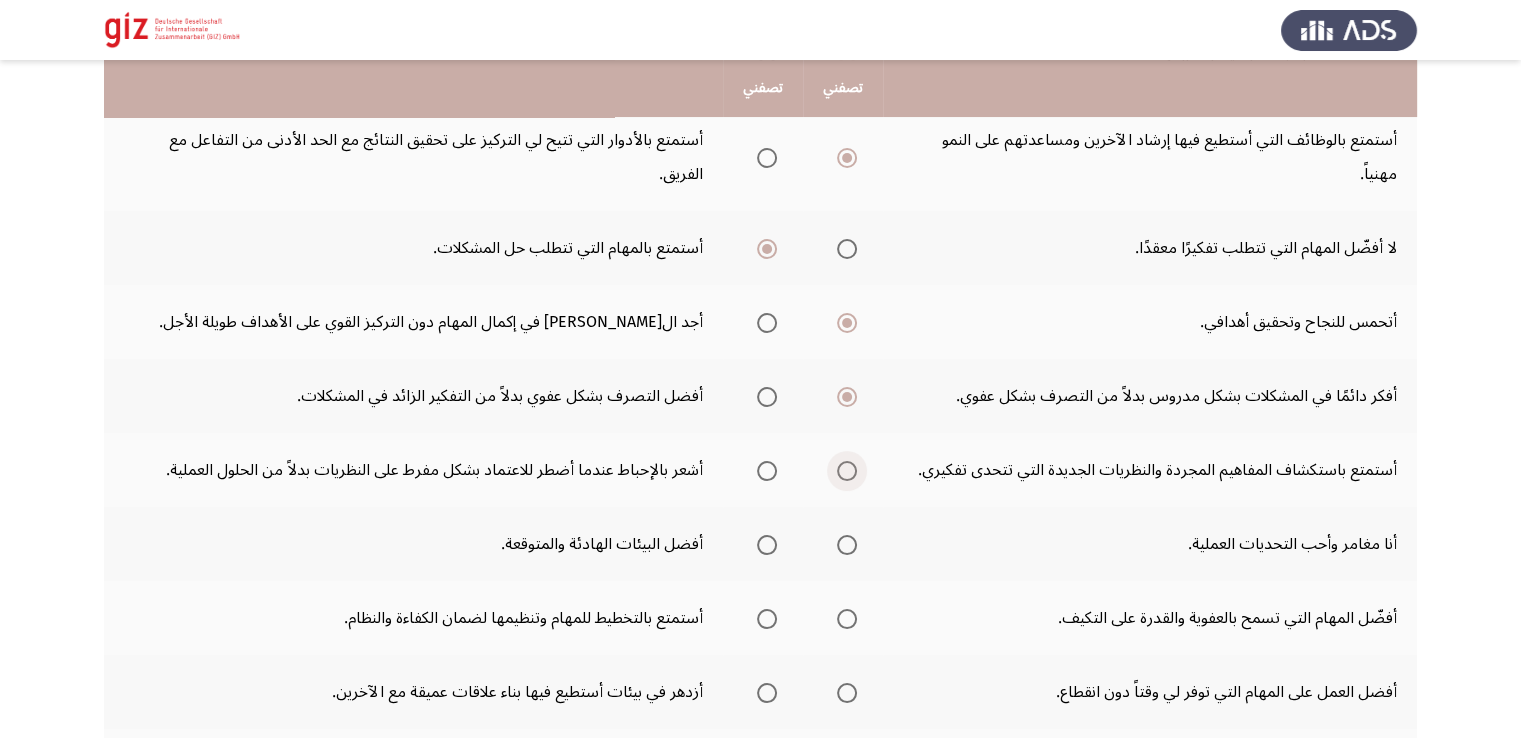click at bounding box center [847, 471] 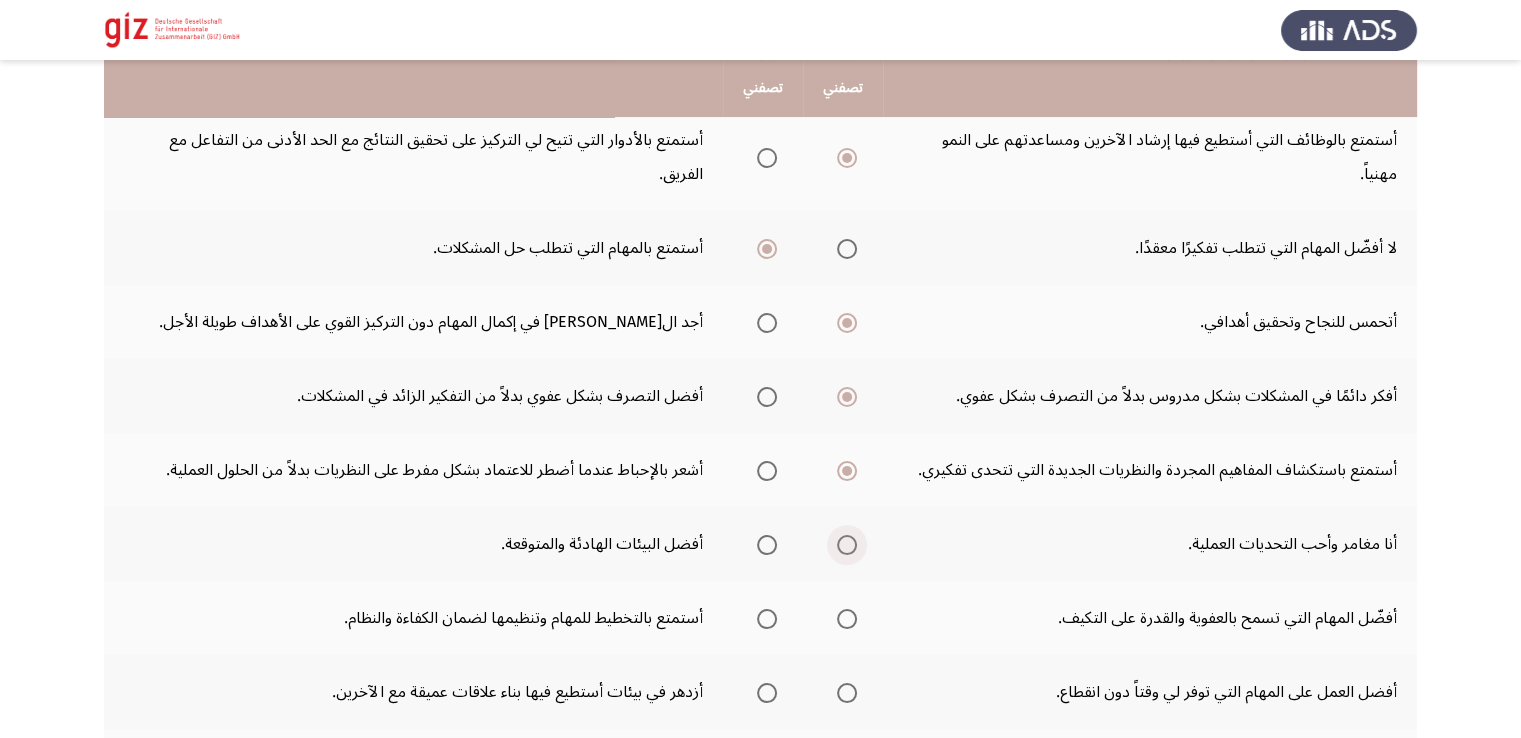 click at bounding box center (847, 545) 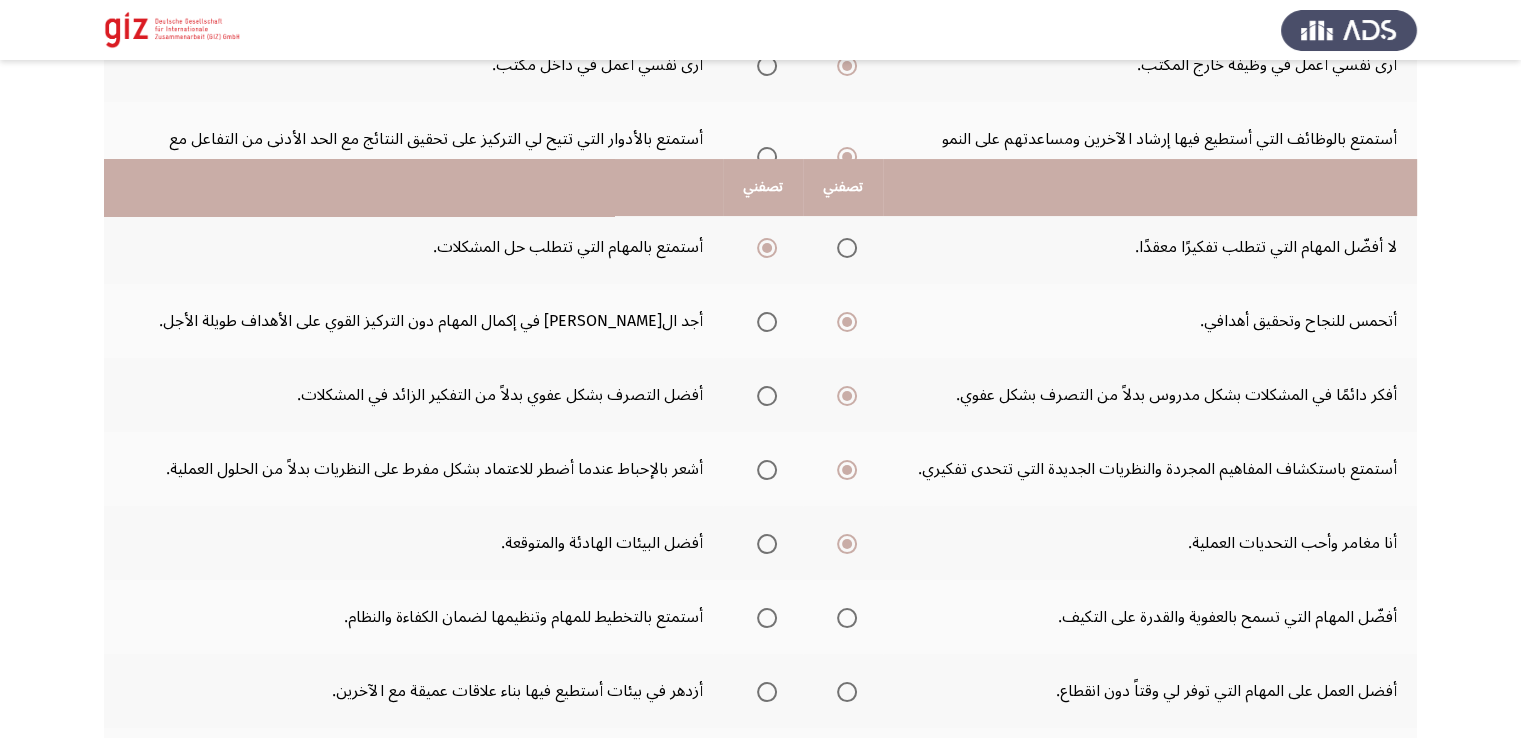 scroll, scrollTop: 400, scrollLeft: 0, axis: vertical 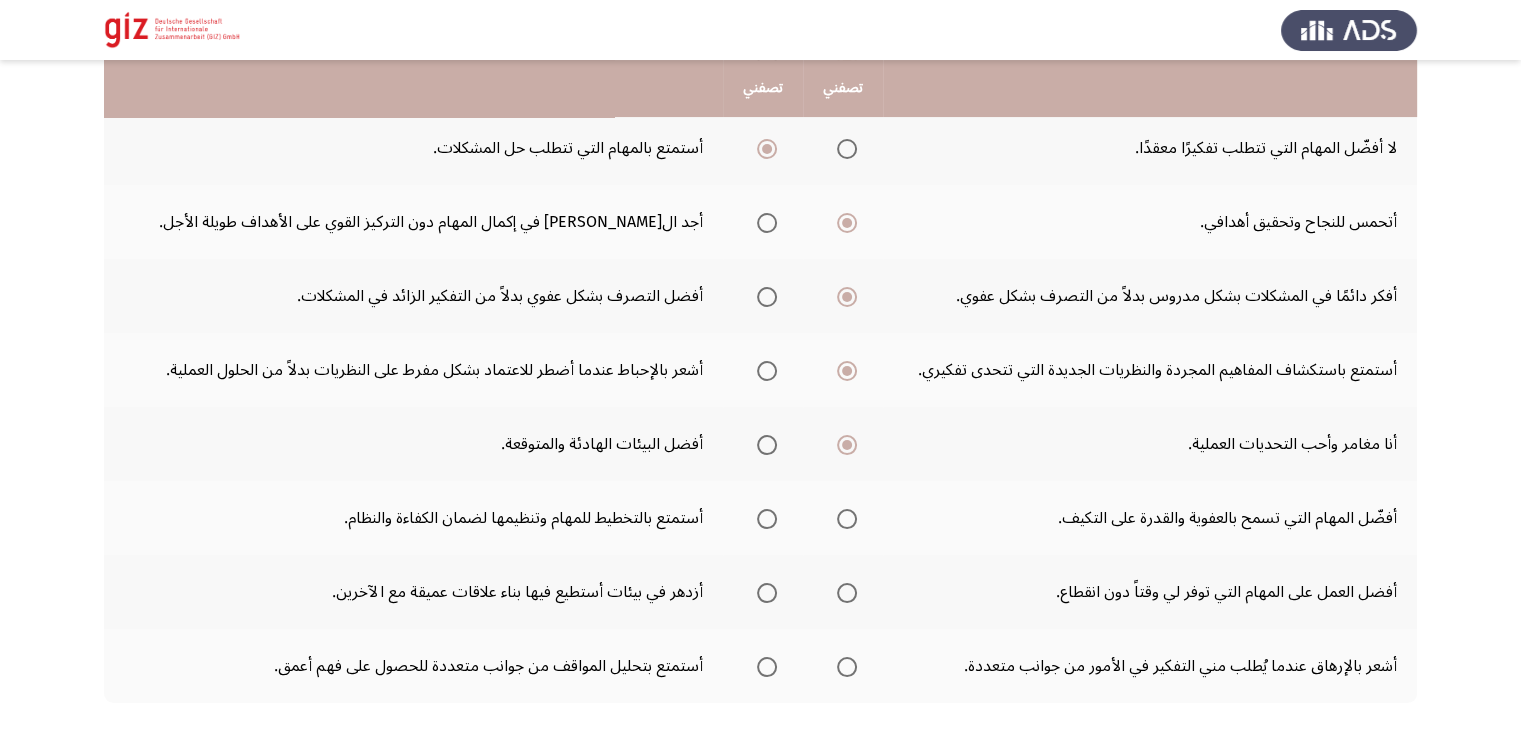 click at bounding box center [767, 519] 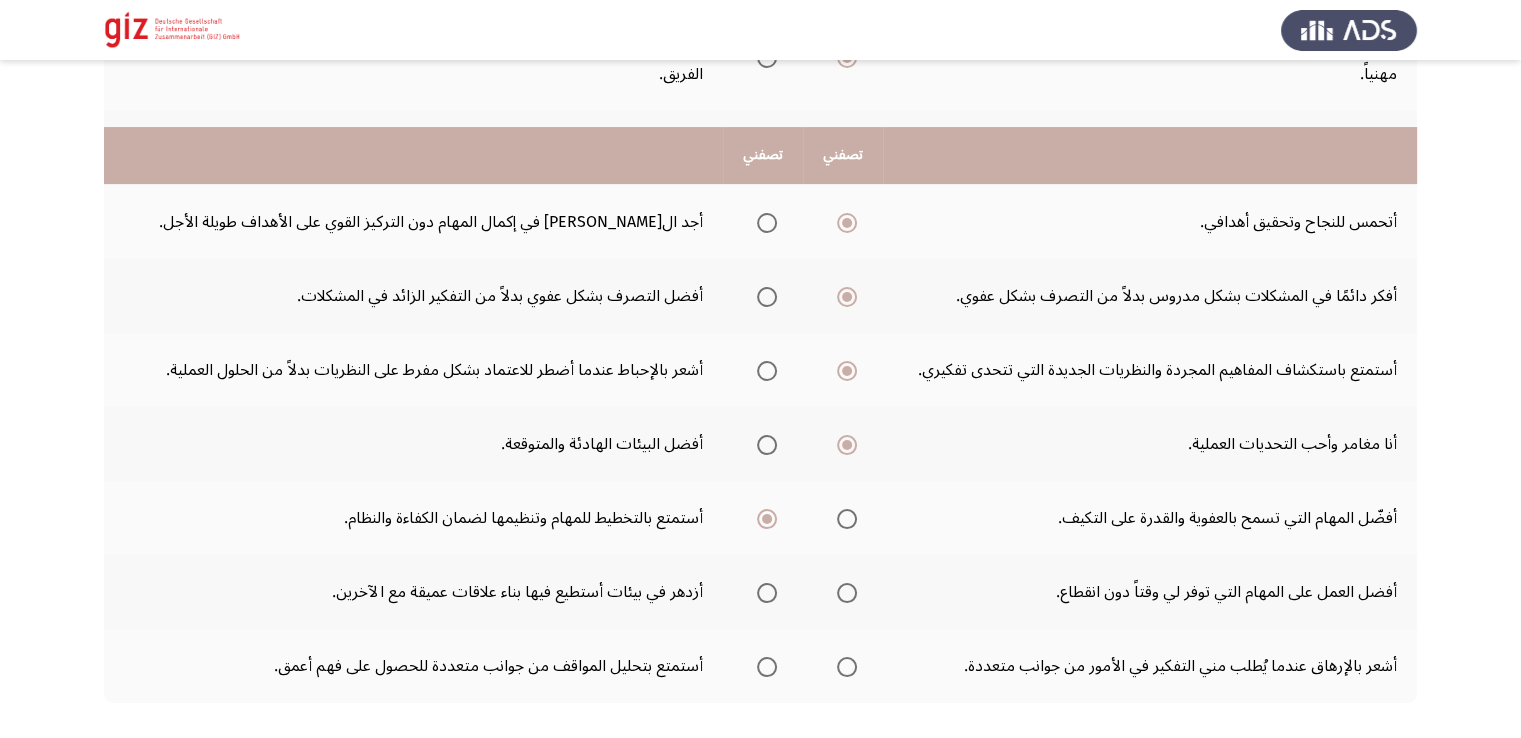 scroll, scrollTop: 467, scrollLeft: 0, axis: vertical 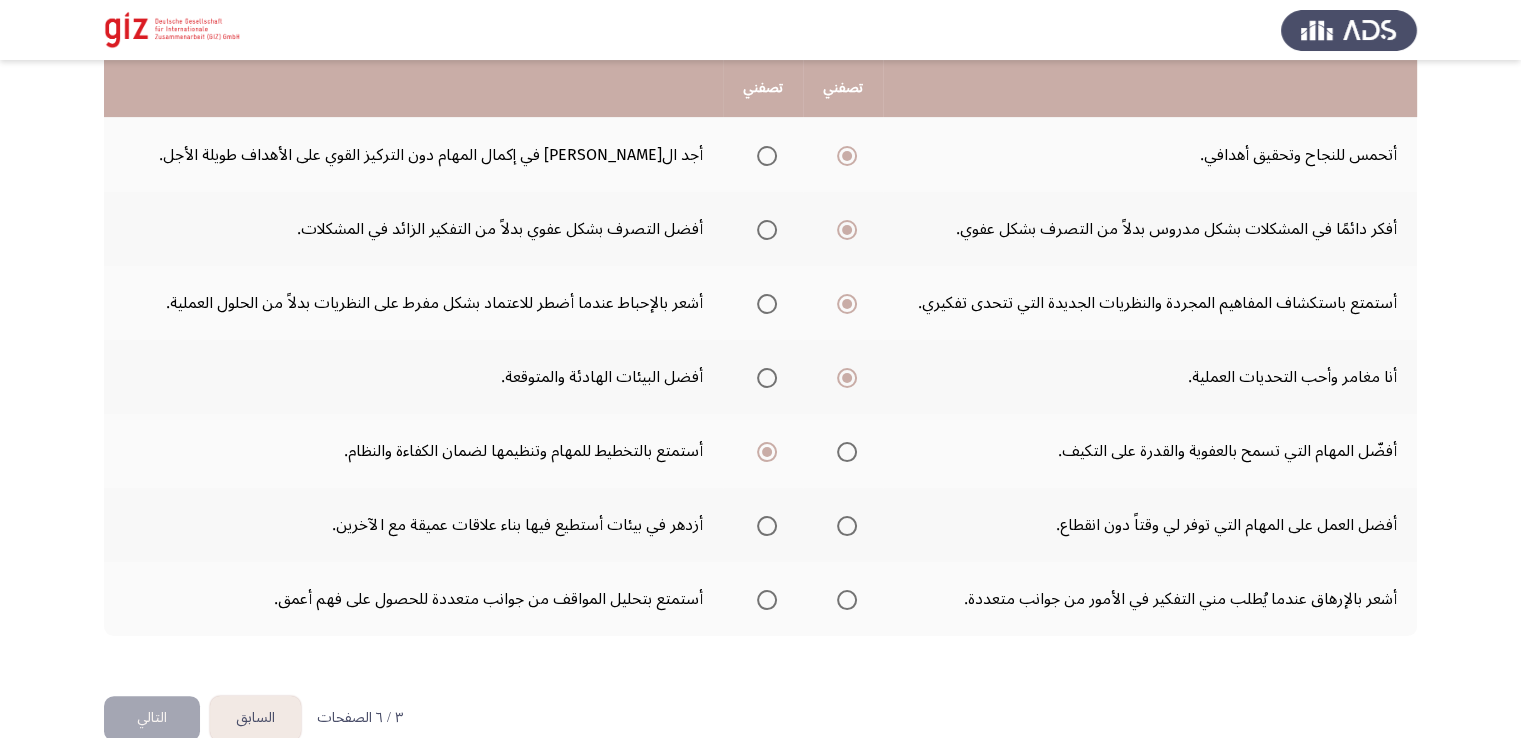 click at bounding box center [767, 526] 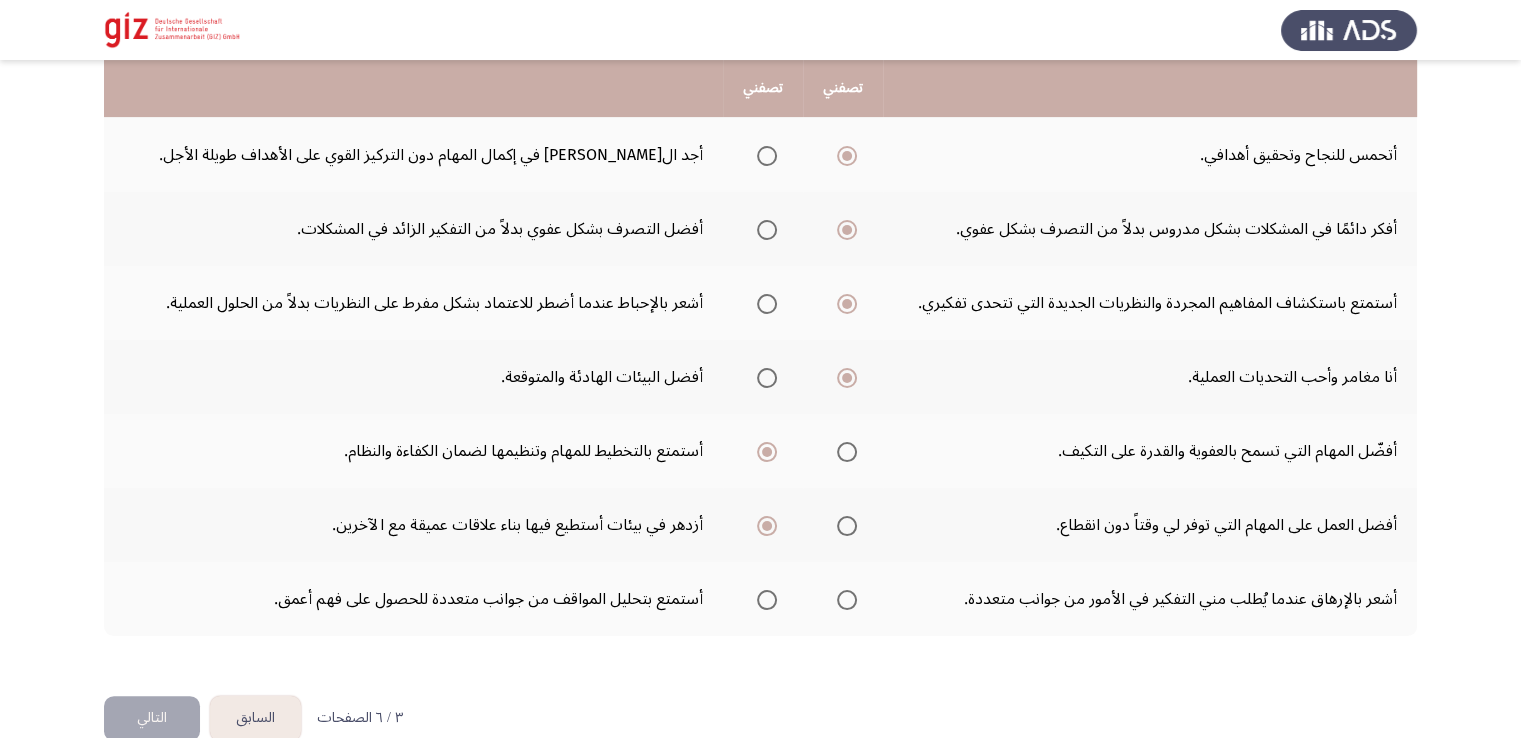 click at bounding box center (763, 600) 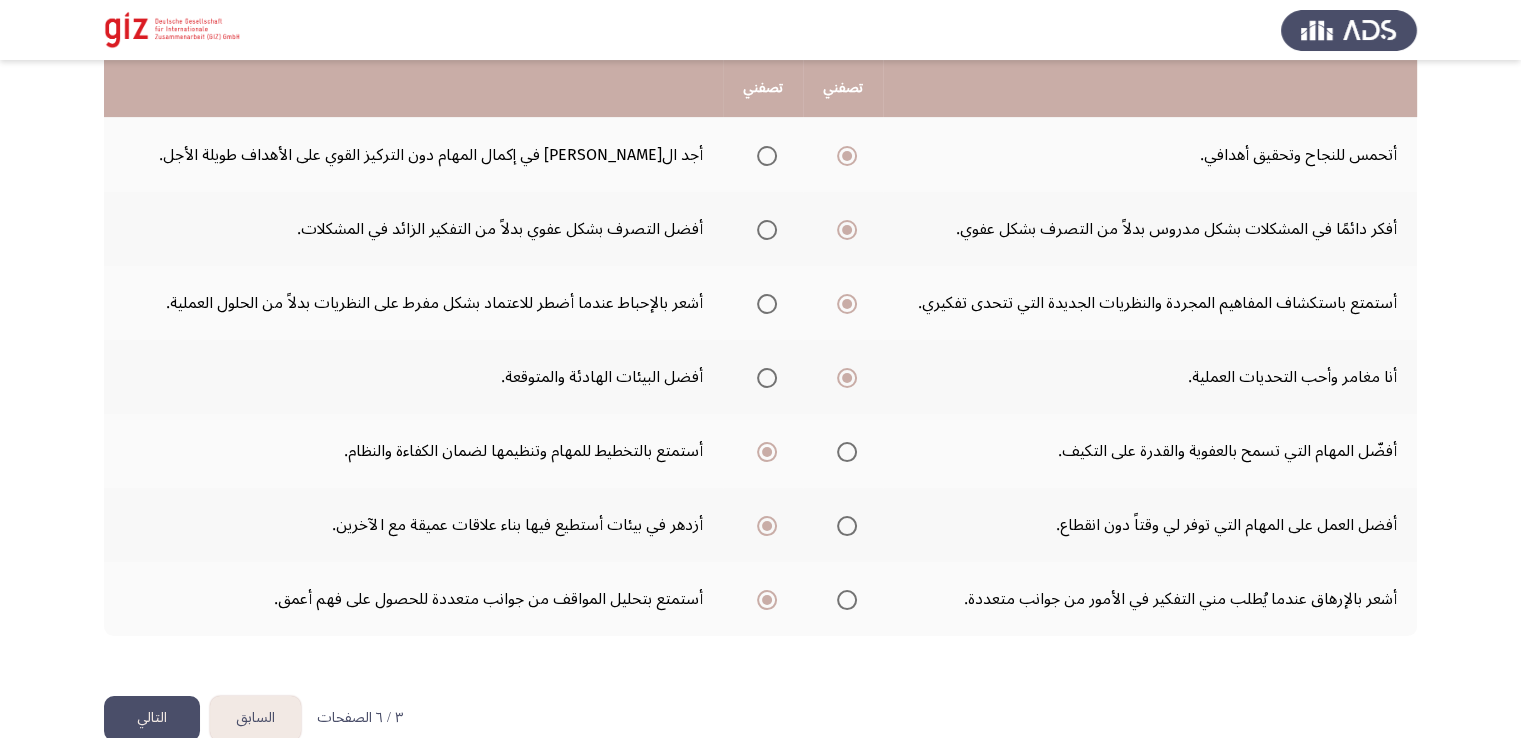 click on "التالي" 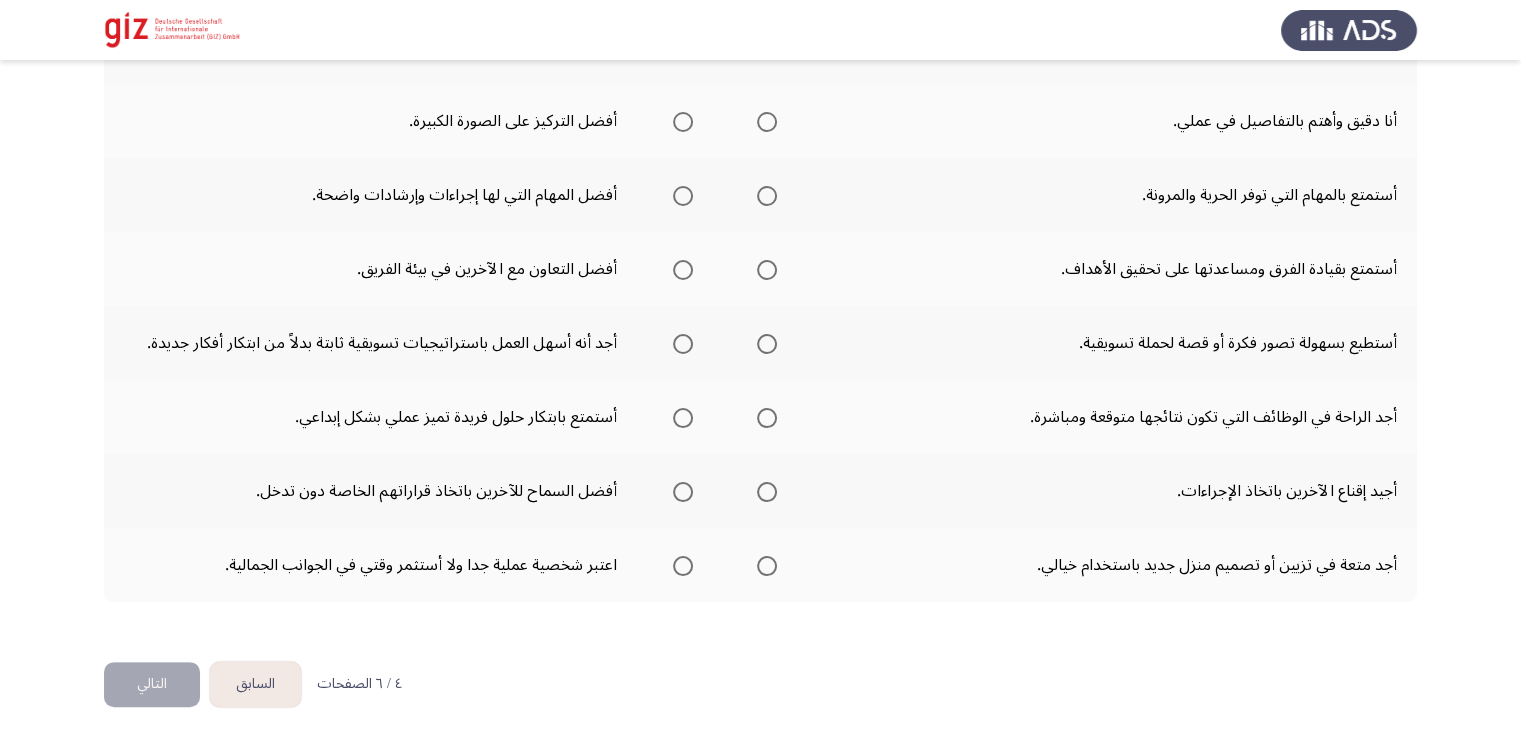 scroll, scrollTop: 0, scrollLeft: 0, axis: both 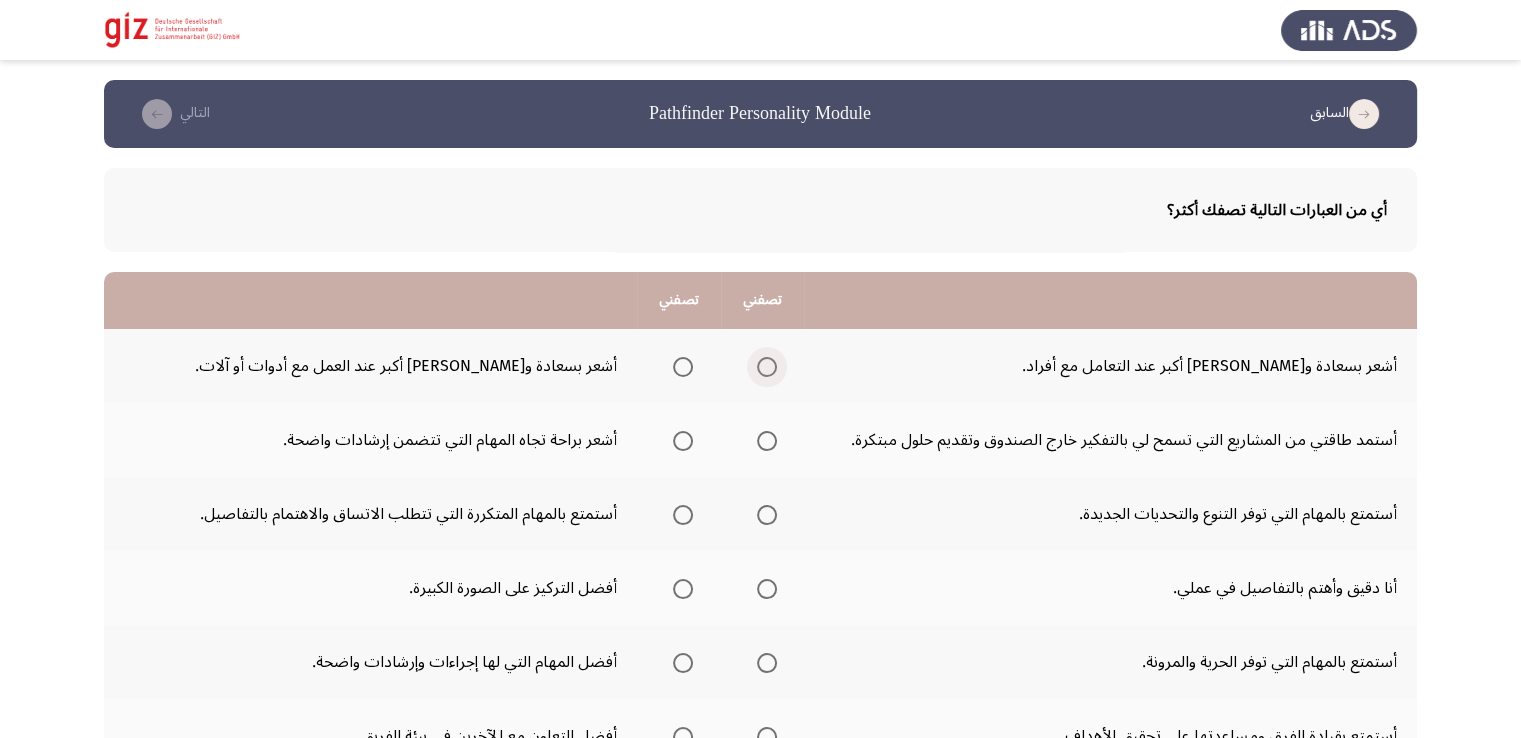 click at bounding box center [767, 367] 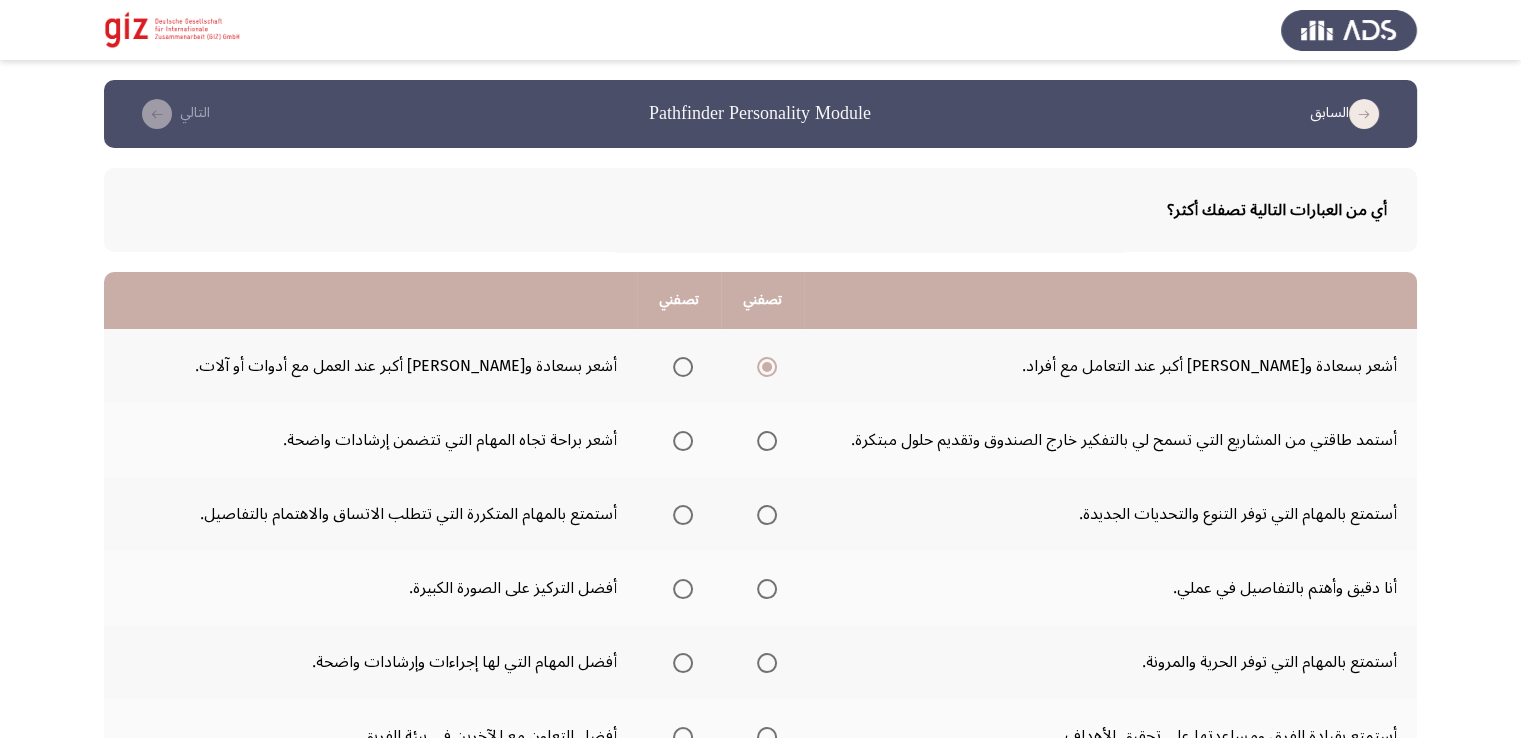 click at bounding box center [767, 441] 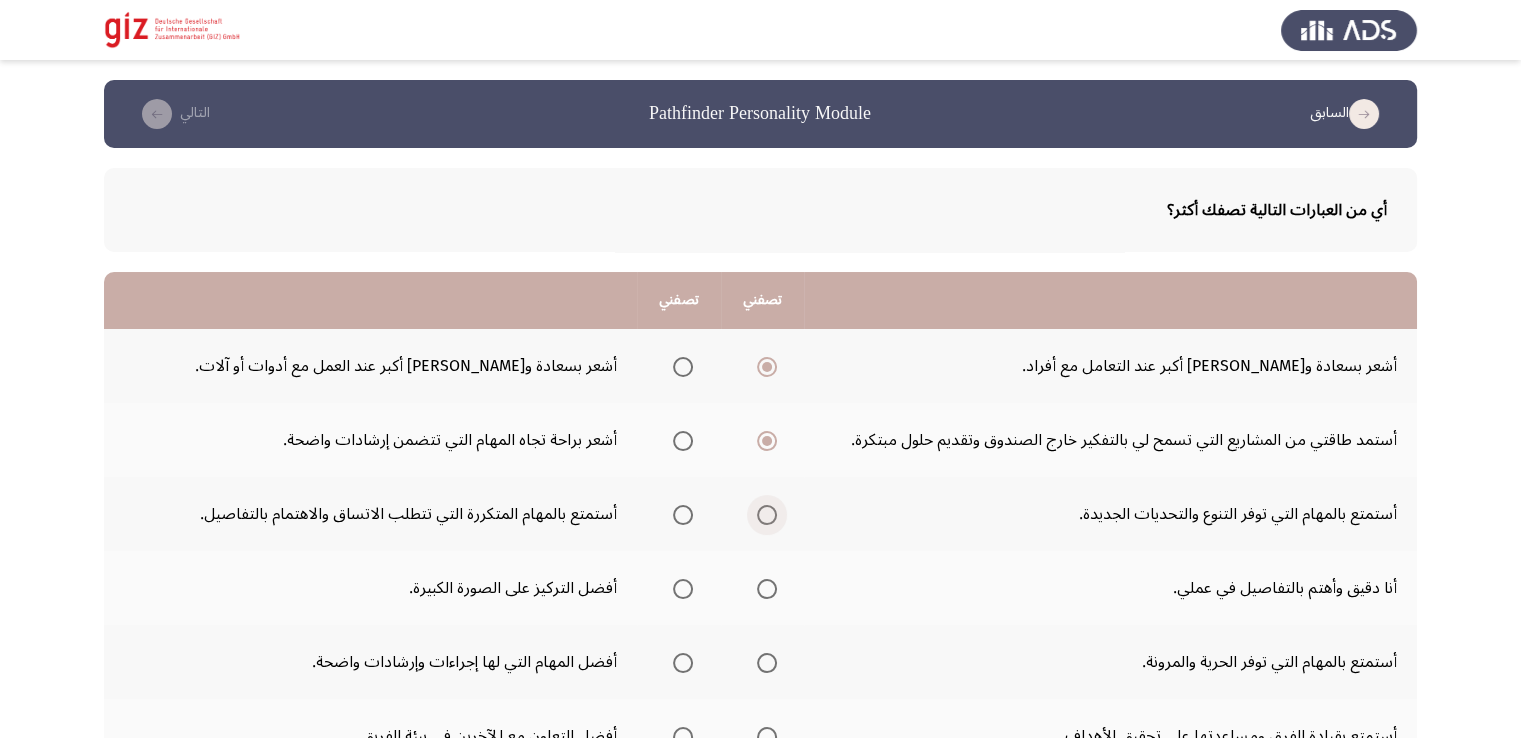 click at bounding box center (767, 515) 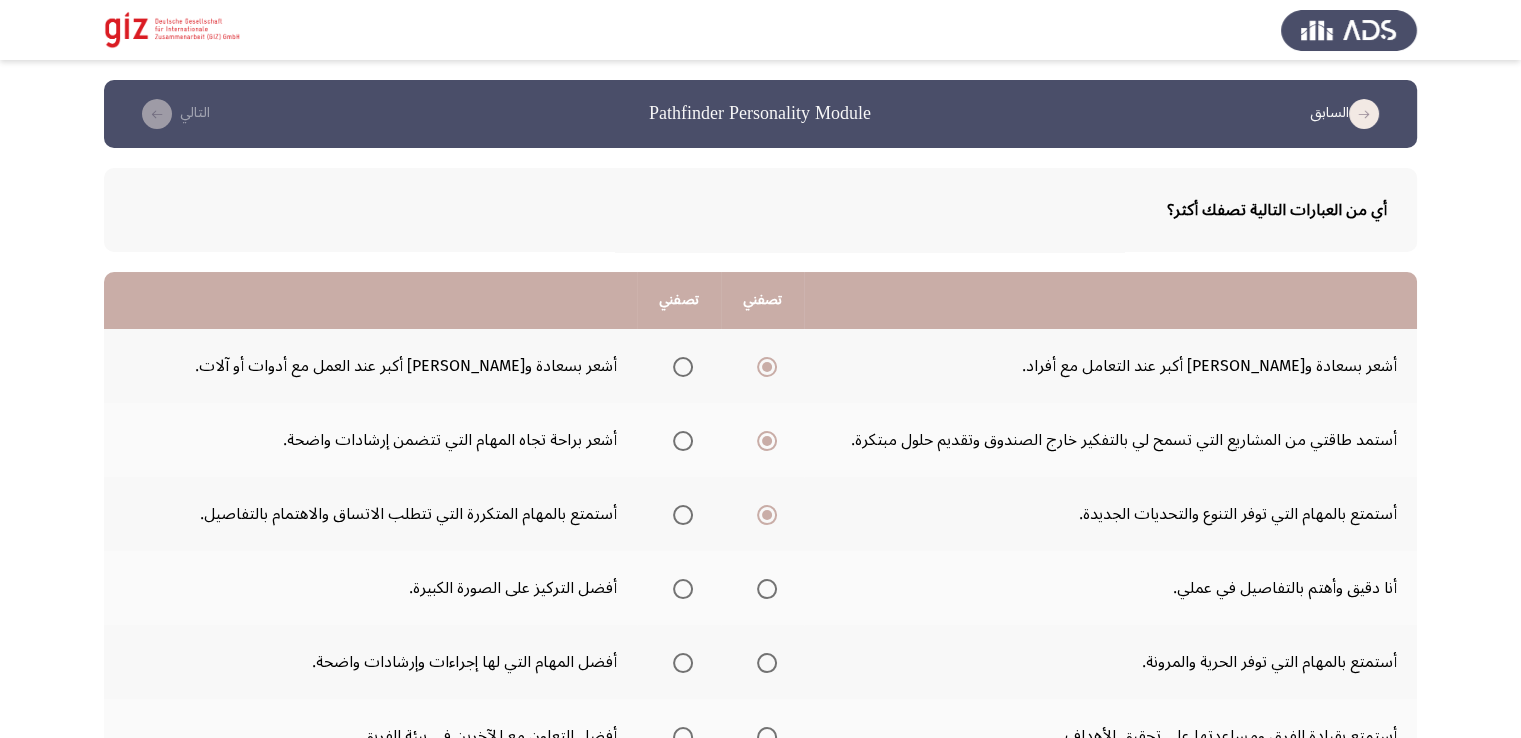 click at bounding box center [767, 589] 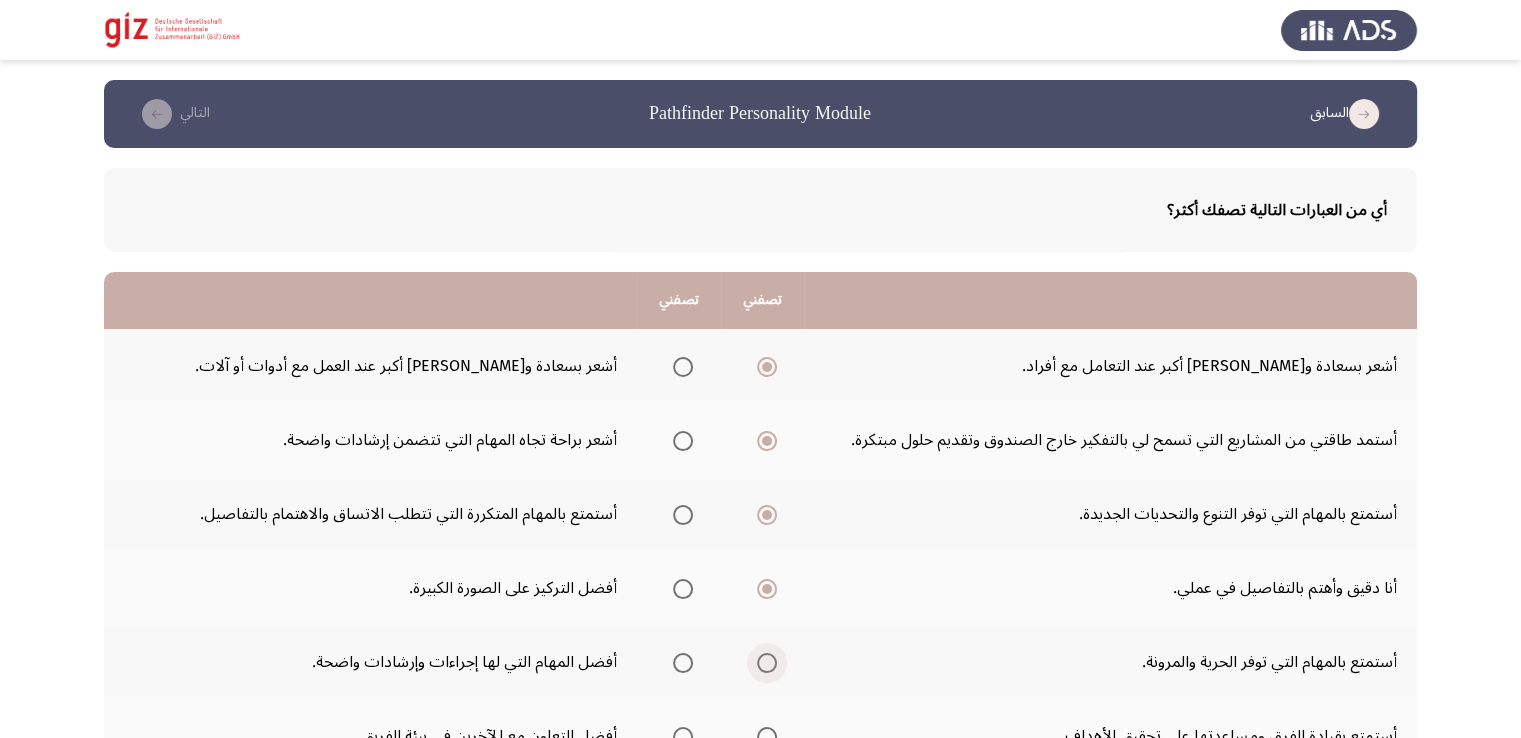 click at bounding box center [767, 663] 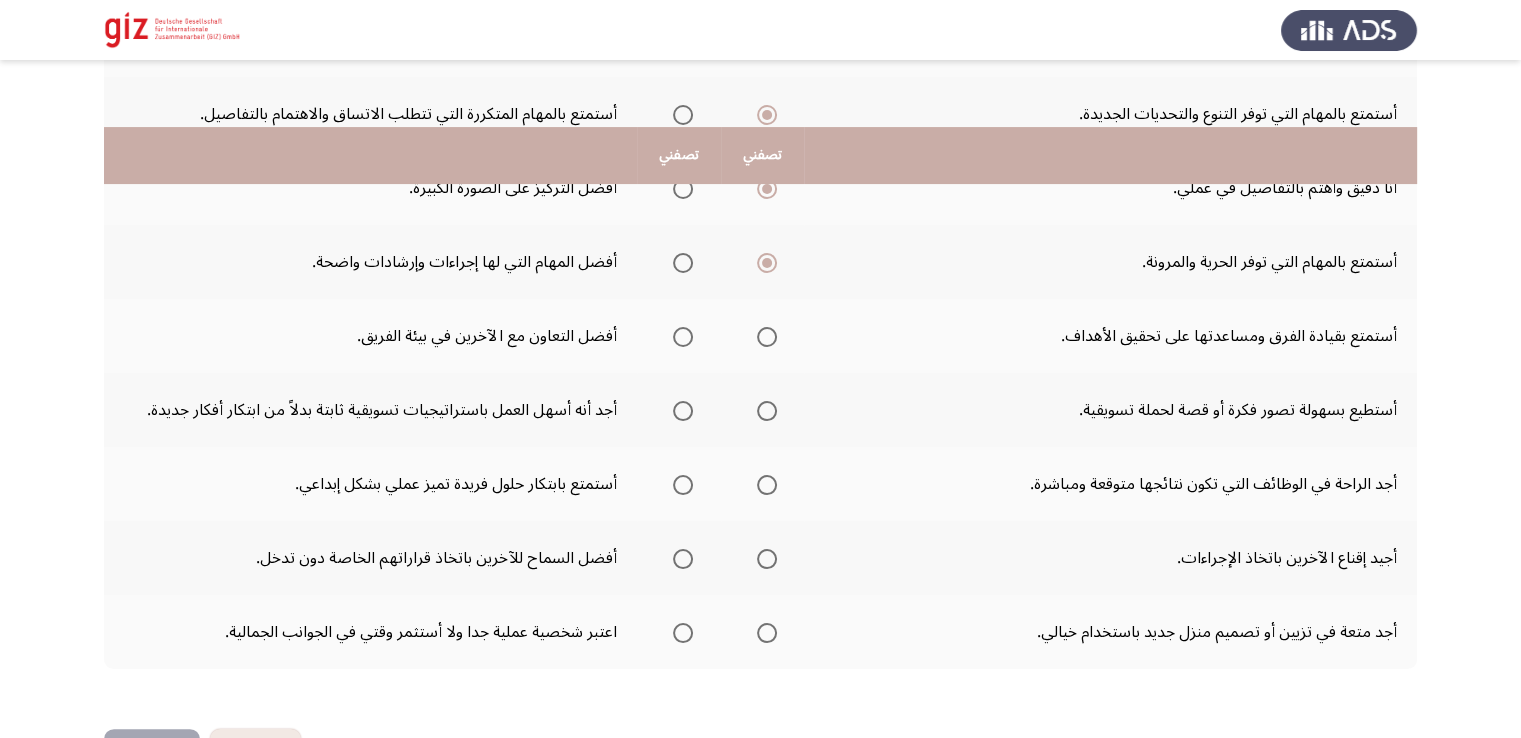 scroll, scrollTop: 467, scrollLeft: 0, axis: vertical 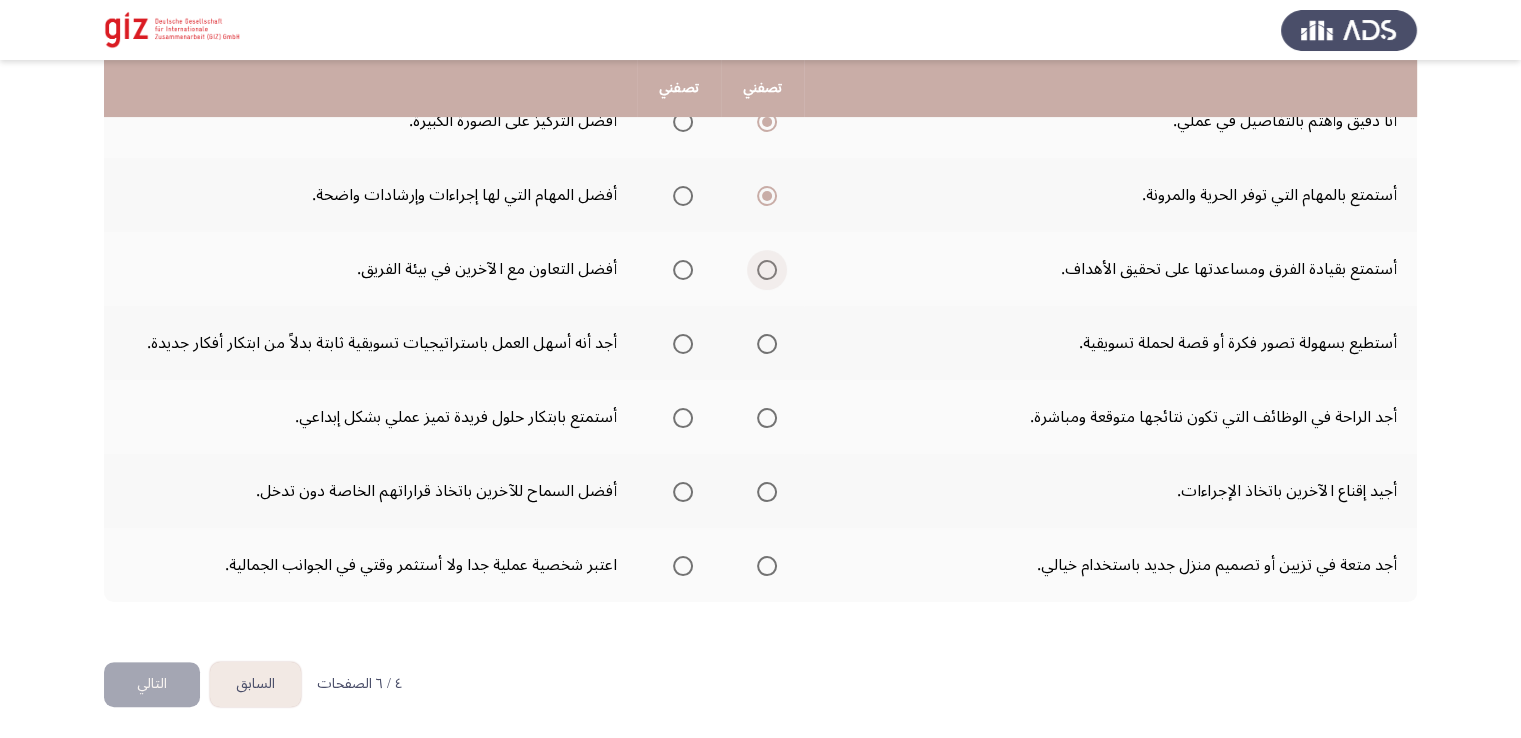 click at bounding box center (767, 270) 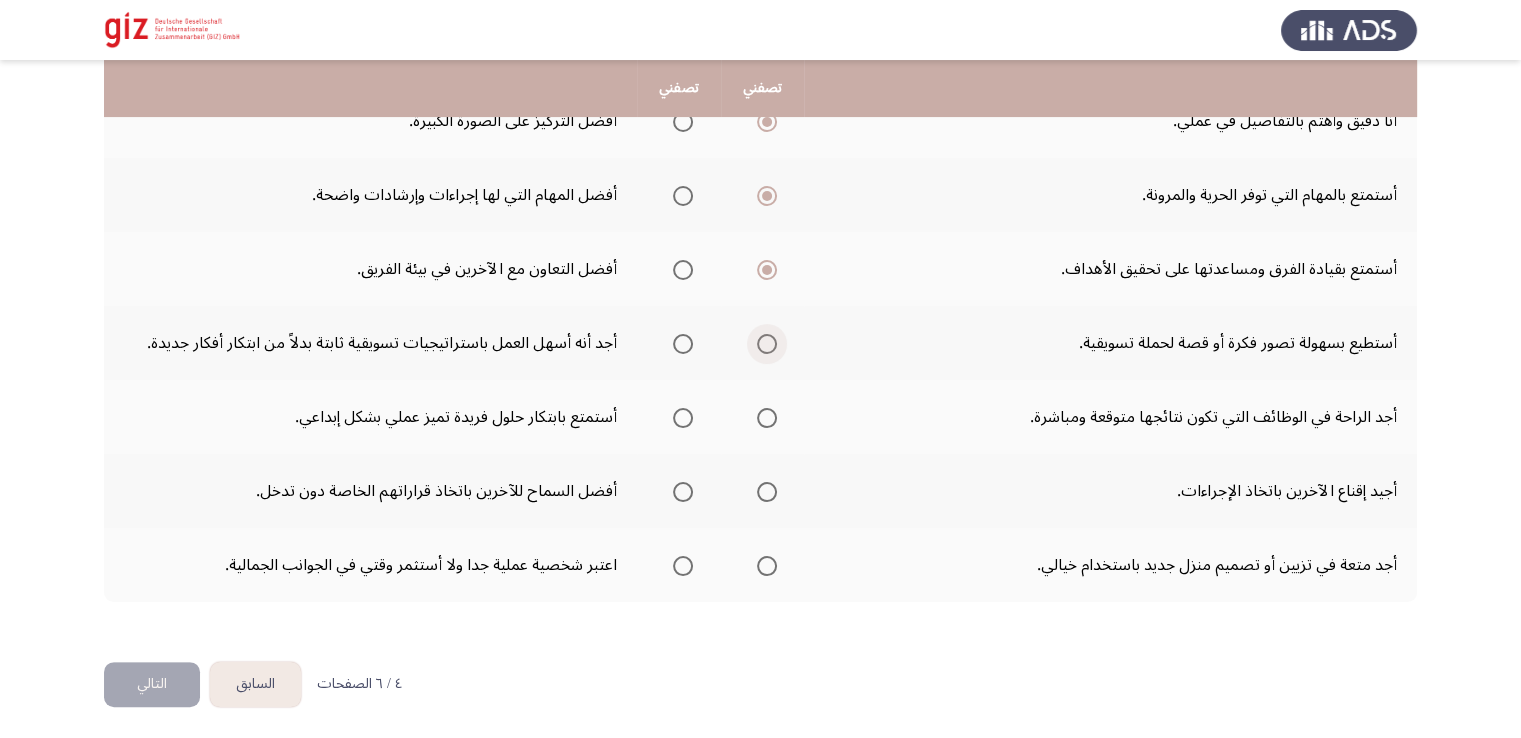 click at bounding box center (767, 344) 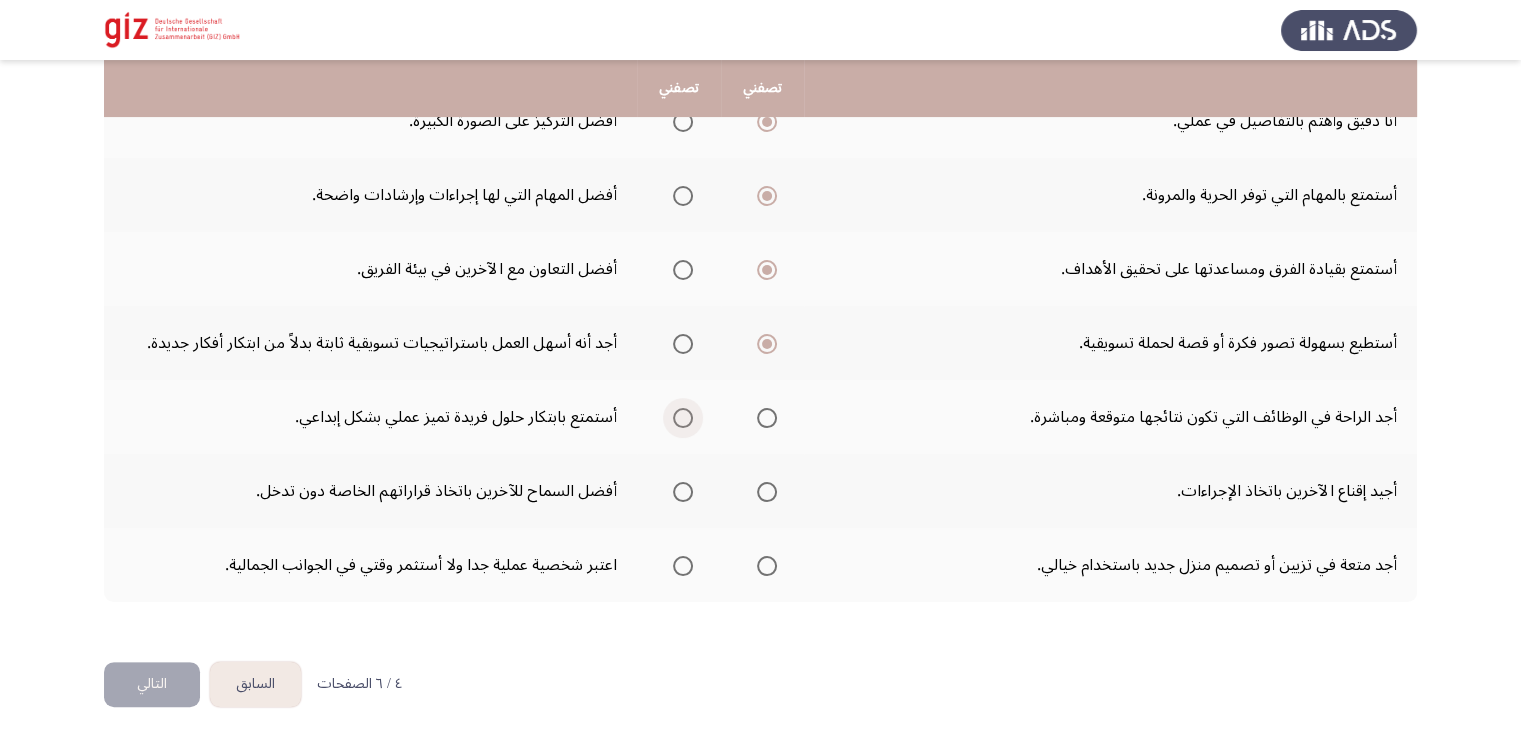 click at bounding box center [683, 418] 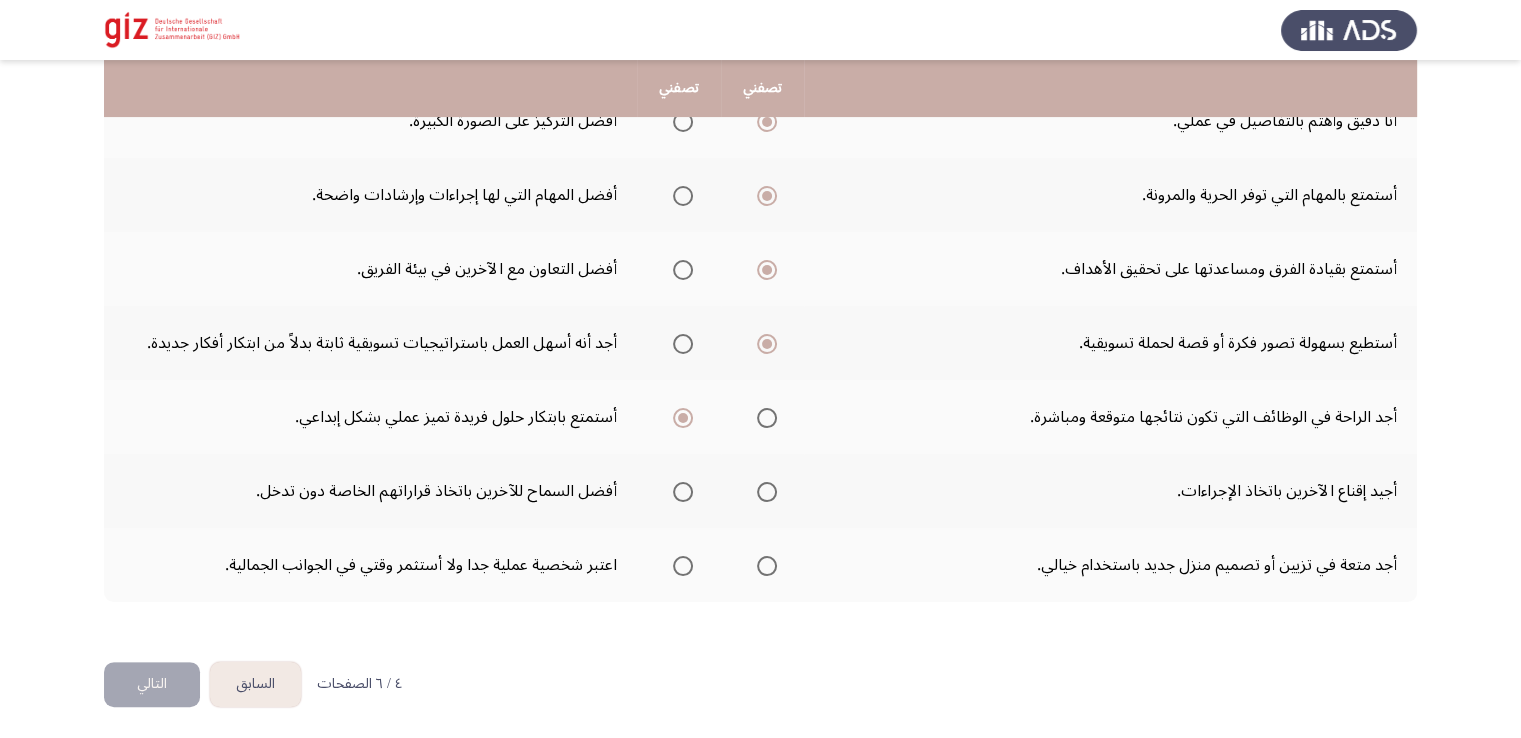 click at bounding box center [767, 492] 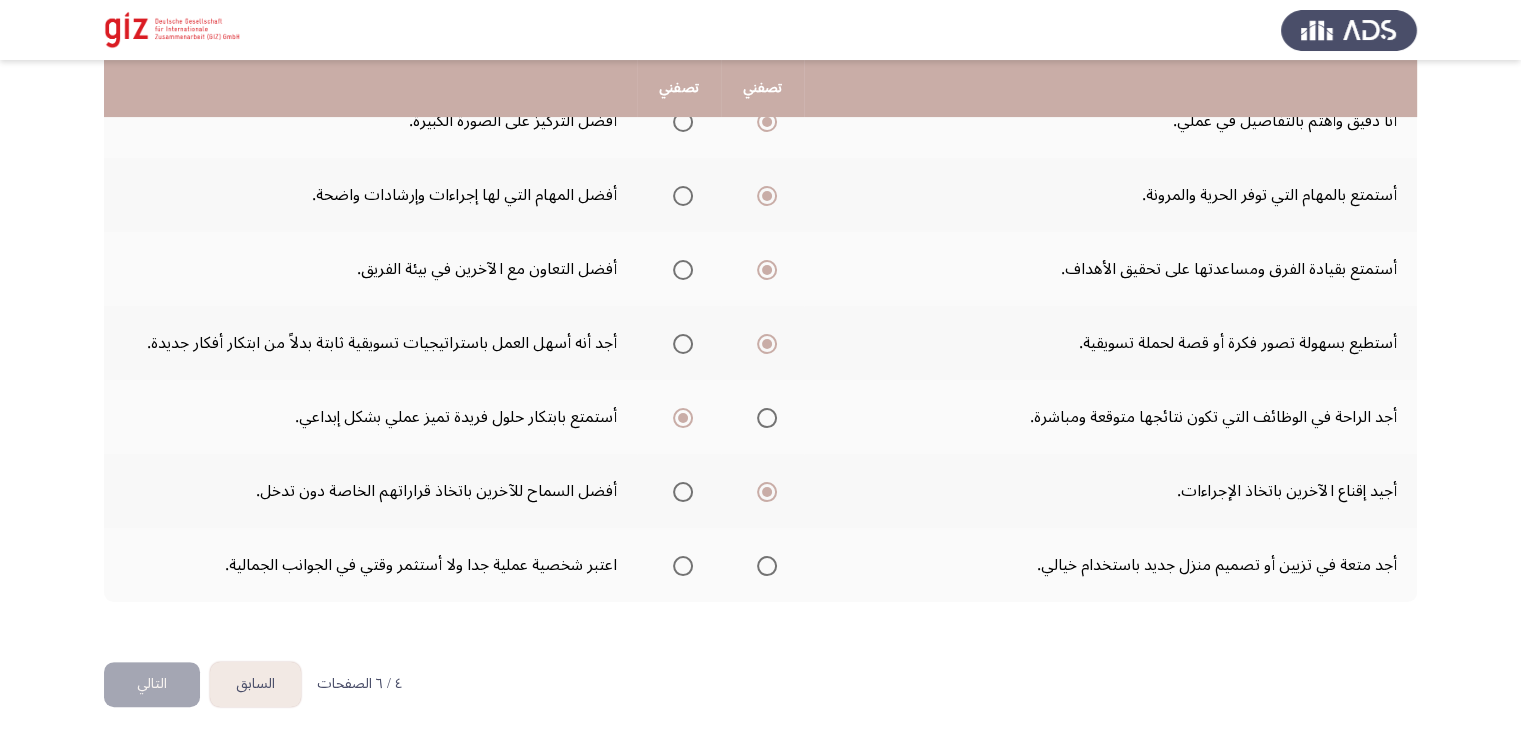 click at bounding box center (767, 566) 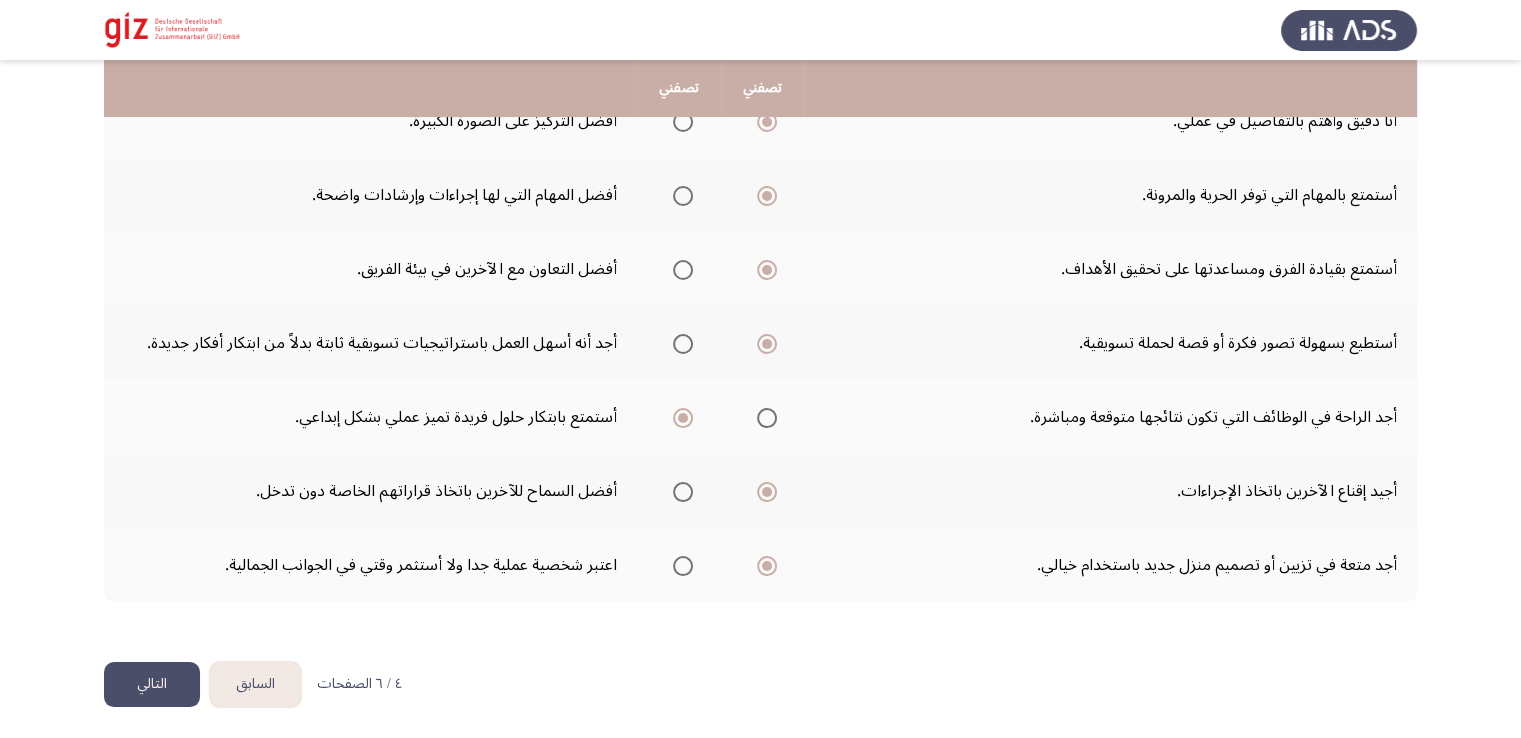click on "التالي" 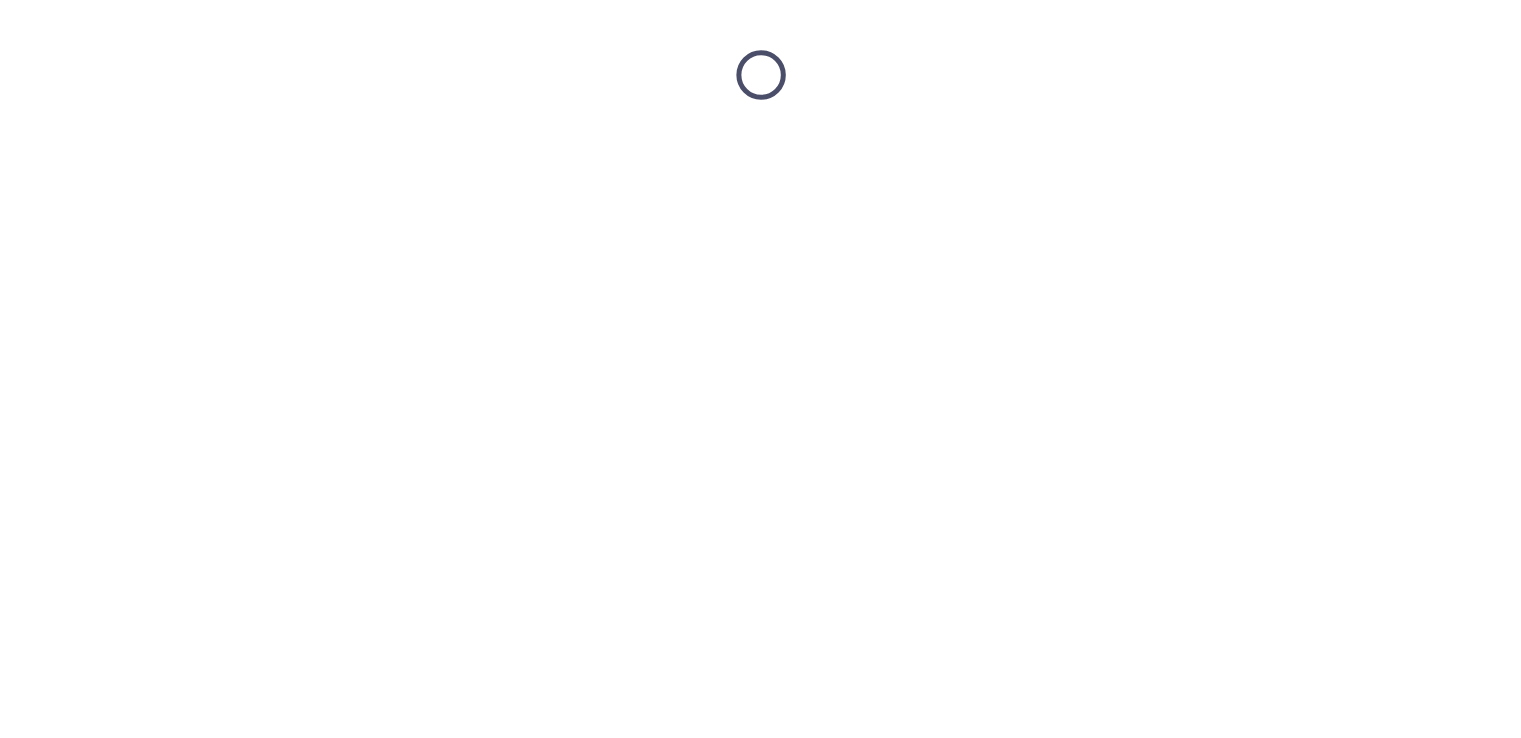 scroll, scrollTop: 0, scrollLeft: 0, axis: both 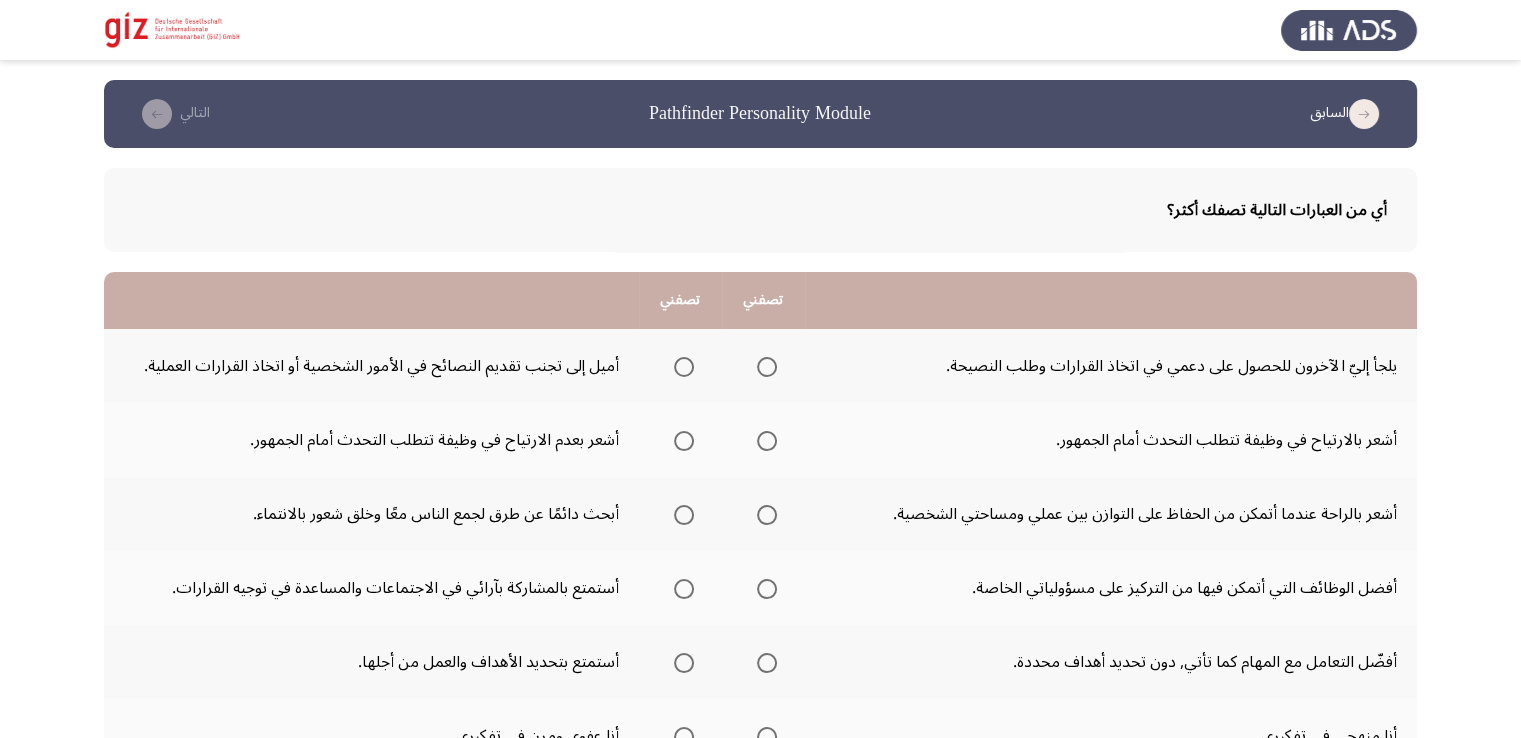 click at bounding box center [767, 367] 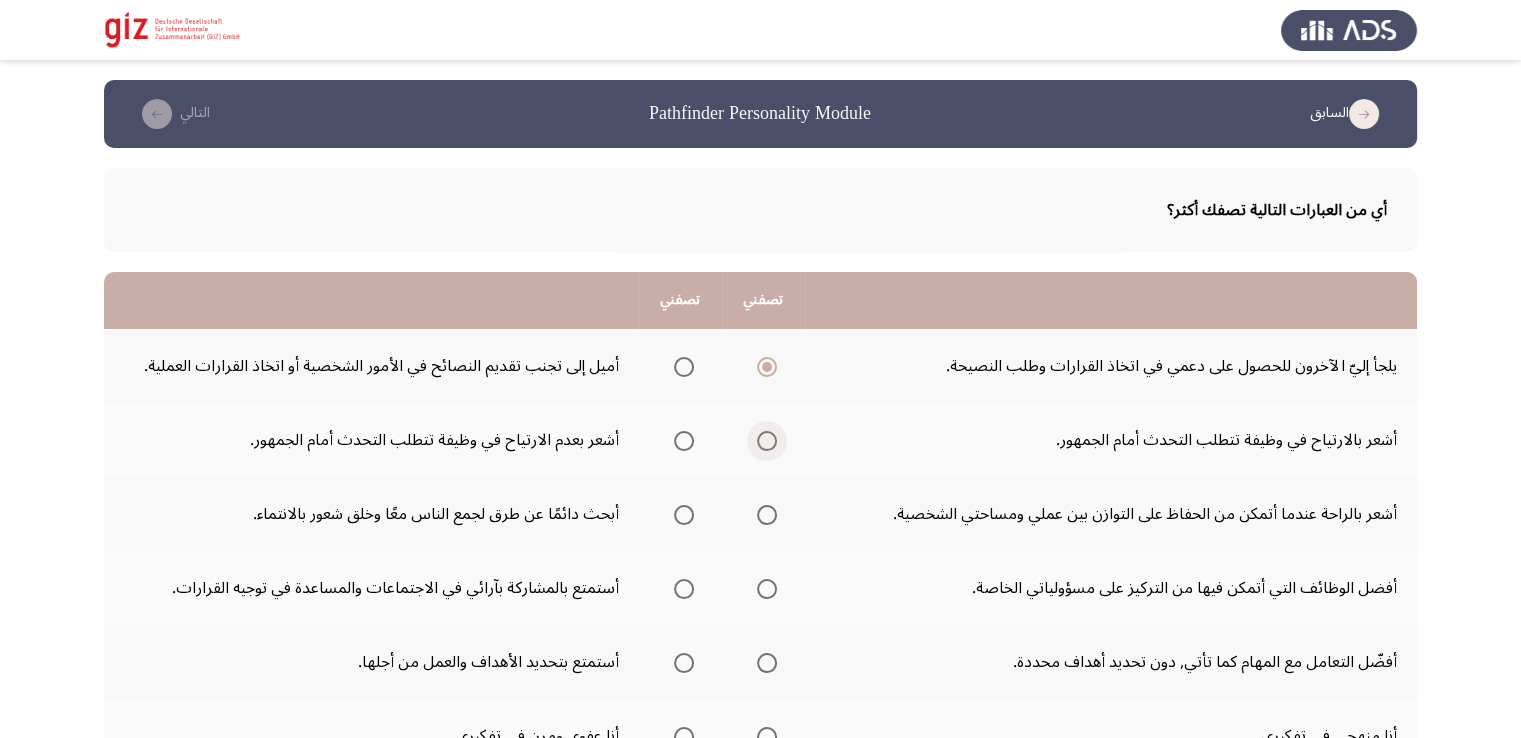 click at bounding box center (767, 441) 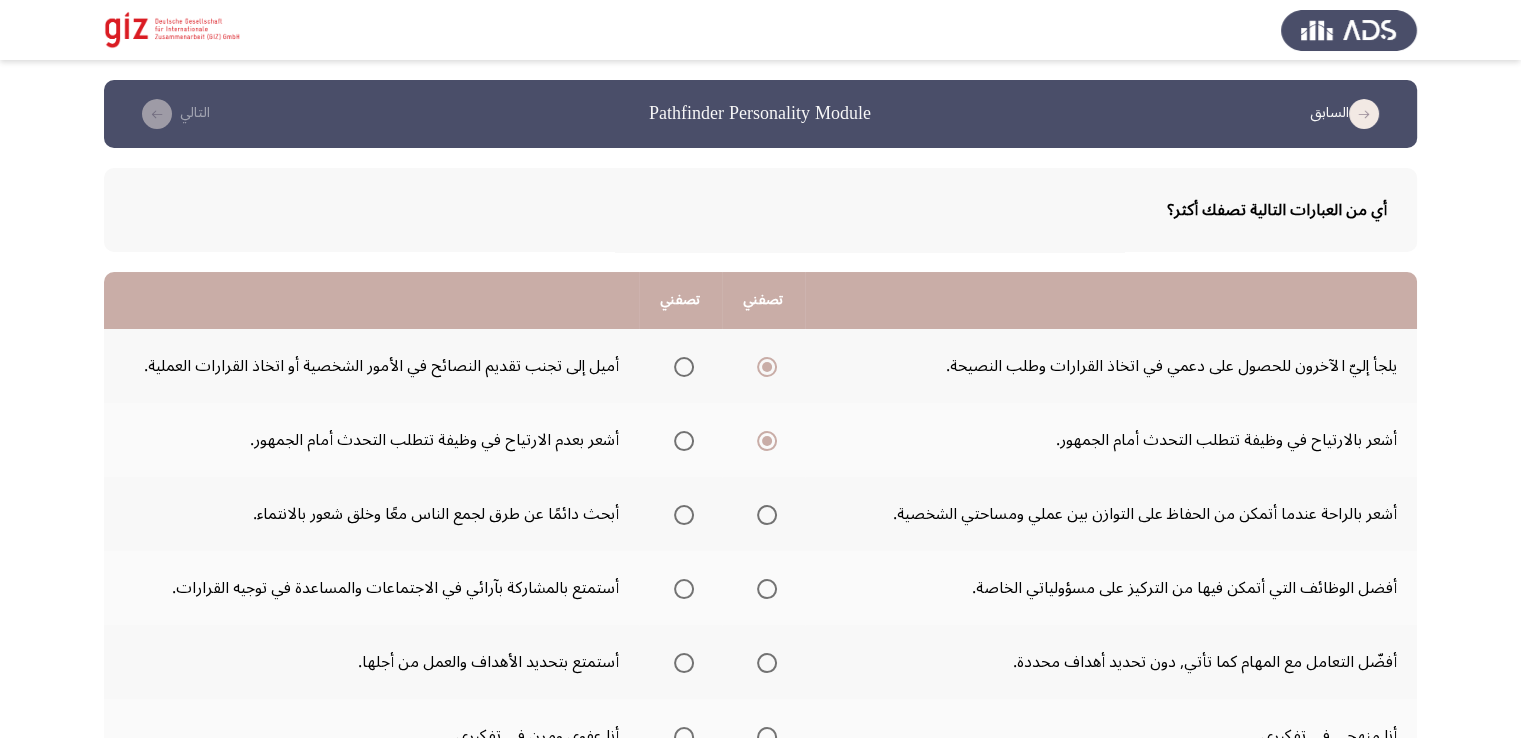 click at bounding box center (767, 515) 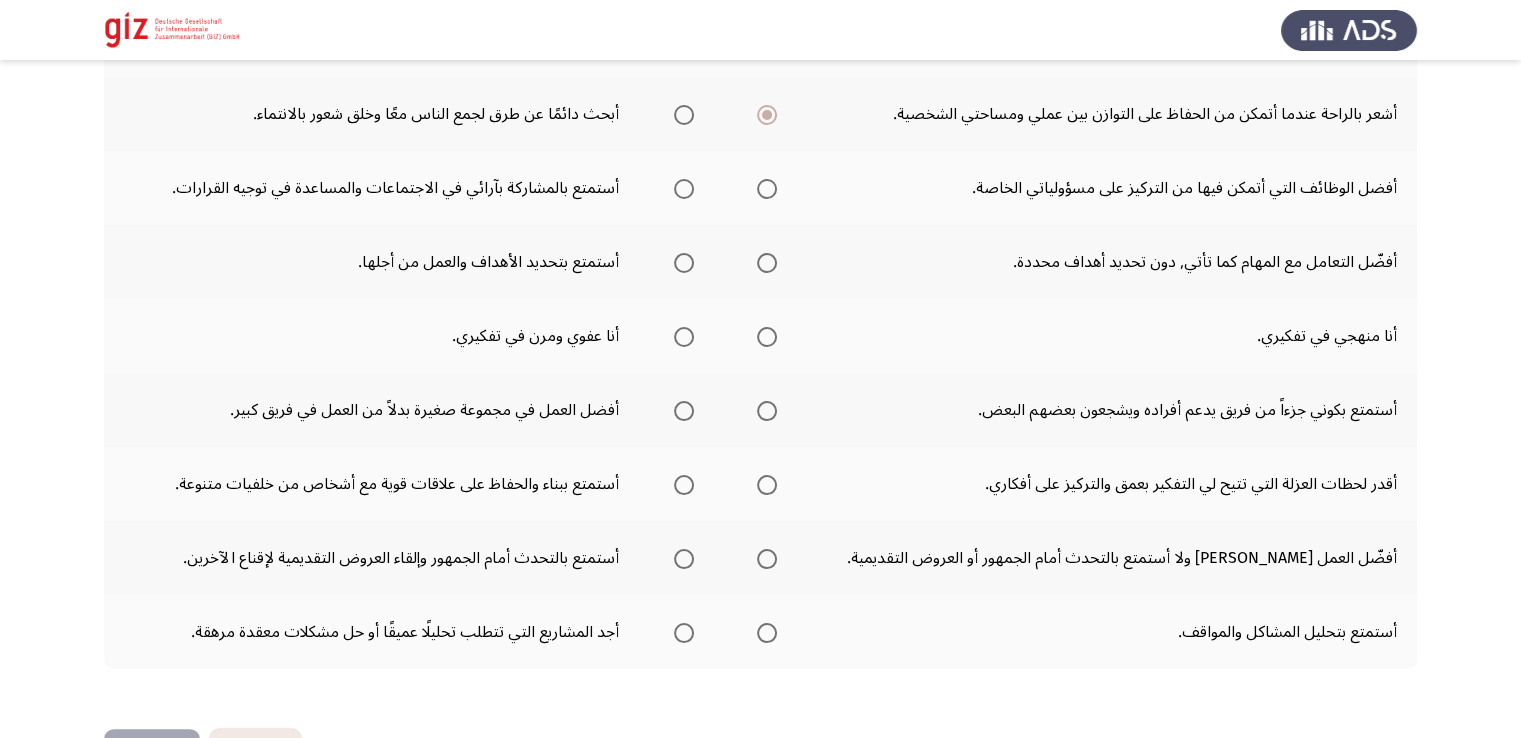 scroll, scrollTop: 300, scrollLeft: 0, axis: vertical 